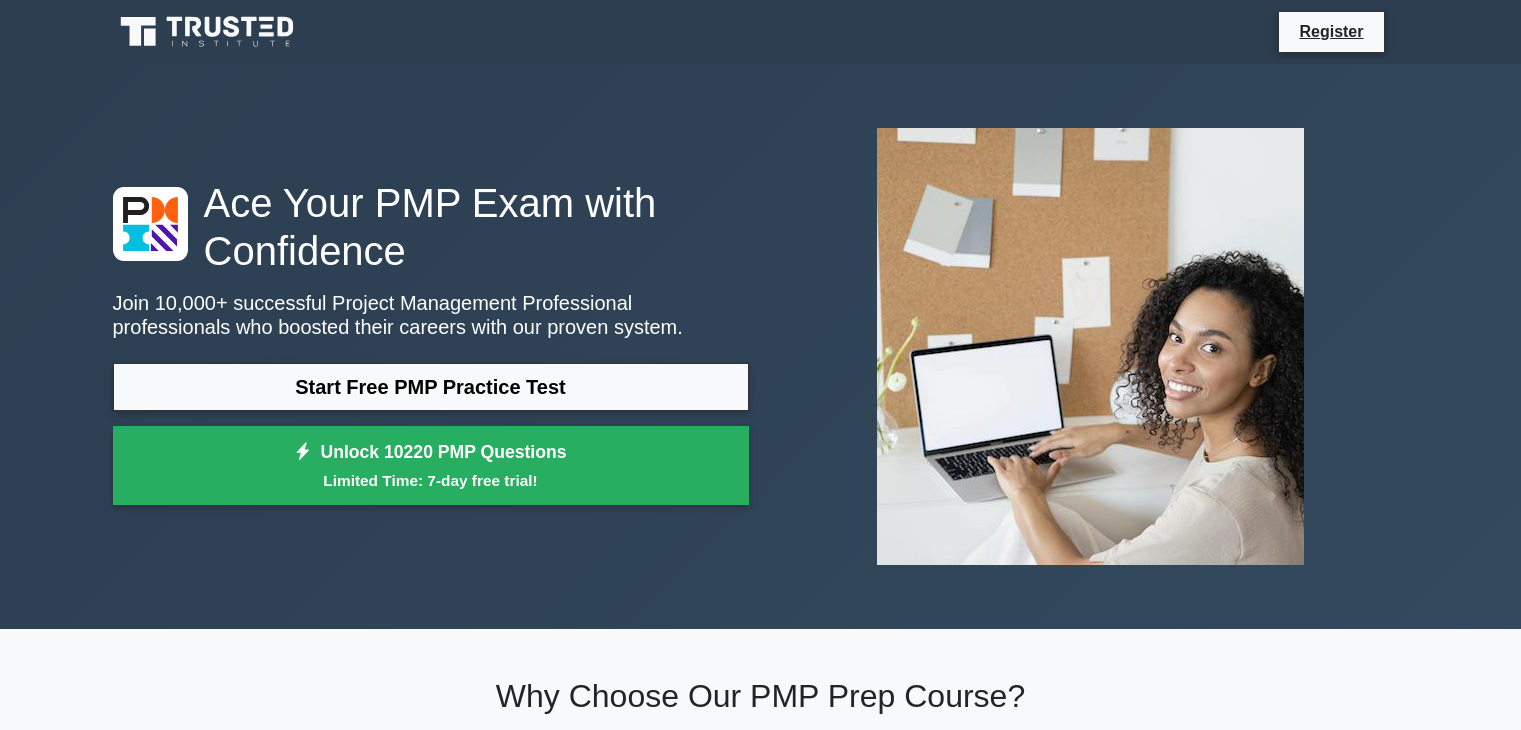 scroll, scrollTop: 0, scrollLeft: 0, axis: both 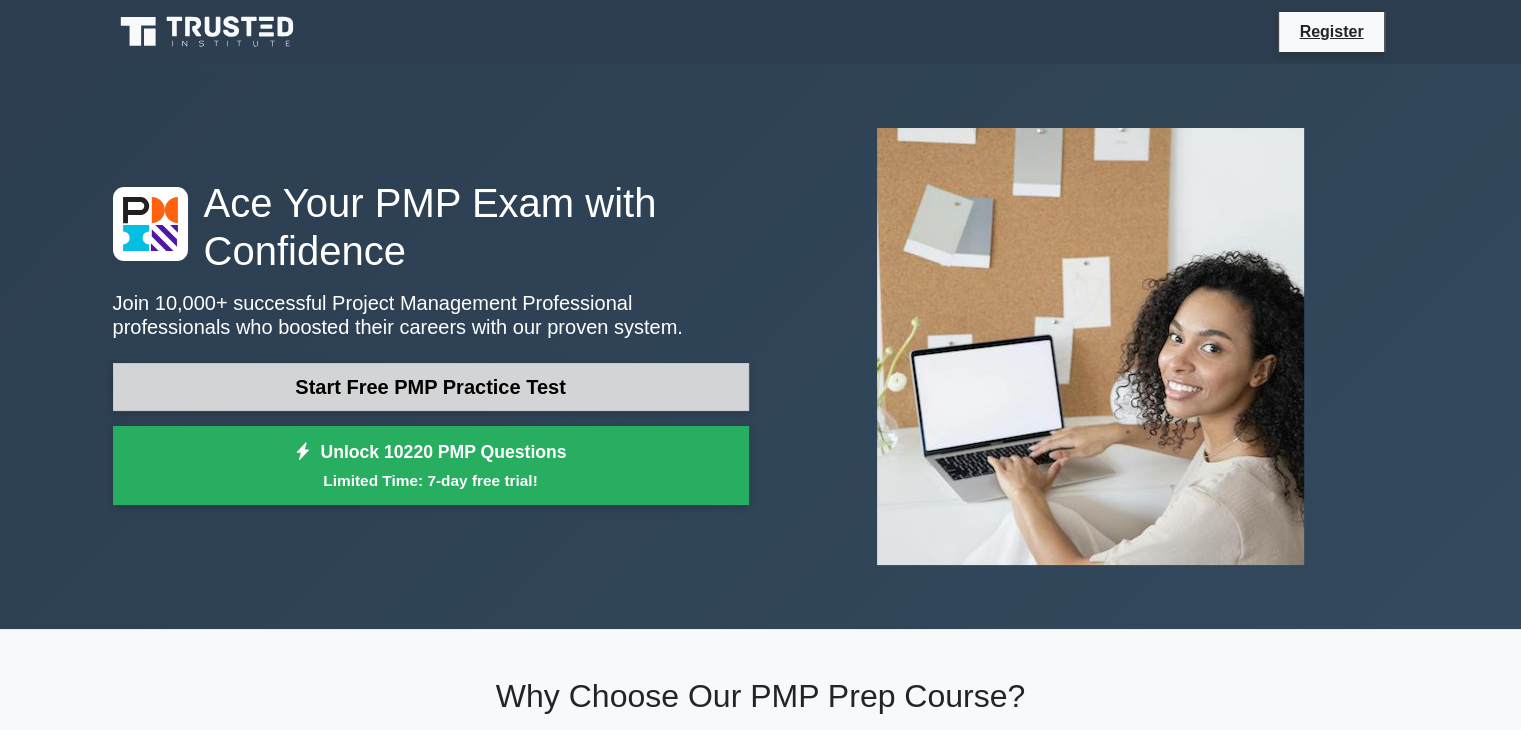 click on "Start Free PMP Practice Test" at bounding box center [431, 387] 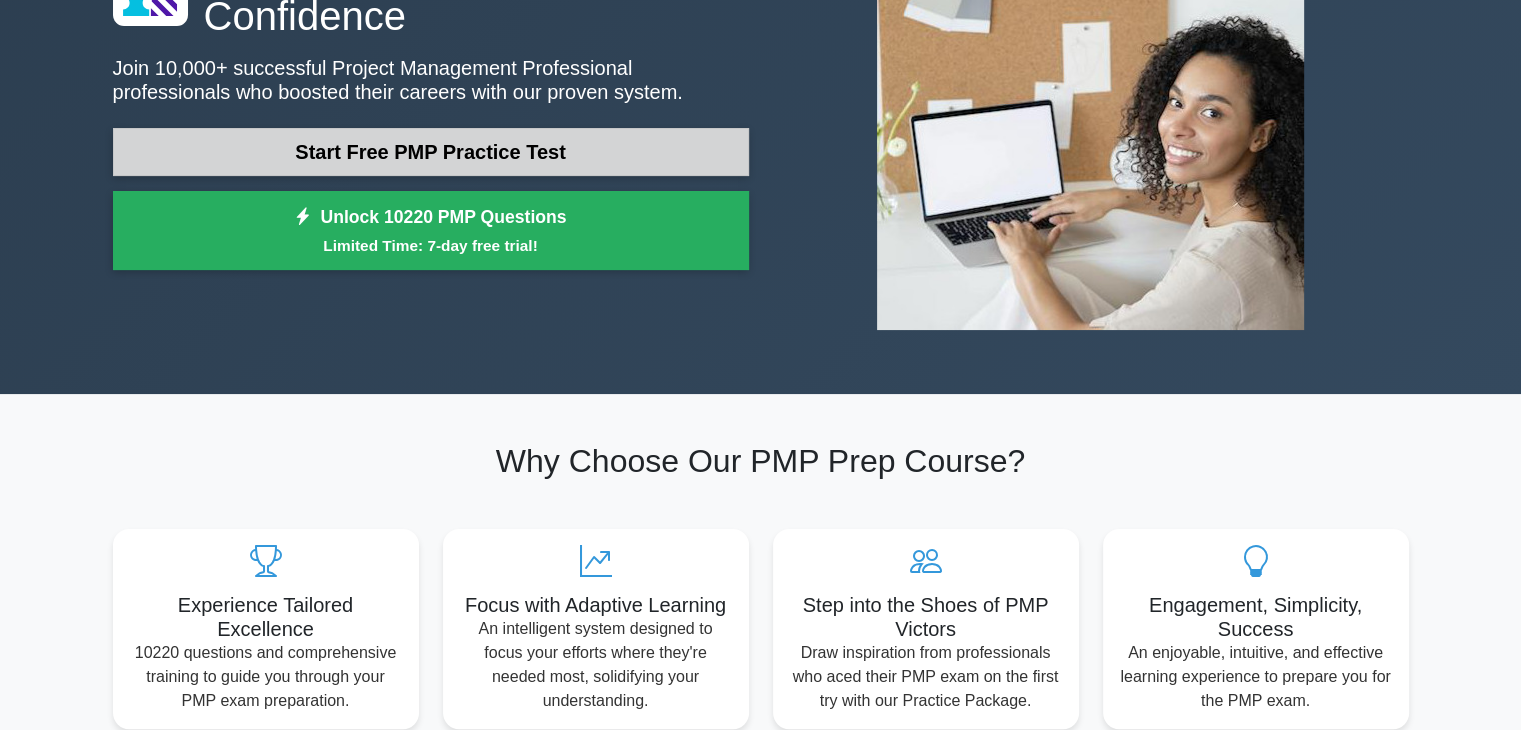 scroll, scrollTop: 200, scrollLeft: 0, axis: vertical 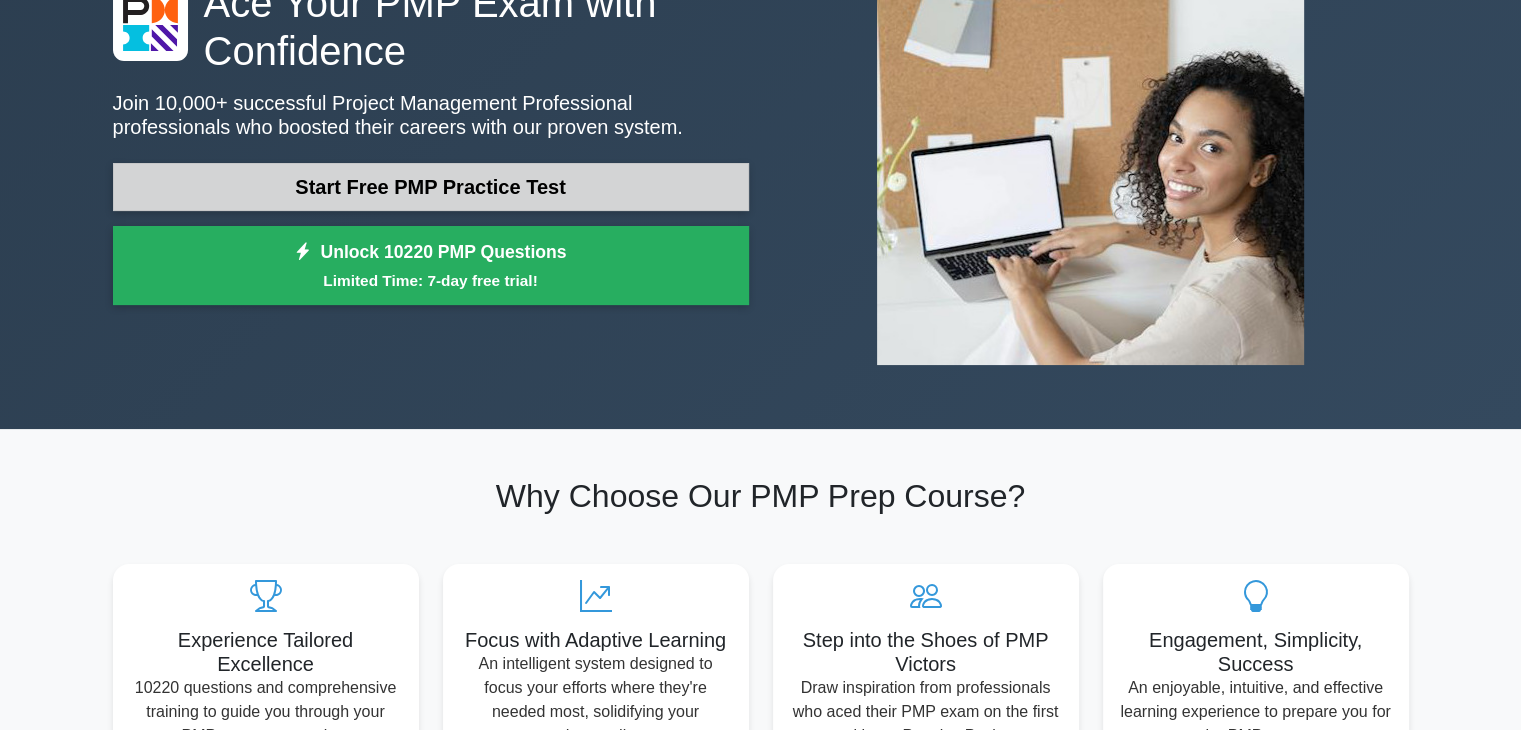 click on "Start Free PMP Practice Test" at bounding box center (431, 187) 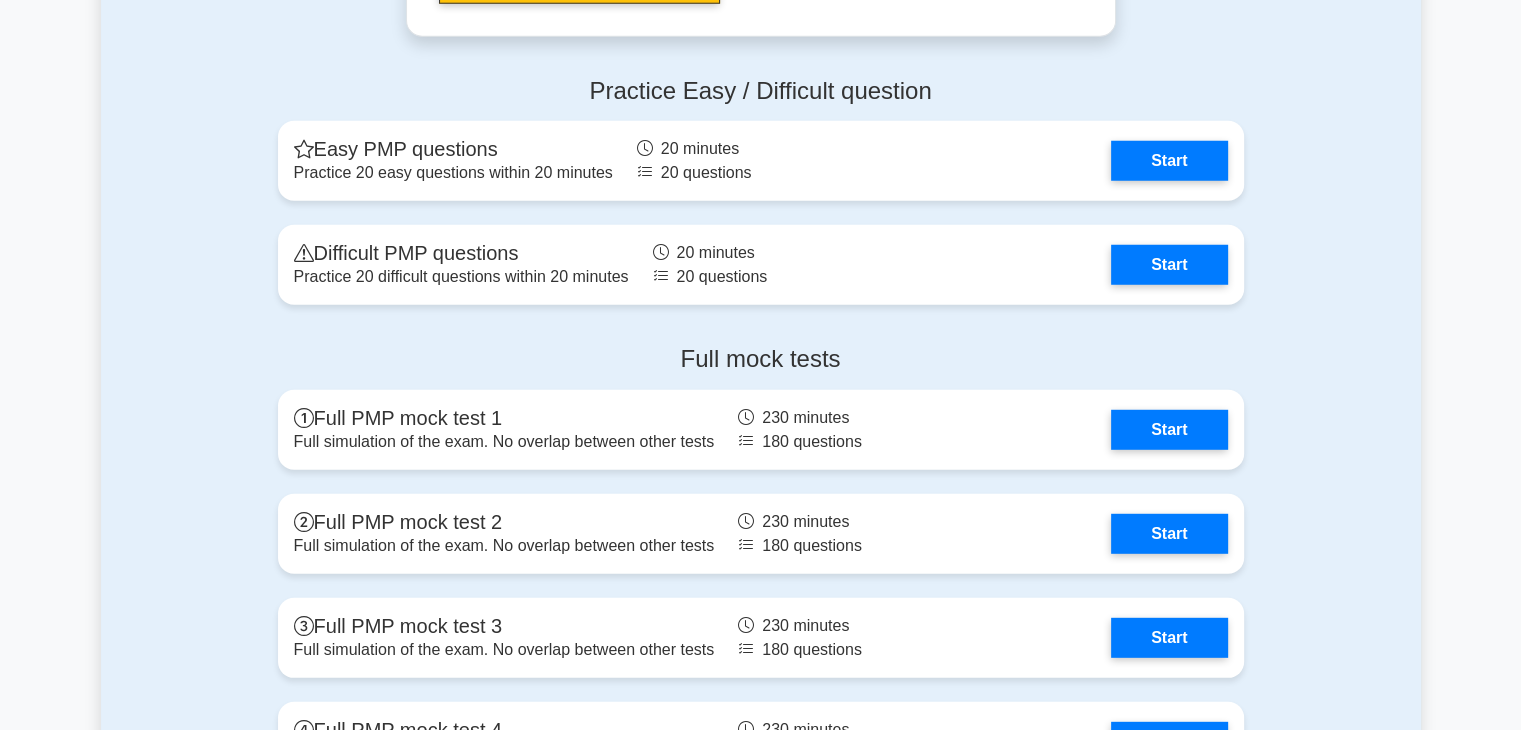 scroll, scrollTop: 5600, scrollLeft: 0, axis: vertical 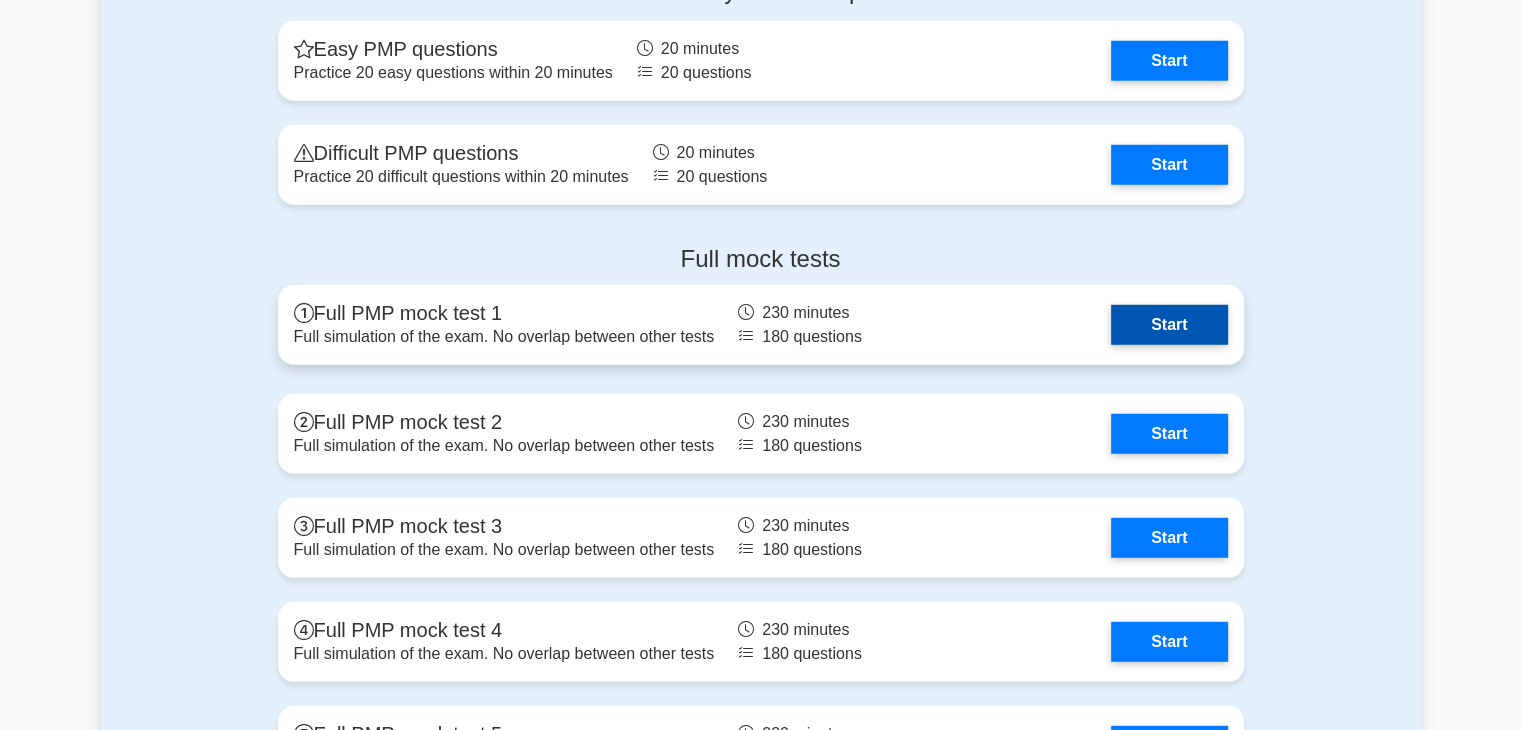 click on "Start" at bounding box center (1169, 325) 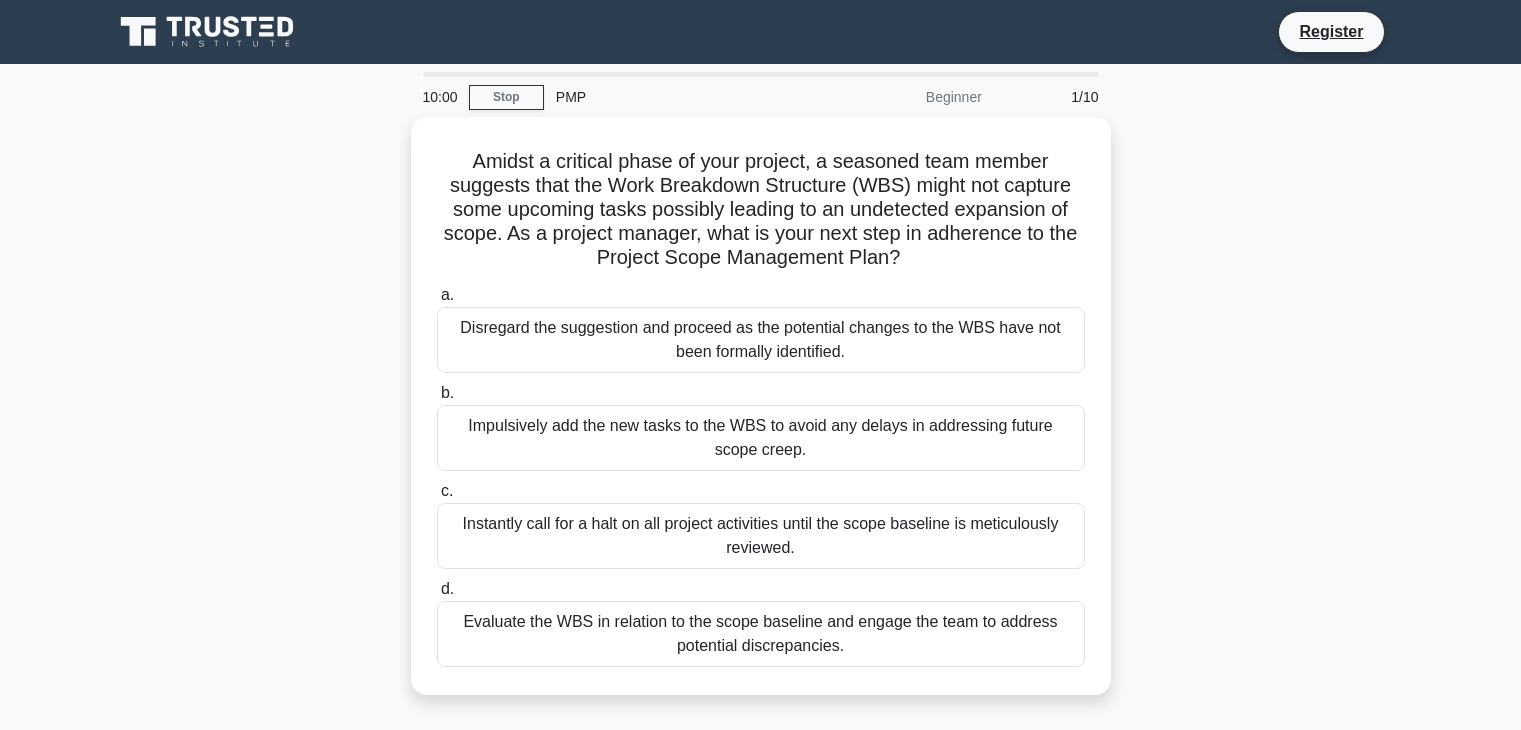 scroll, scrollTop: 0, scrollLeft: 0, axis: both 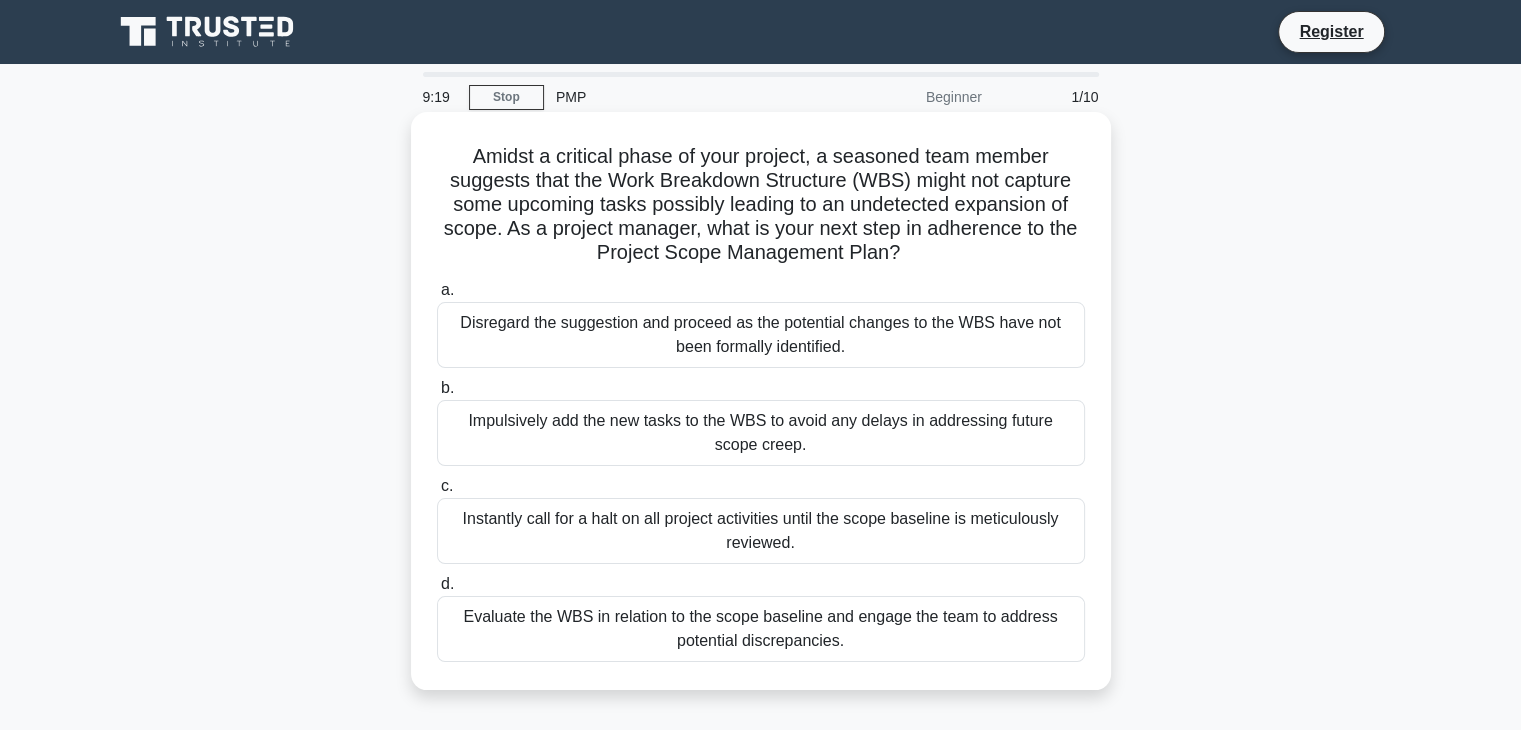 click on "Evaluate the WBS in relation to the scope baseline and engage the team to address potential discrepancies." at bounding box center [761, 629] 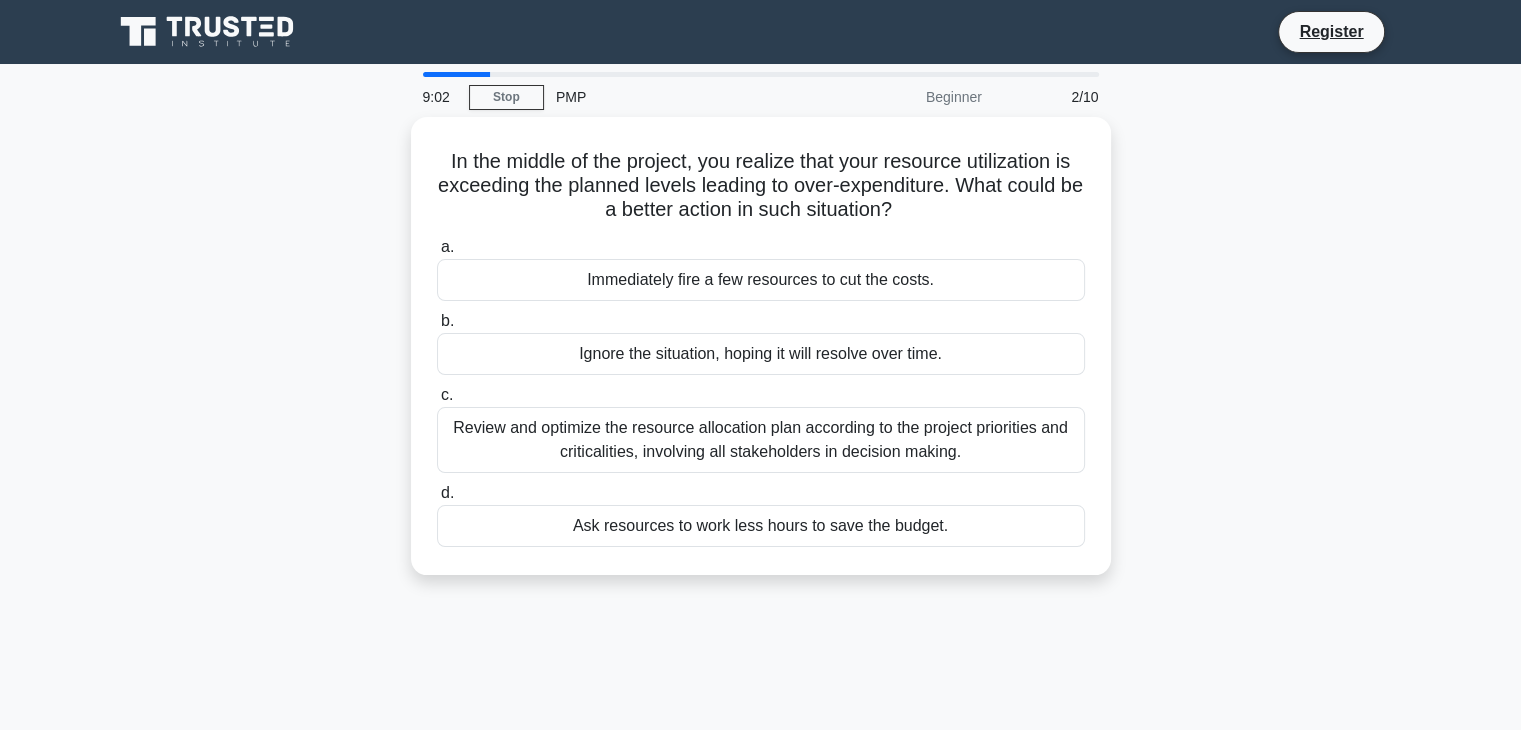 click on "Register" at bounding box center [760, 32] 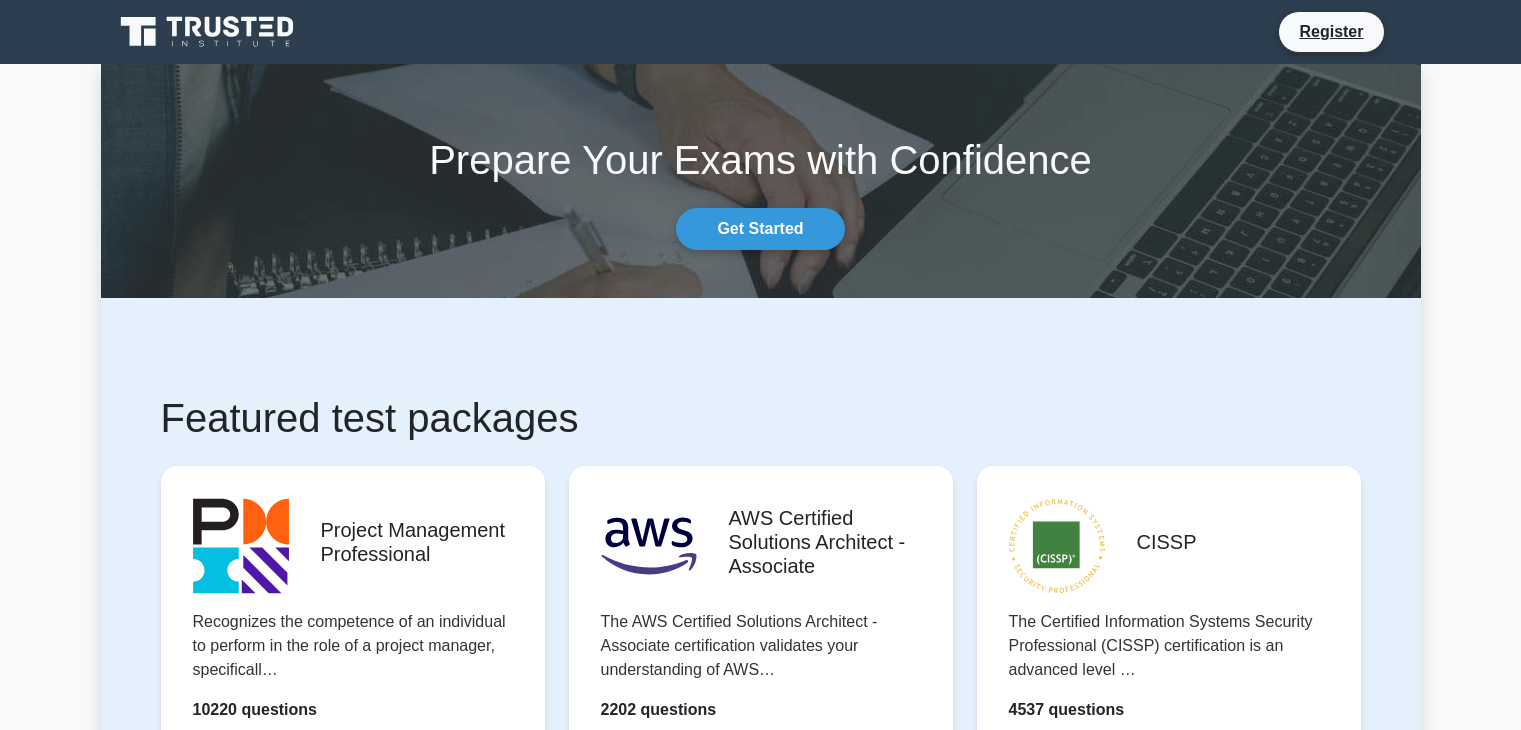 scroll, scrollTop: 0, scrollLeft: 0, axis: both 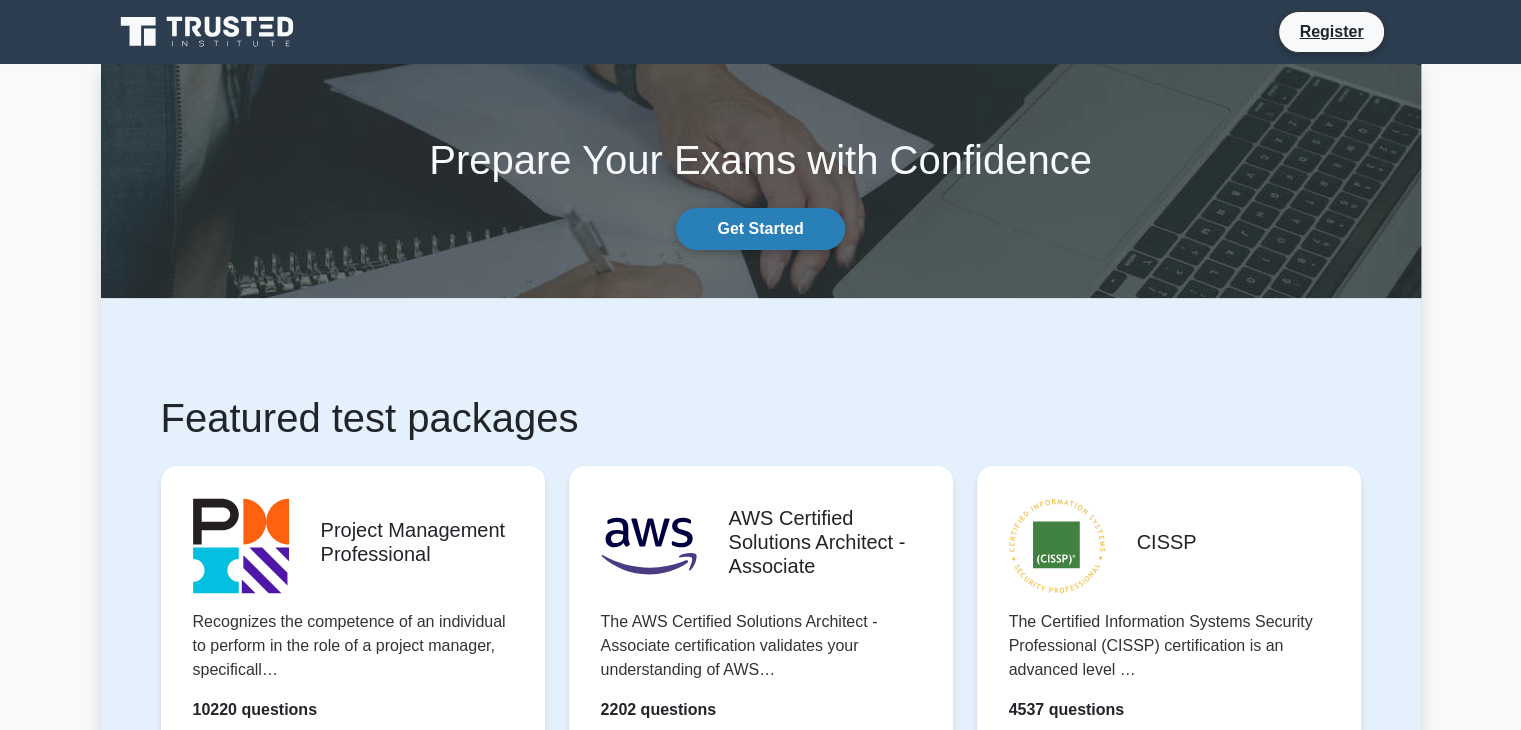 click on "Get Started" at bounding box center [760, 229] 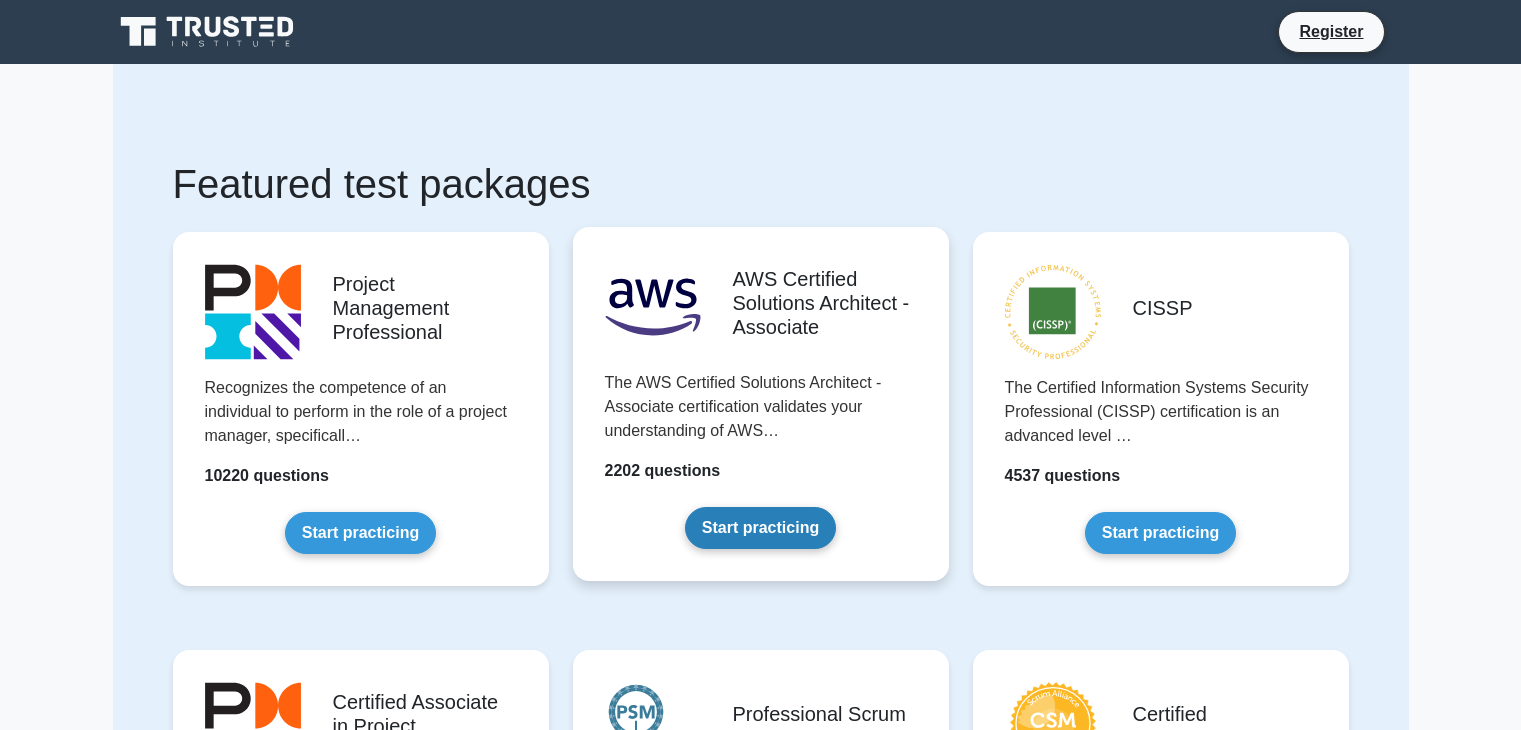 scroll, scrollTop: 0, scrollLeft: 0, axis: both 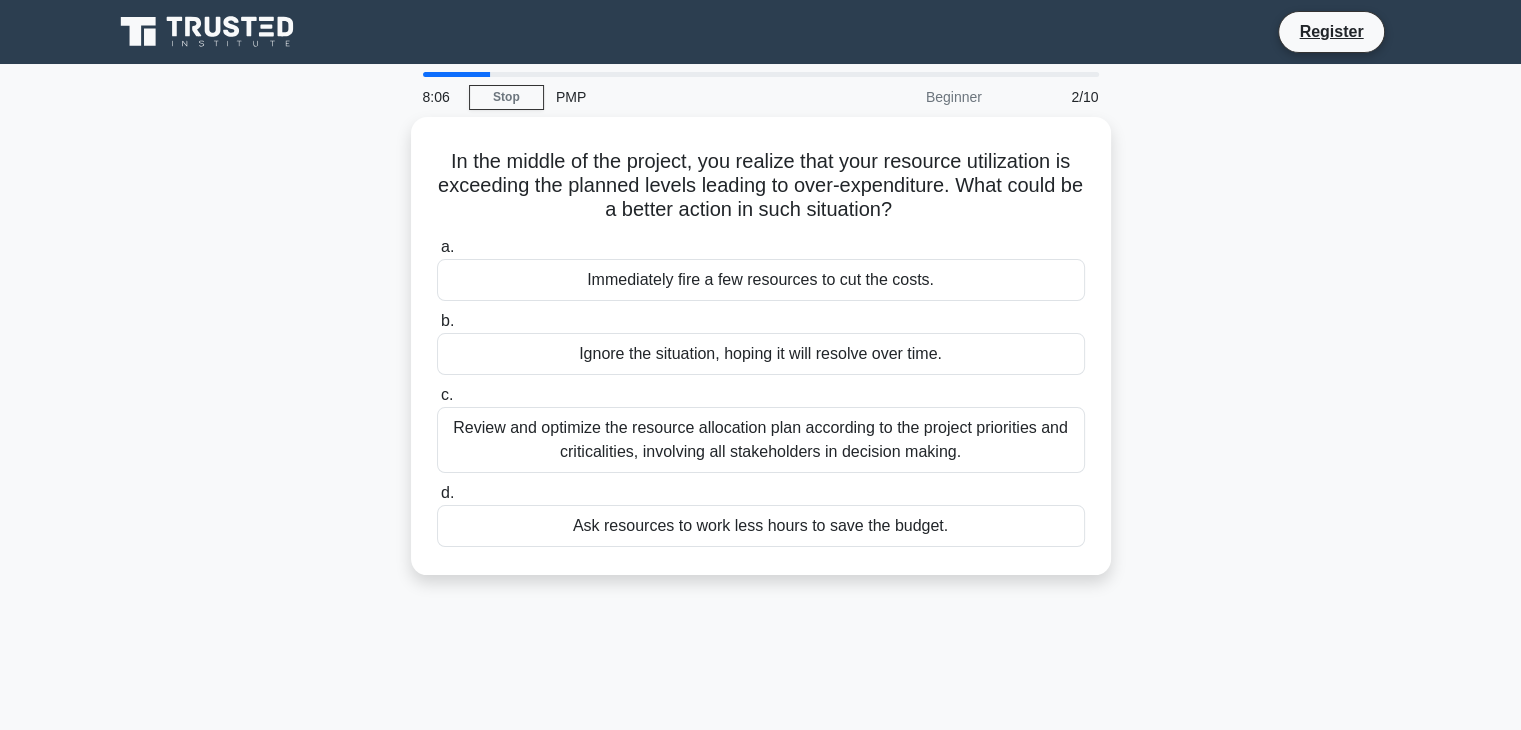click 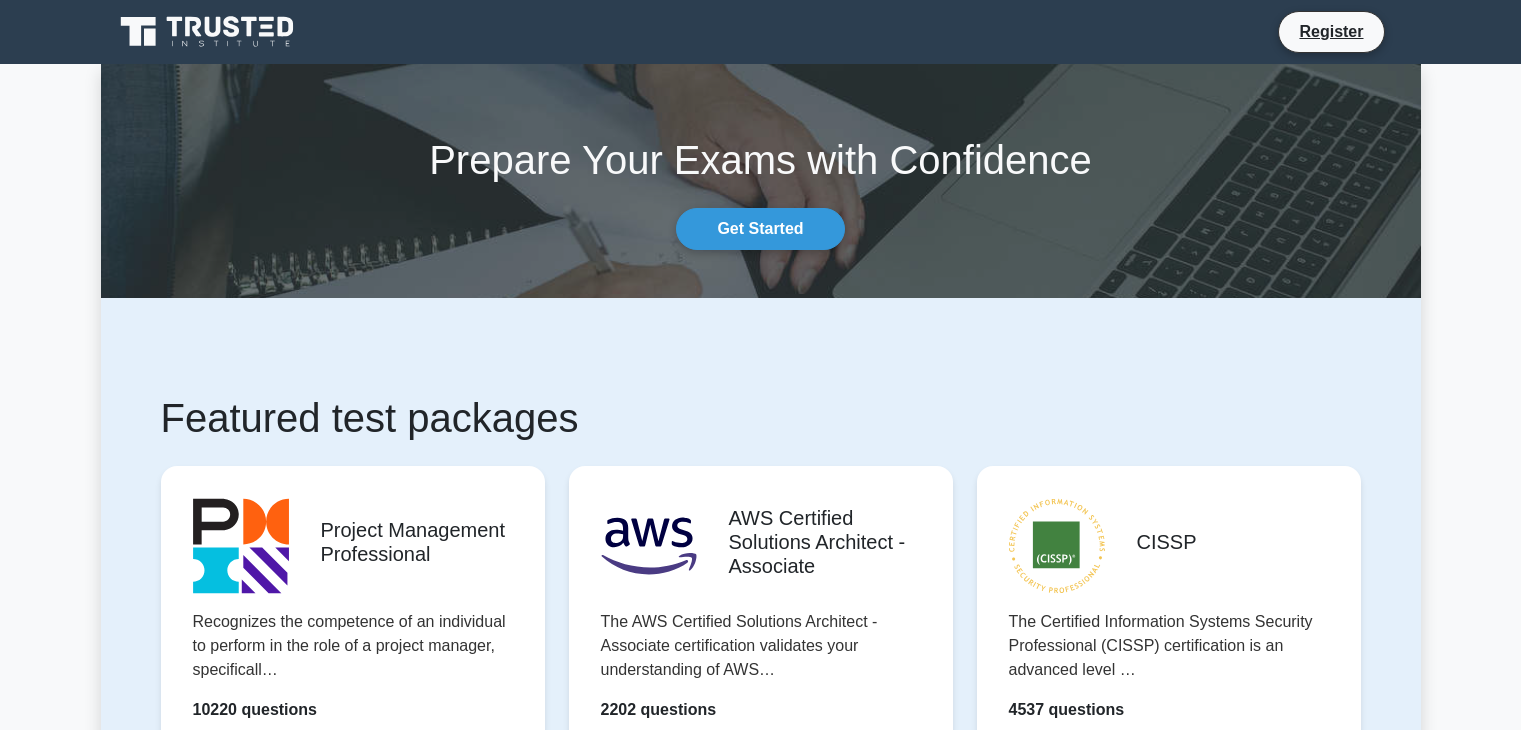scroll, scrollTop: 0, scrollLeft: 0, axis: both 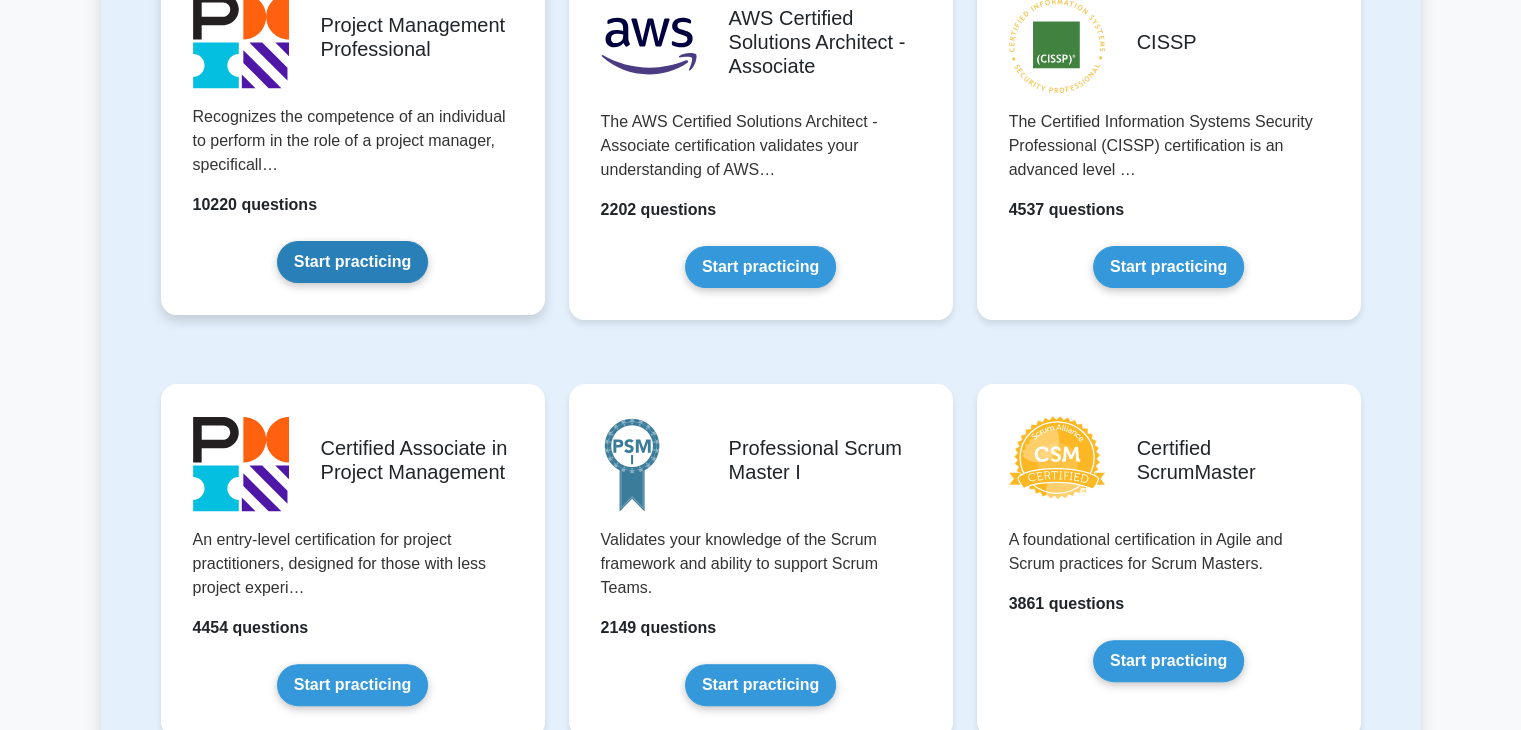 click on "Start practicing" at bounding box center [352, 262] 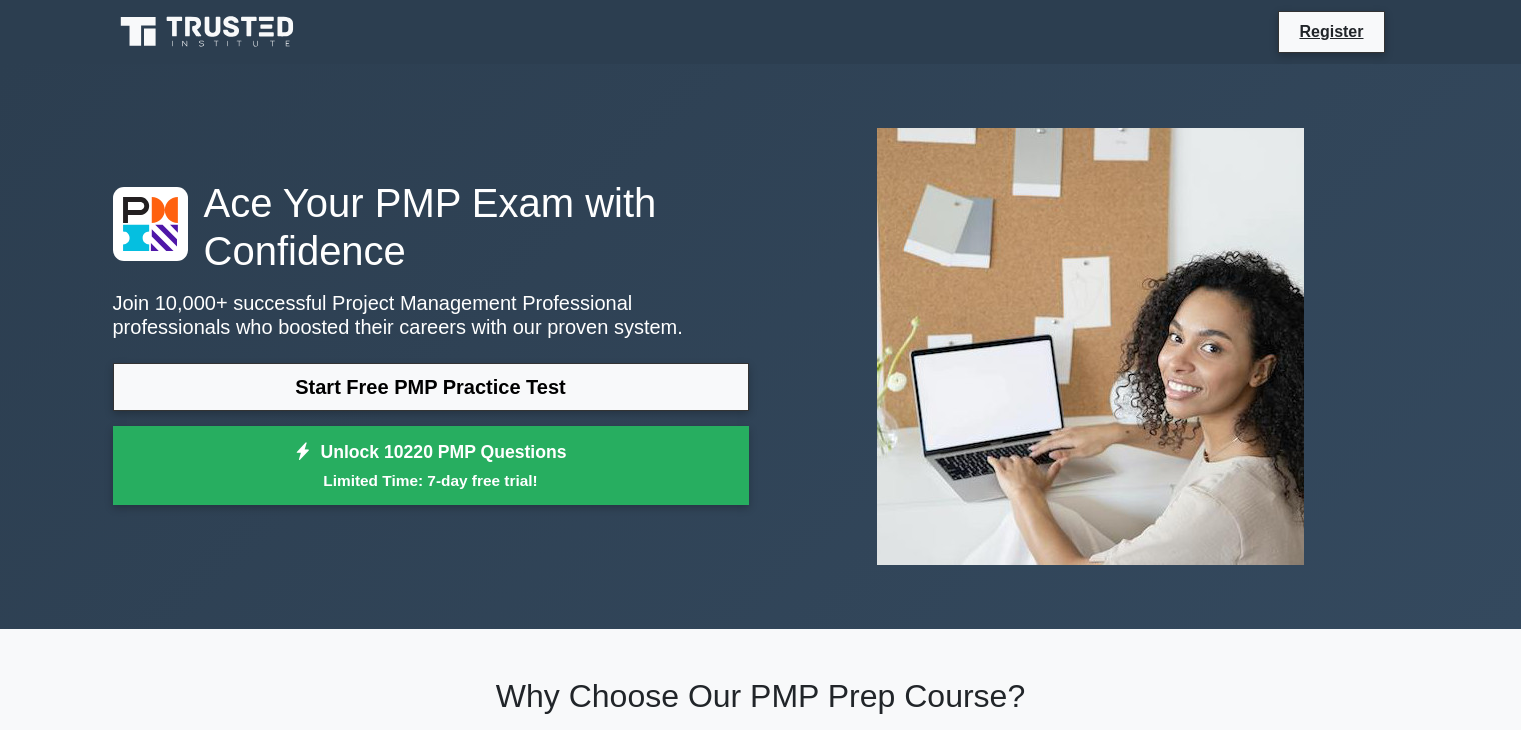 scroll, scrollTop: 0, scrollLeft: 0, axis: both 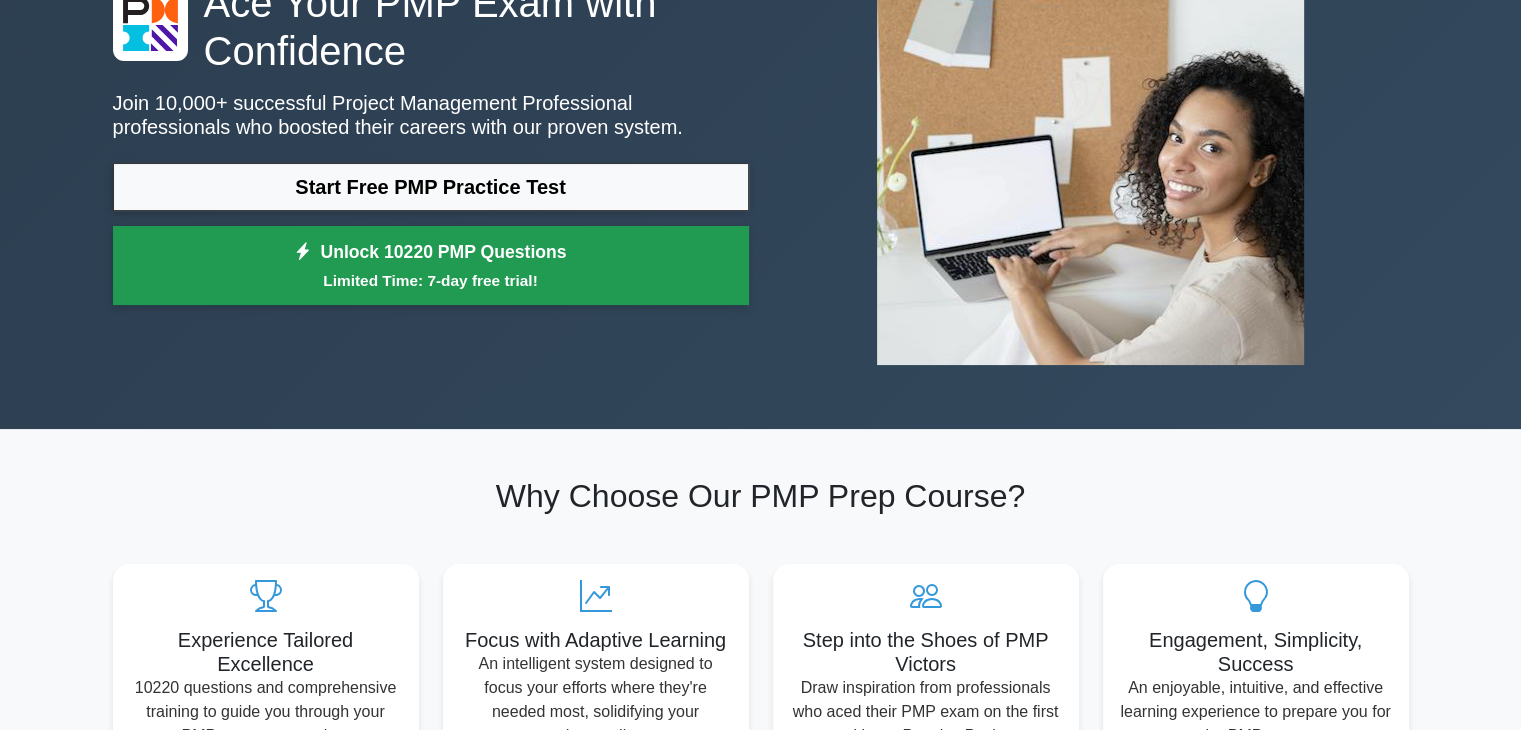 click on "Limited Time: 7-day free trial!" at bounding box center [431, 280] 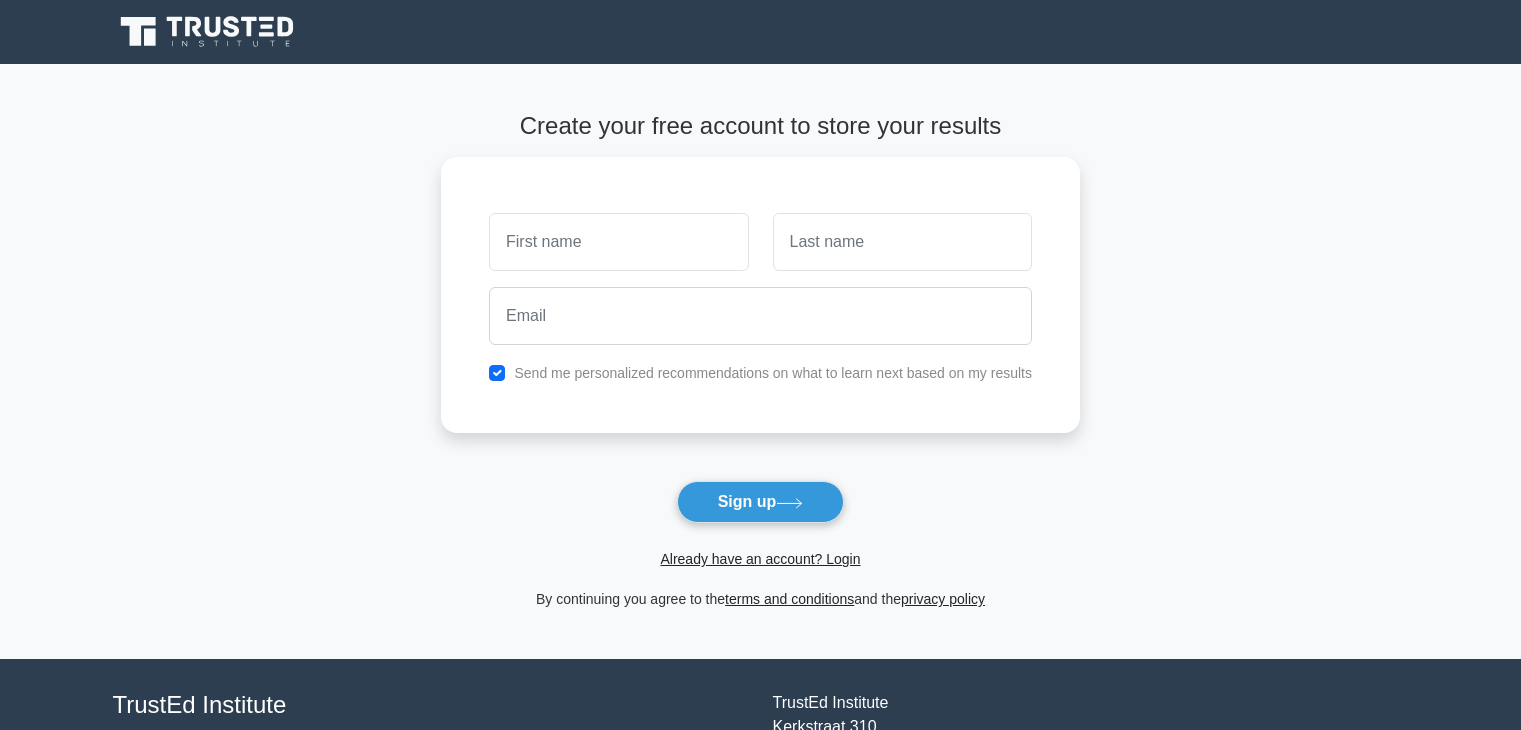 scroll, scrollTop: 0, scrollLeft: 0, axis: both 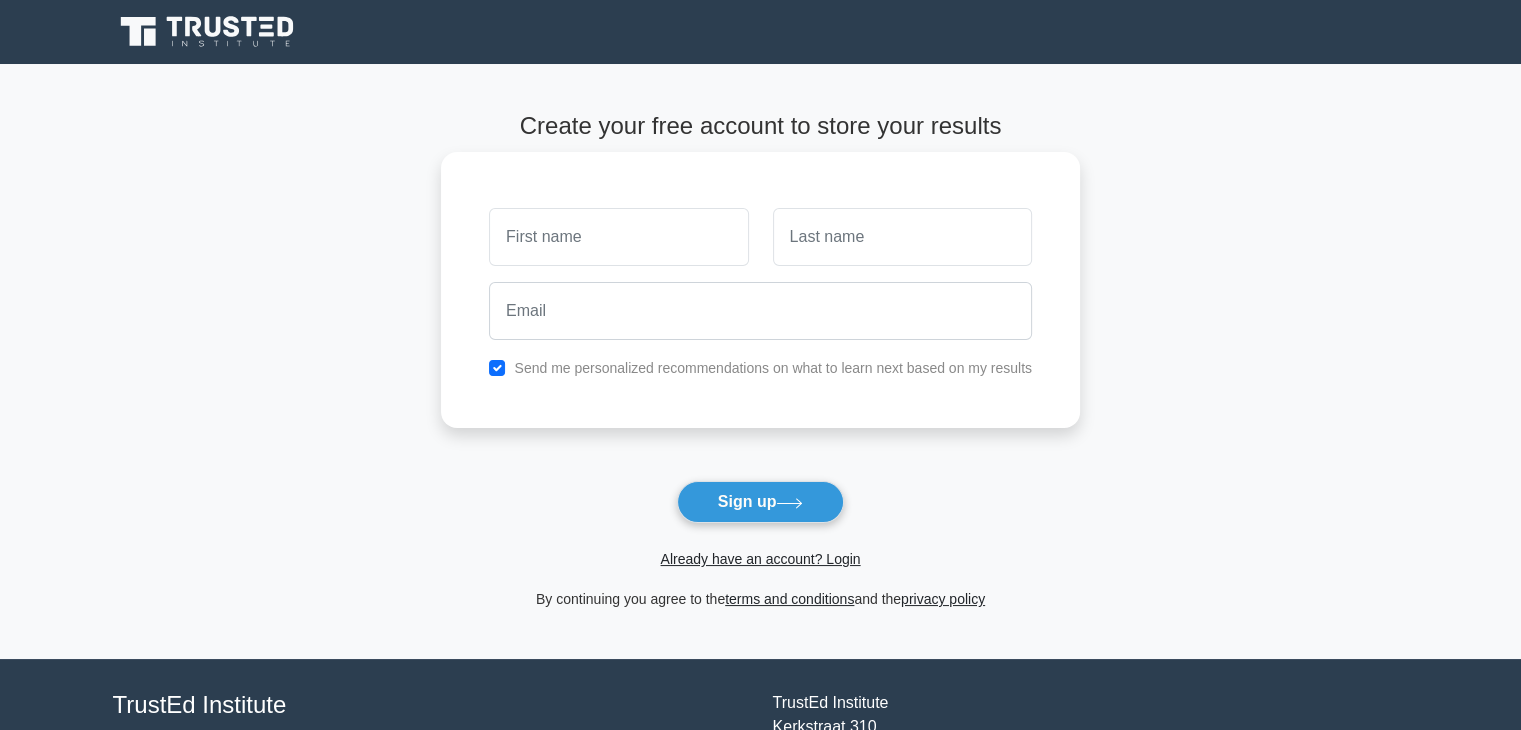 click at bounding box center (618, 237) 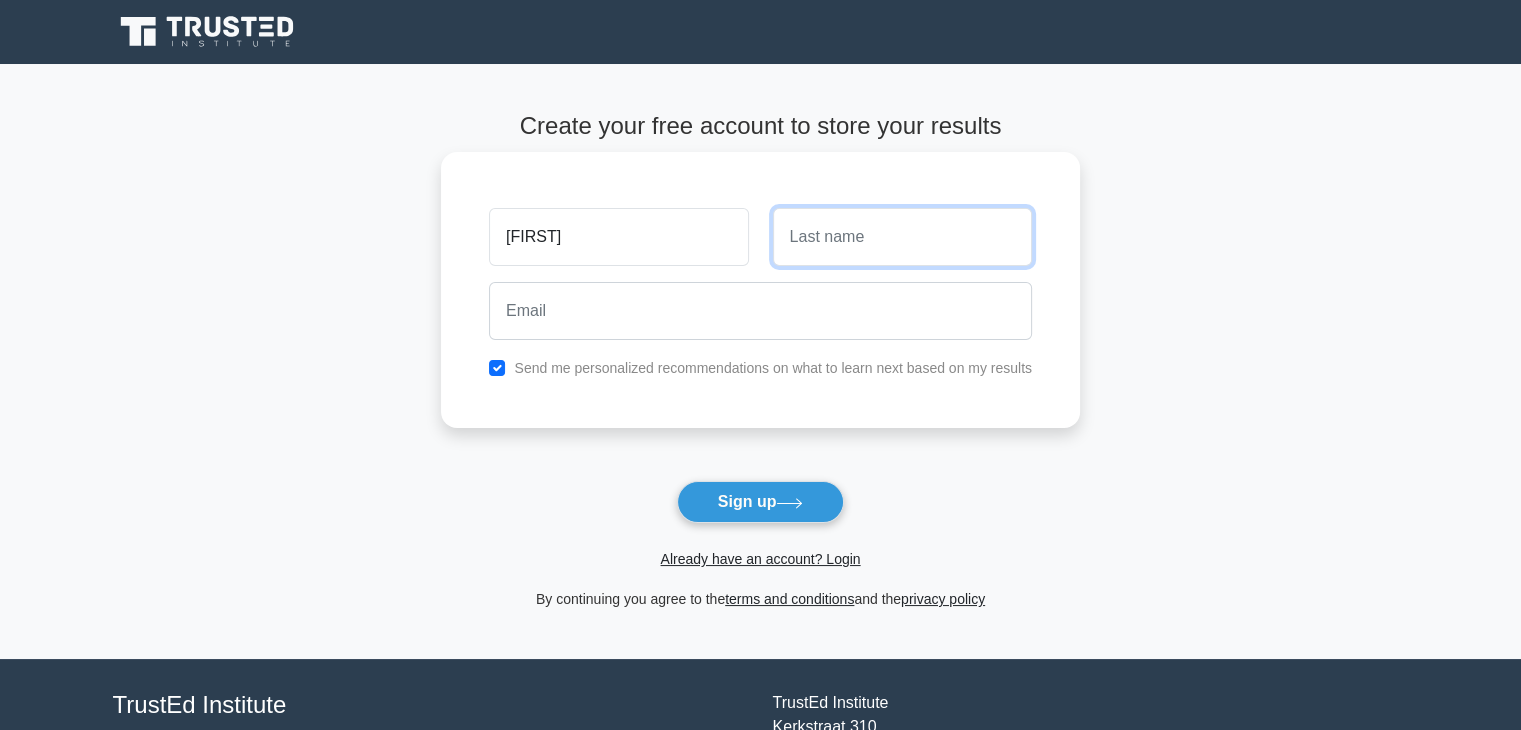 click at bounding box center (902, 237) 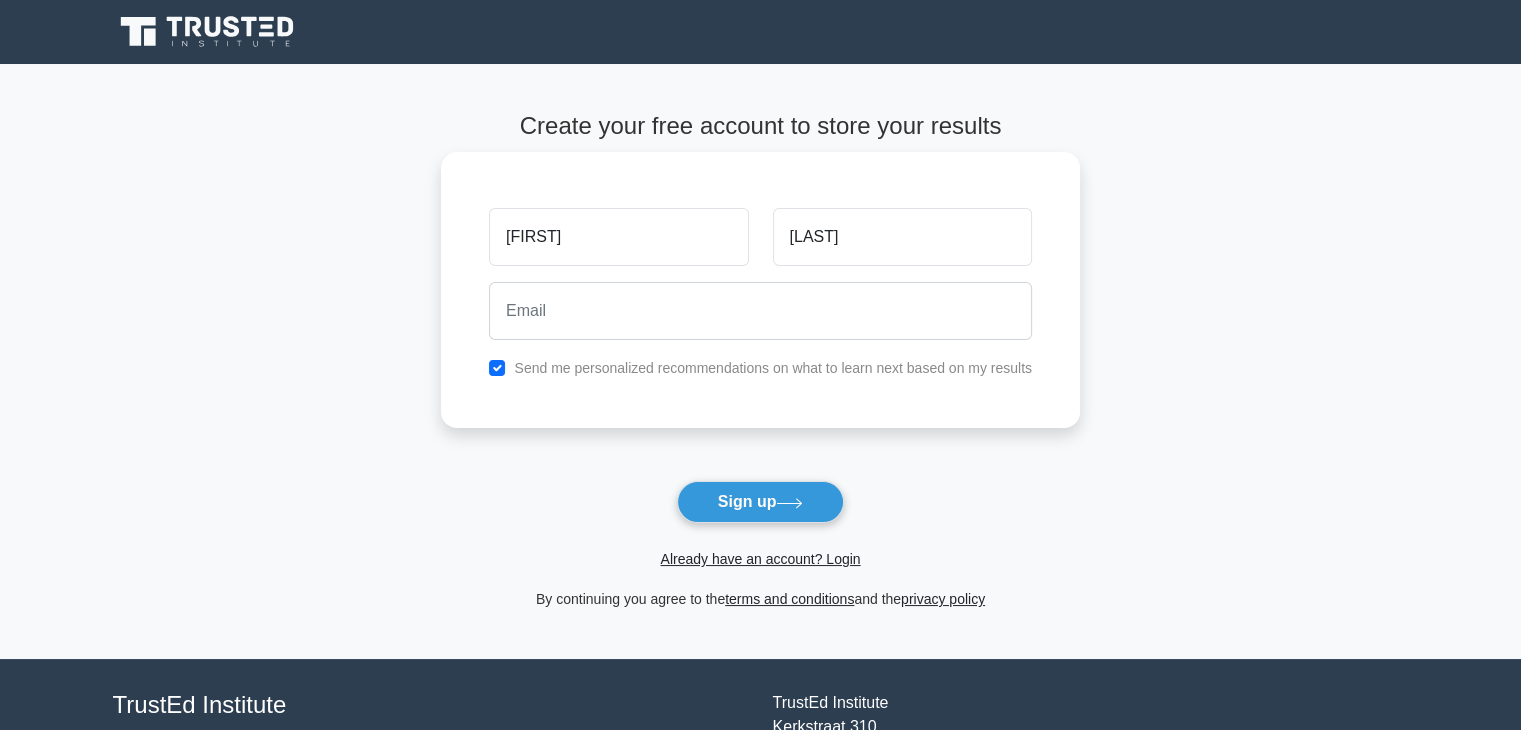 click on "[FIRST]
[LAST]
Send me personalized recommendations on what to learn next based on my results" at bounding box center [760, 290] 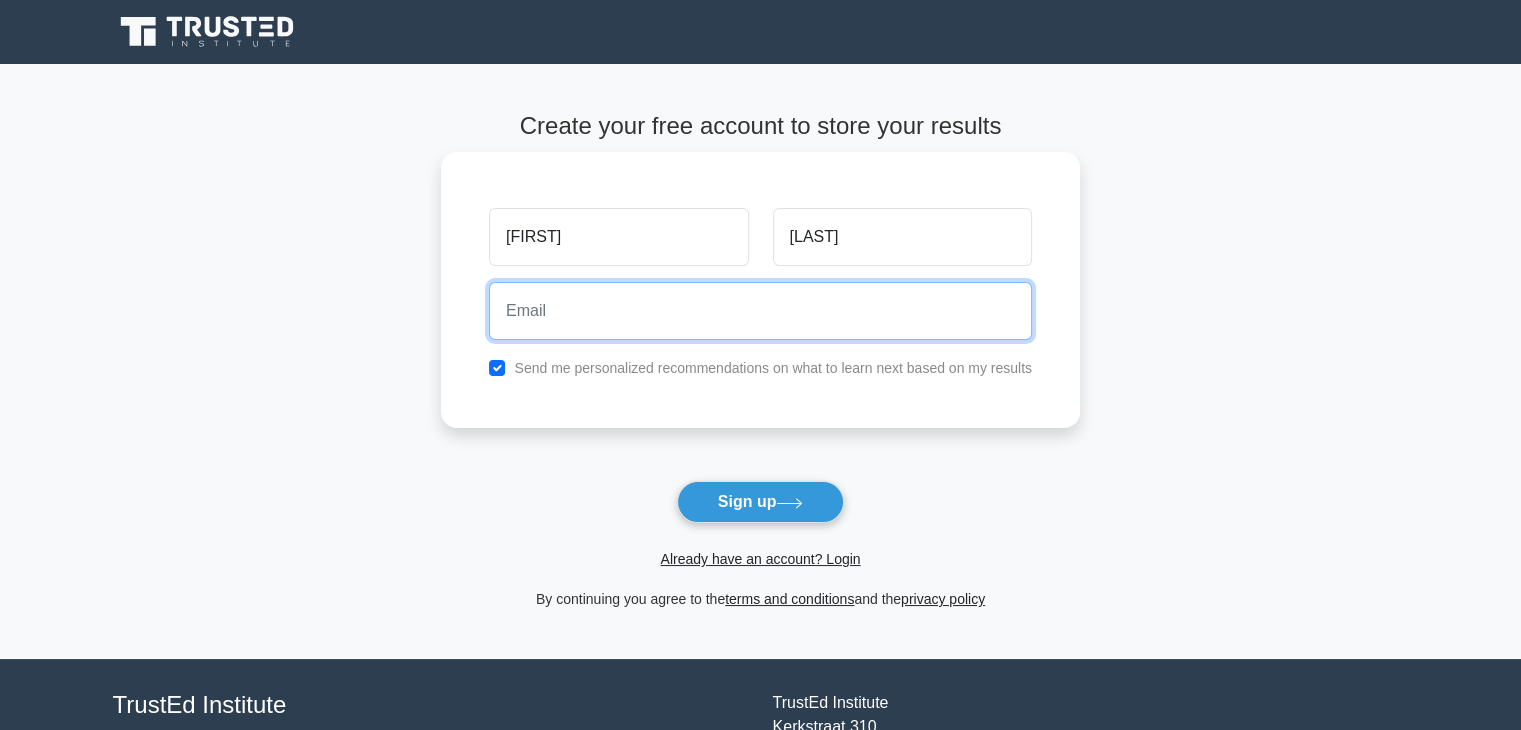 drag, startPoint x: 746, startPoint y: 321, endPoint x: 795, endPoint y: 321, distance: 49 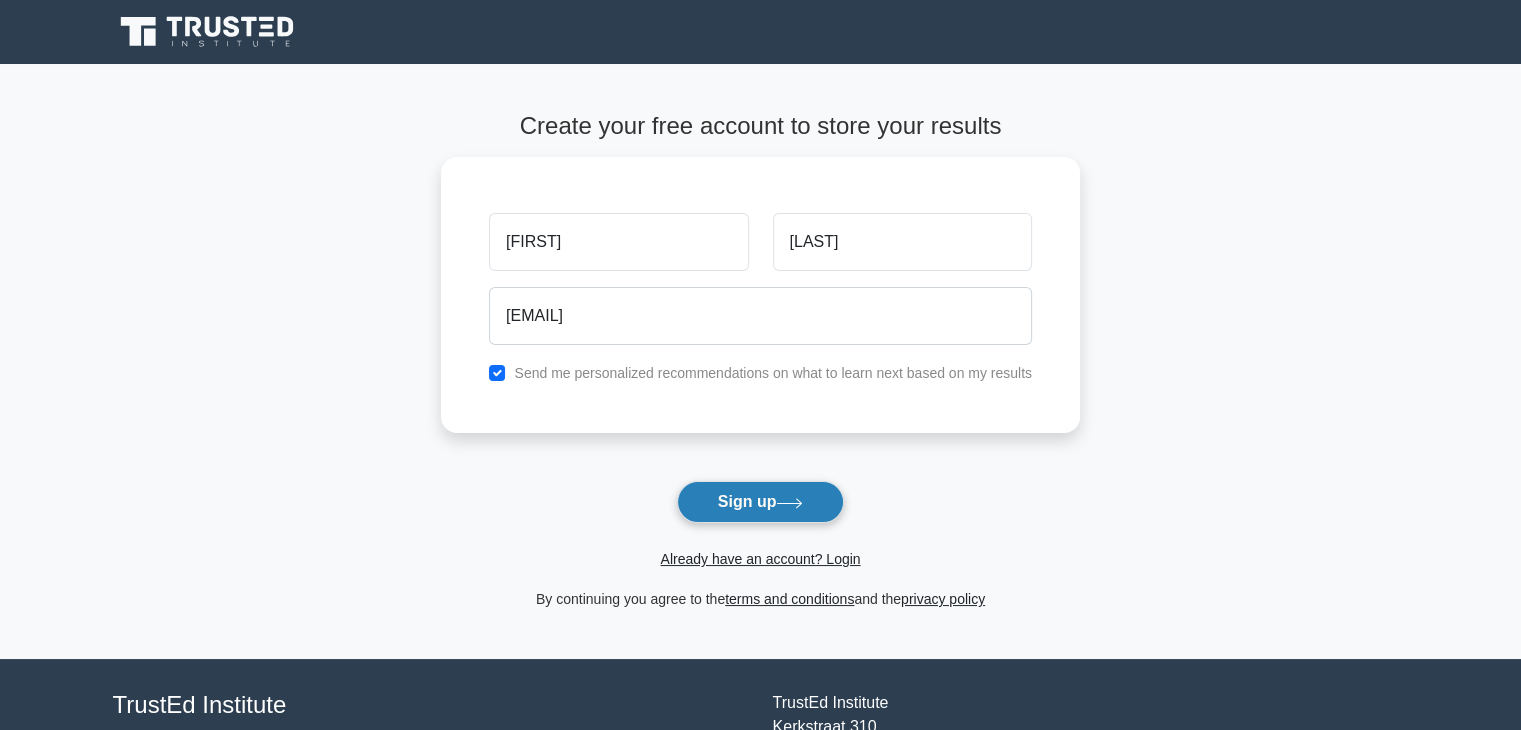 click 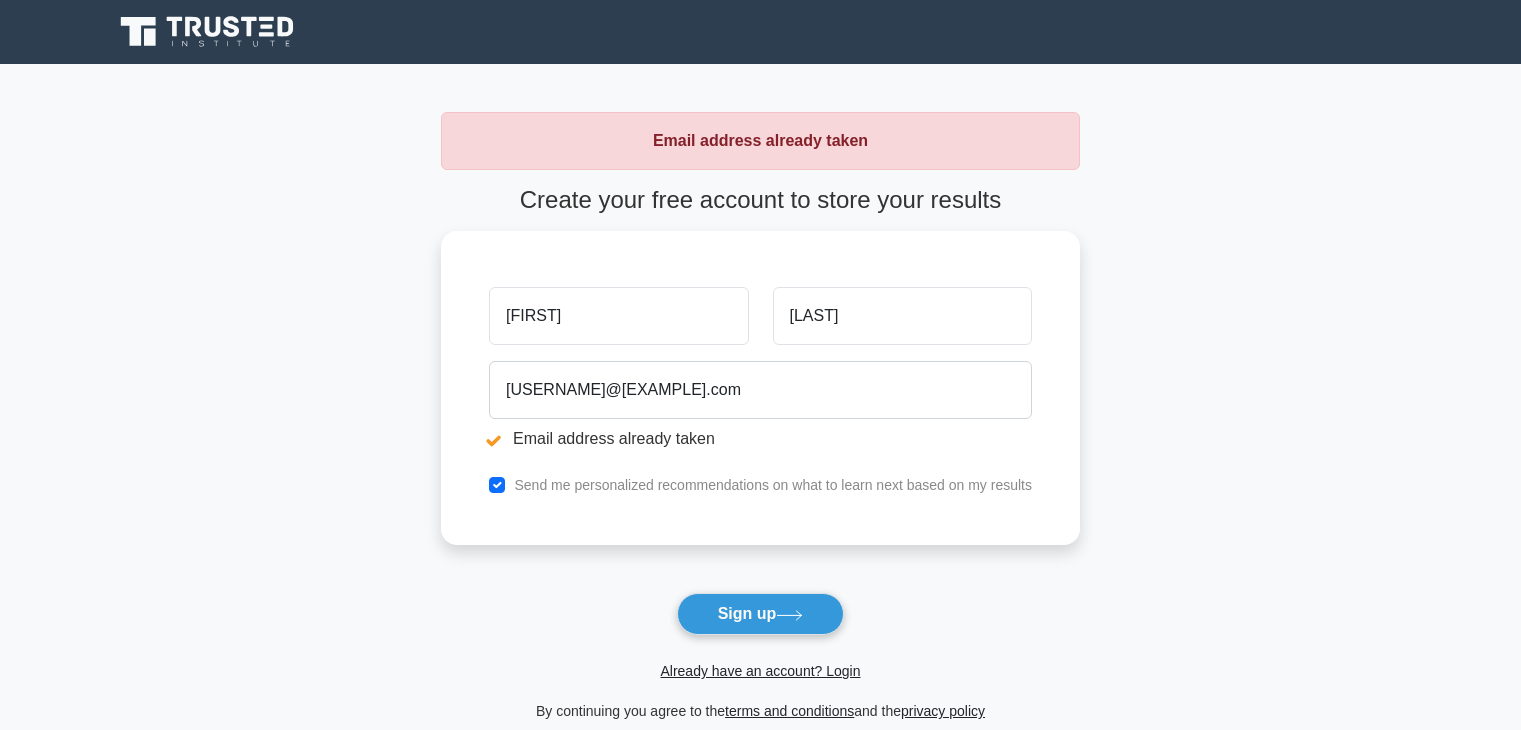 scroll, scrollTop: 0, scrollLeft: 0, axis: both 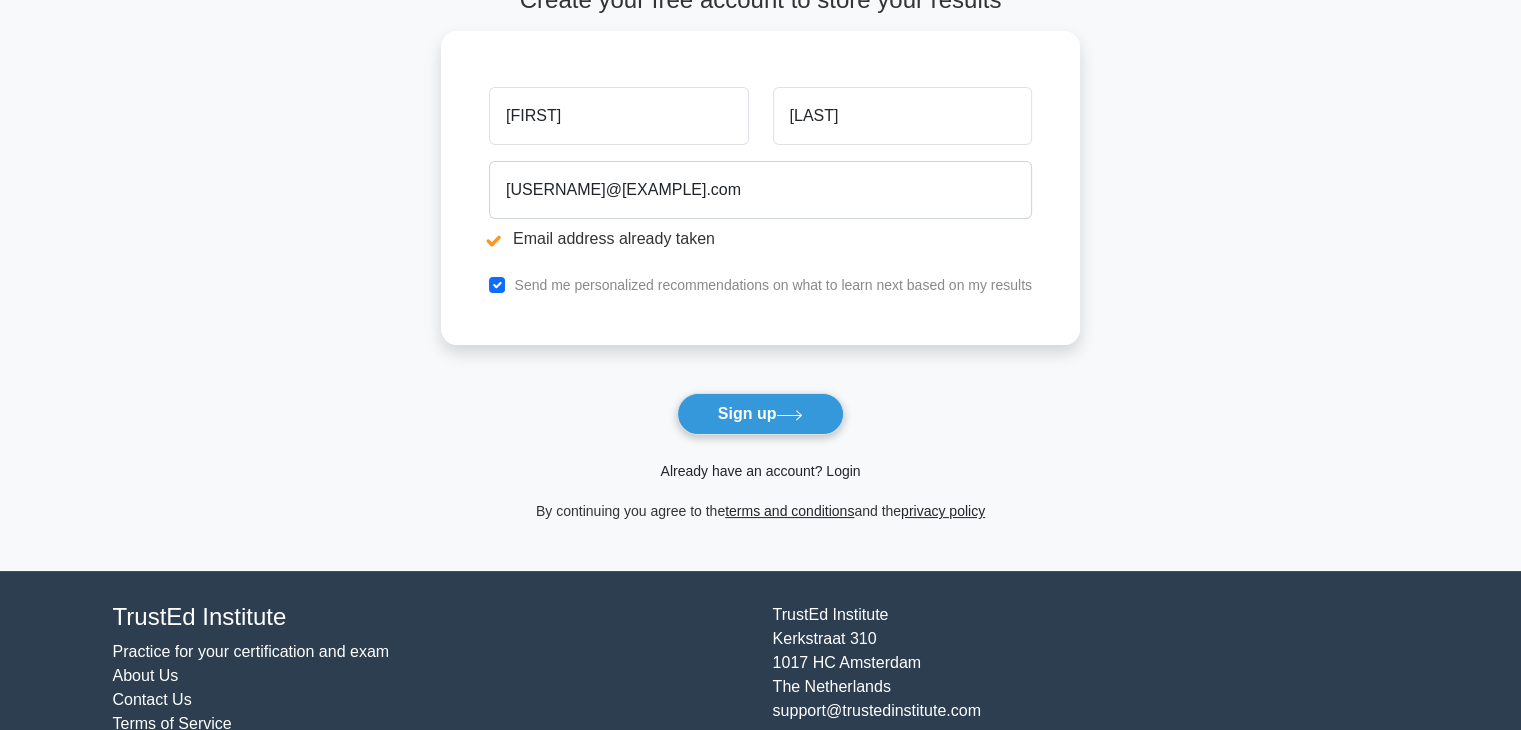 click on "Already have an account? Login" at bounding box center [760, 471] 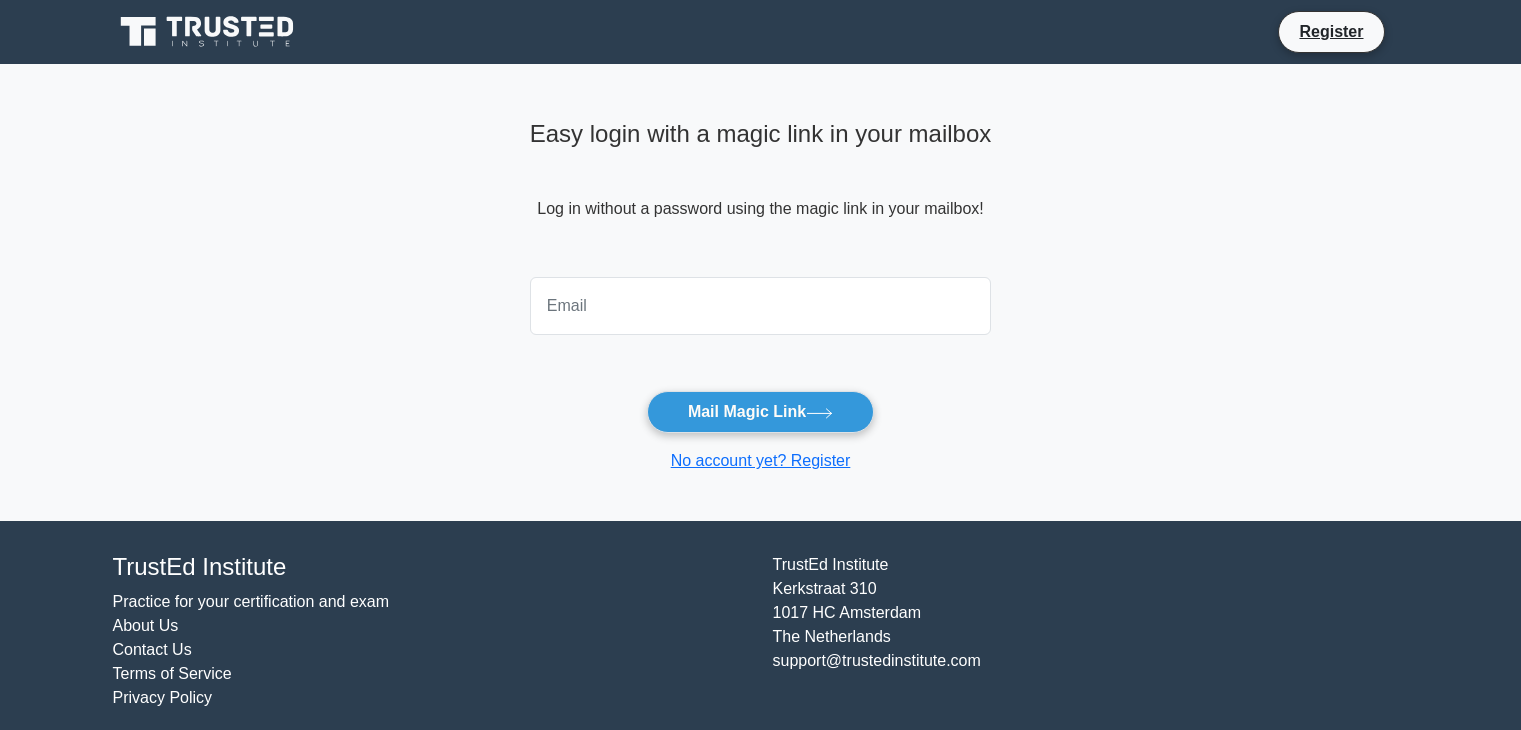 scroll, scrollTop: 0, scrollLeft: 0, axis: both 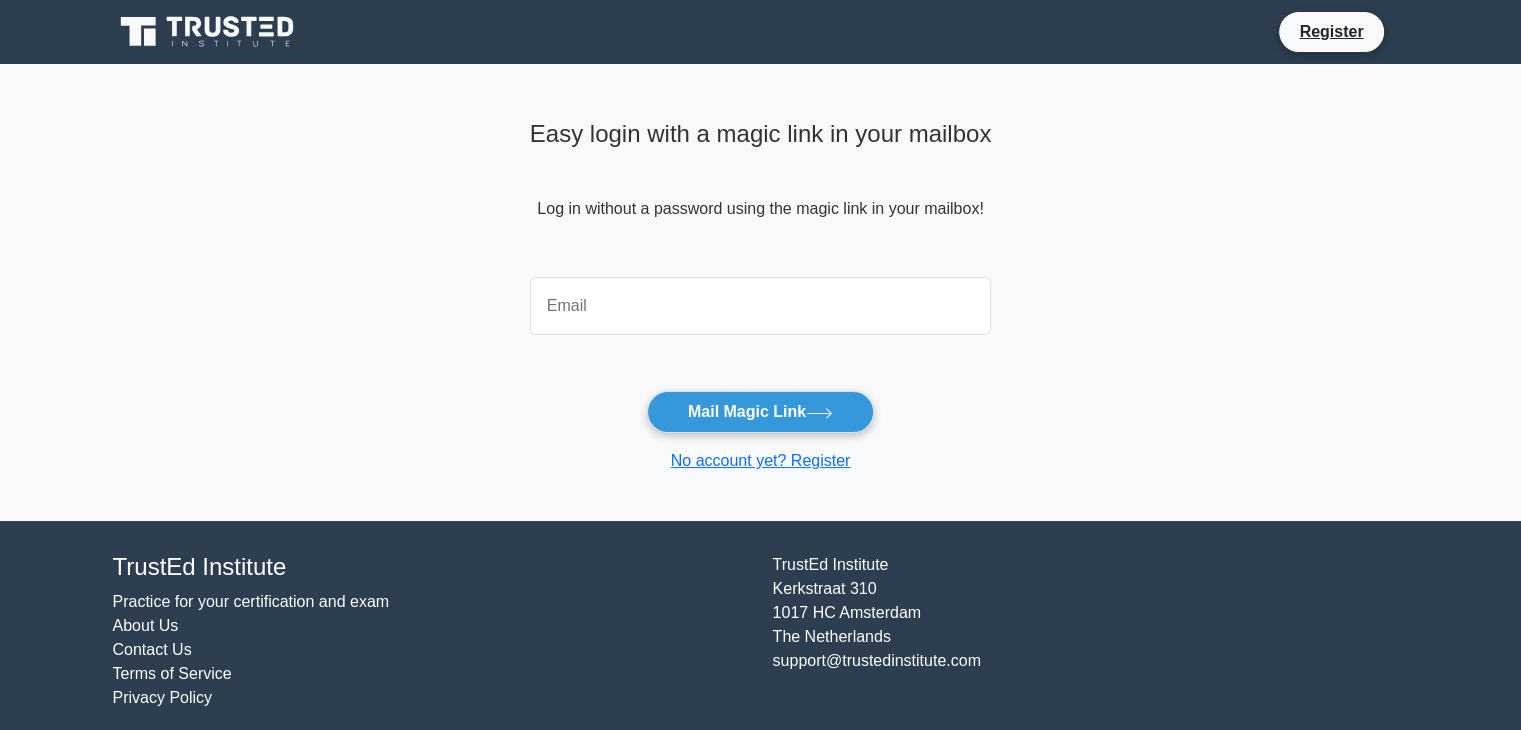 click at bounding box center (761, 306) 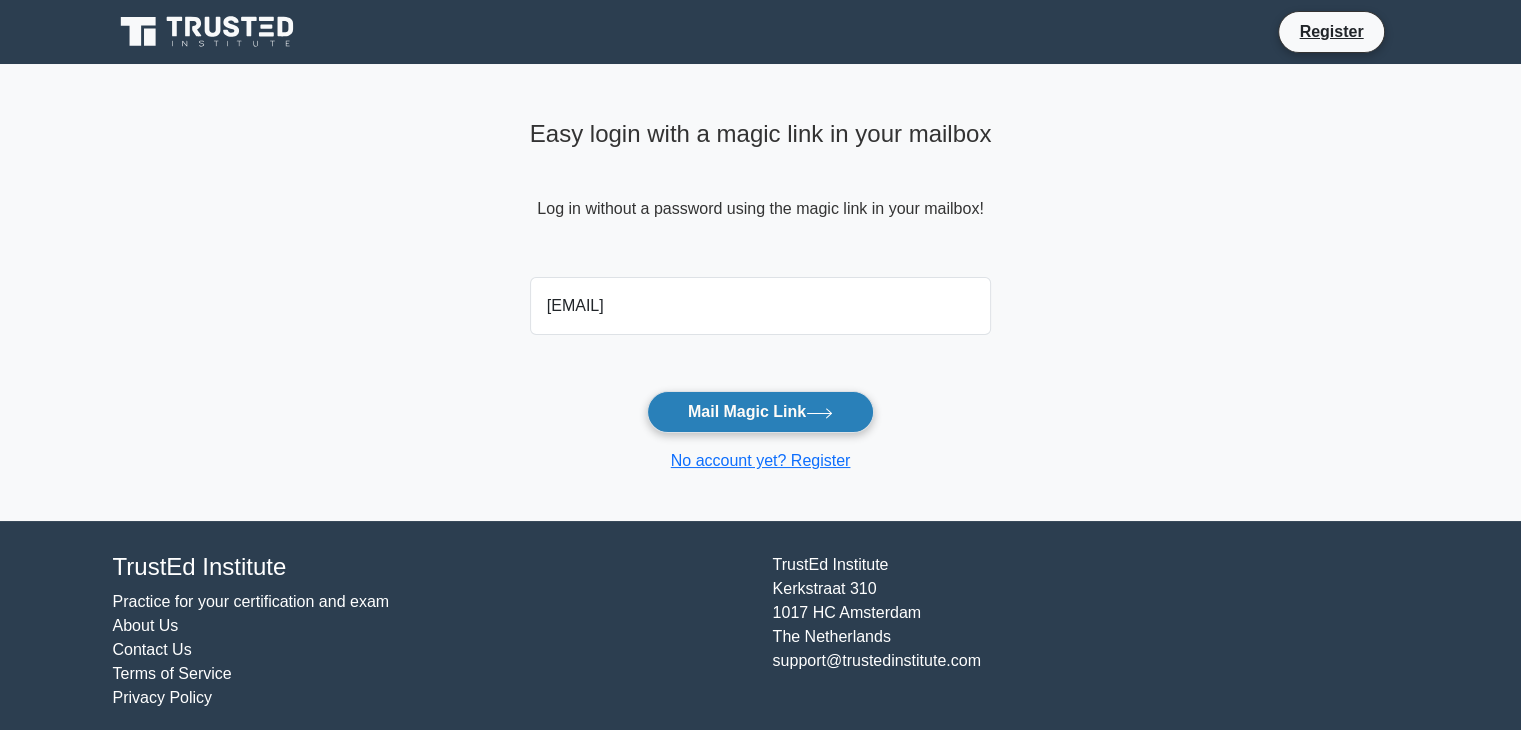 click on "Mail Magic Link" at bounding box center (760, 412) 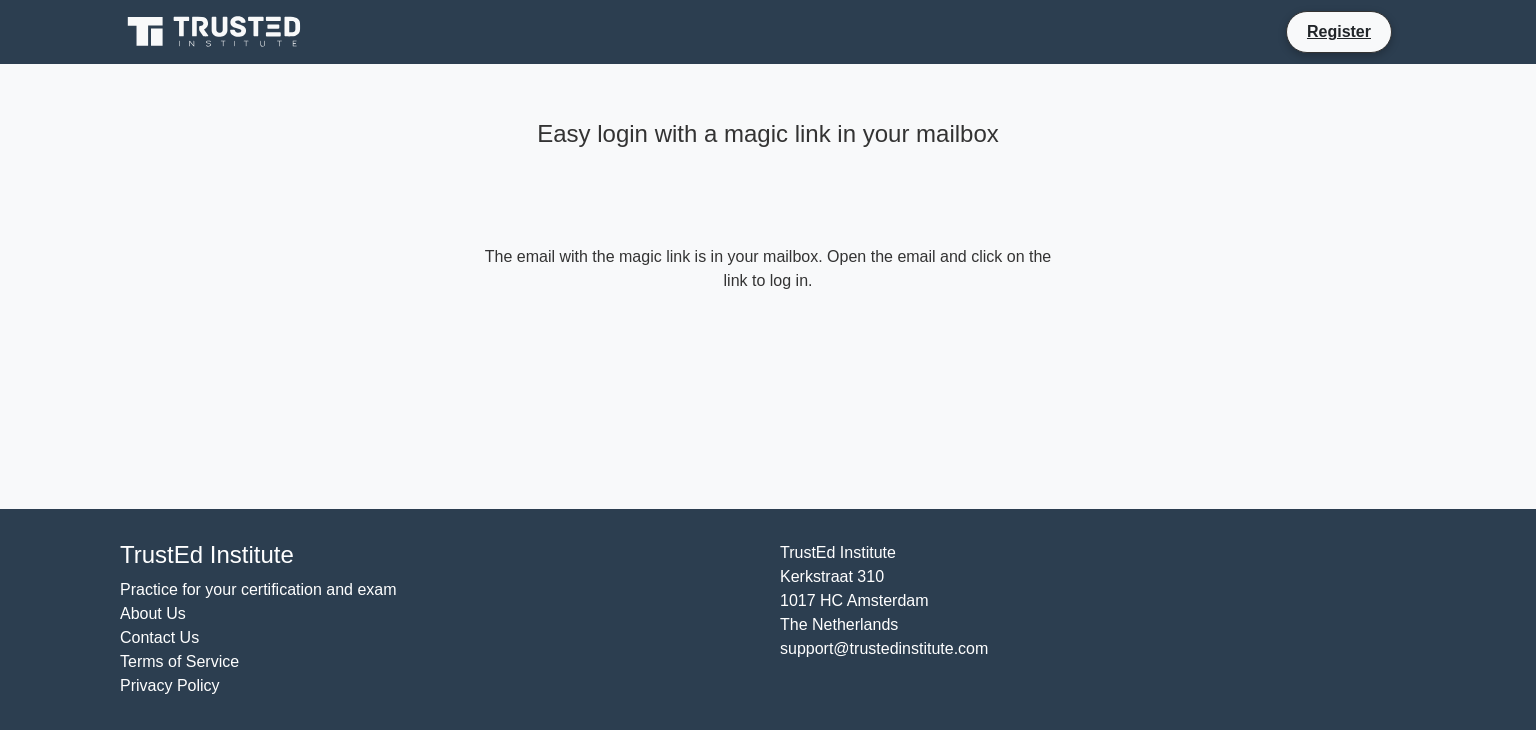 scroll, scrollTop: 0, scrollLeft: 0, axis: both 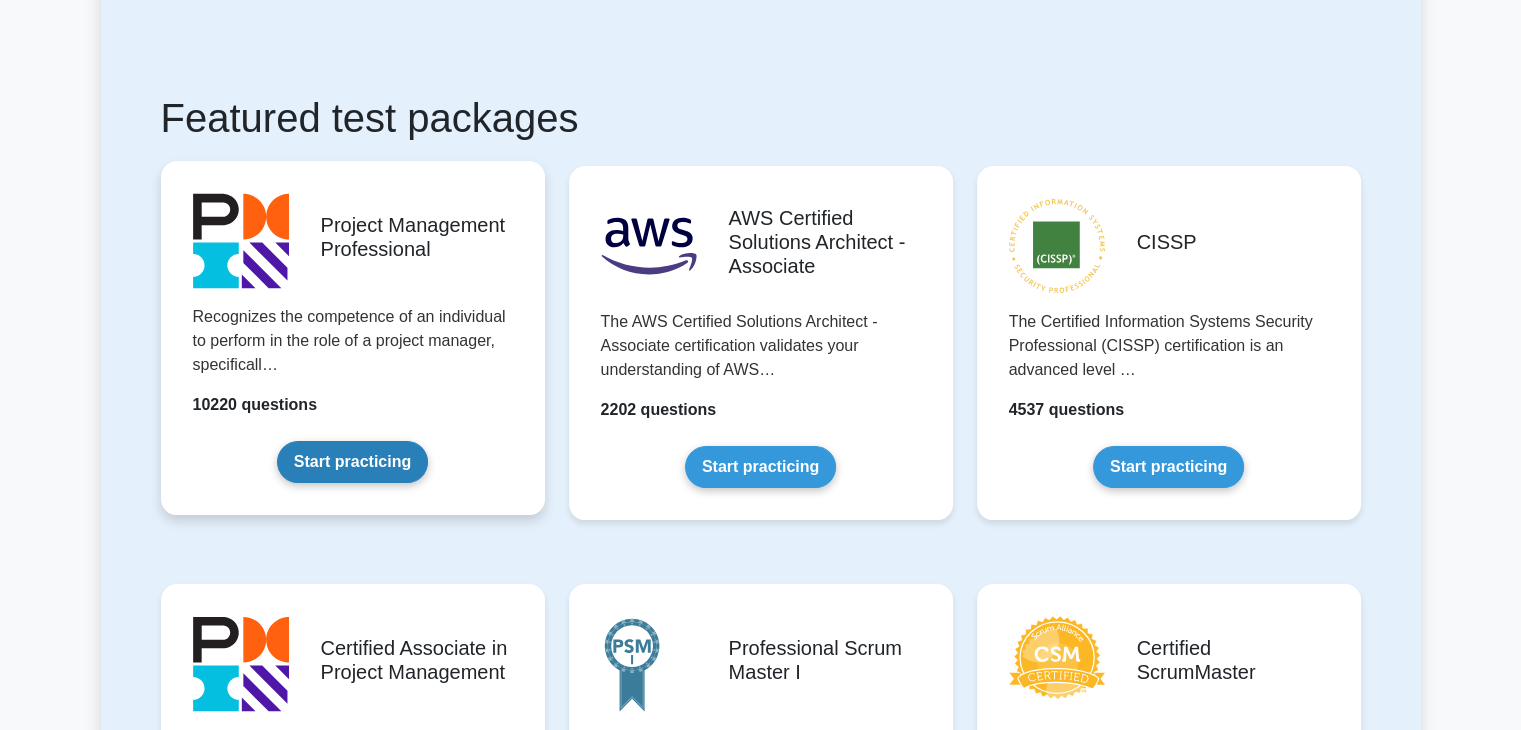 click on "Start practicing" at bounding box center [352, 462] 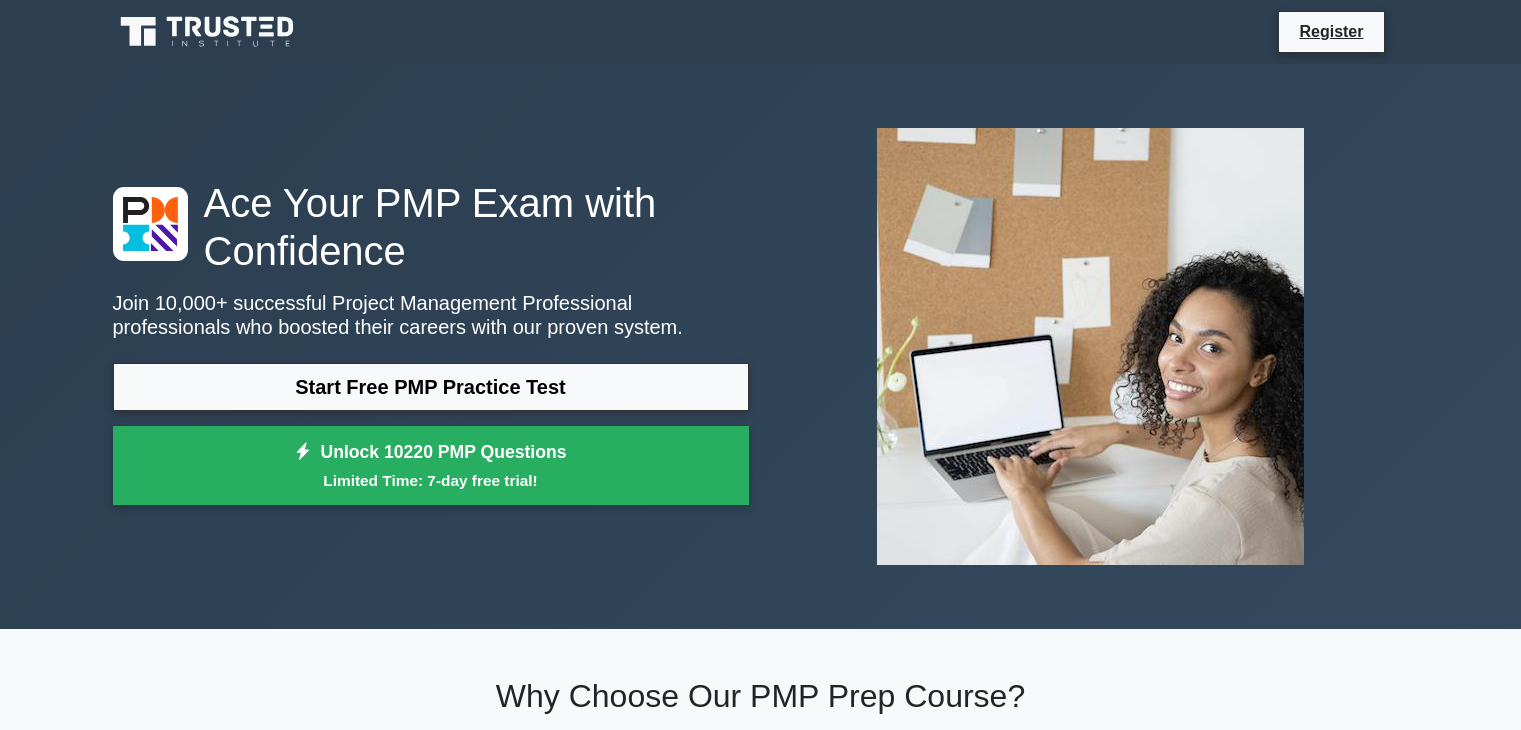 scroll, scrollTop: 0, scrollLeft: 0, axis: both 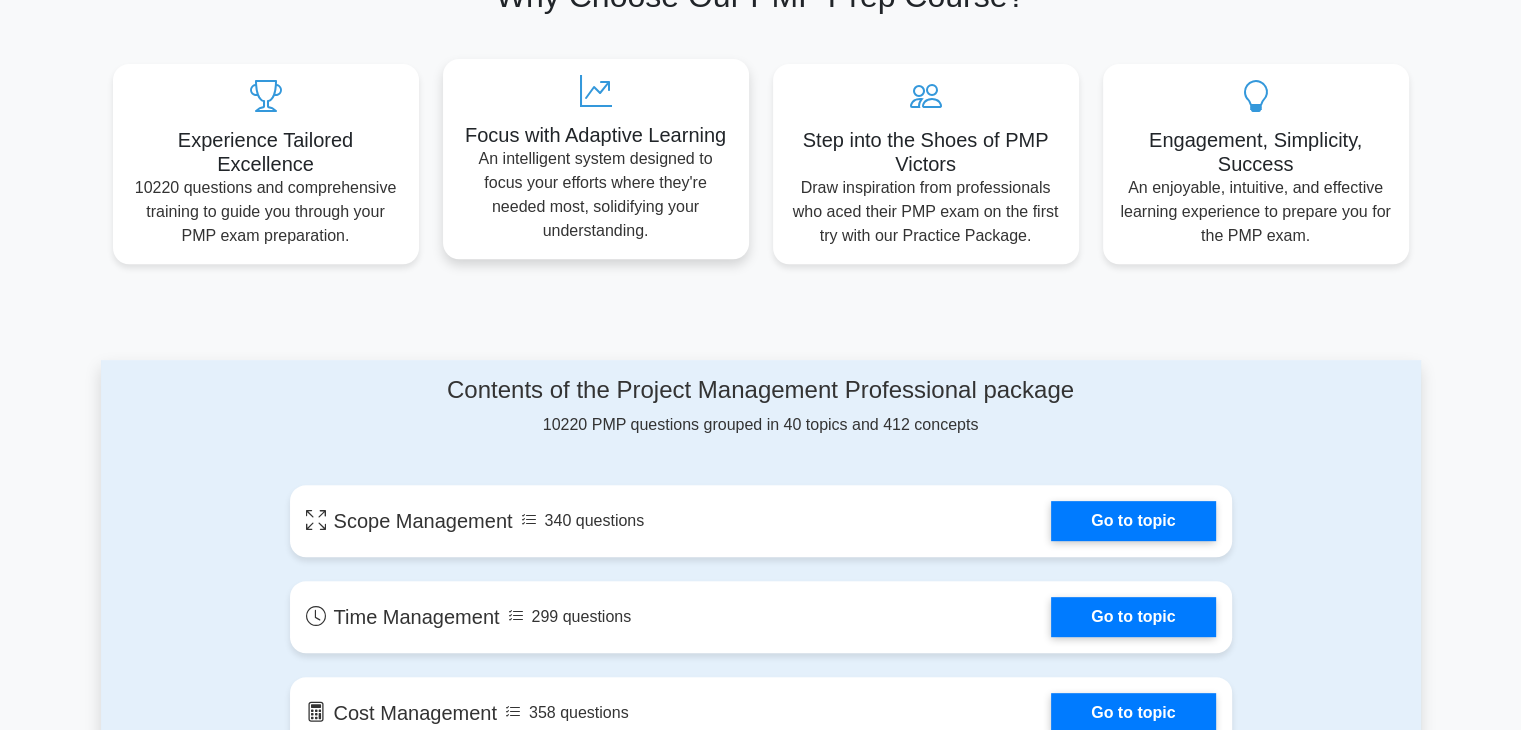 click on "An intelligent system designed to focus your efforts where they're needed most, solidifying your understanding." at bounding box center (596, 195) 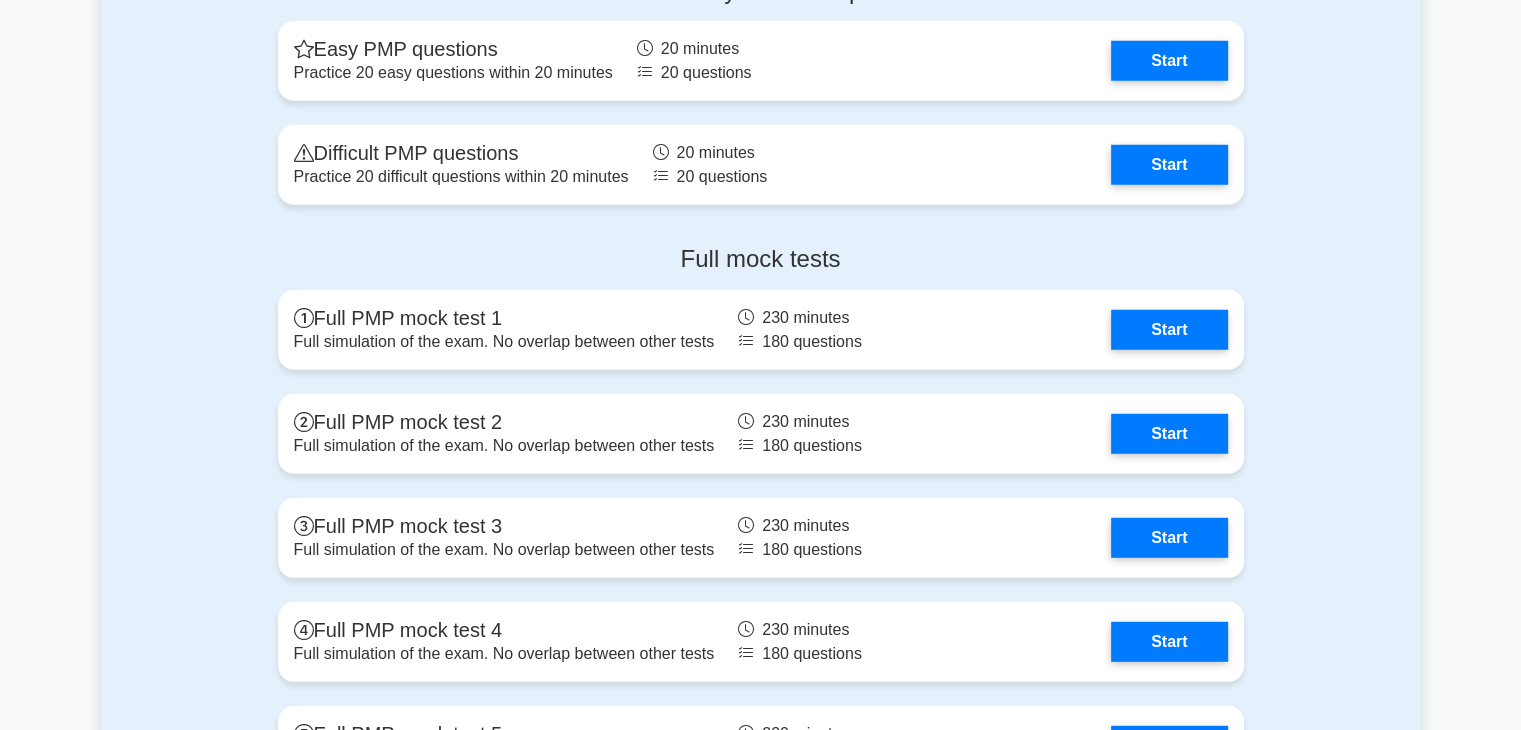 scroll, scrollTop: 5600, scrollLeft: 0, axis: vertical 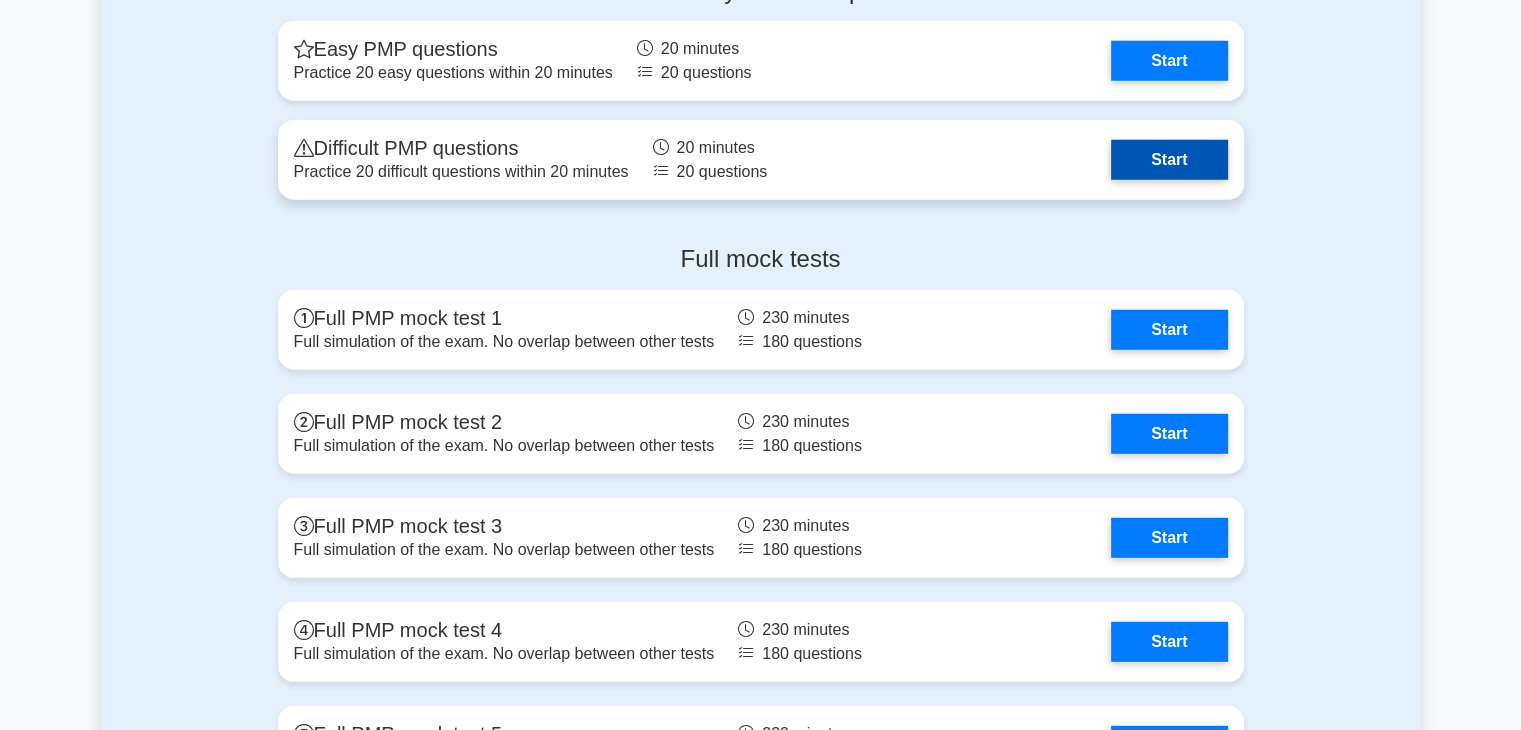 click on "Start" at bounding box center (1169, 160) 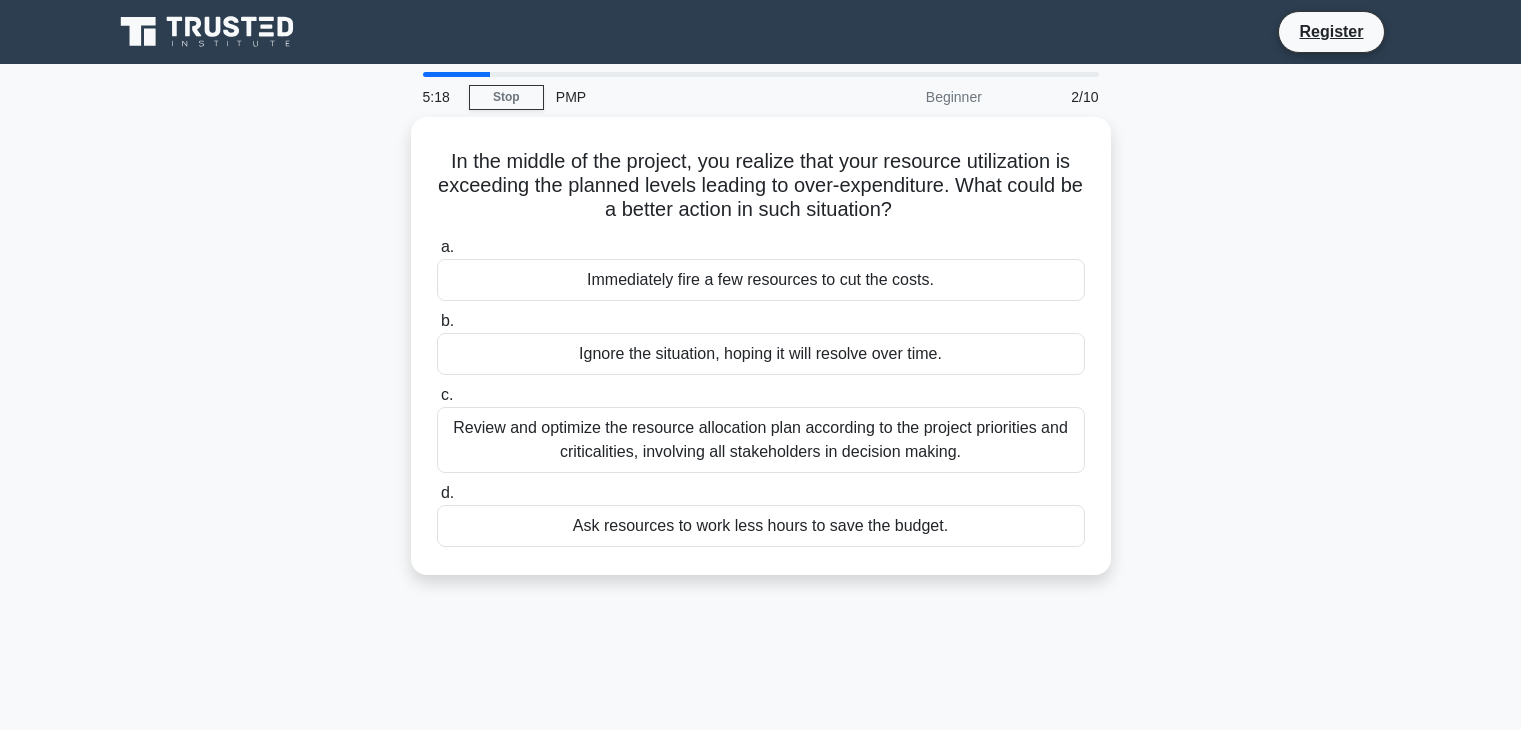 scroll, scrollTop: 0, scrollLeft: 0, axis: both 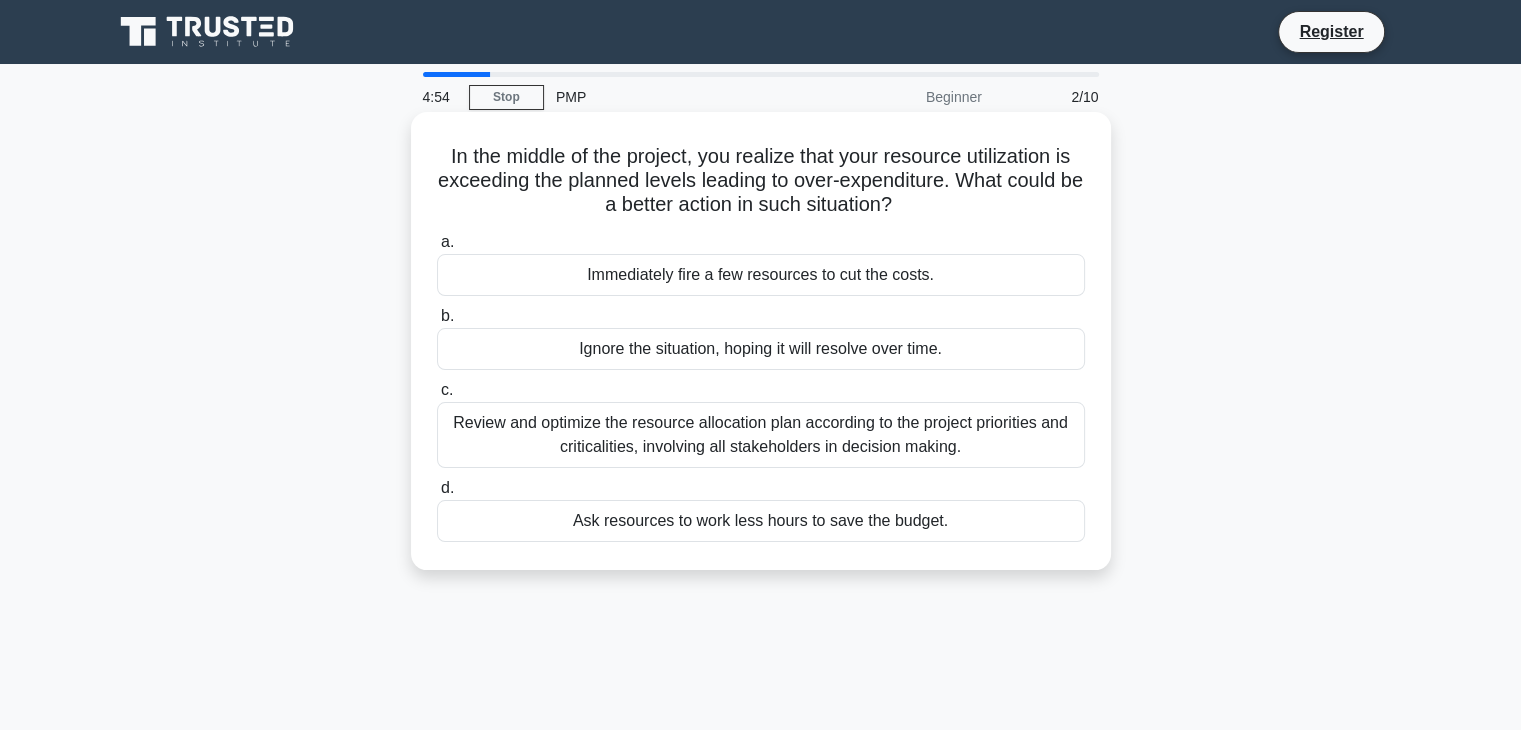 click on "Review and optimize the resource allocation plan according to the project priorities and criticalities, involving all stakeholders in decision making." at bounding box center (761, 435) 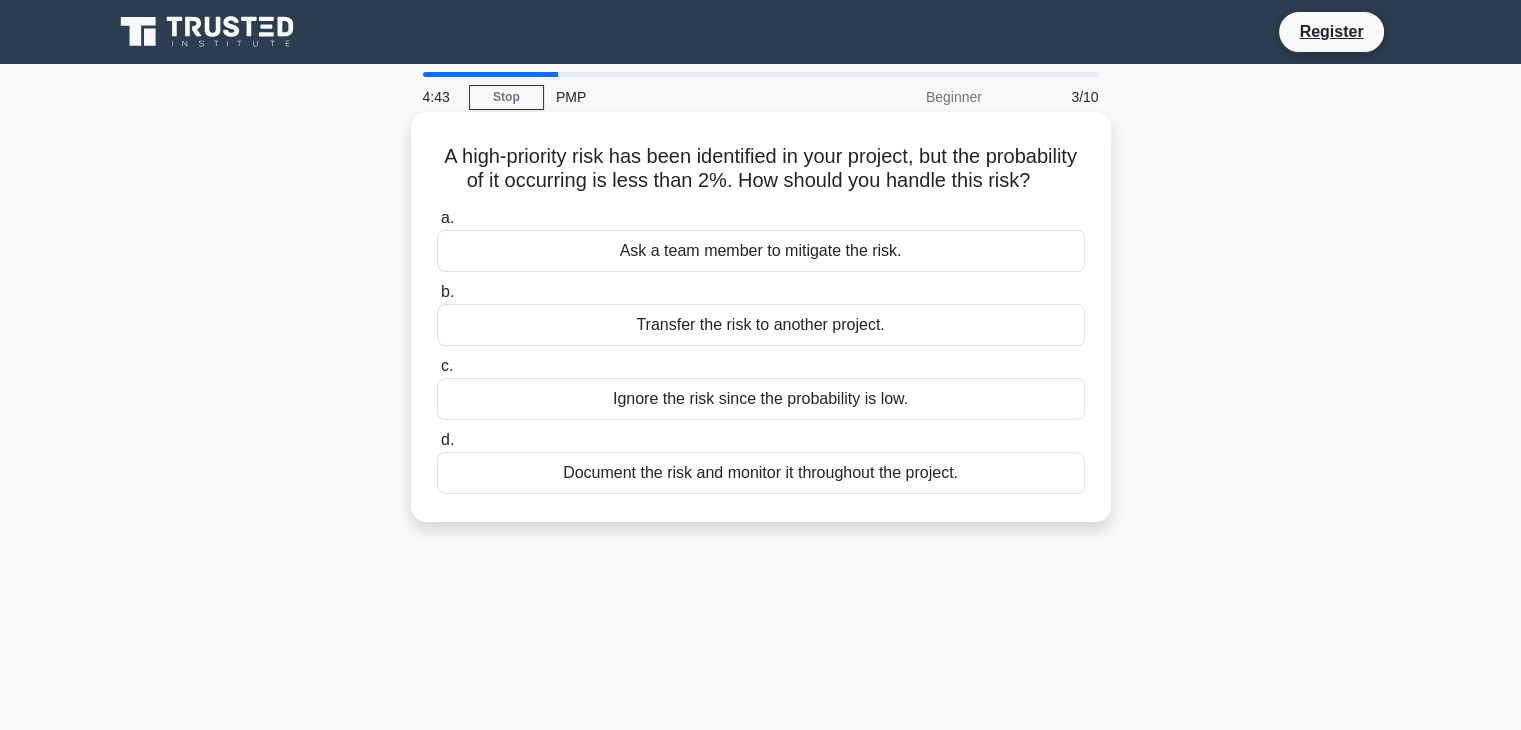 click on "Document the risk and monitor it throughout the project." at bounding box center (761, 473) 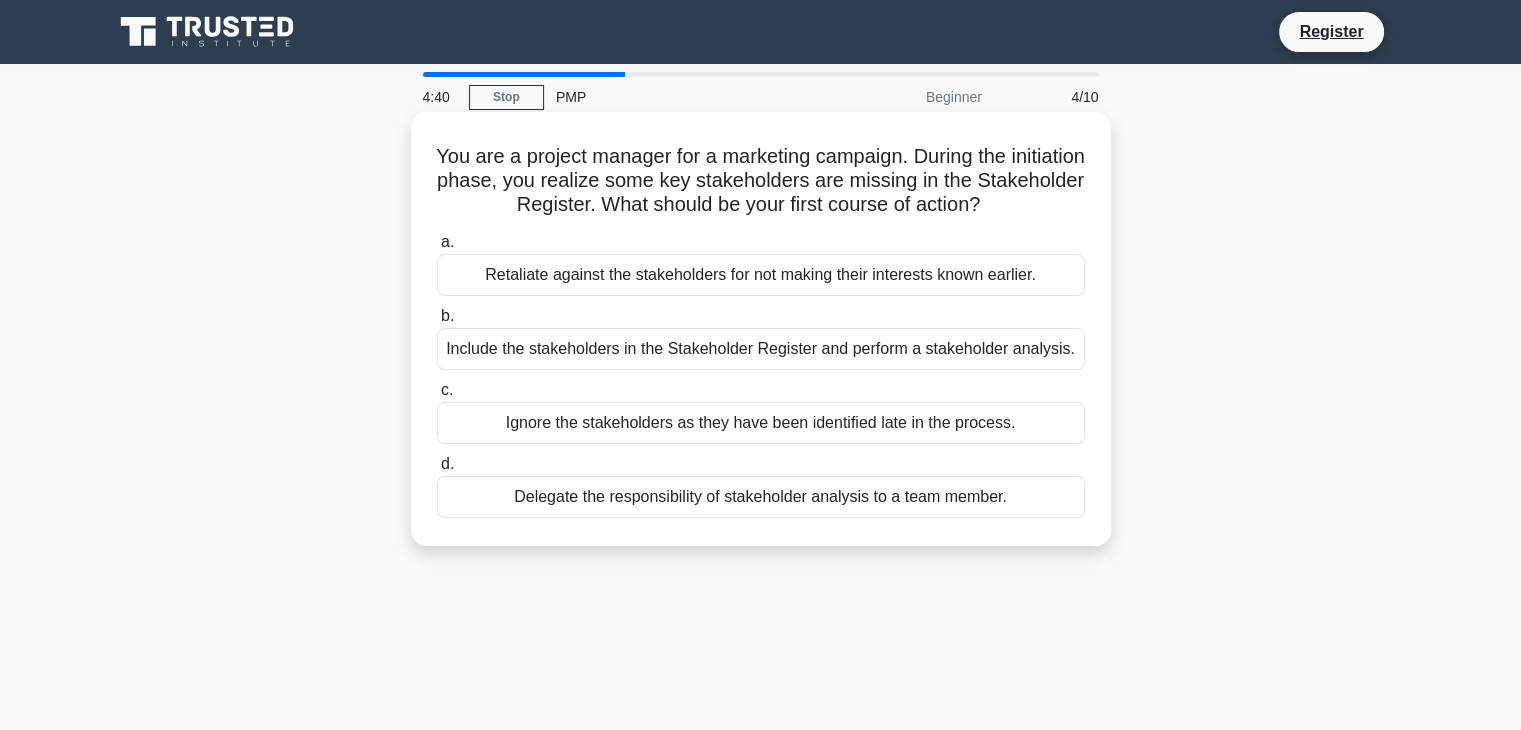 drag, startPoint x: 720, startPoint y: 152, endPoint x: 1044, endPoint y: 214, distance: 329.87875 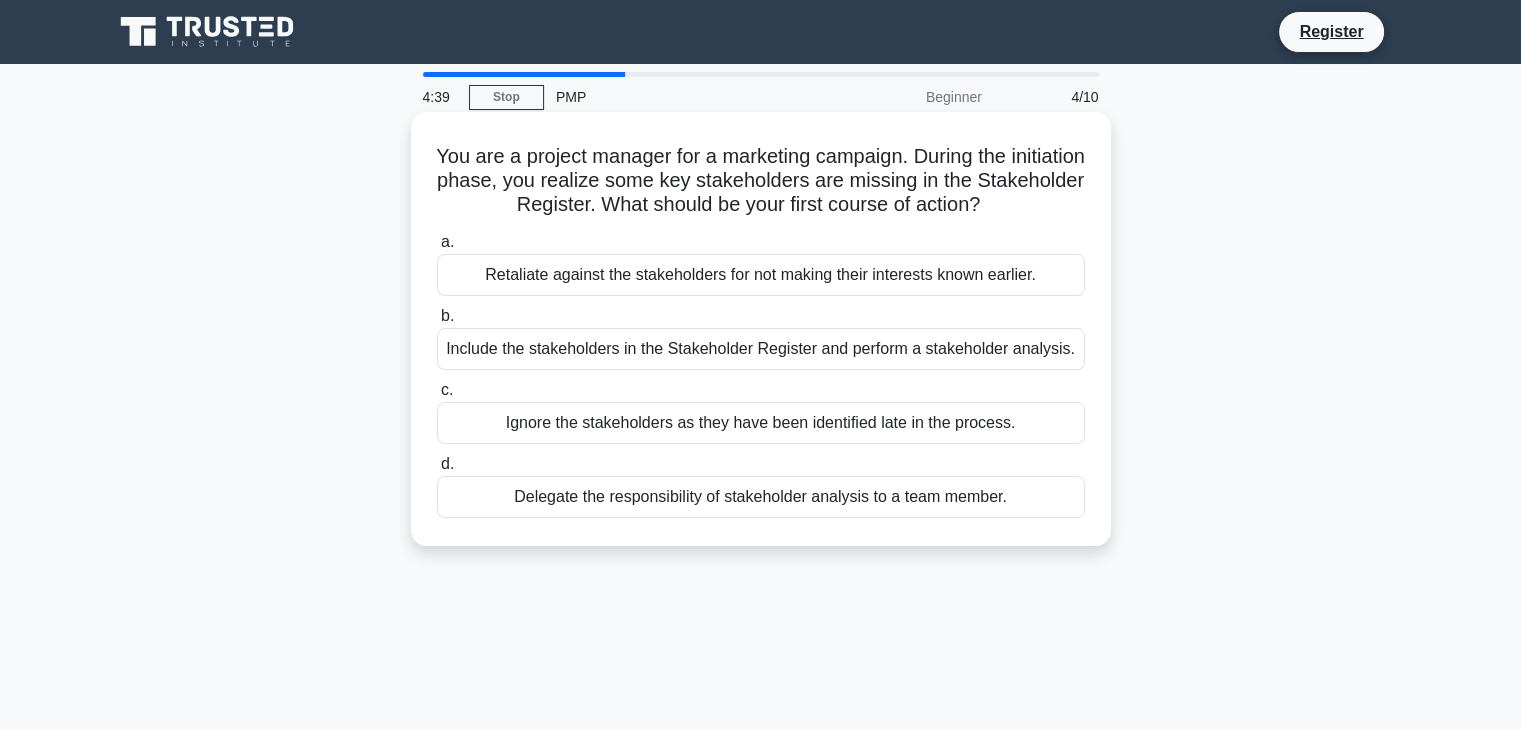 click on "You are a project manager for a marketing campaign. During the initiation phase, you realize some key stakeholders are missing in the Stakeholder Register. What should be your first course of action?
.spinner_0XTQ{transform-origin:center;animation:spinner_y6GP .75s linear infinite}@keyframes spinner_y6GP{100%{transform:rotate(360deg)}}" at bounding box center [761, 181] 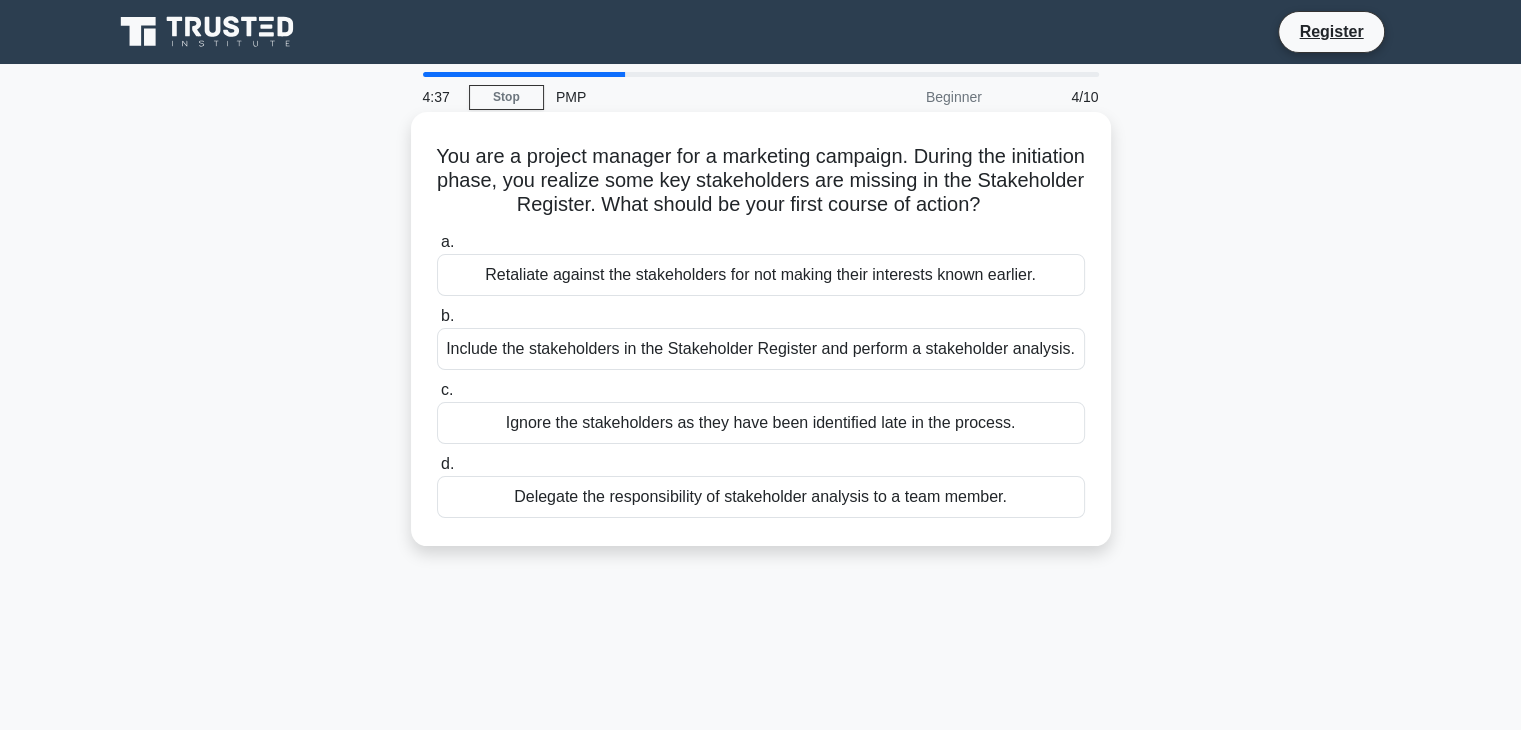 drag, startPoint x: 608, startPoint y: 182, endPoint x: 1049, endPoint y: 204, distance: 441.5484 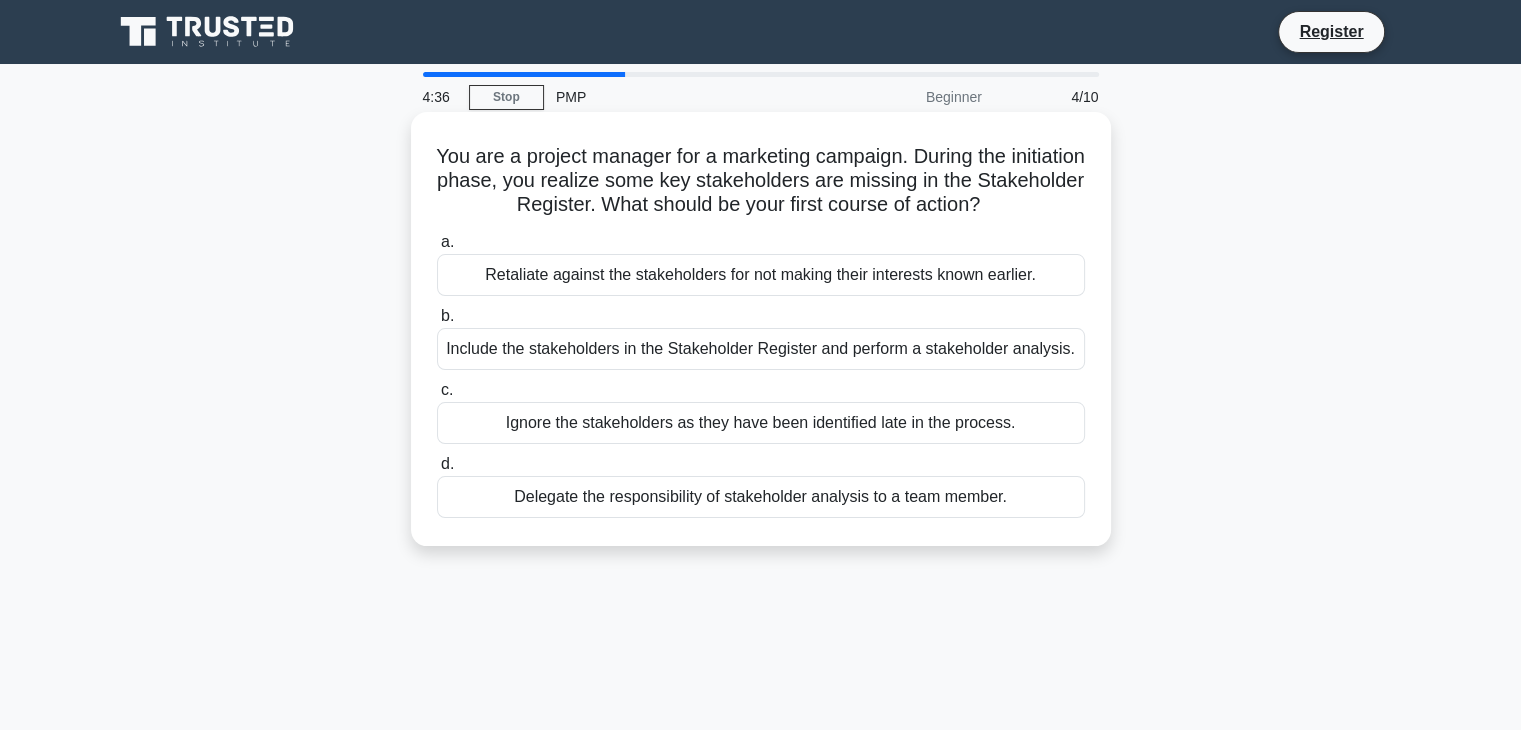 click on "You are a project manager for a marketing campaign. During the initiation phase, you realize some key stakeholders are missing in the Stakeholder Register. What should be your first course of action?
.spinner_0XTQ{transform-origin:center;animation:spinner_y6GP .75s linear infinite}@keyframes spinner_y6GP{100%{transform:rotate(360deg)}}" at bounding box center (761, 181) 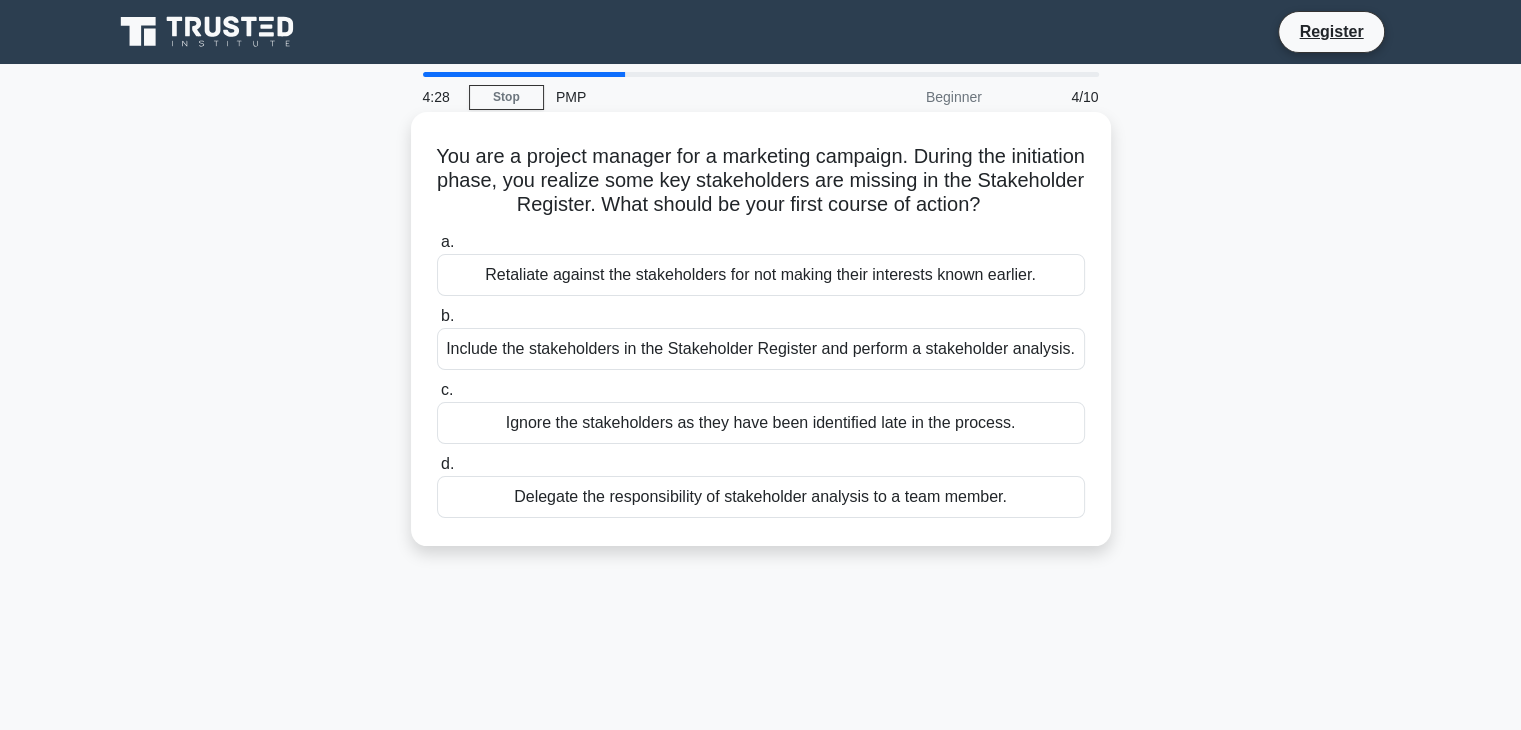 click on "Include the stakeholders in the Stakeholder Register and perform a stakeholder analysis." at bounding box center [761, 349] 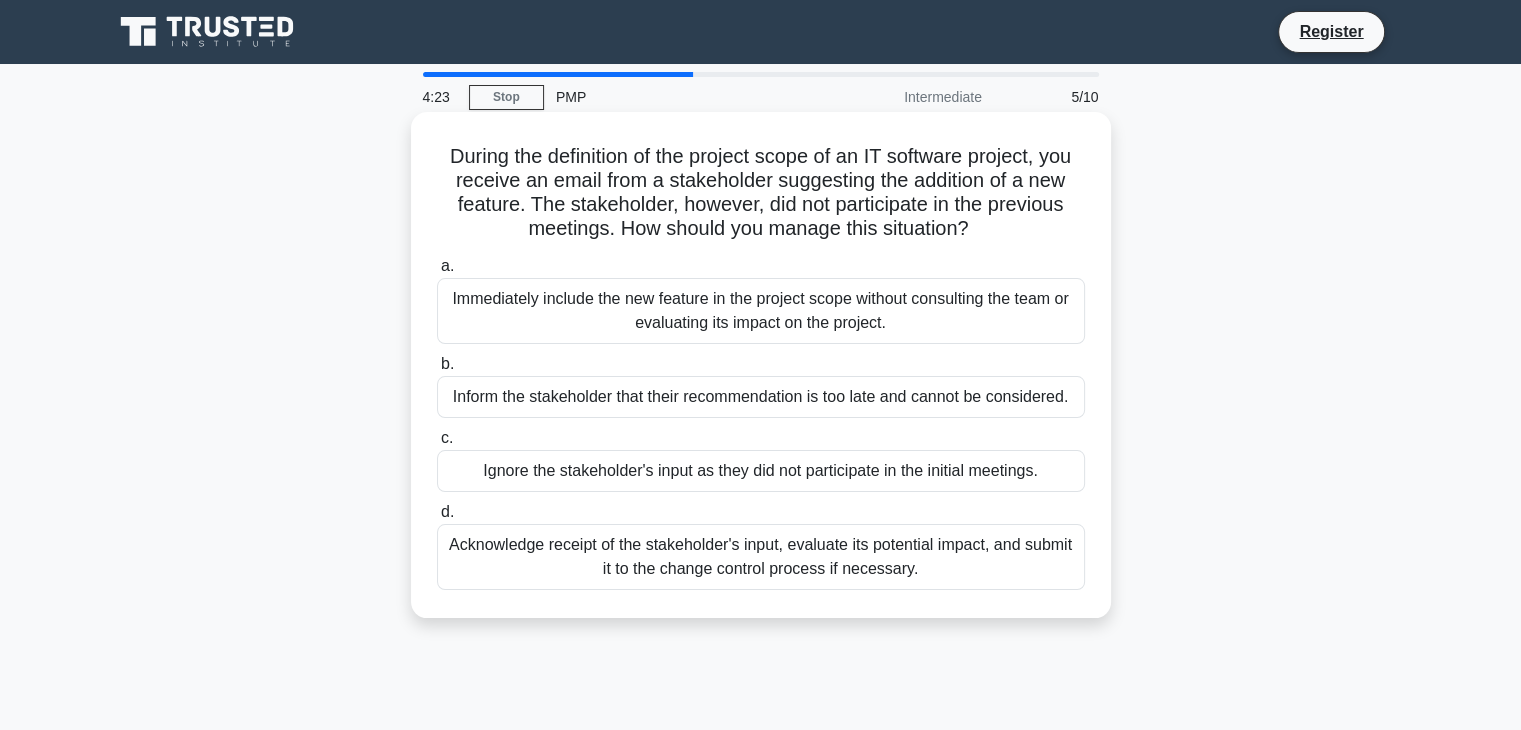 drag, startPoint x: 829, startPoint y: 155, endPoint x: 1002, endPoint y: 224, distance: 186.25252 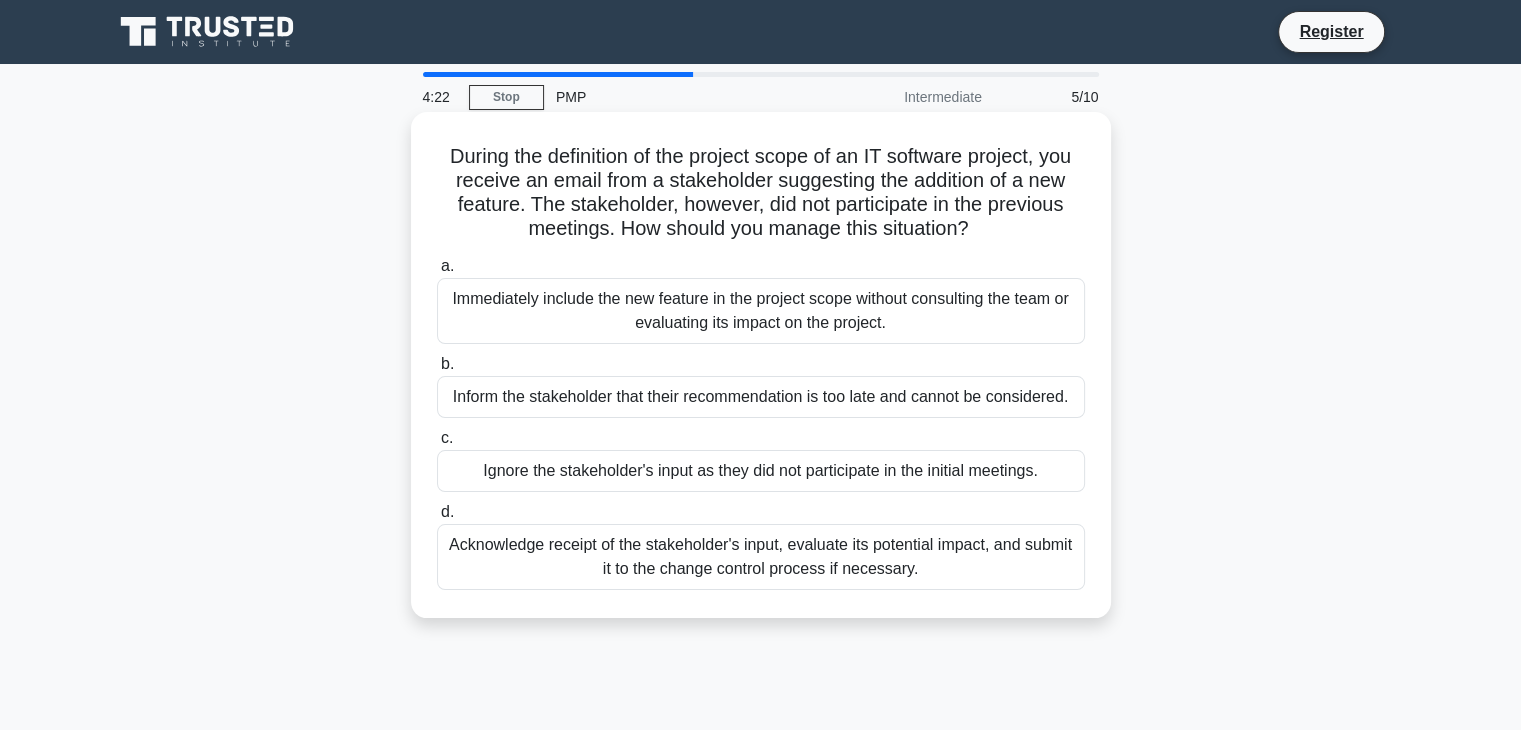 click on "During the definition of the project scope of an IT software project, you receive an email from a stakeholder suggesting the addition of a new feature. The stakeholder, however, did not participate in the previous meetings. How should you manage this situation?
.spinner_0XTQ{transform-origin:center;animation:spinner_y6GP .75s linear infinite}@keyframes spinner_y6GP{100%{transform:rotate(360deg)}}" at bounding box center (761, 193) 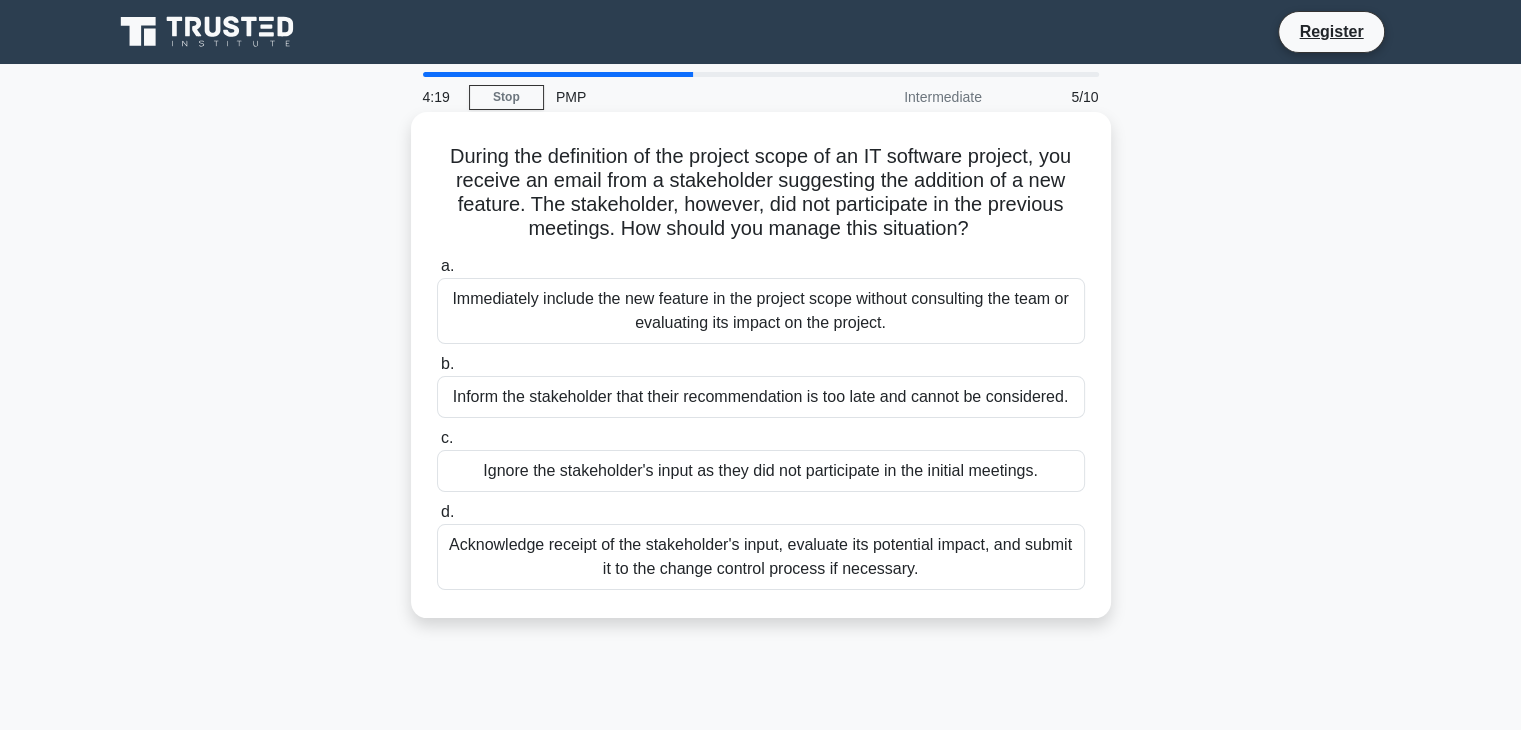 drag, startPoint x: 524, startPoint y: 208, endPoint x: 1011, endPoint y: 231, distance: 487.54282 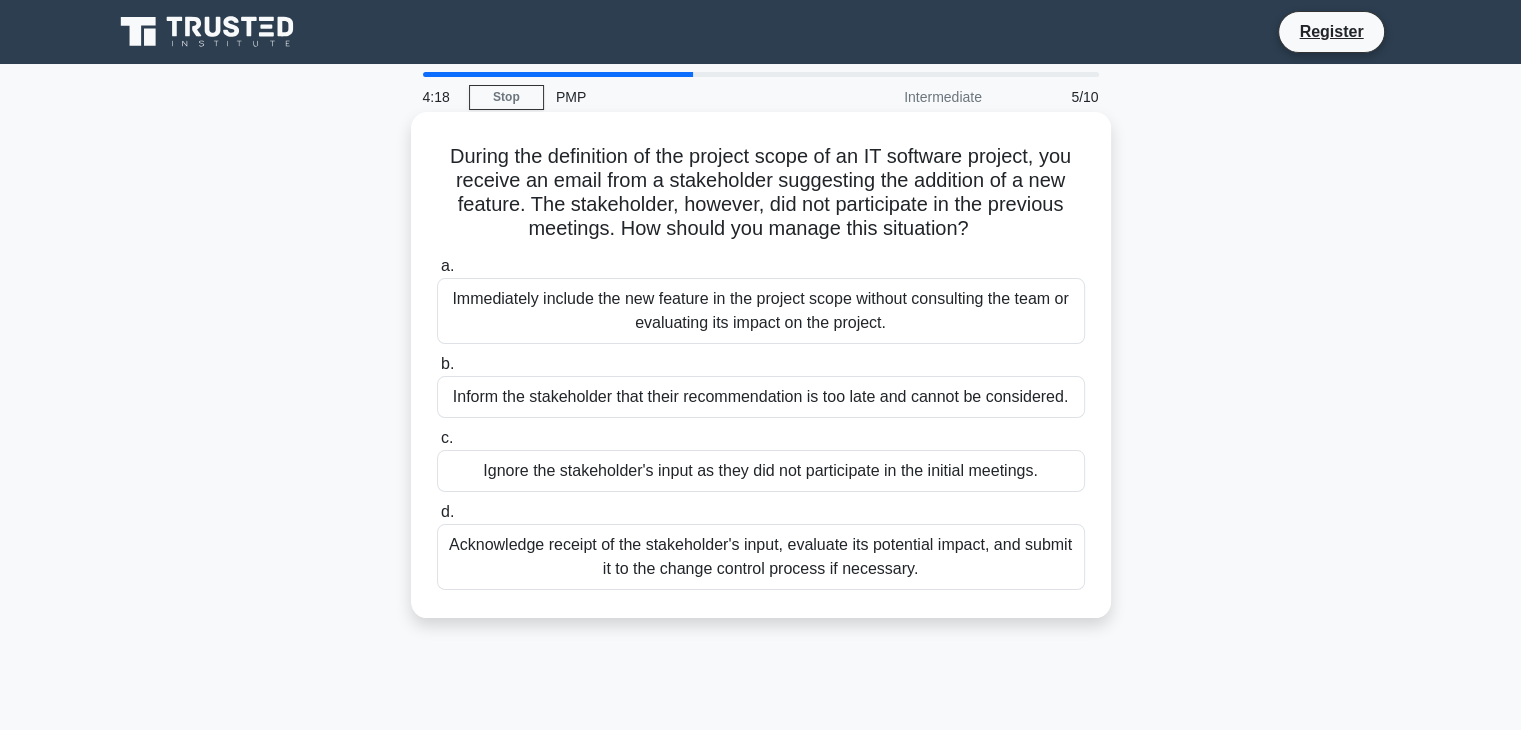 click on "During the definition of the project scope of an IT software project, you receive an email from a stakeholder suggesting the addition of a new feature. The stakeholder, however, did not participate in the previous meetings. How should you manage this situation?
.spinner_0XTQ{transform-origin:center;animation:spinner_y6GP .75s linear infinite}@keyframes spinner_y6GP{100%{transform:rotate(360deg)}}" at bounding box center (761, 193) 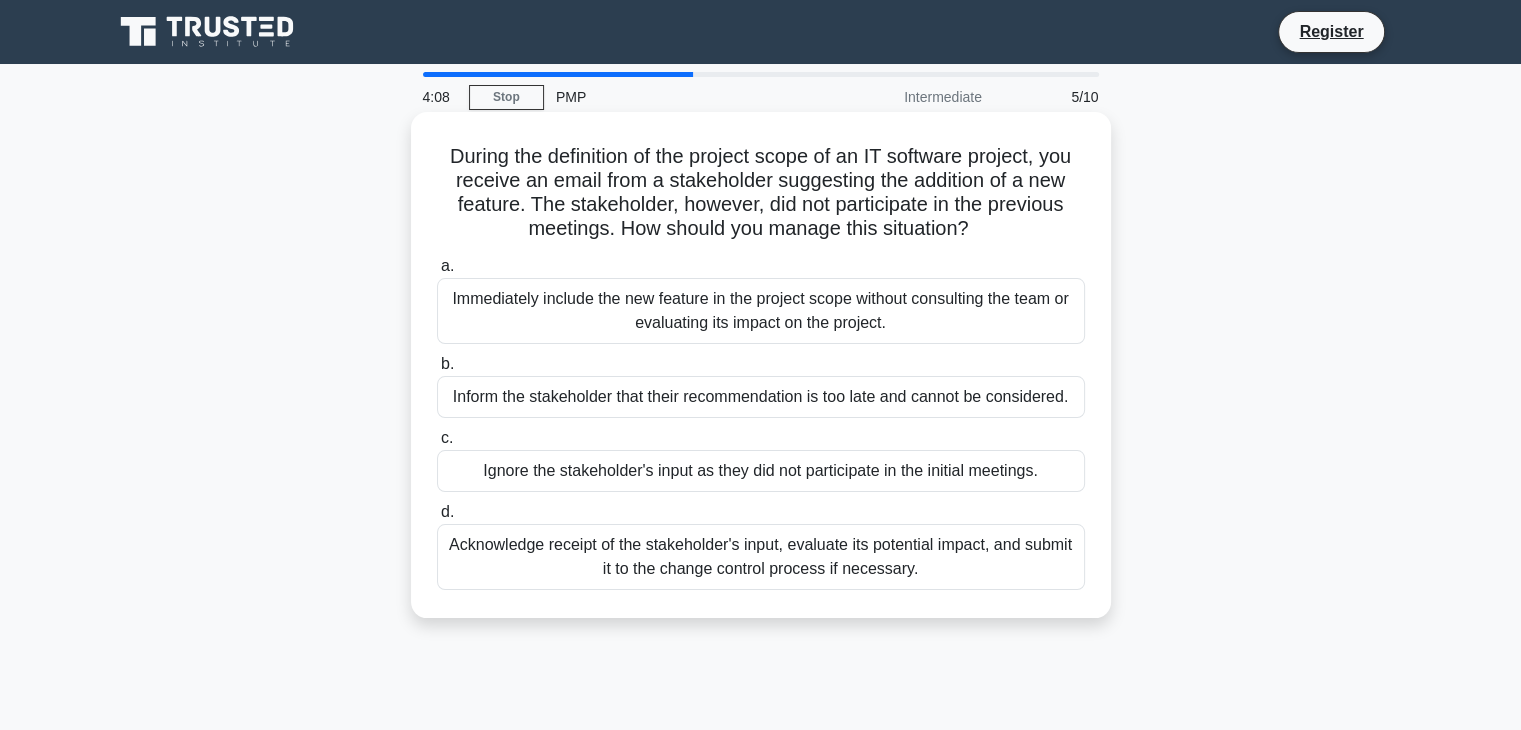 drag, startPoint x: 520, startPoint y: 202, endPoint x: 979, endPoint y: 237, distance: 460.3325 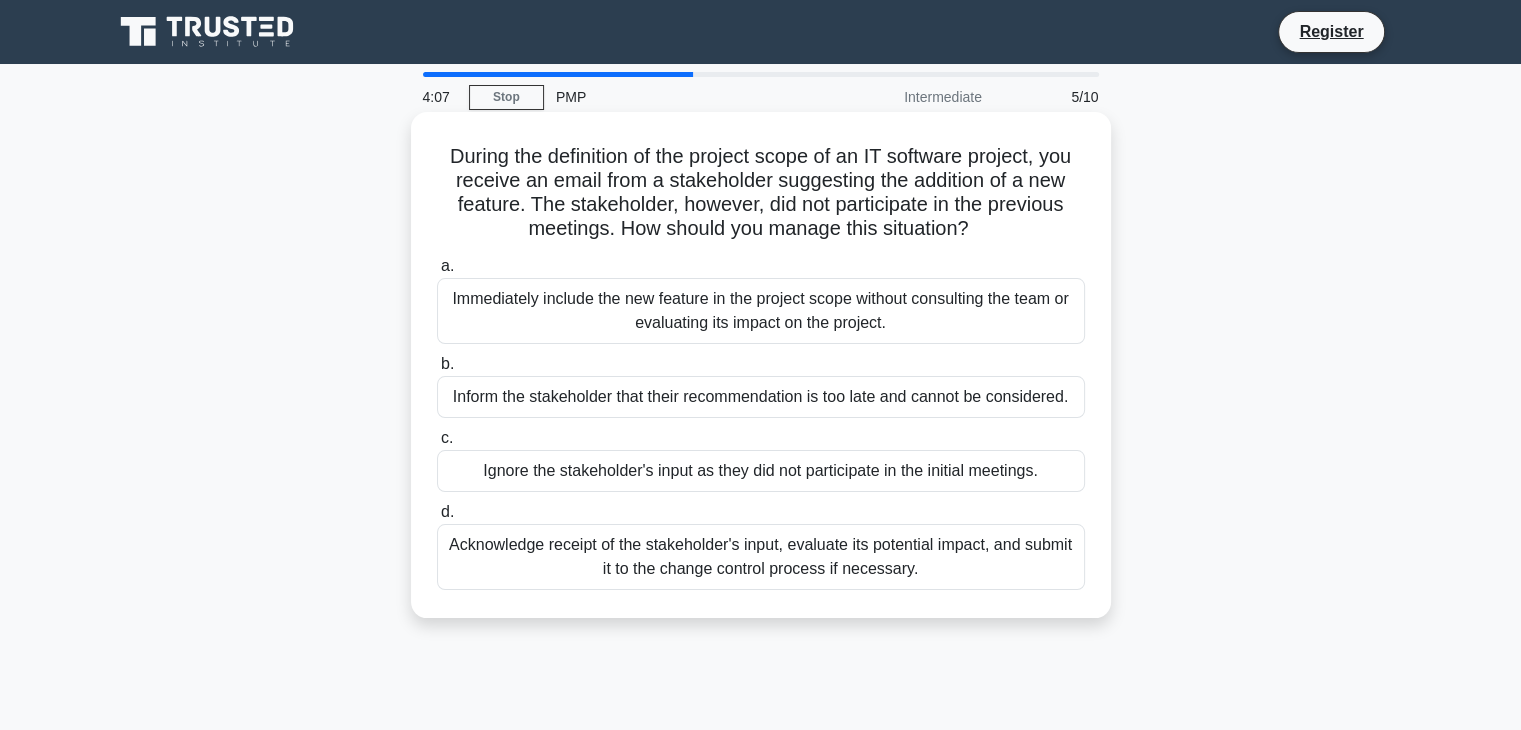 click on "During the definition of the project scope of an IT software project, you receive an email from a stakeholder suggesting the addition of a new feature. The stakeholder, however, did not participate in the previous meetings. How should you manage this situation?
.spinner_0XTQ{transform-origin:center;animation:spinner_y6GP .75s linear infinite}@keyframes spinner_y6GP{100%{transform:rotate(360deg)}}" at bounding box center [761, 193] 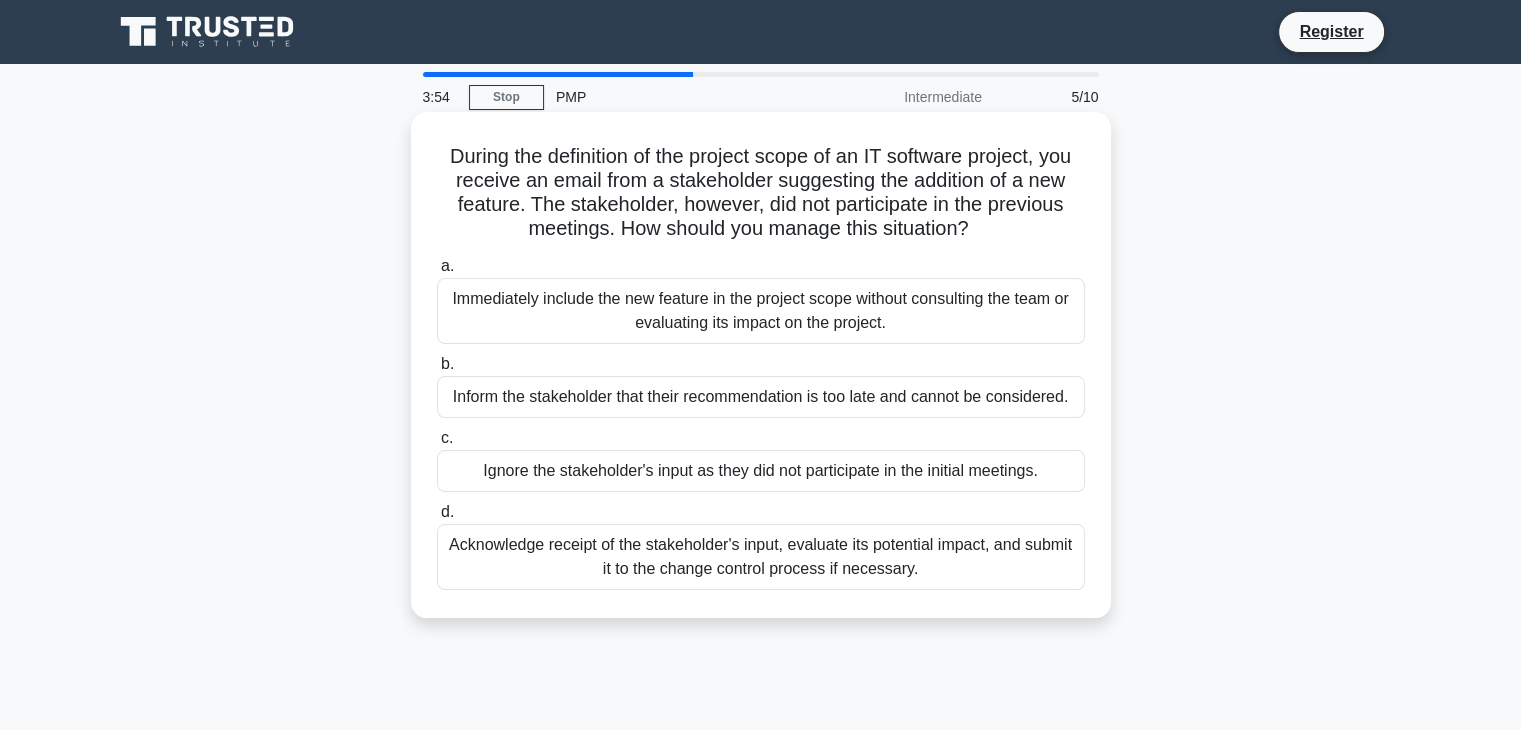 click on "Acknowledge receipt of the stakeholder's input, evaluate its potential impact, and submit it to the change control process if necessary." at bounding box center [761, 557] 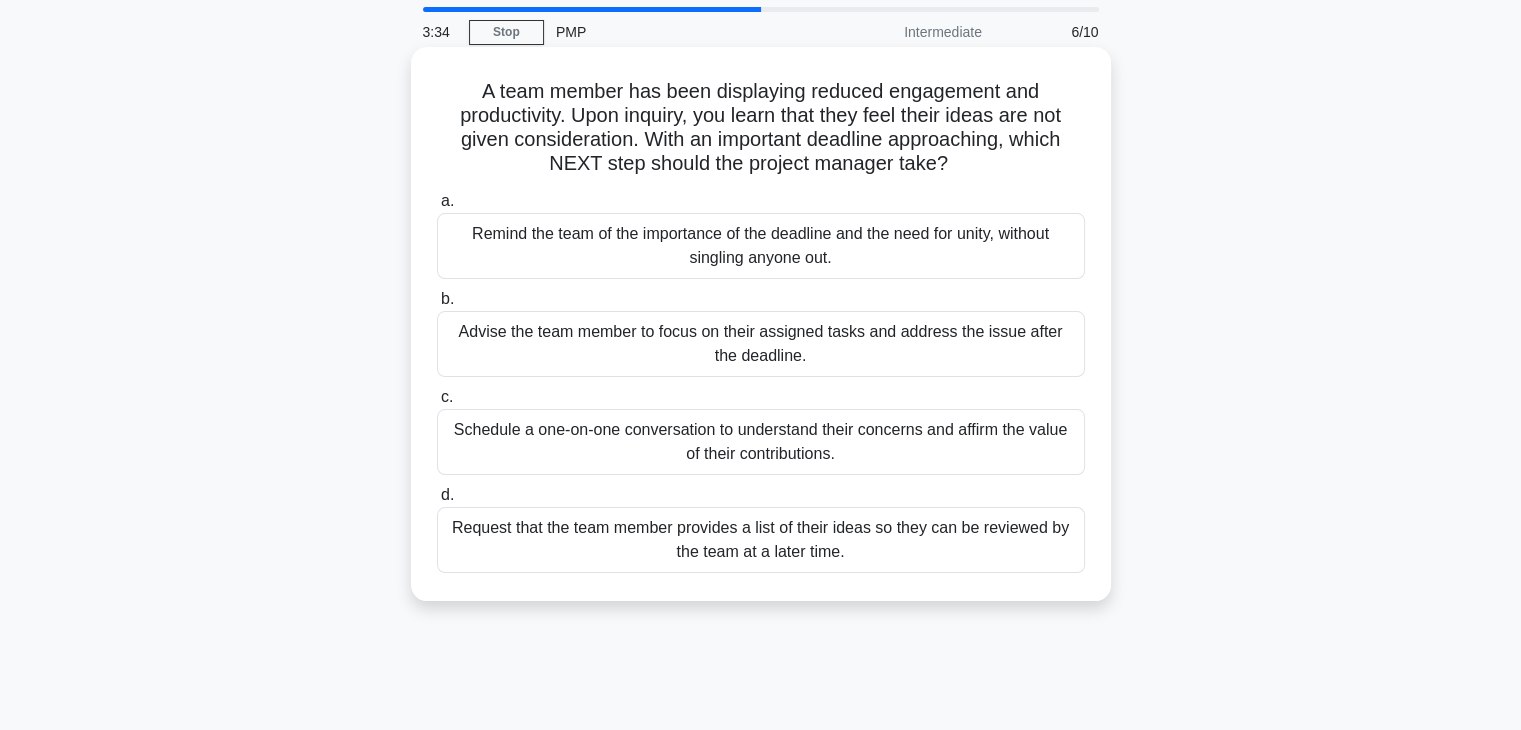 scroll, scrollTop: 100, scrollLeft: 0, axis: vertical 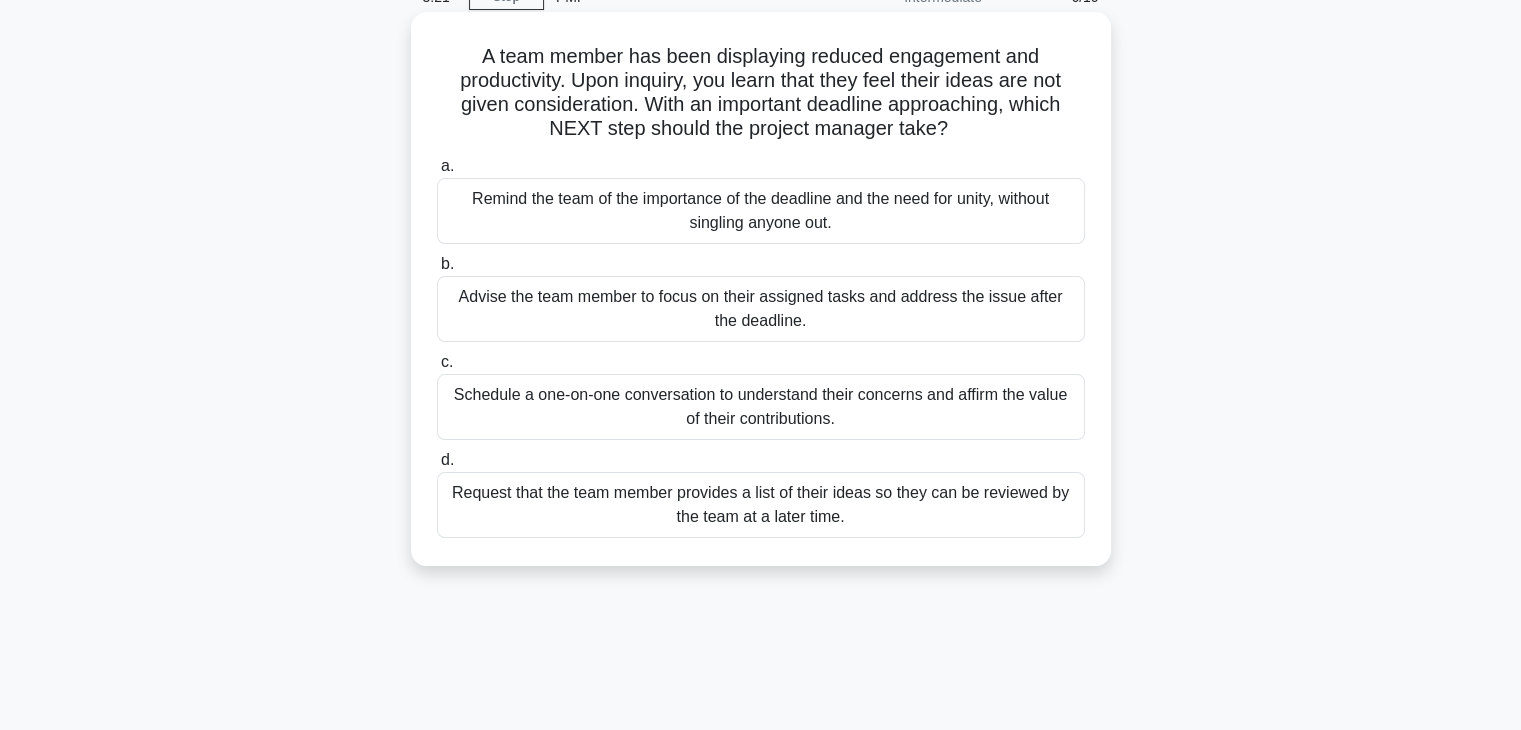 click on "Schedule a one-on-one conversation to understand their concerns and affirm the value of their contributions." at bounding box center [761, 407] 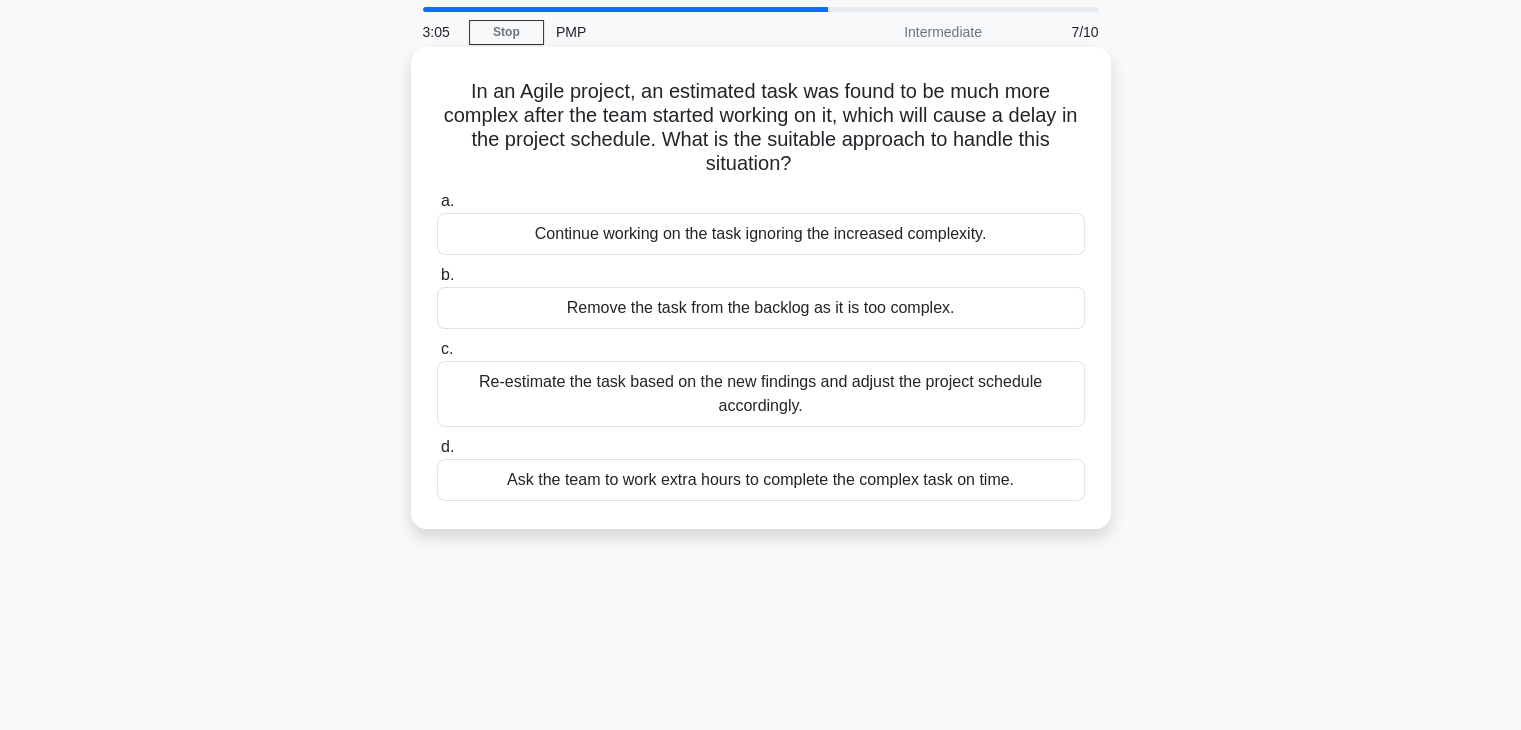 scroll, scrollTop: 100, scrollLeft: 0, axis: vertical 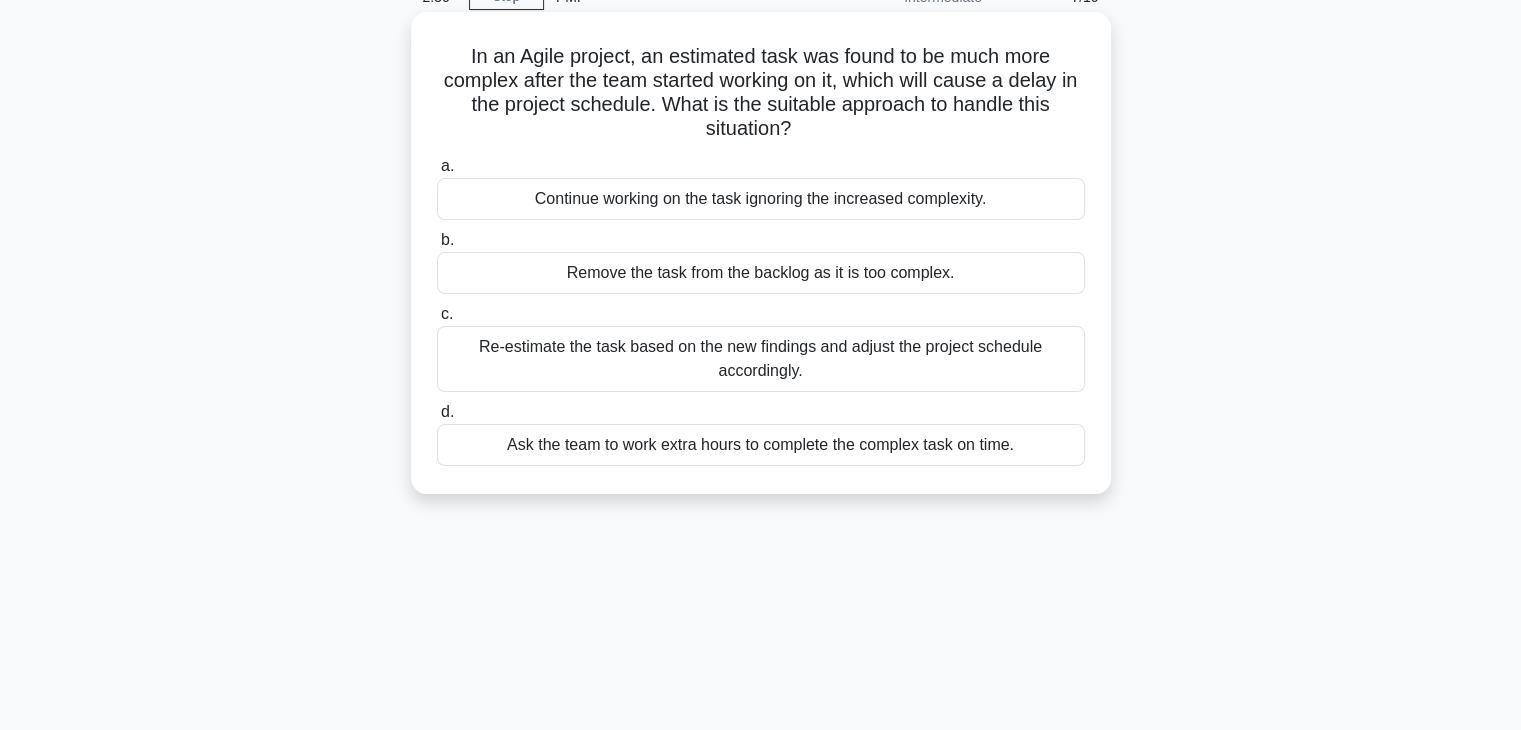 click on "Re-estimate the task based on the new findings and adjust the project schedule accordingly." at bounding box center (761, 359) 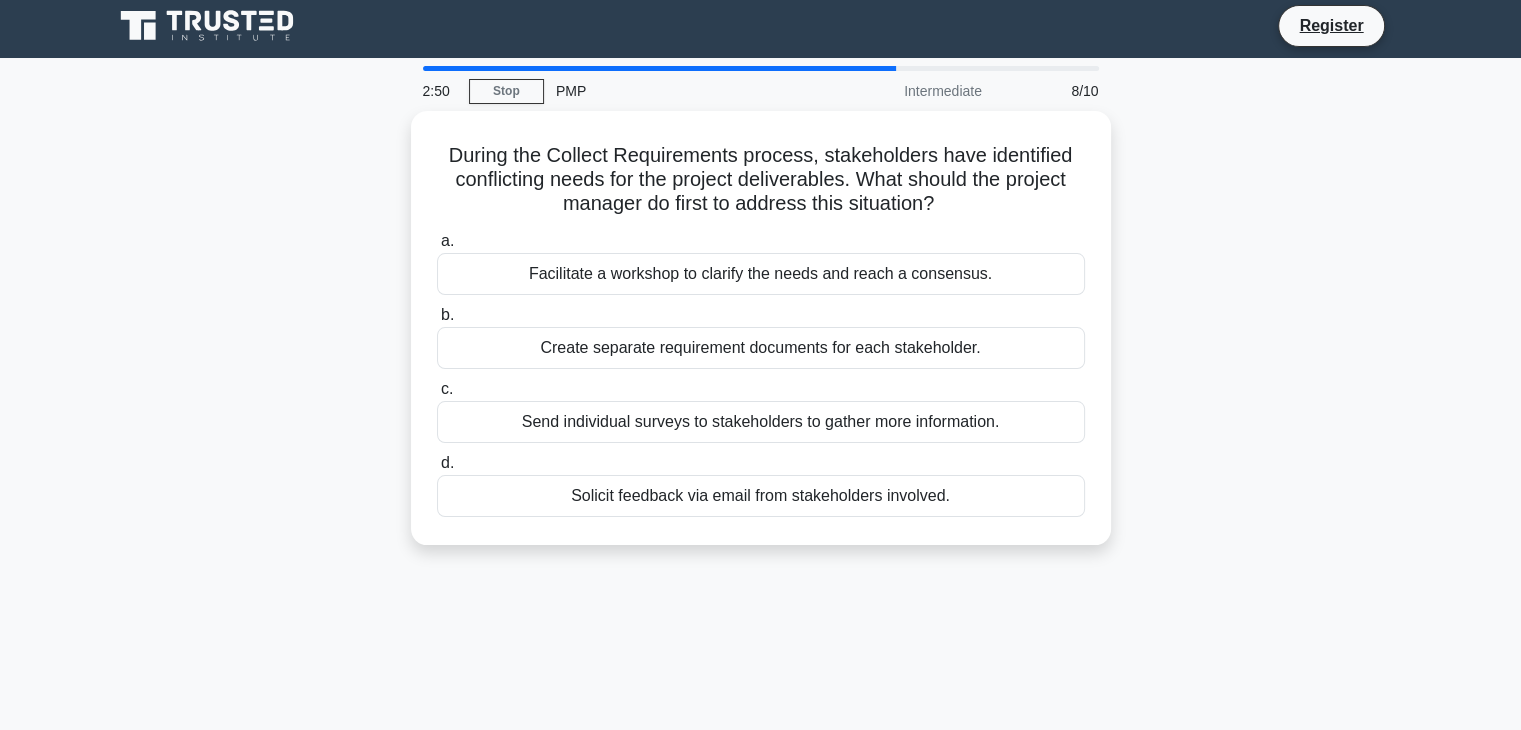 scroll, scrollTop: 0, scrollLeft: 0, axis: both 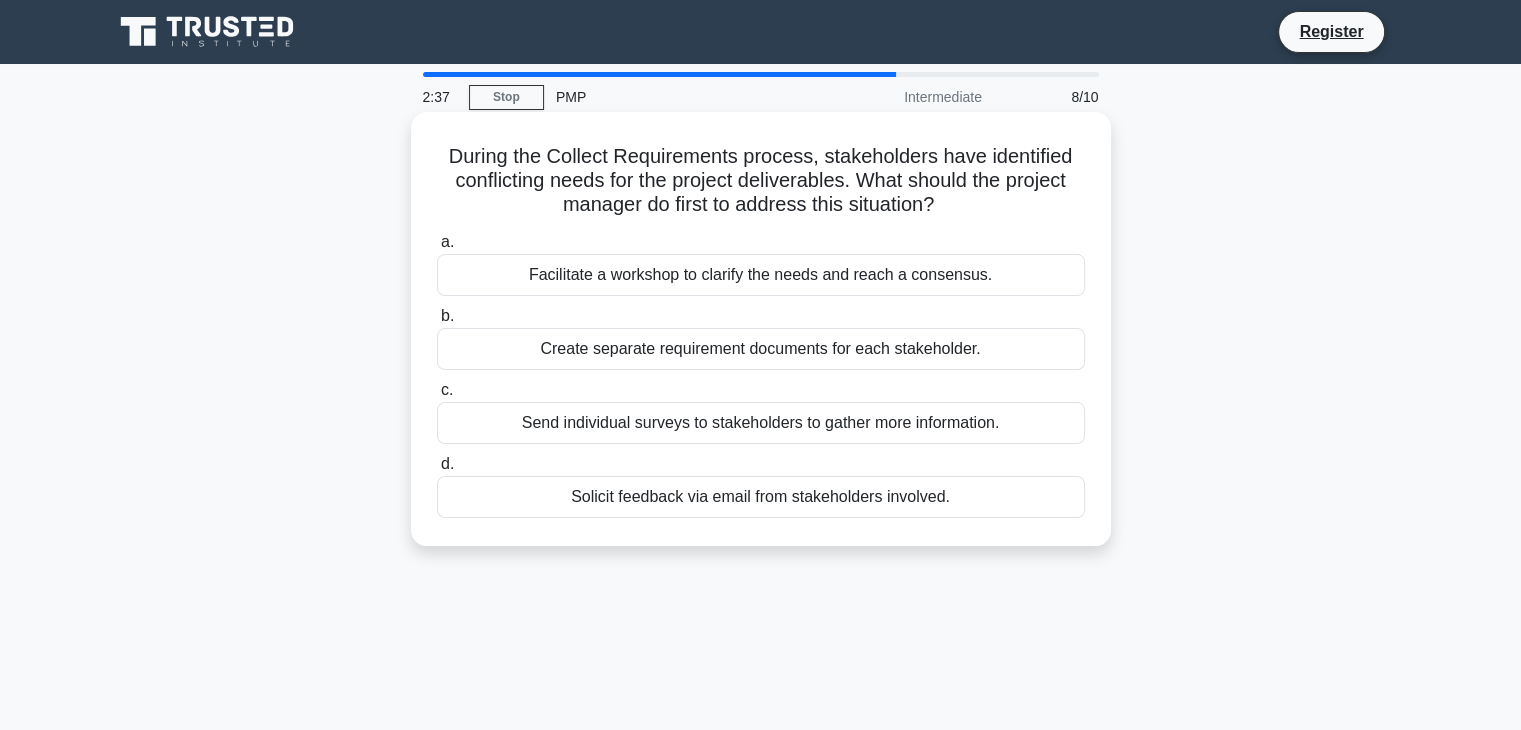 click on "Facilitate a workshop to clarify the needs and reach a consensus." at bounding box center [761, 275] 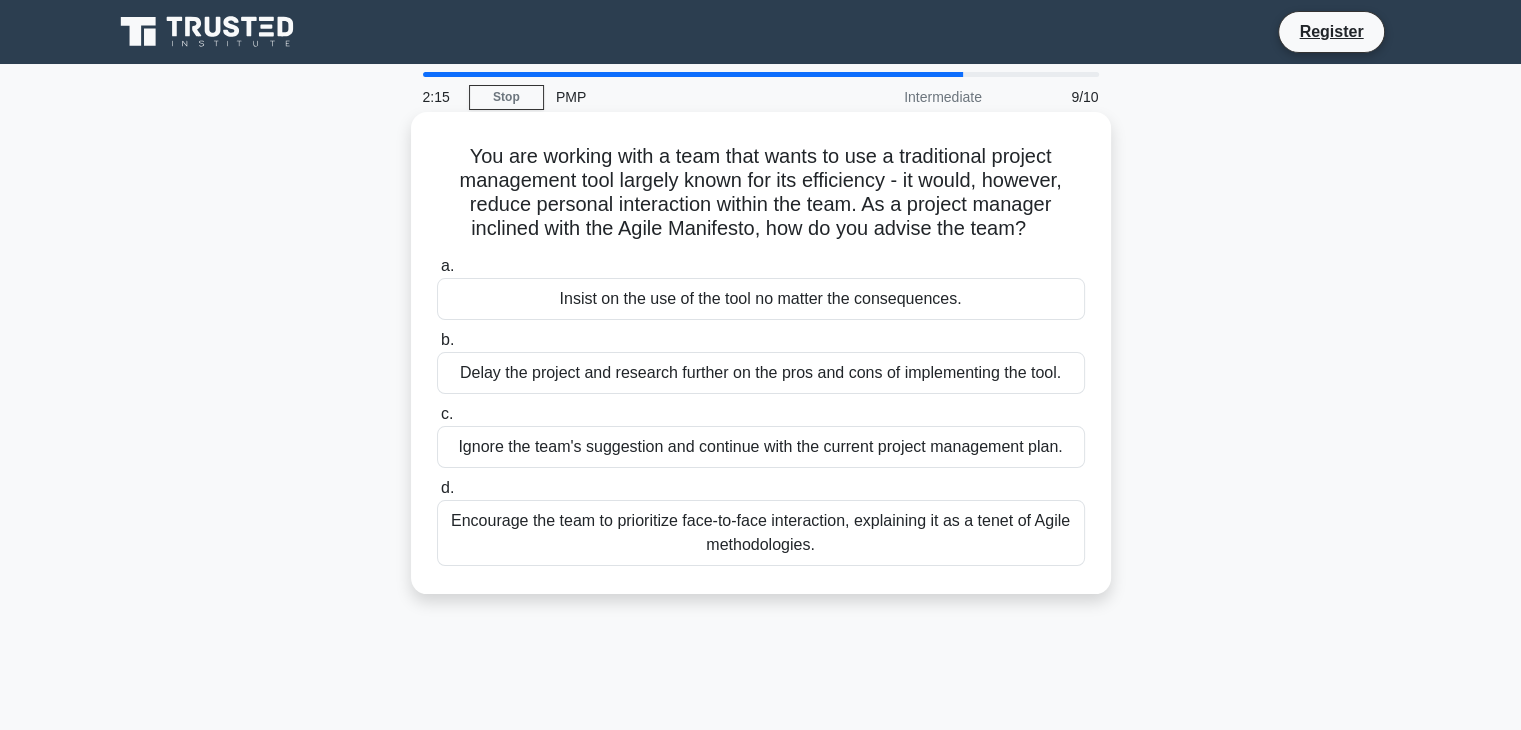 click on "Encourage the team to prioritize face-to-face interaction, explaining it as a tenet of Agile methodologies." at bounding box center (761, 533) 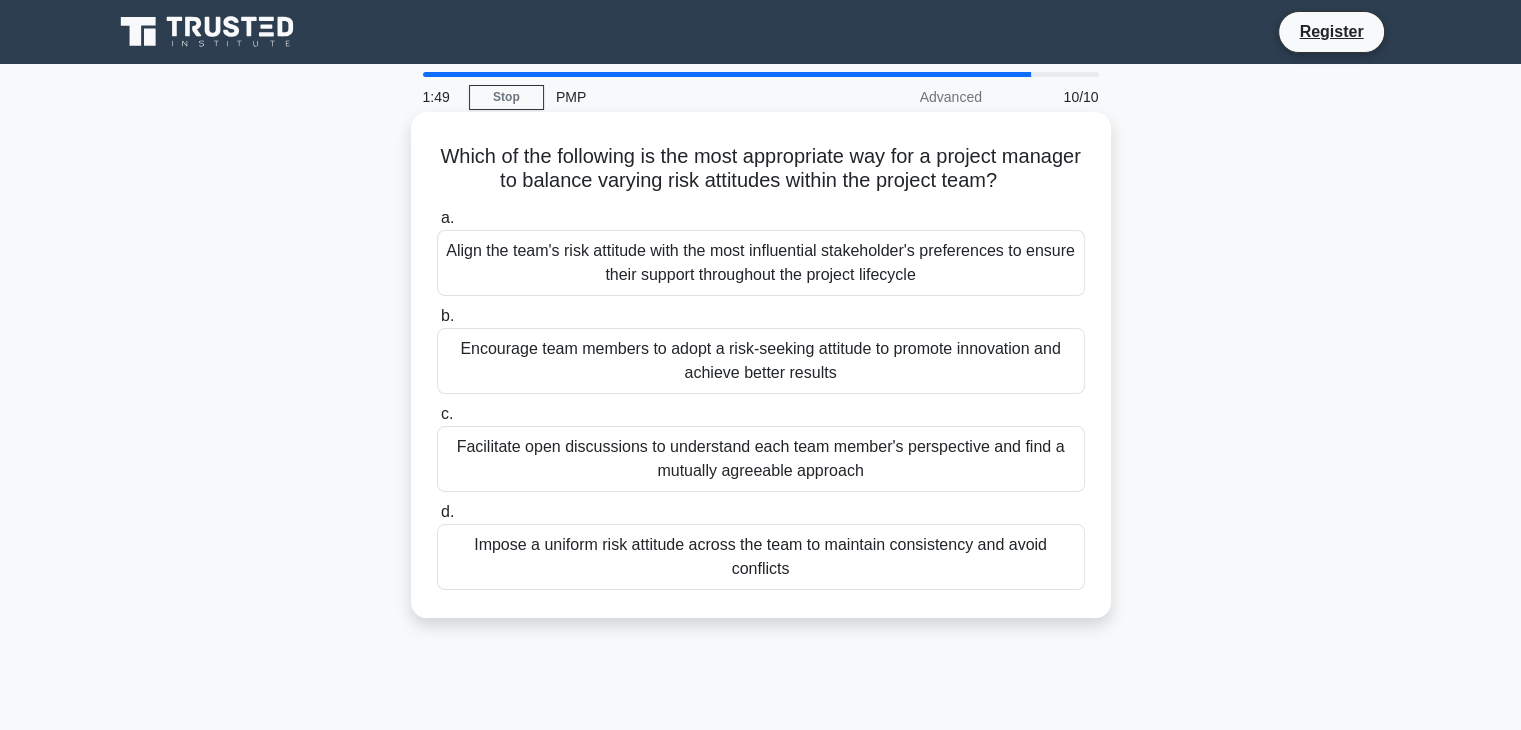 click on "Facilitate open discussions to understand each team member's perspective and find a mutually agreeable approach" at bounding box center [761, 459] 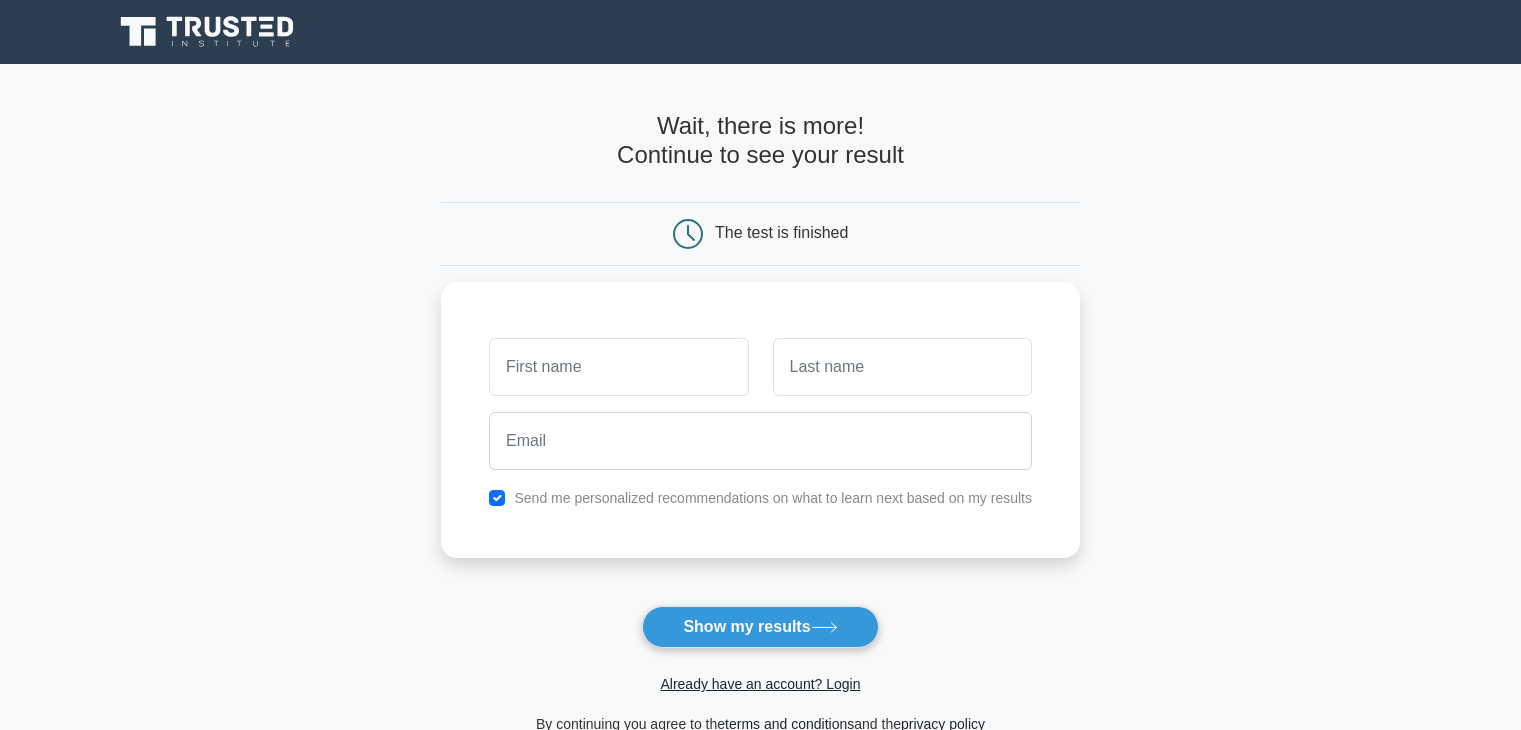 scroll, scrollTop: 0, scrollLeft: 0, axis: both 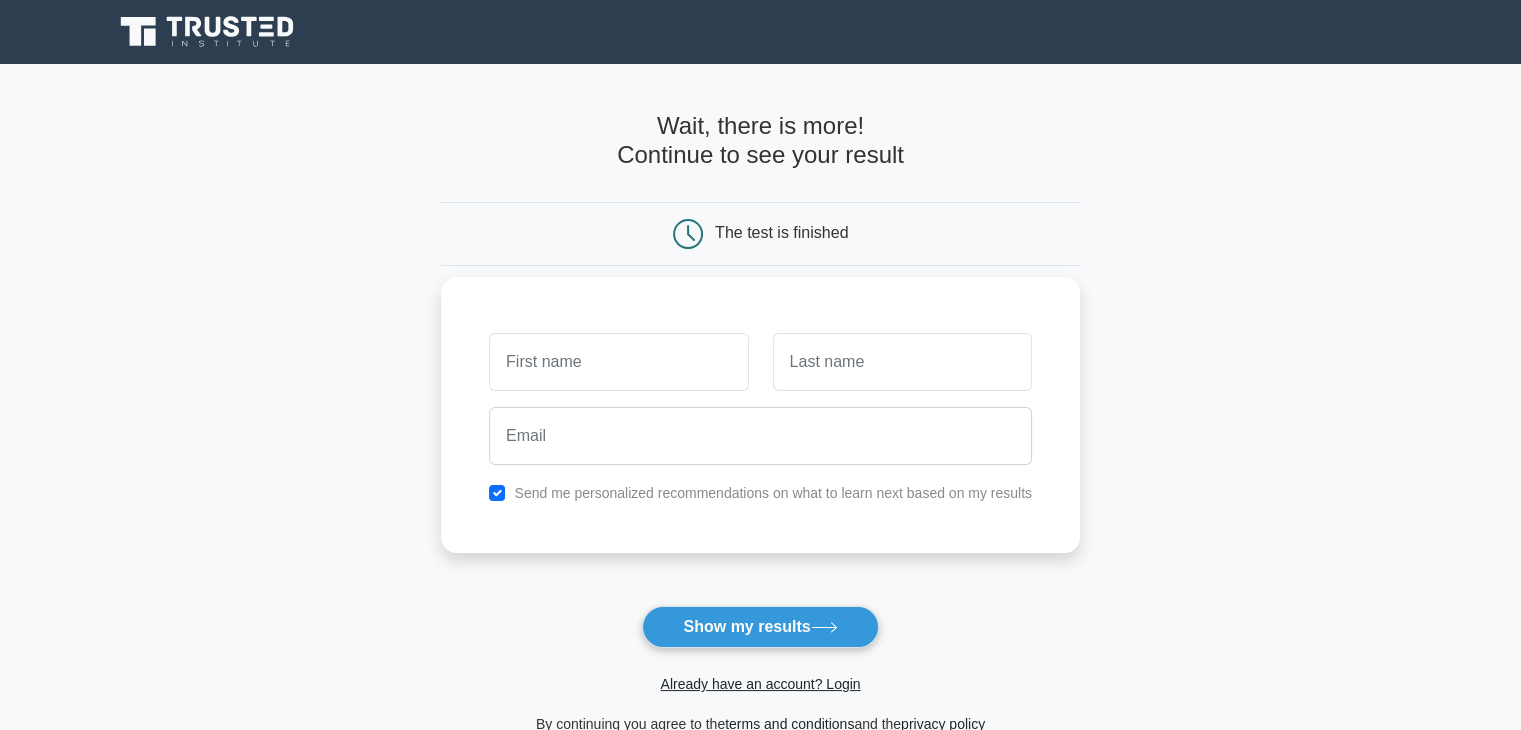 click at bounding box center (618, 362) 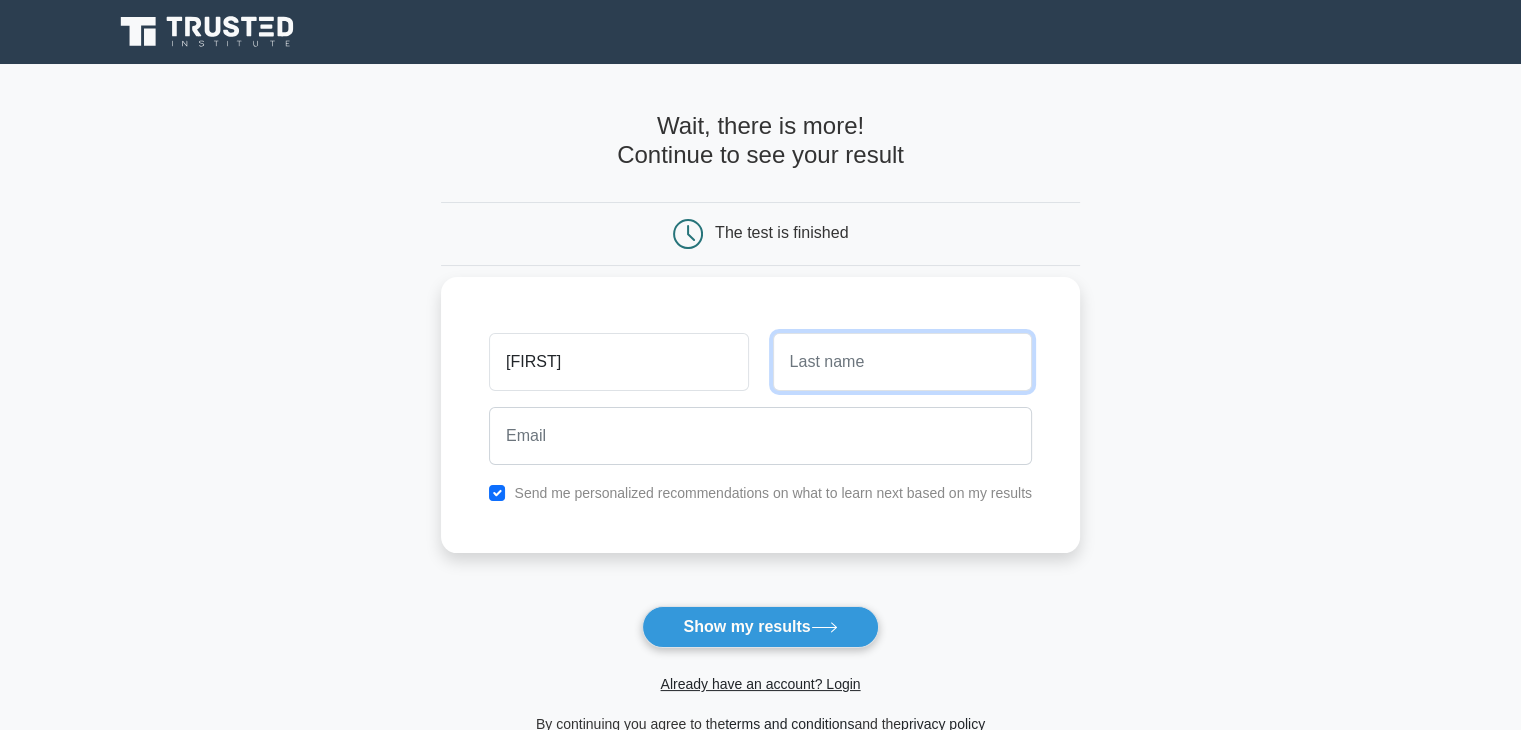 click at bounding box center [902, 362] 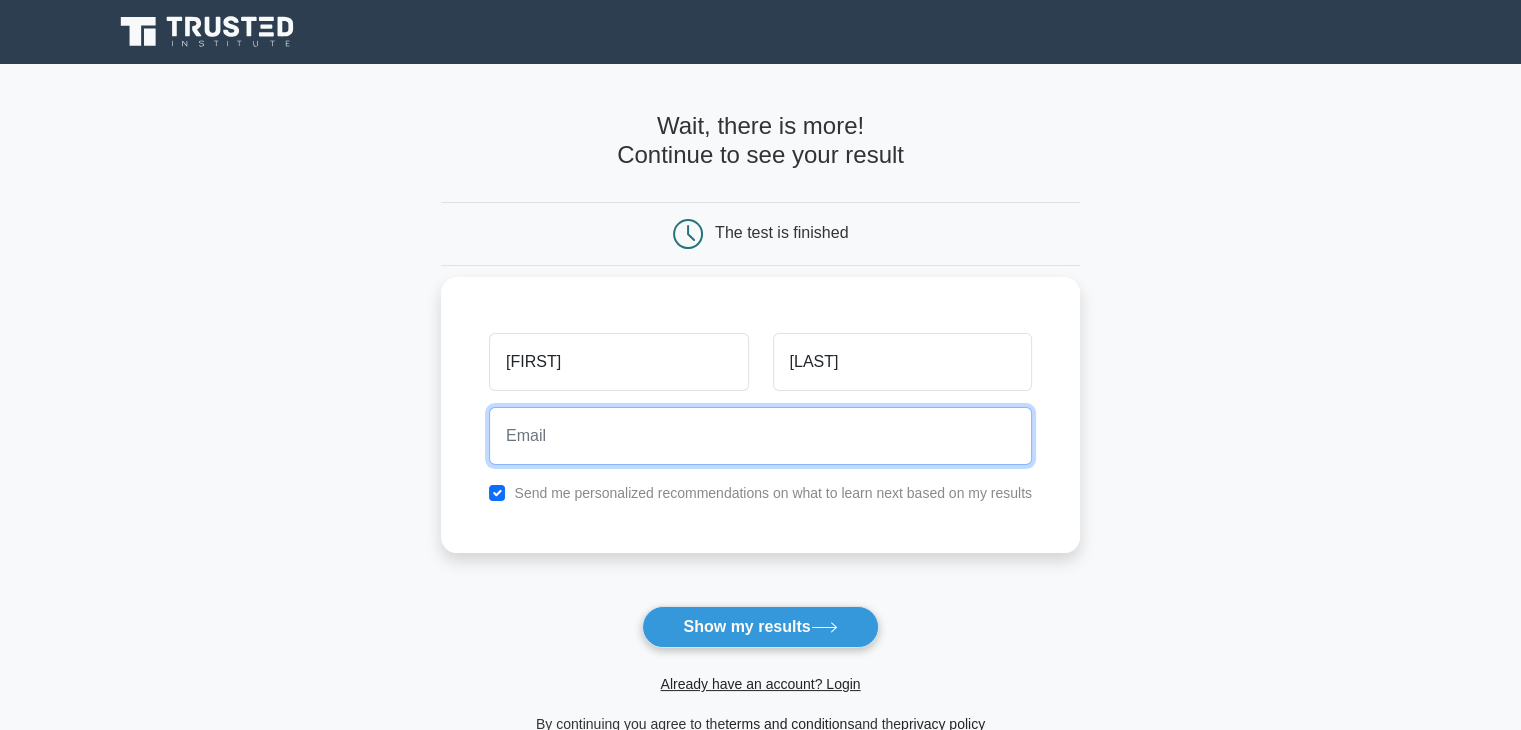 click at bounding box center (760, 436) 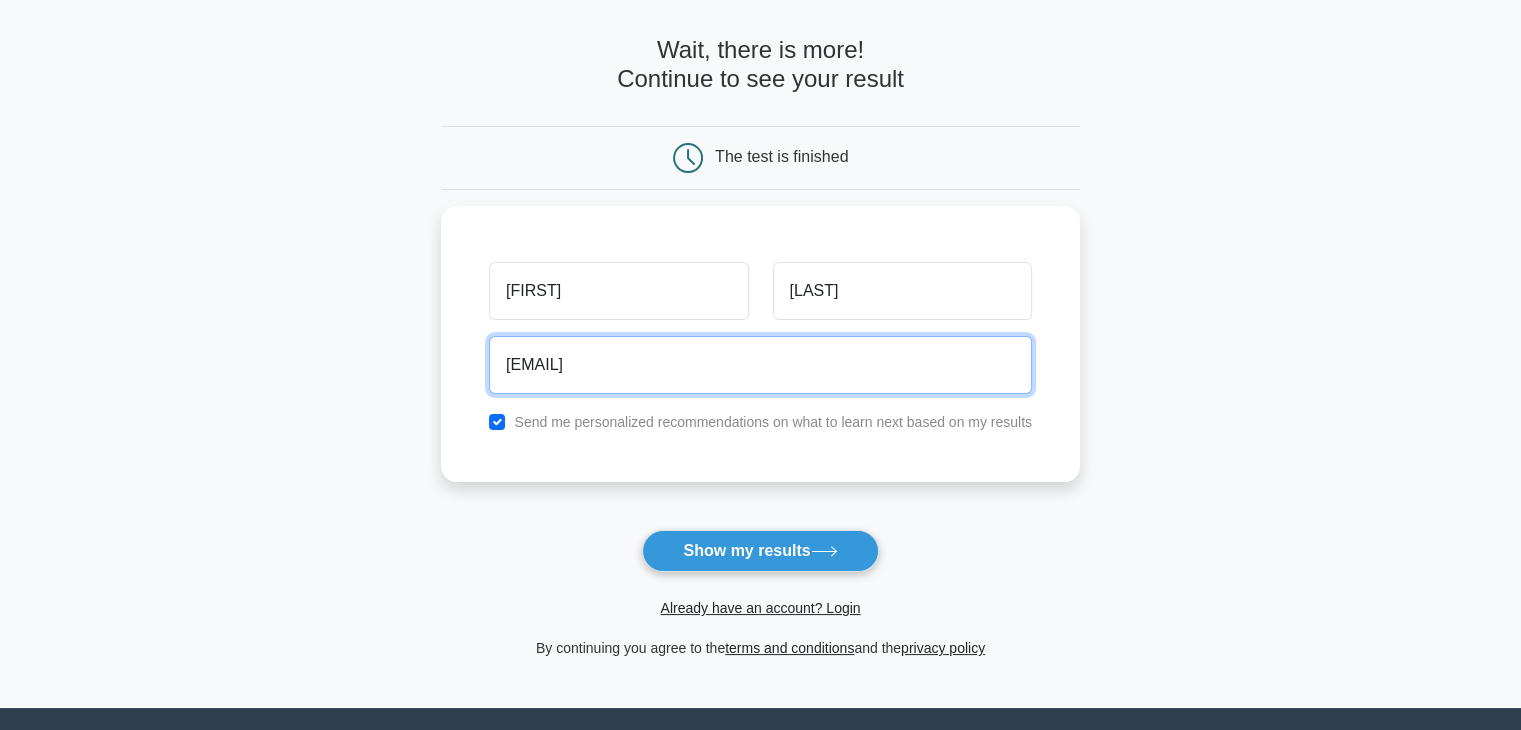 scroll, scrollTop: 200, scrollLeft: 0, axis: vertical 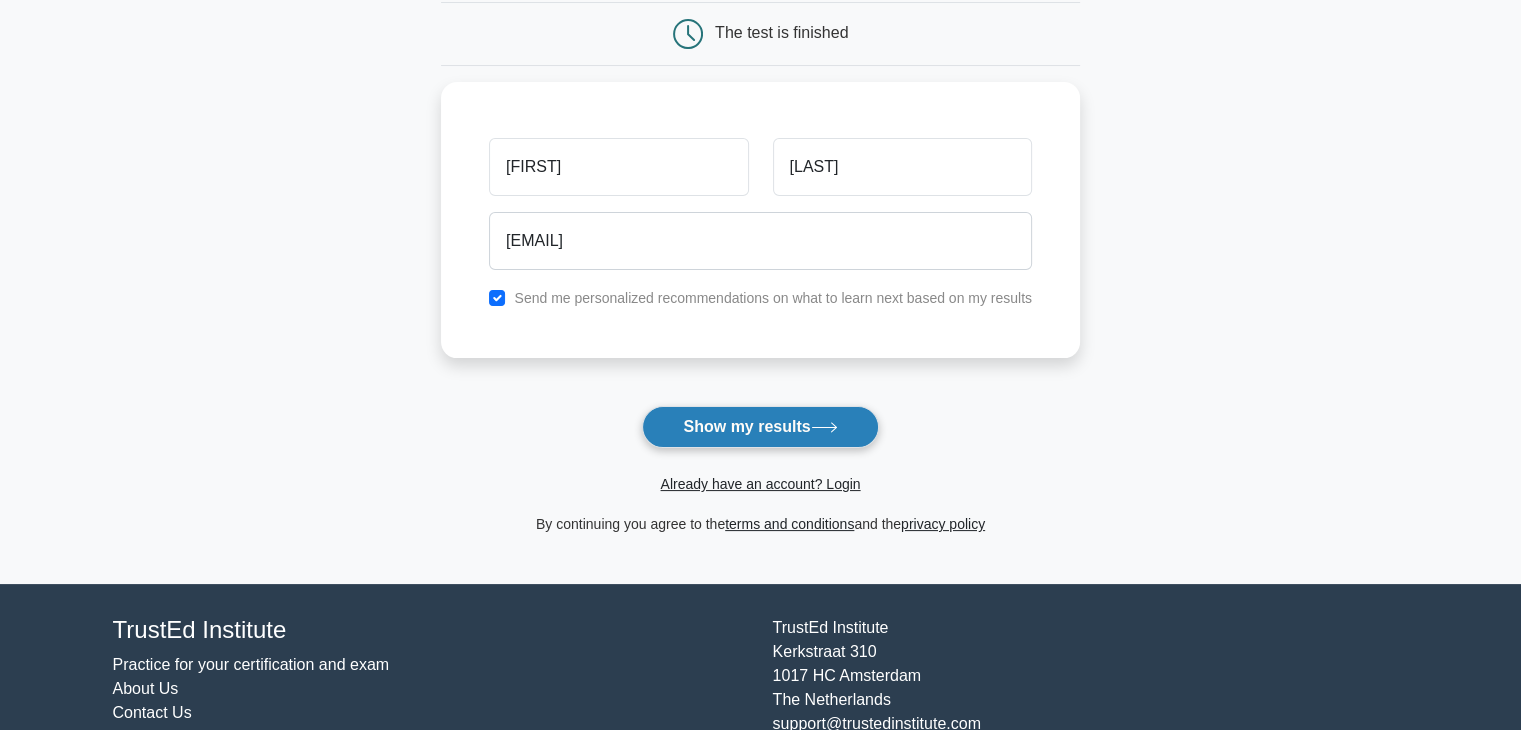 click on "Show my results" at bounding box center [760, 427] 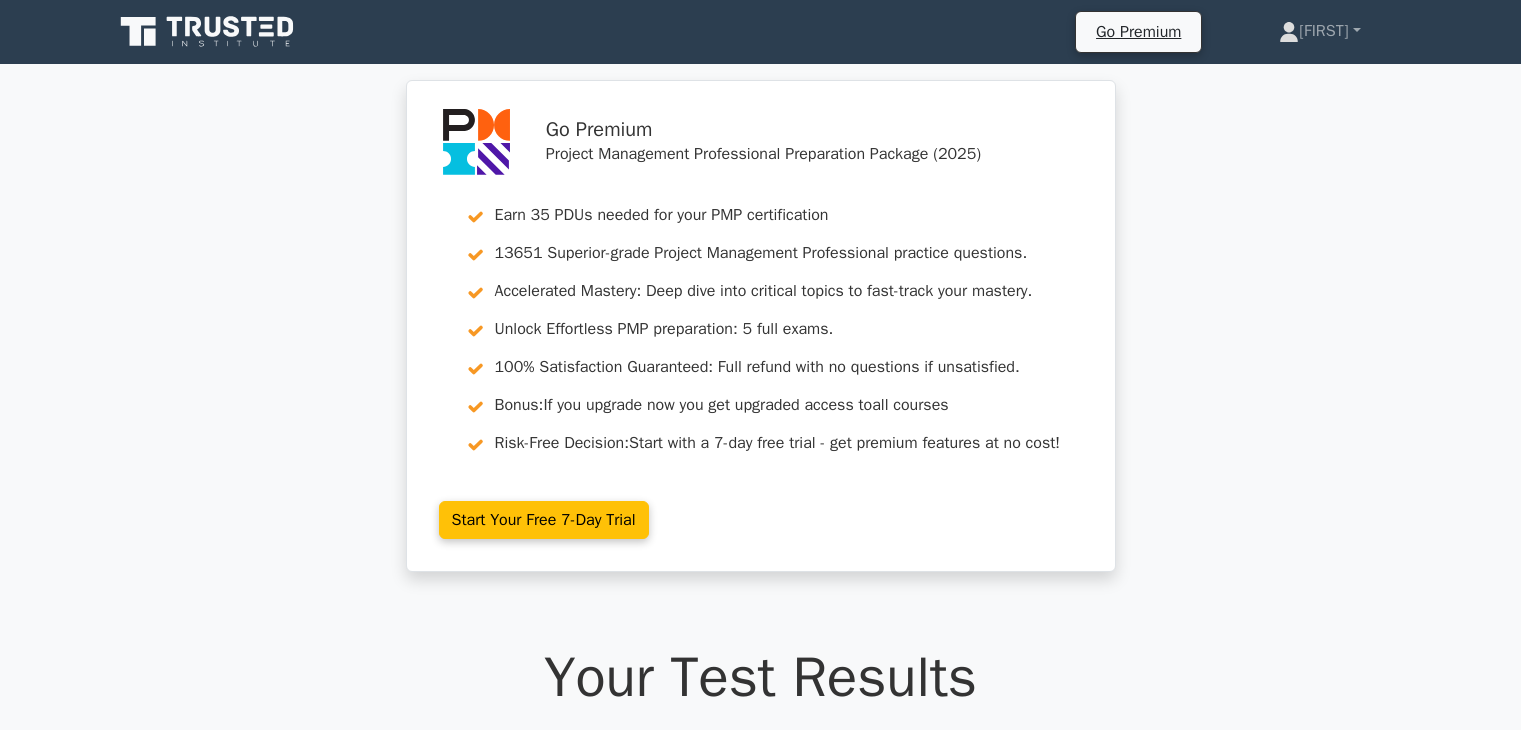 scroll, scrollTop: 0, scrollLeft: 0, axis: both 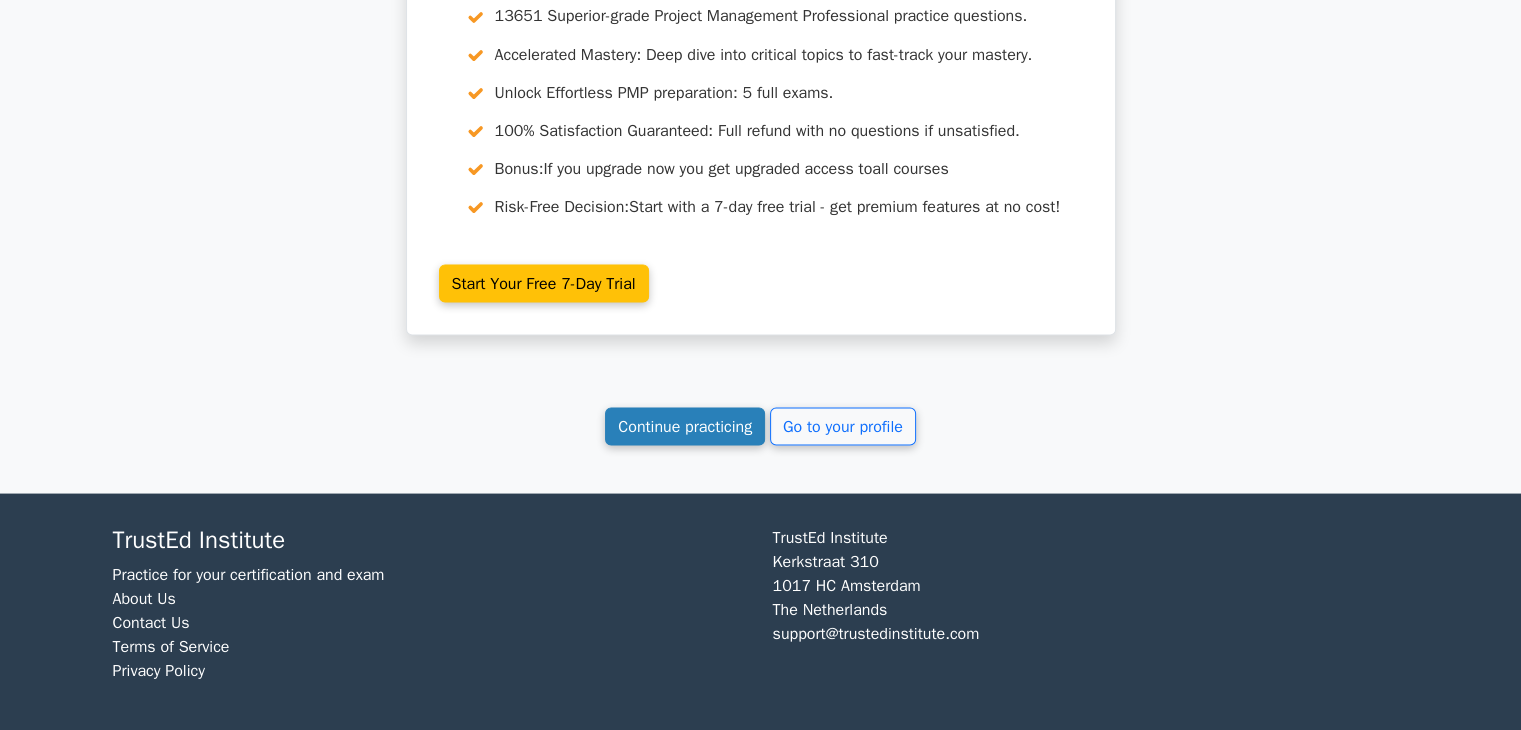click on "Continue practicing" at bounding box center (685, 426) 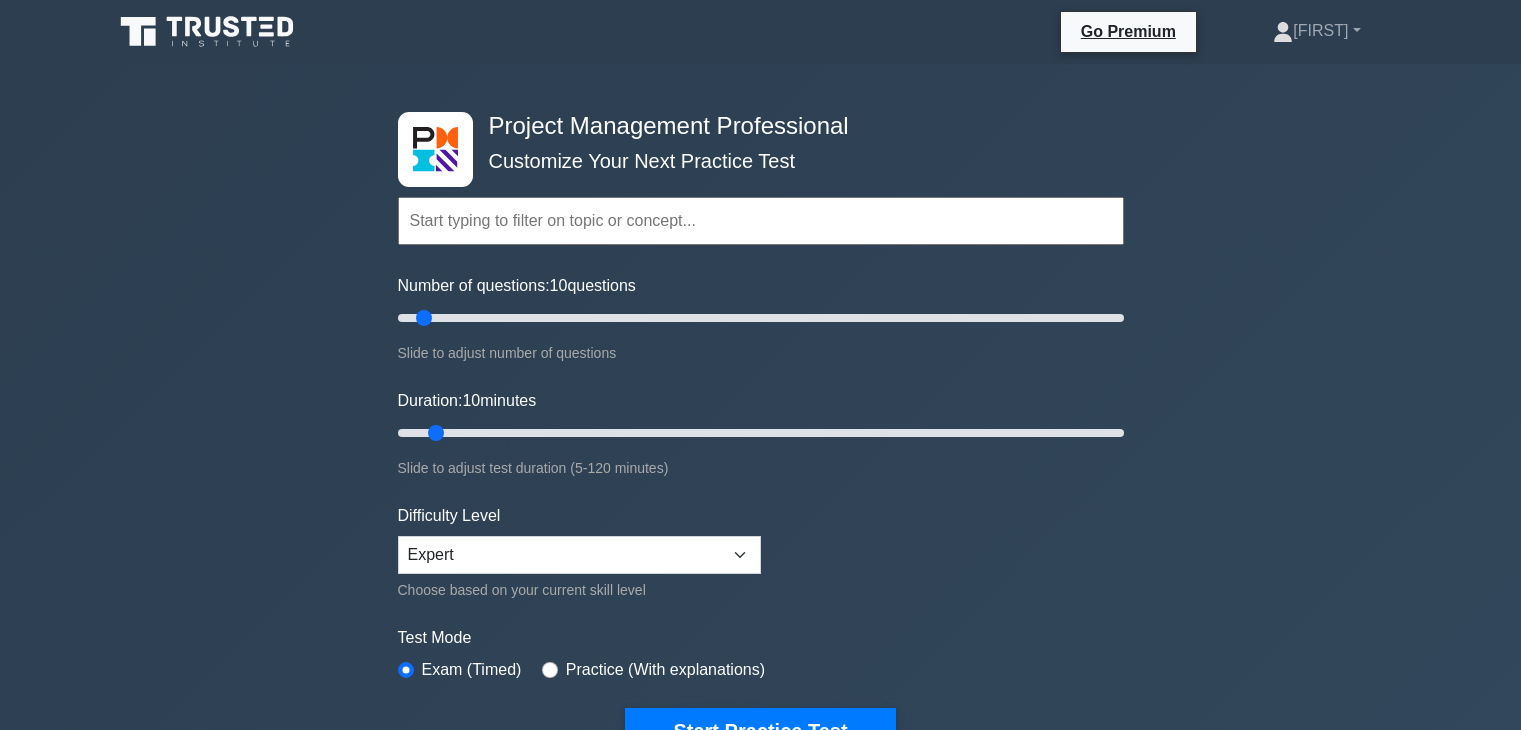 scroll, scrollTop: 0, scrollLeft: 0, axis: both 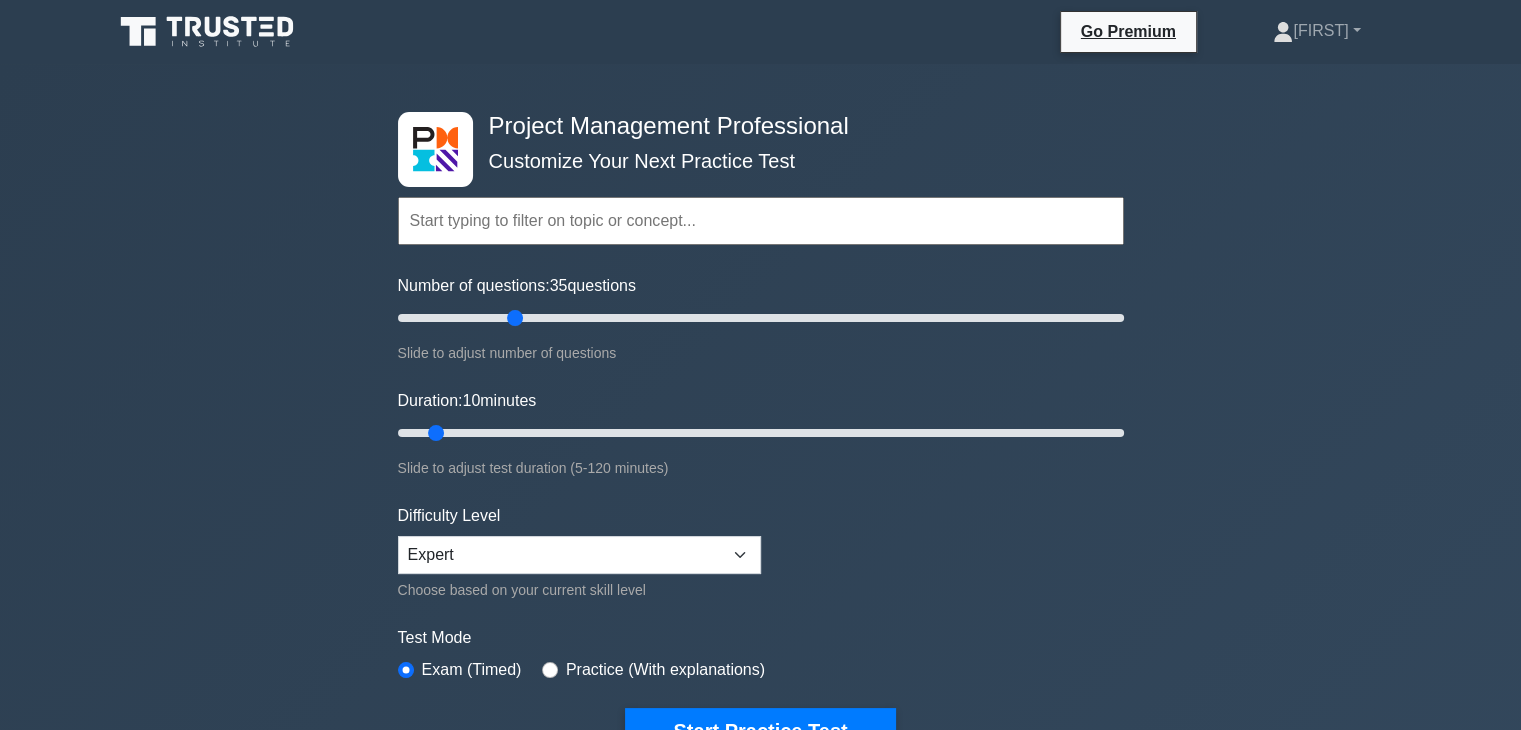 drag, startPoint x: 426, startPoint y: 320, endPoint x: 519, endPoint y: 325, distance: 93.13431 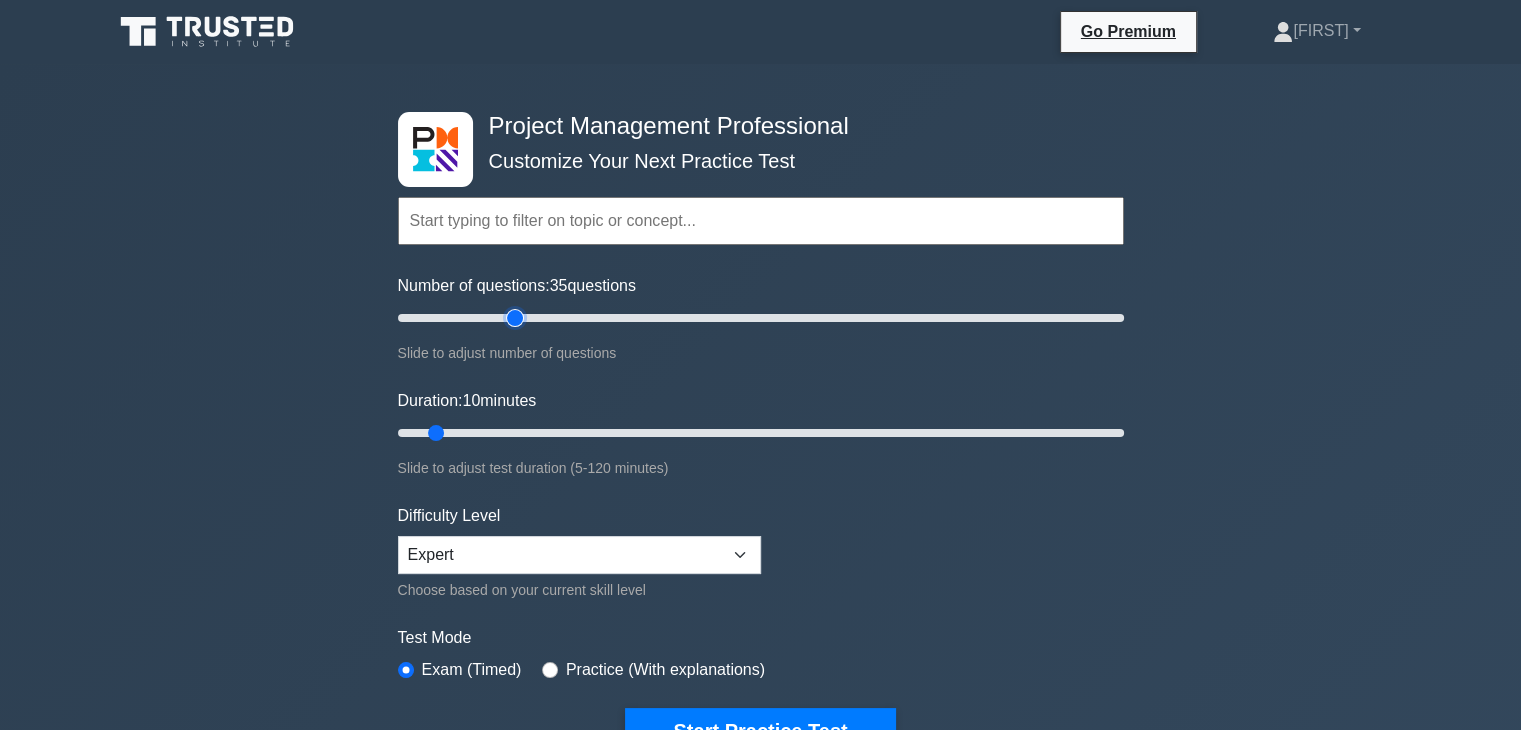 type on "35" 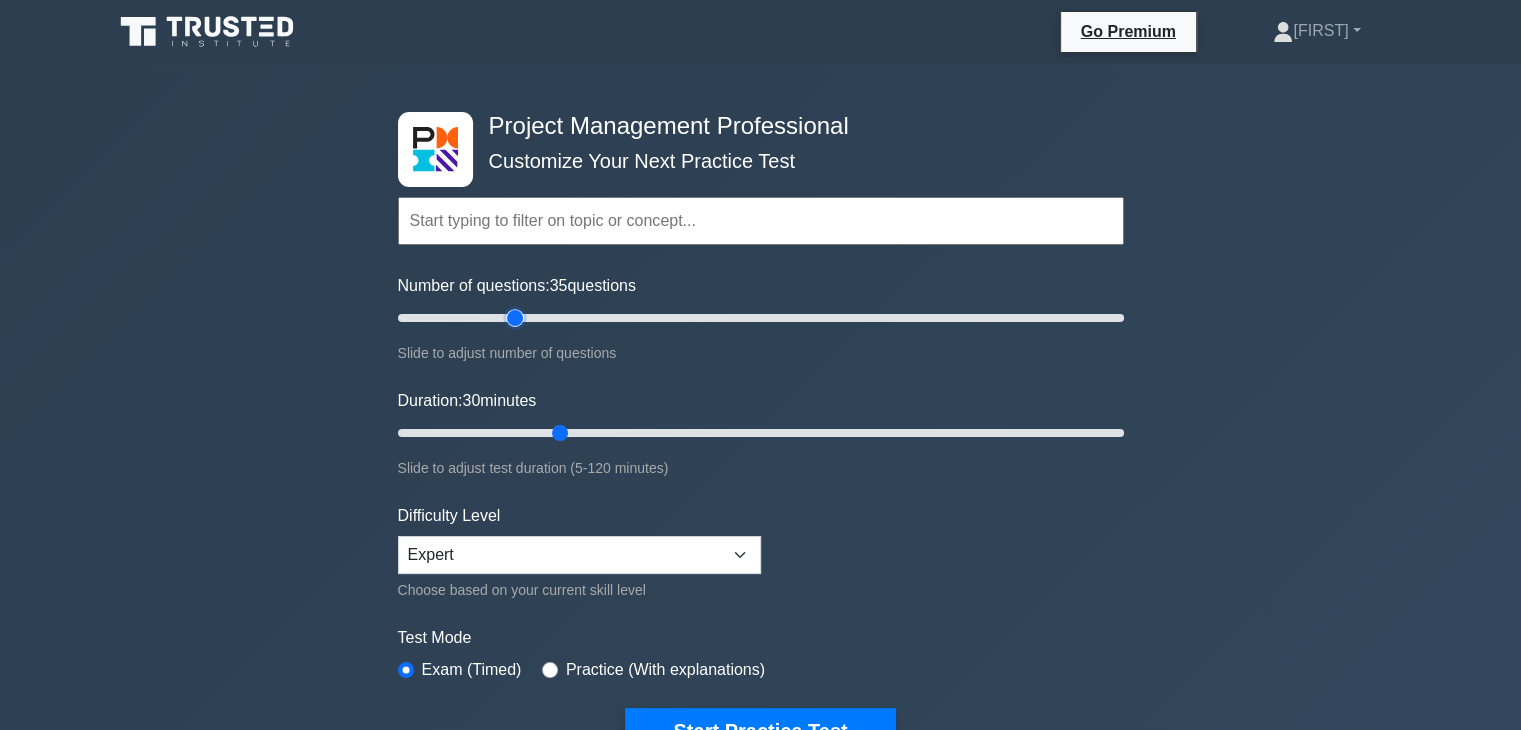 drag, startPoint x: 485, startPoint y: 434, endPoint x: 549, endPoint y: 432, distance: 64.03124 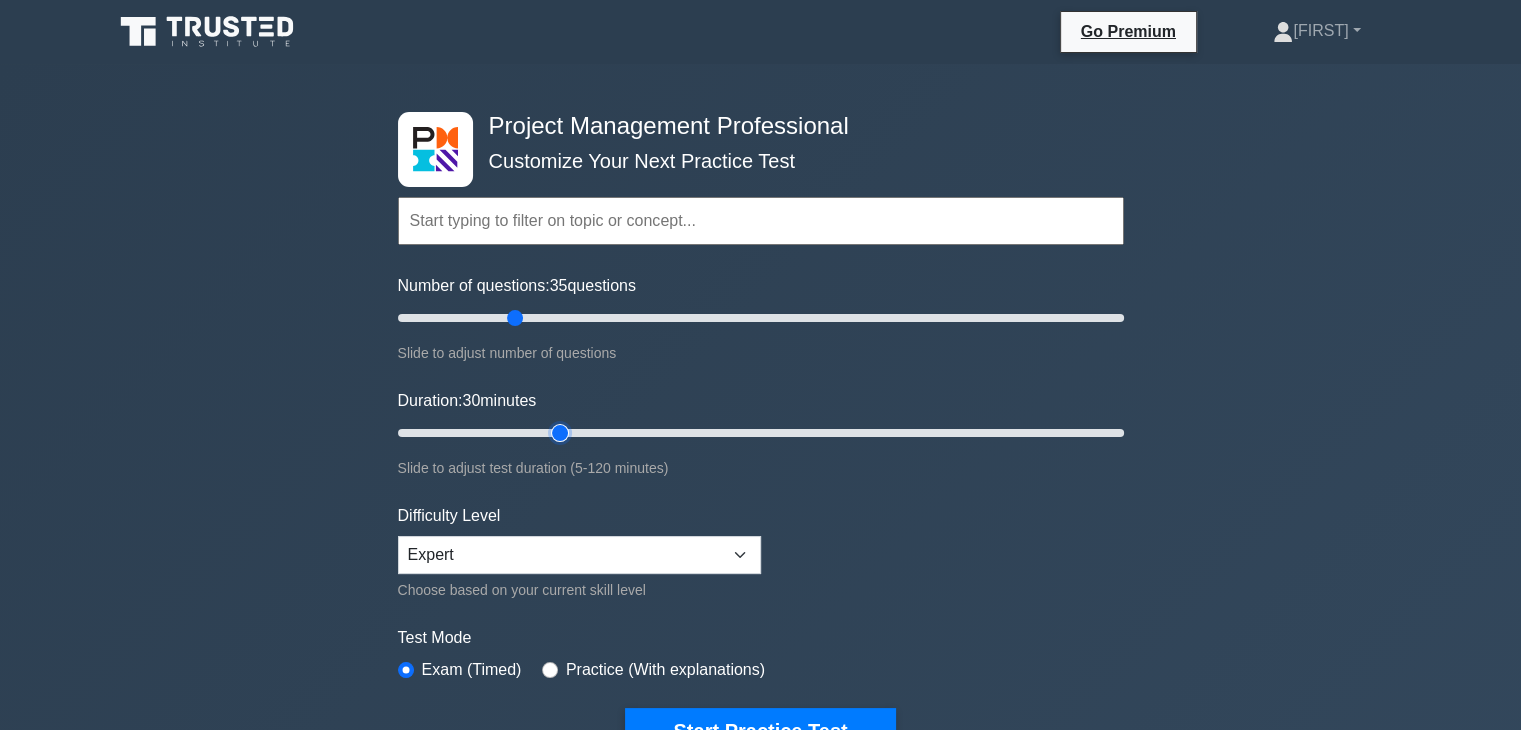 type on "30" 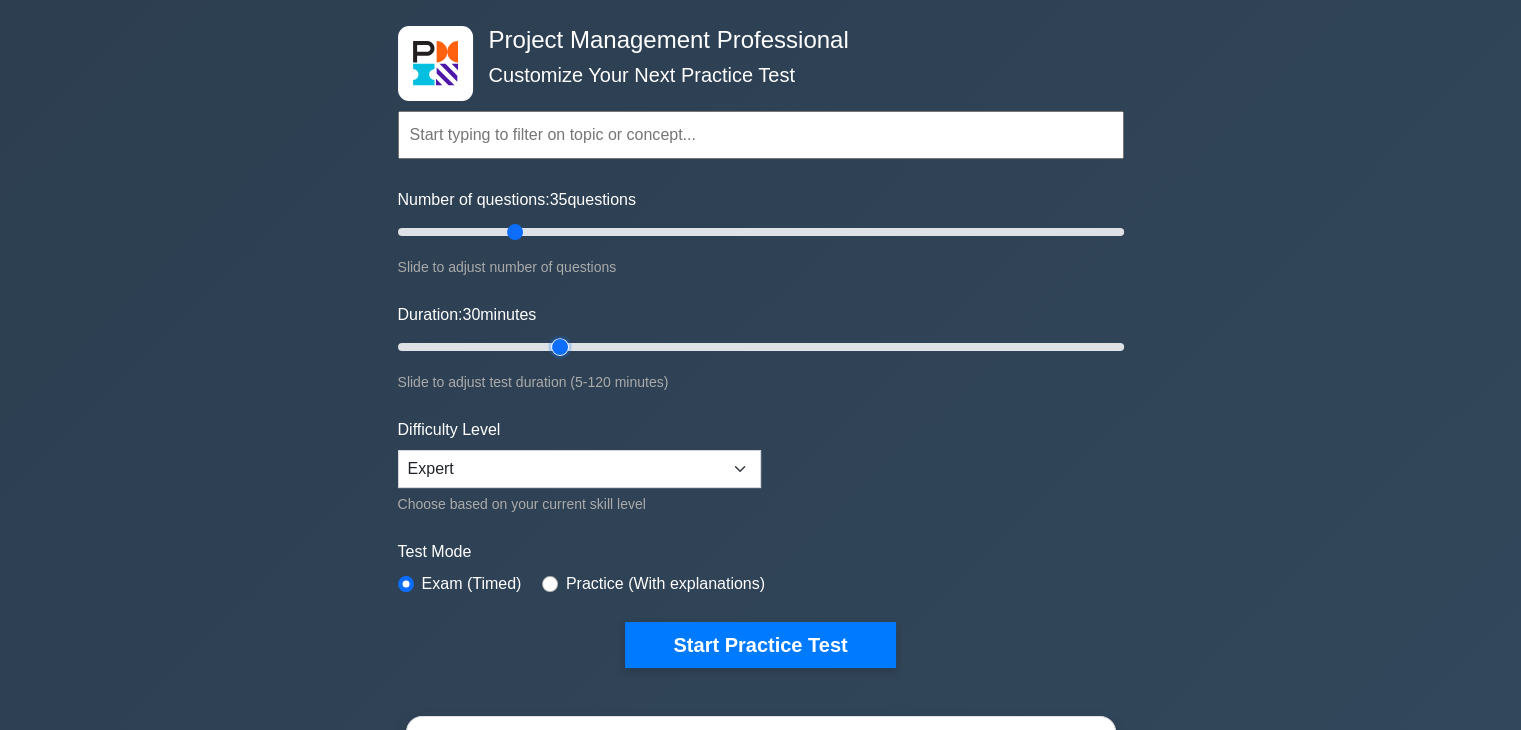 scroll, scrollTop: 200, scrollLeft: 0, axis: vertical 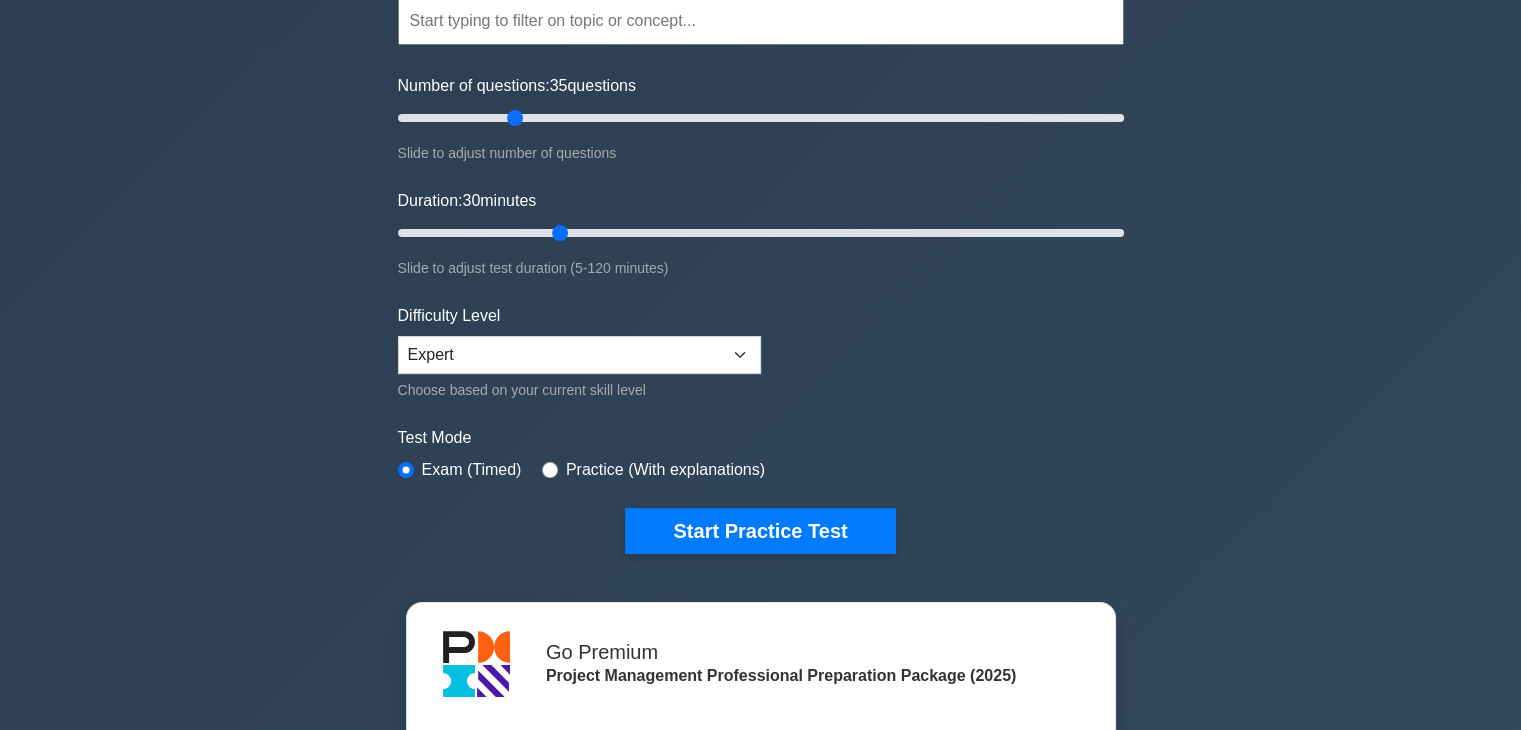 click on "Practice (With explanations)" at bounding box center [665, 470] 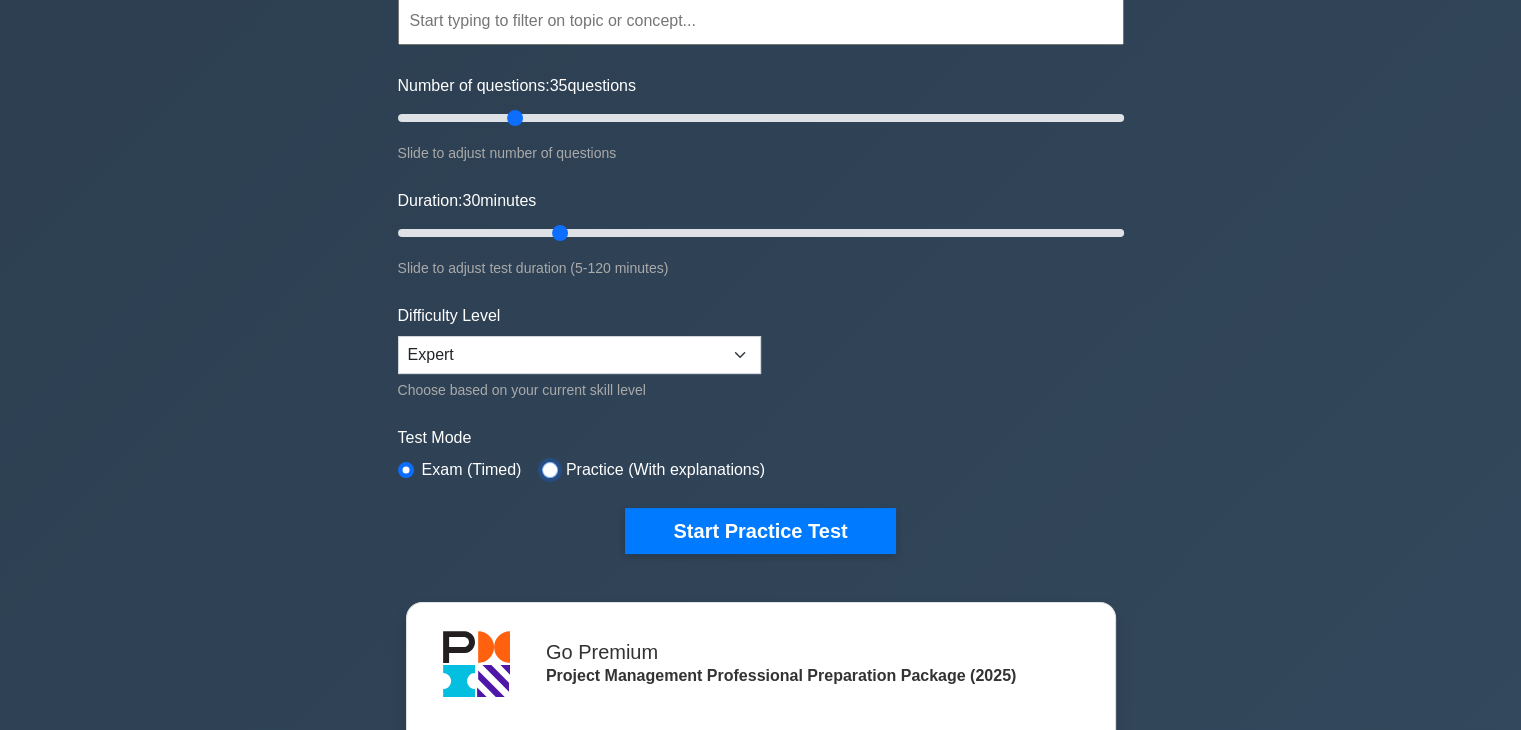 click at bounding box center [550, 470] 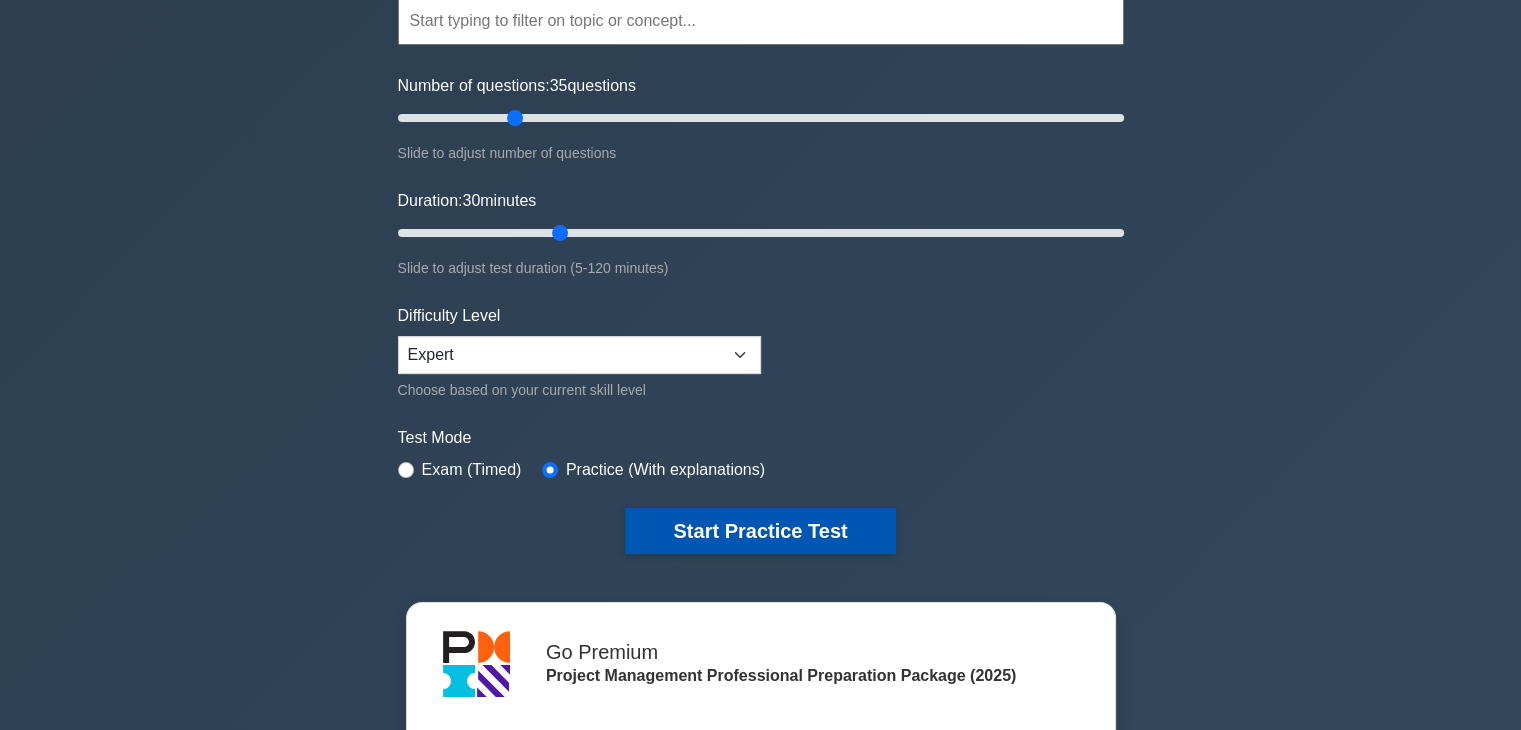 click on "Start Practice Test" at bounding box center [760, 531] 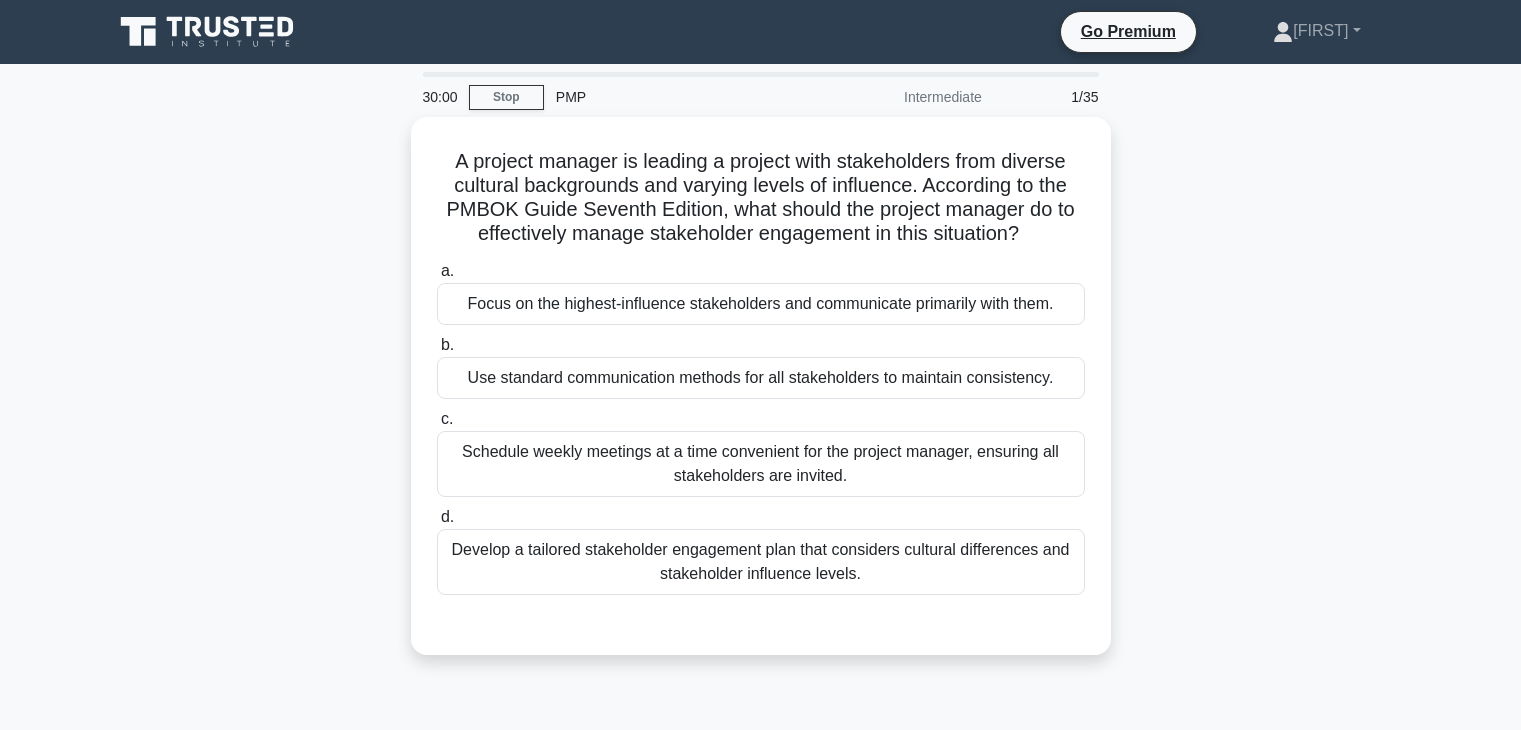 scroll, scrollTop: 0, scrollLeft: 0, axis: both 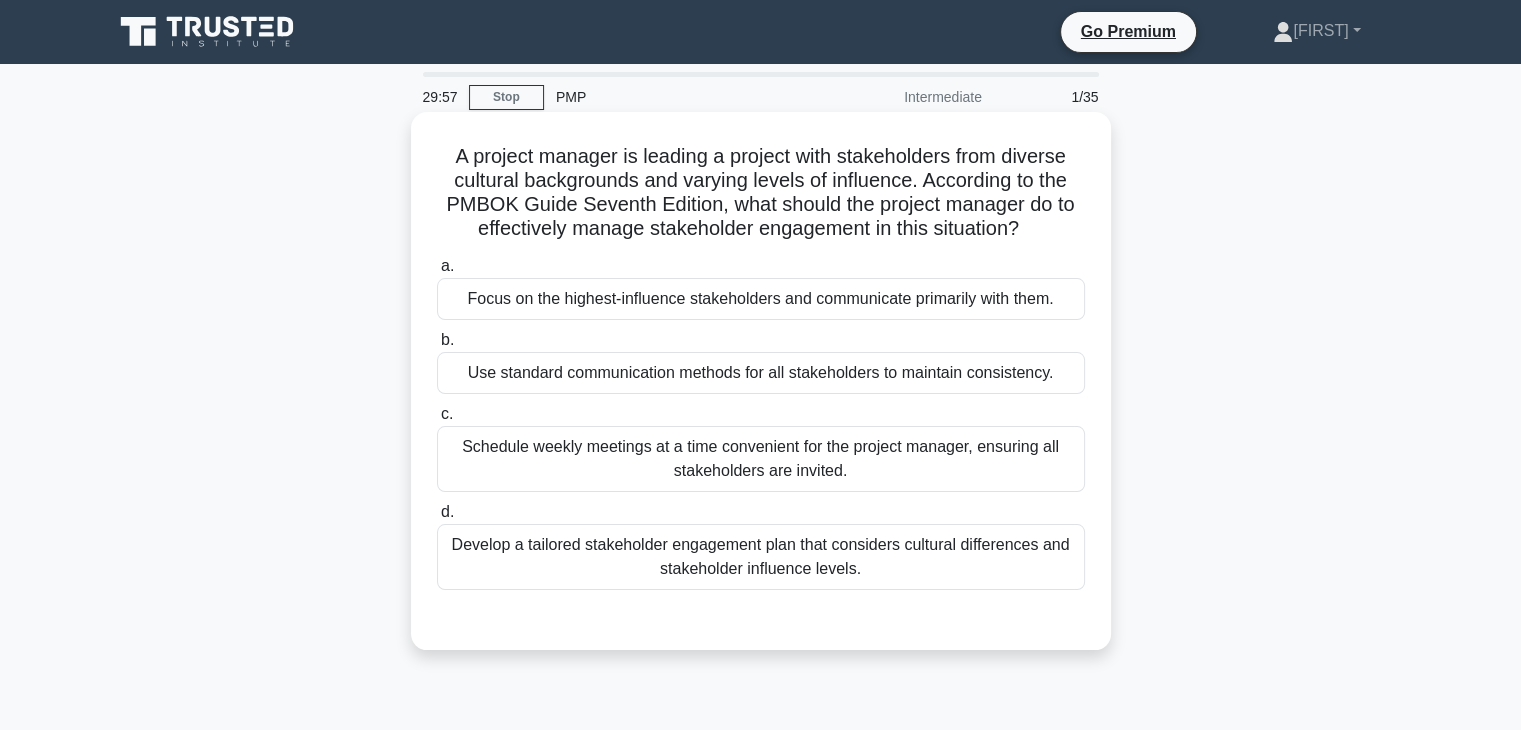 drag, startPoint x: 692, startPoint y: 161, endPoint x: 1084, endPoint y: 241, distance: 400.08 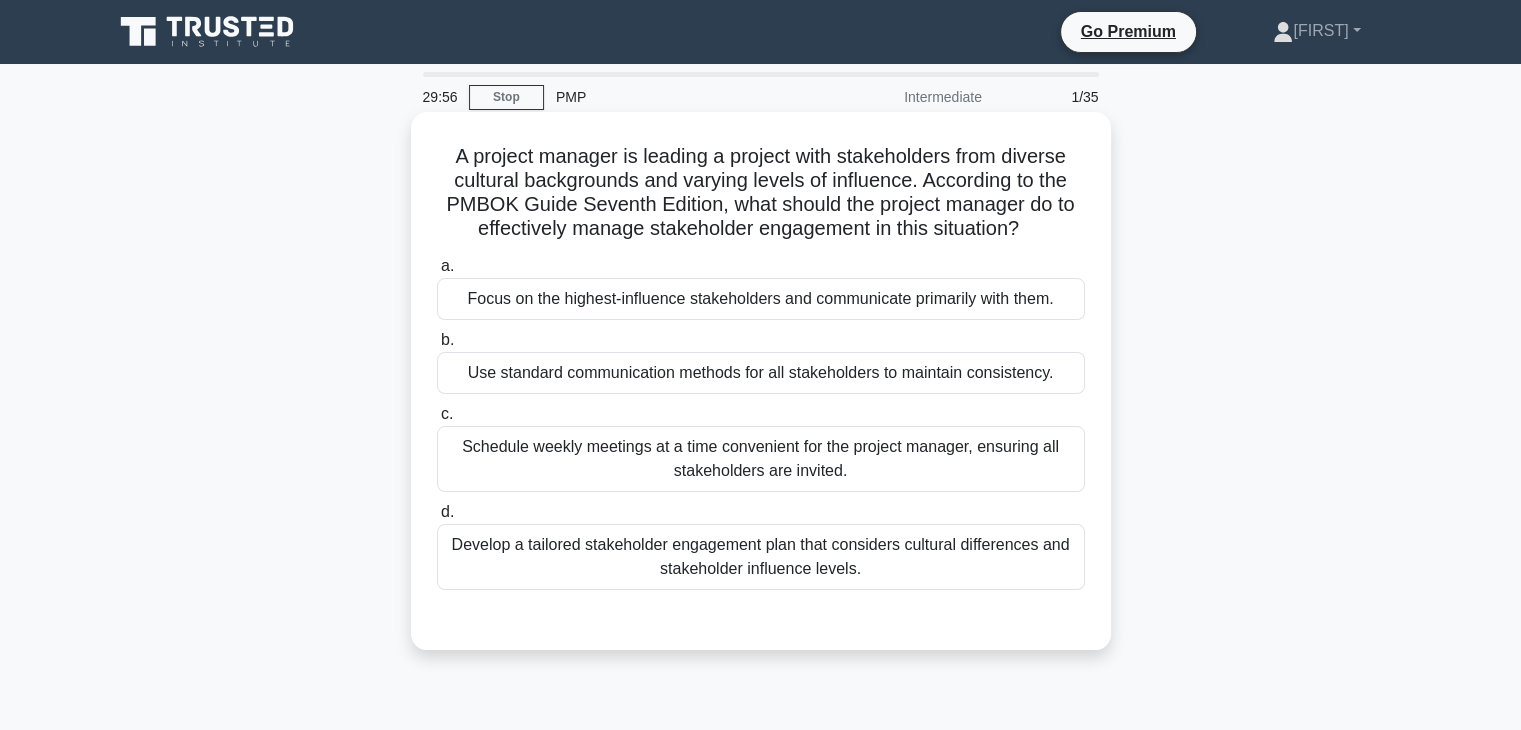 click 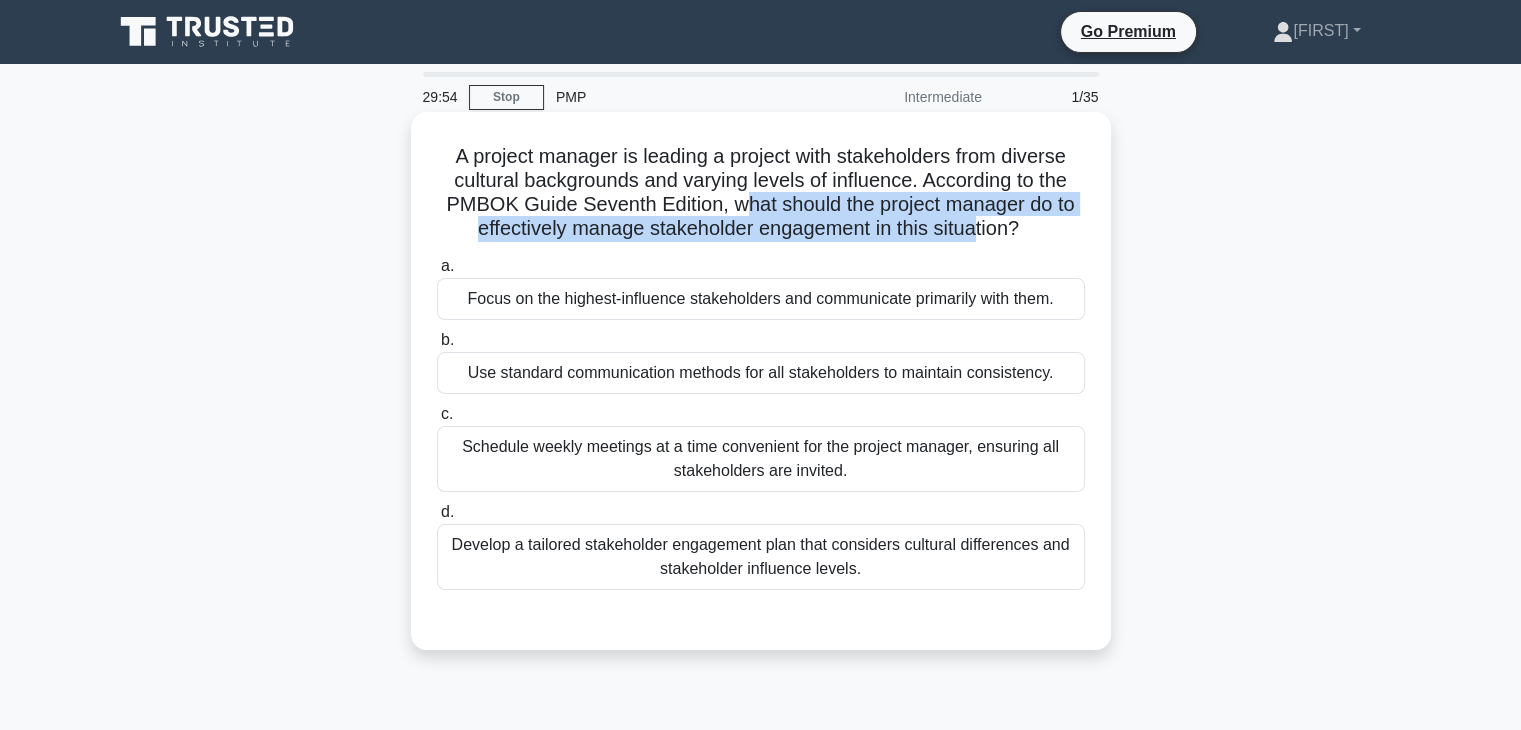 drag, startPoint x: 741, startPoint y: 212, endPoint x: 980, endPoint y: 233, distance: 239.92082 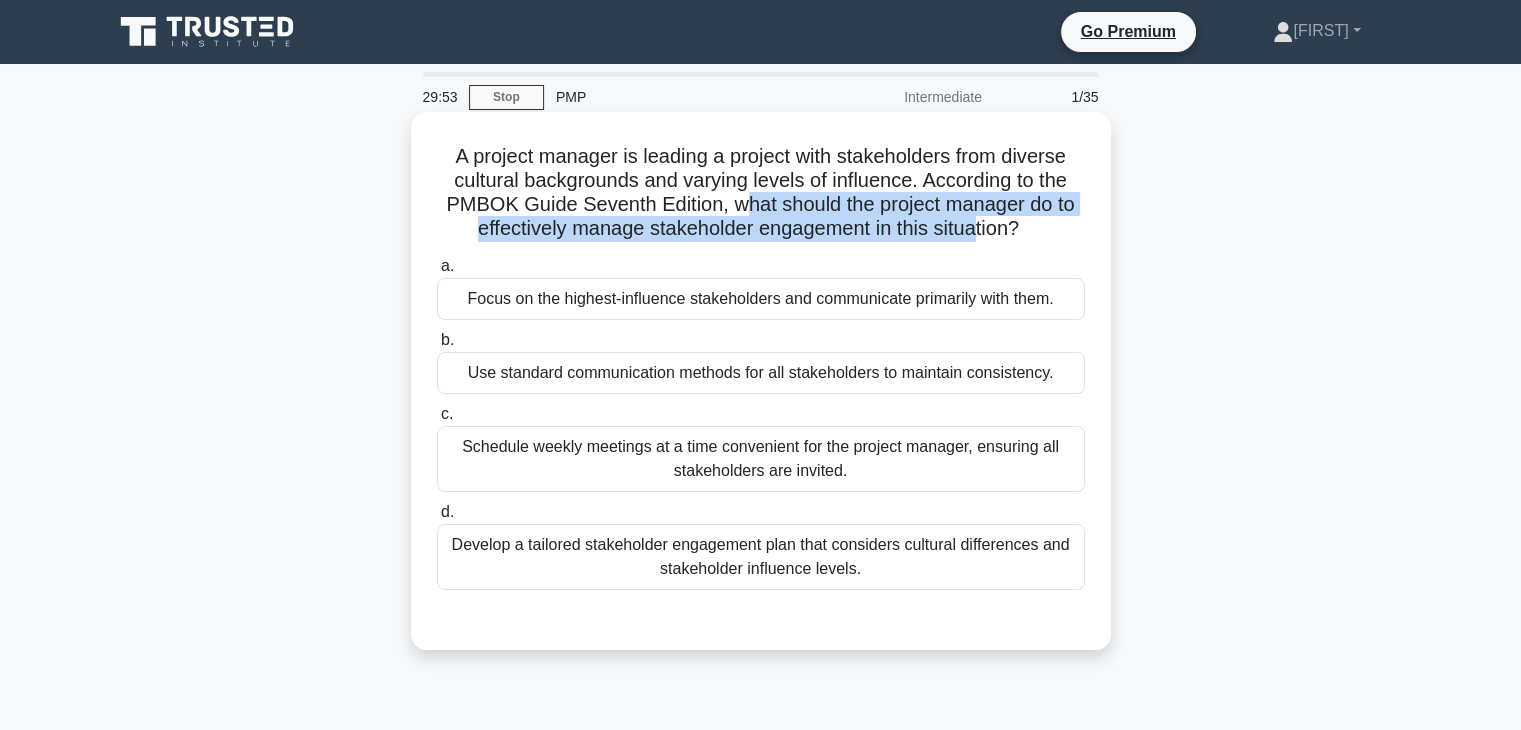 click on "A project manager is leading a project with stakeholders from diverse cultural backgrounds and varying levels of influence. According to the PMBOK Guide Seventh Edition, what should the project manager do to effectively manage stakeholder engagement in this situation?
.spinner_0XTQ{transform-origin:center;animation:spinner_y6GP .75s linear infinite}@keyframes spinner_y6GP{100%{transform:rotate(360deg)}}" at bounding box center [761, 193] 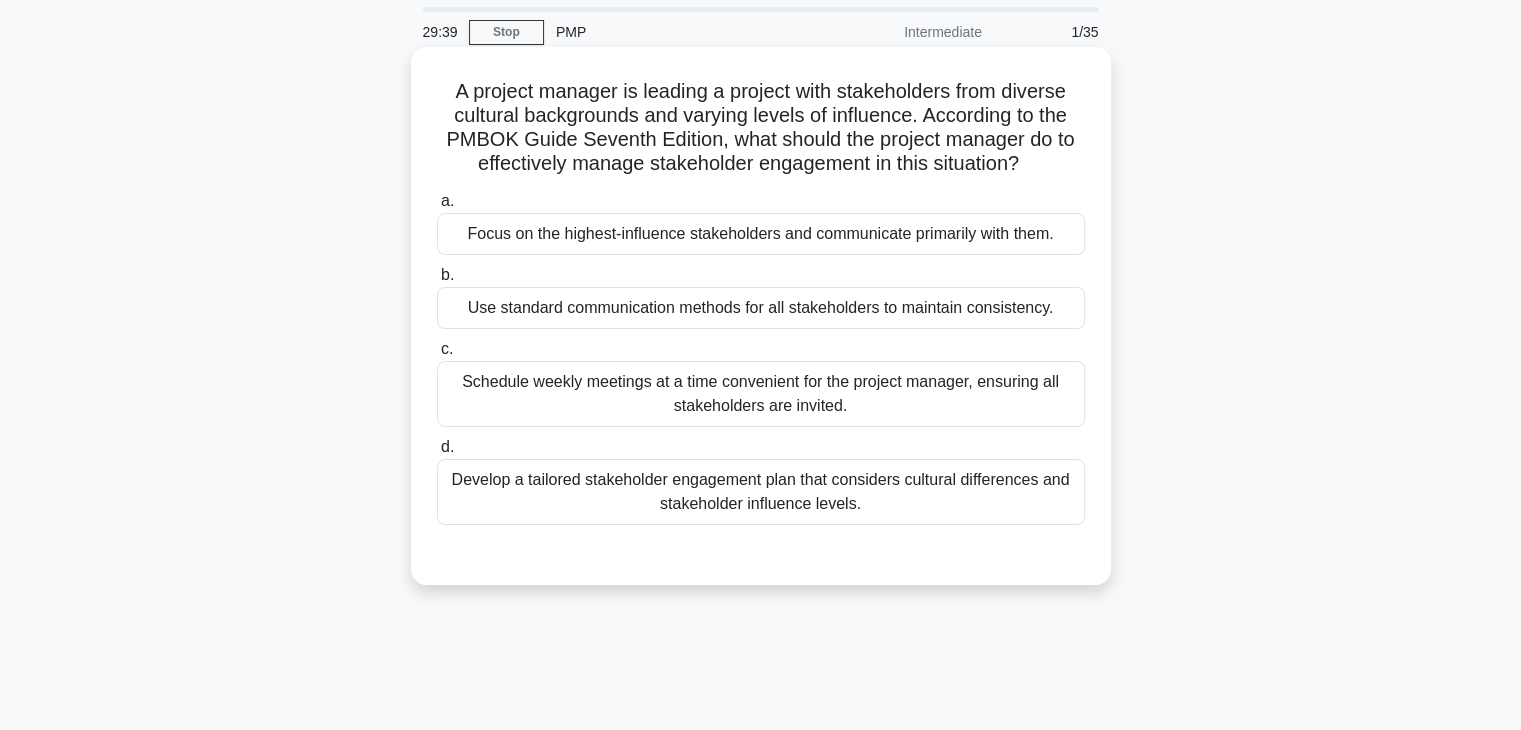 scroll, scrollTop: 200, scrollLeft: 0, axis: vertical 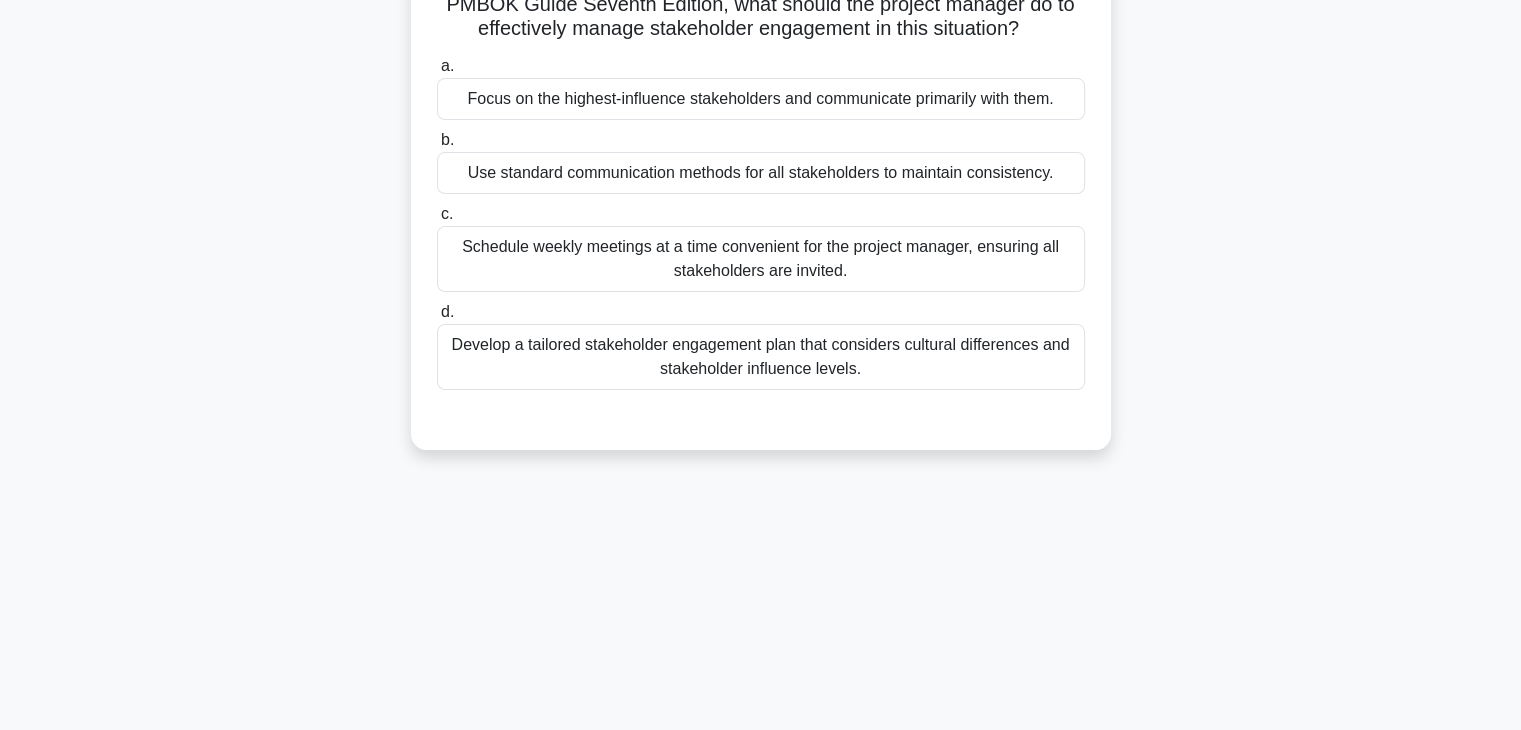 click on "Develop a tailored stakeholder engagement plan that considers cultural differences and stakeholder influence levels." at bounding box center (761, 357) 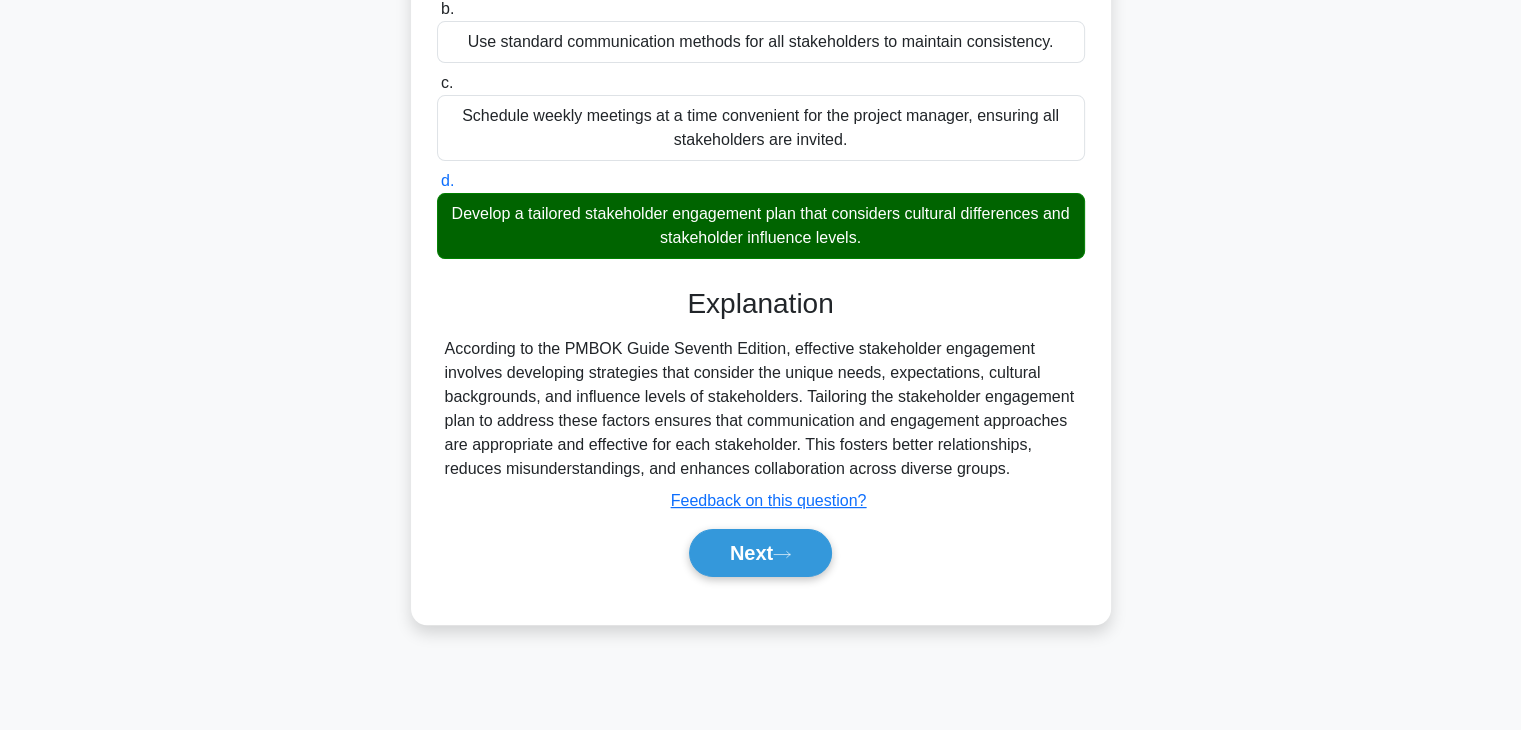 scroll, scrollTop: 351, scrollLeft: 0, axis: vertical 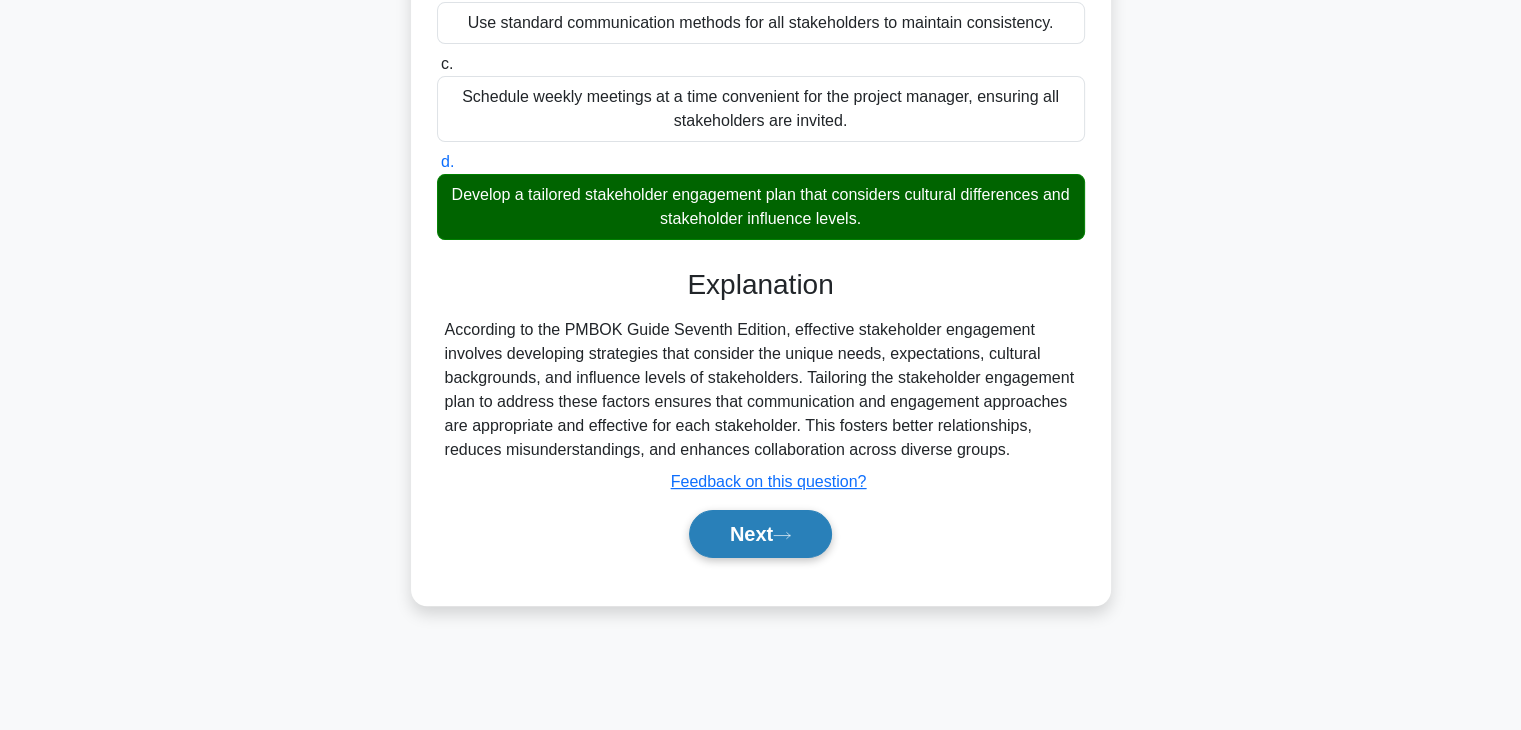 click on "Next" at bounding box center [760, 534] 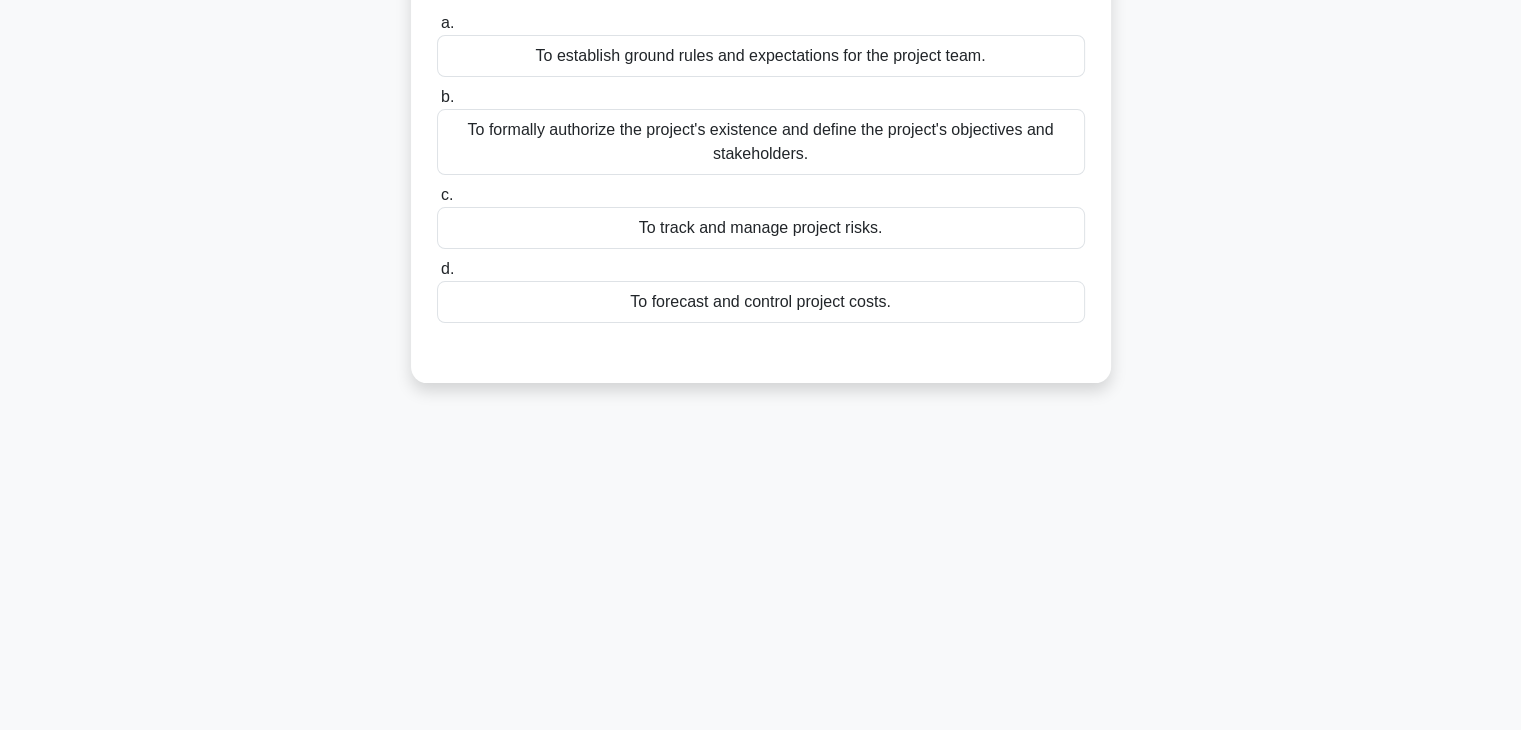 scroll, scrollTop: 0, scrollLeft: 0, axis: both 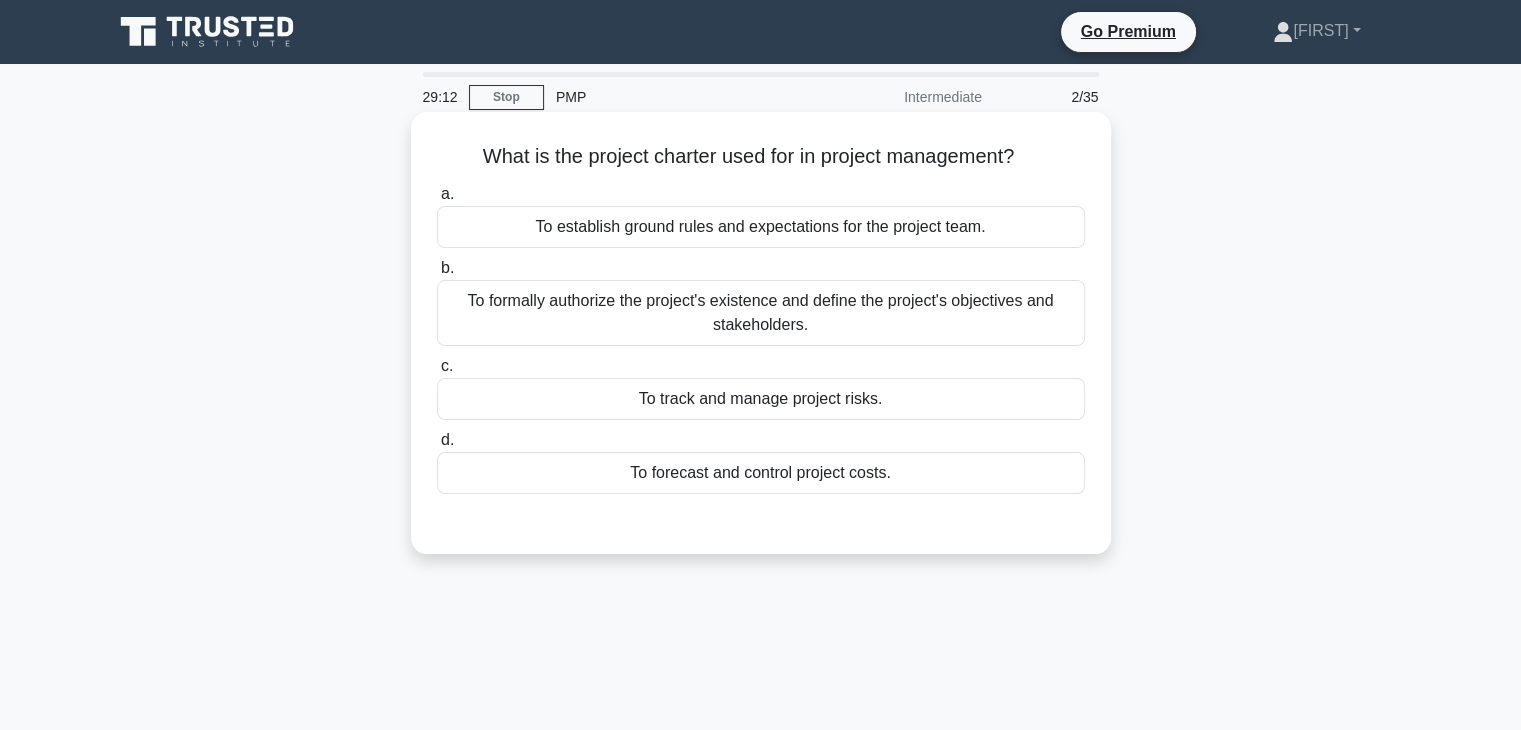 click on "To formally authorize the project's existence and define the project's objectives and stakeholders." at bounding box center [761, 313] 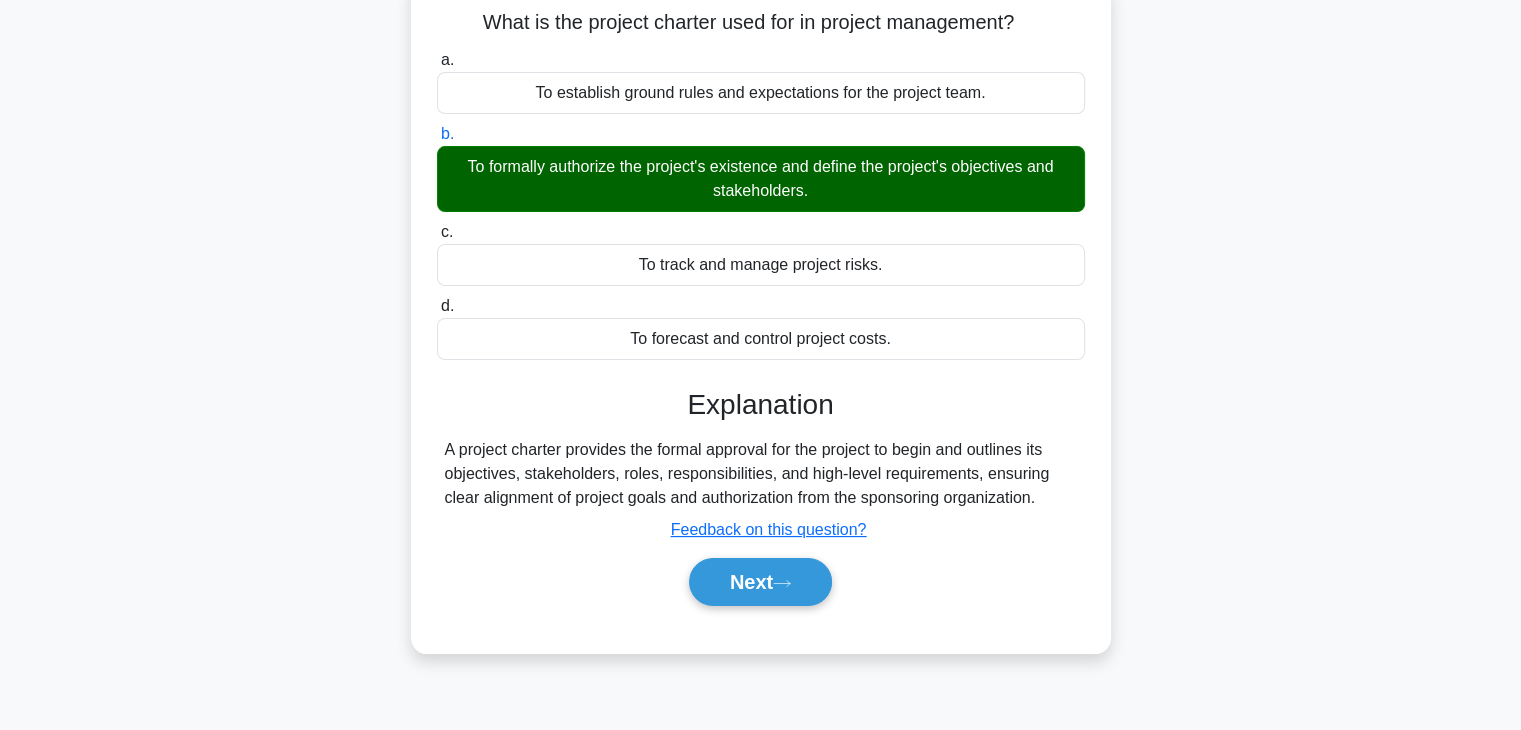 scroll, scrollTop: 351, scrollLeft: 0, axis: vertical 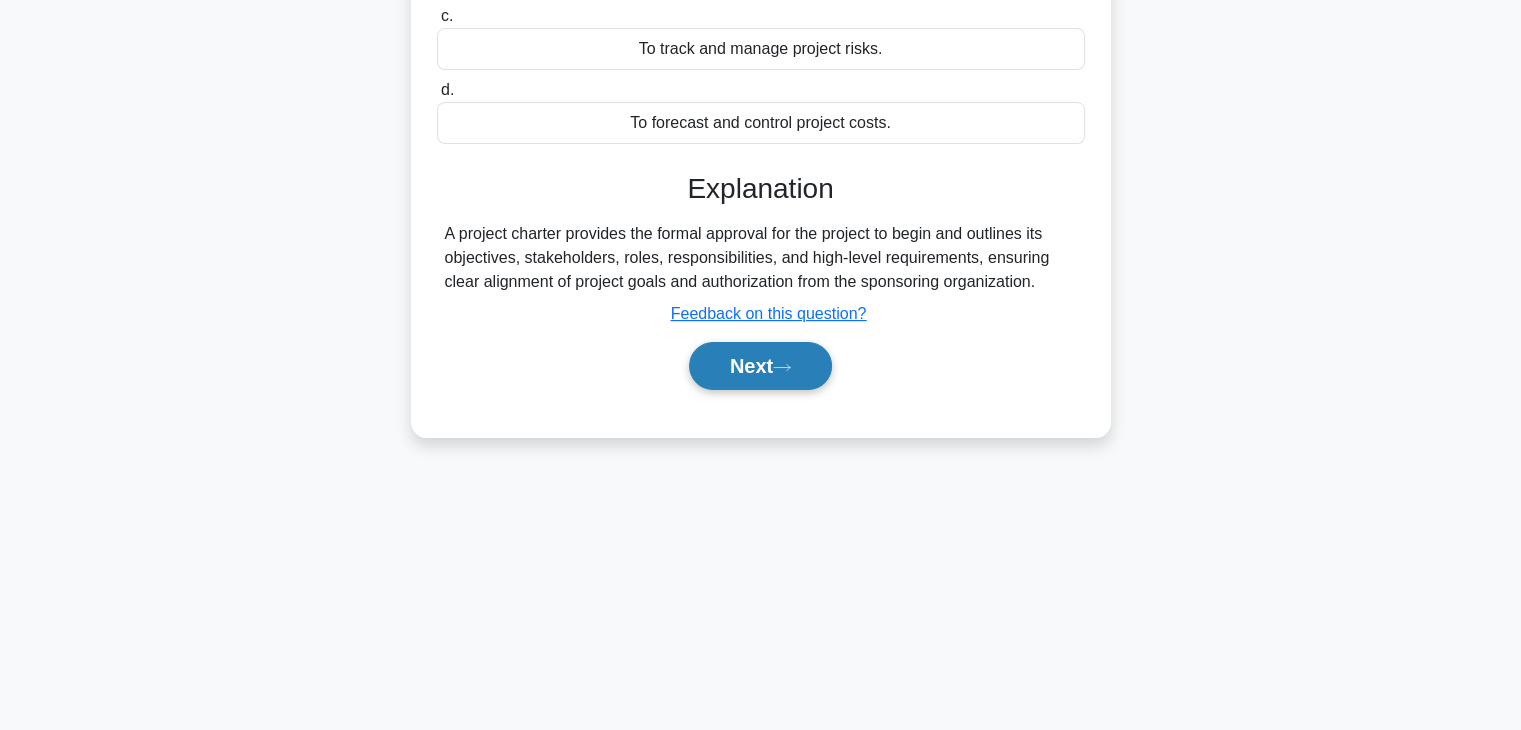 click on "Next" at bounding box center (760, 366) 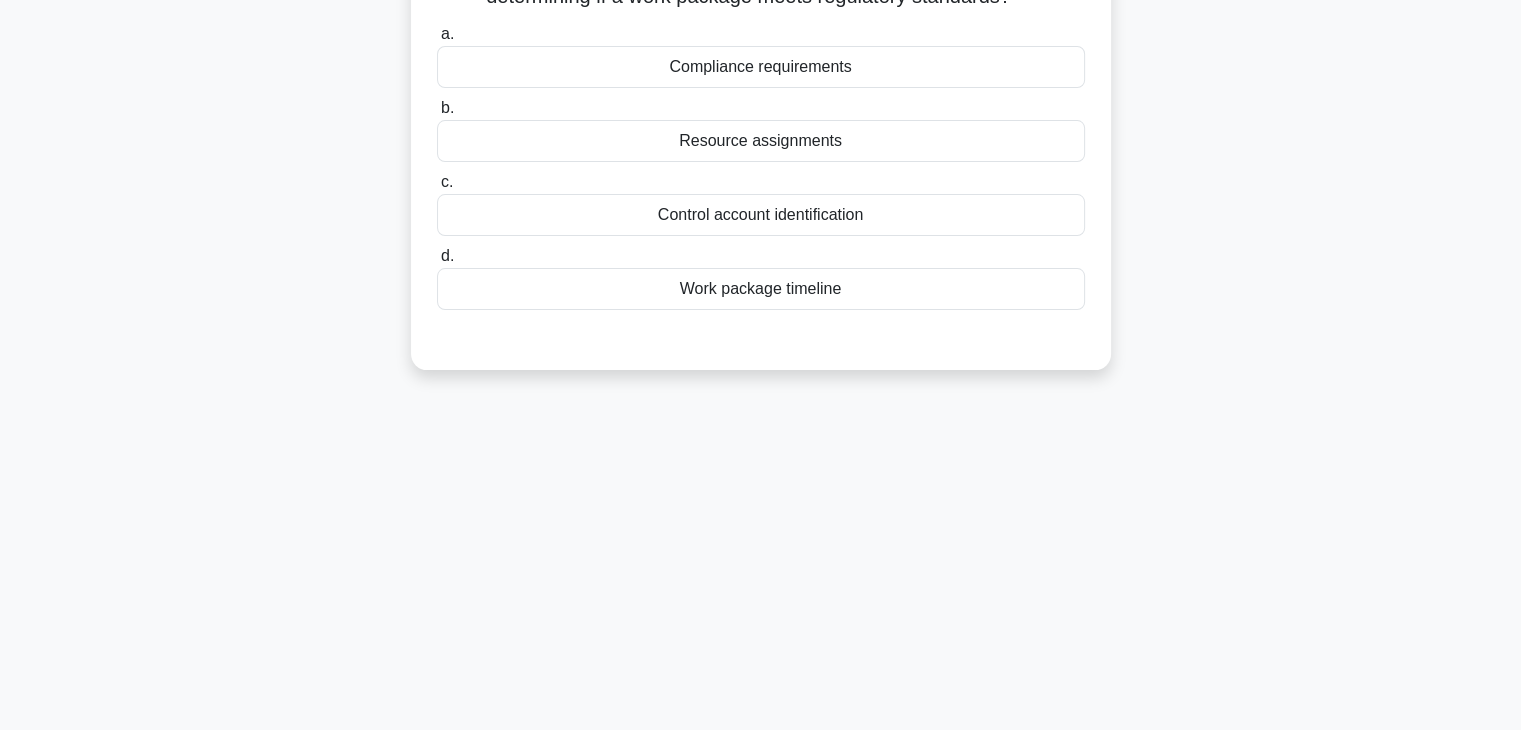scroll, scrollTop: 0, scrollLeft: 0, axis: both 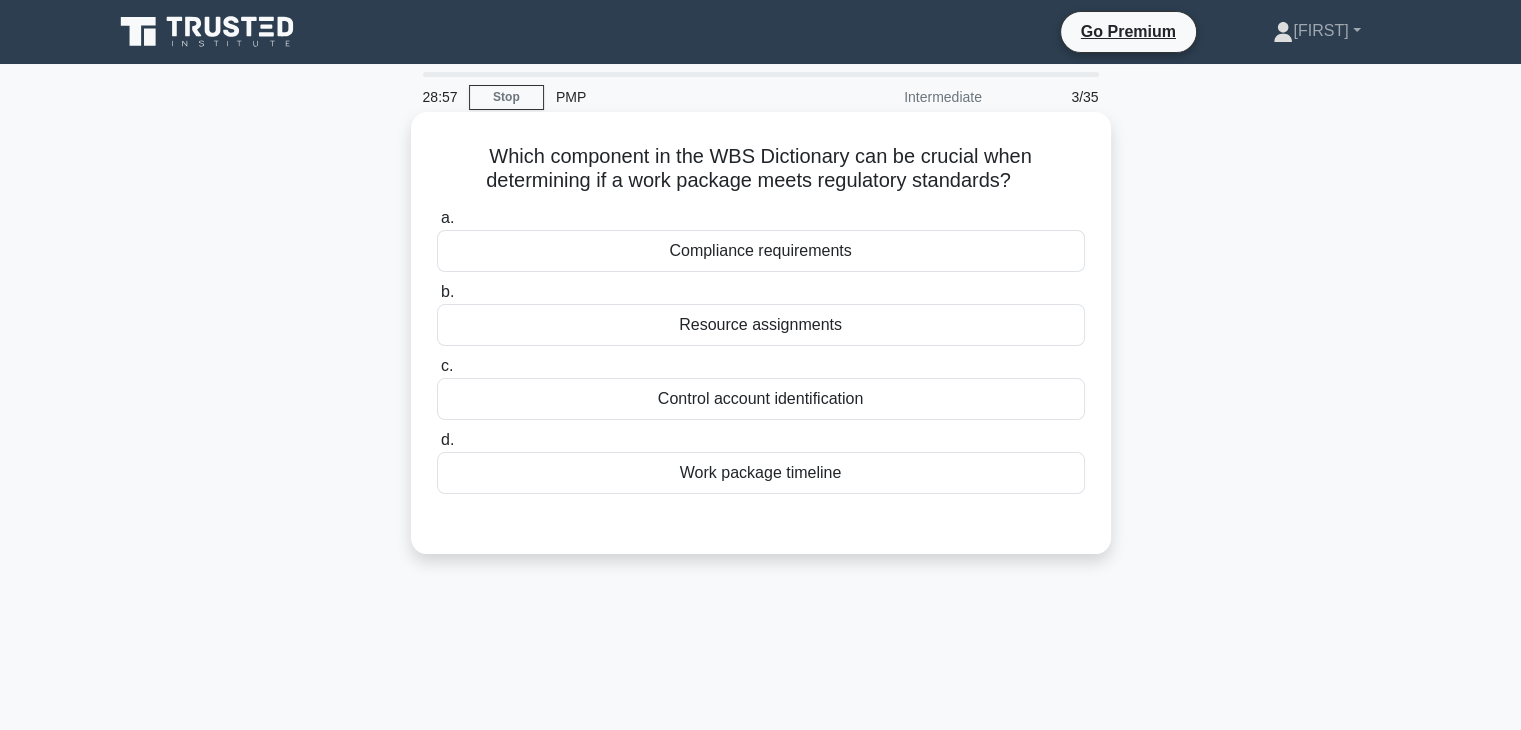 click on "Compliance requirements" at bounding box center (761, 251) 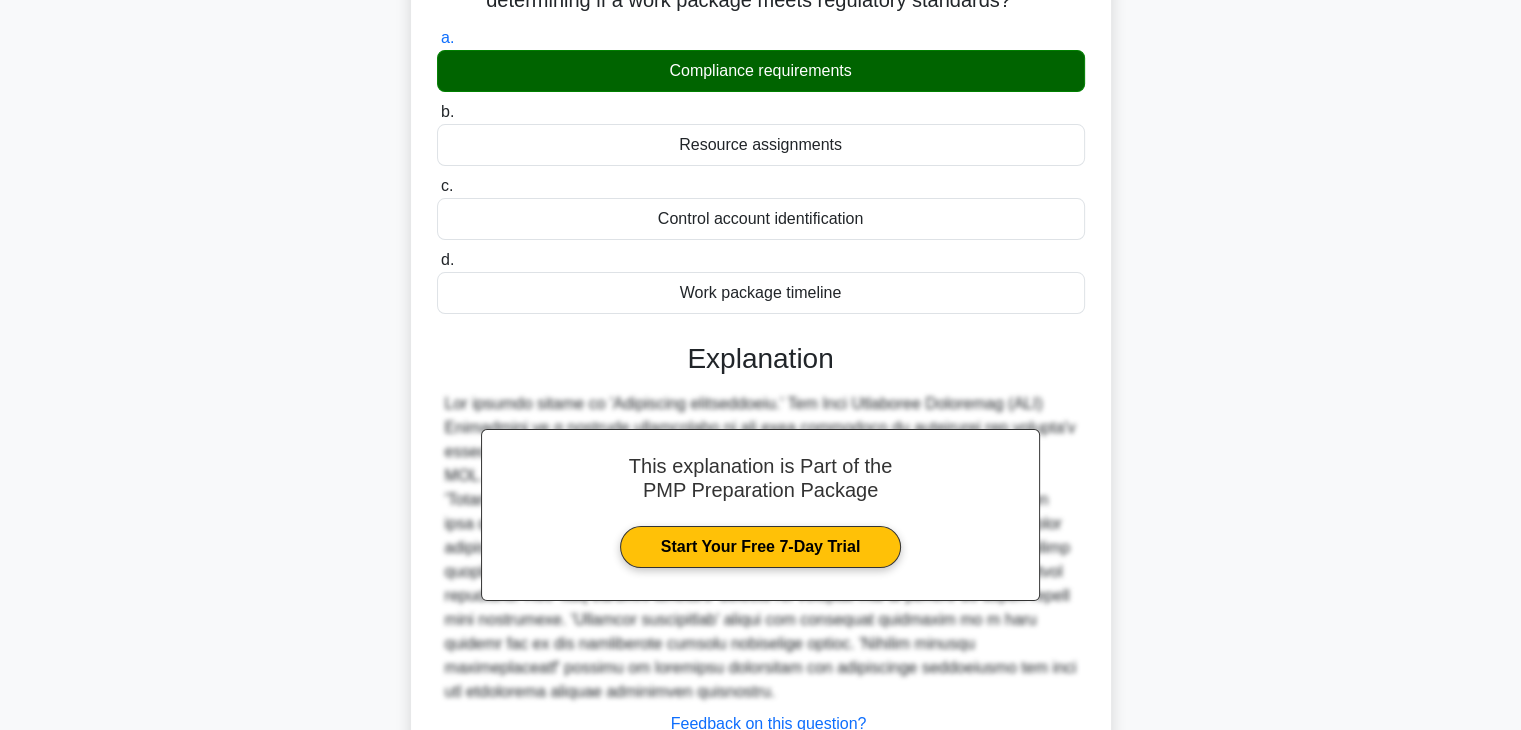 scroll, scrollTop: 351, scrollLeft: 0, axis: vertical 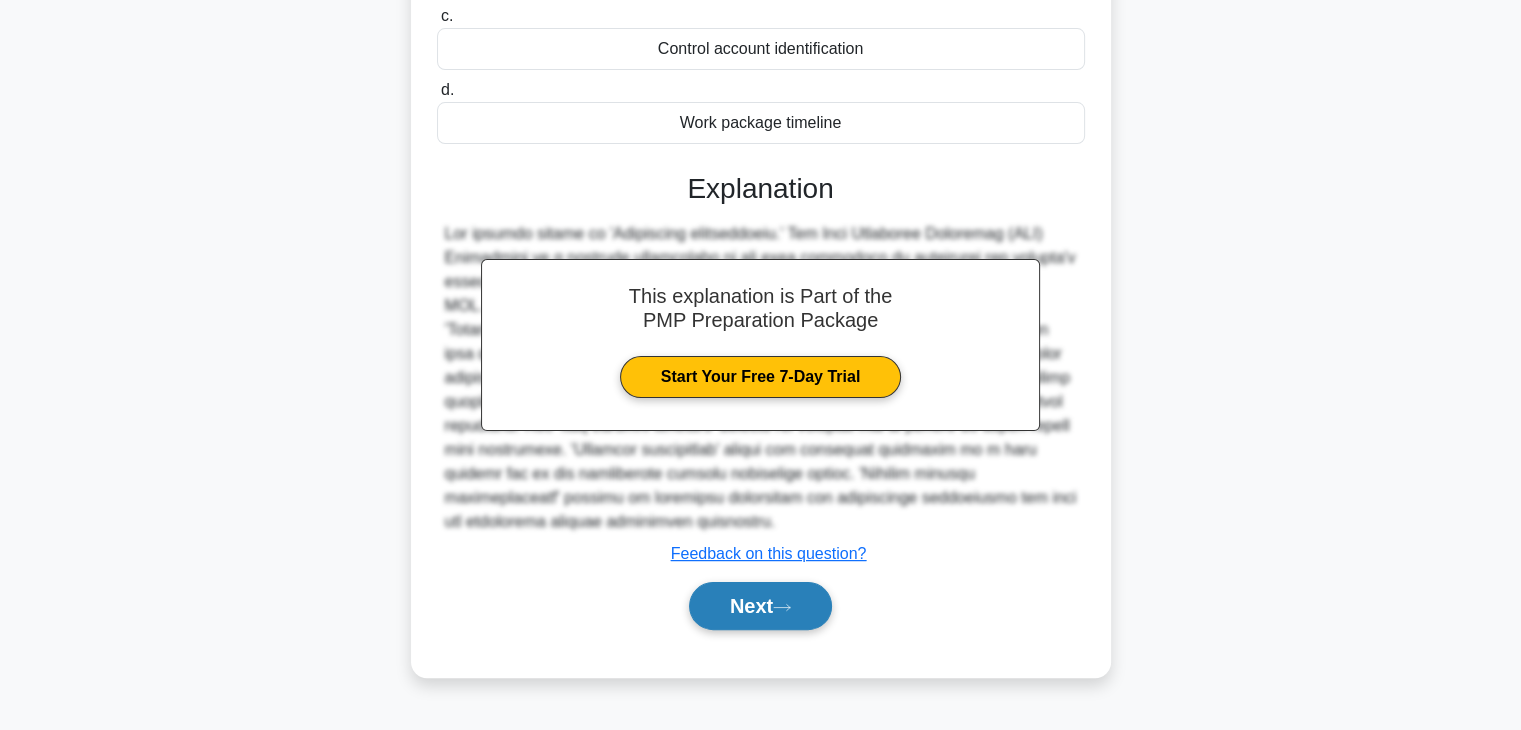click on "Next" at bounding box center (760, 606) 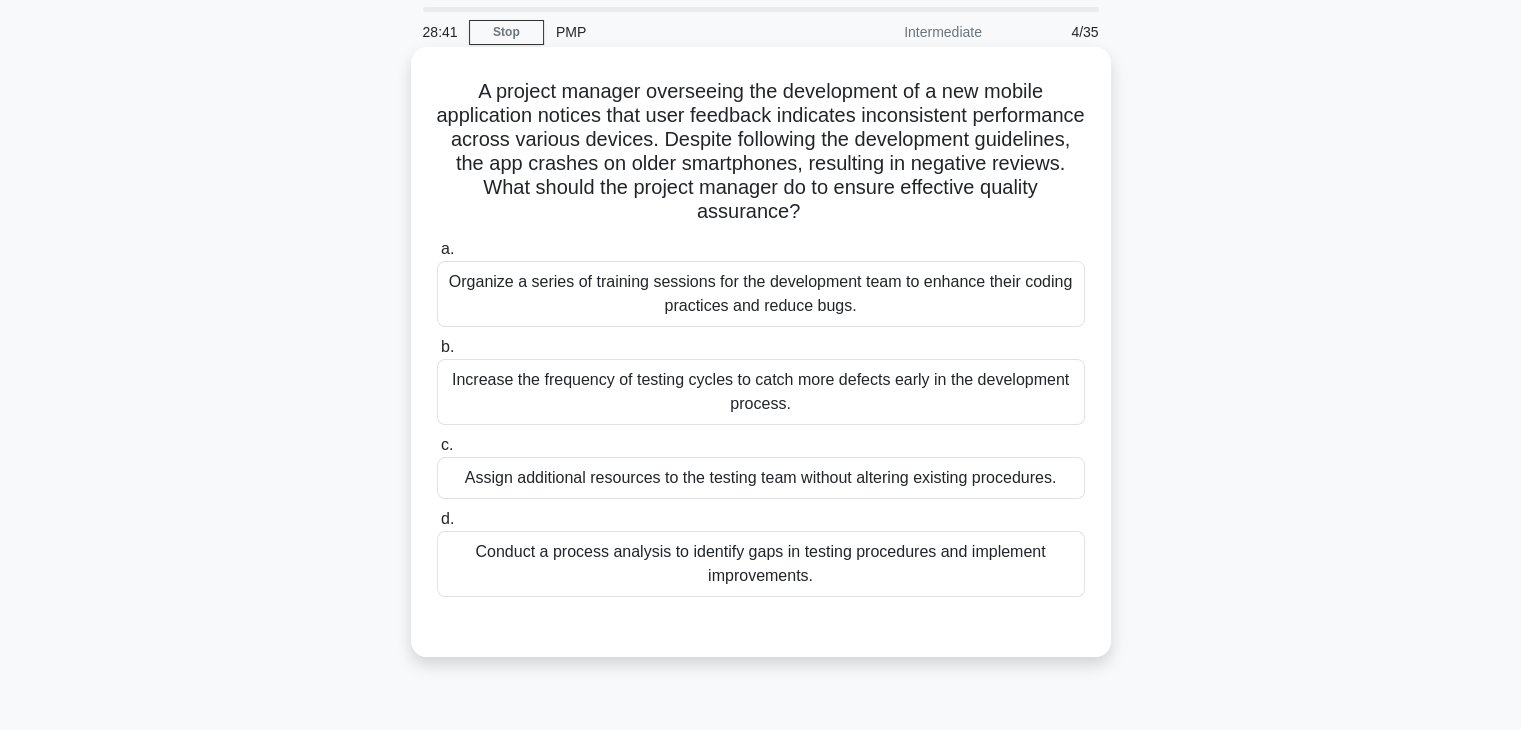 scroll, scrollTop: 100, scrollLeft: 0, axis: vertical 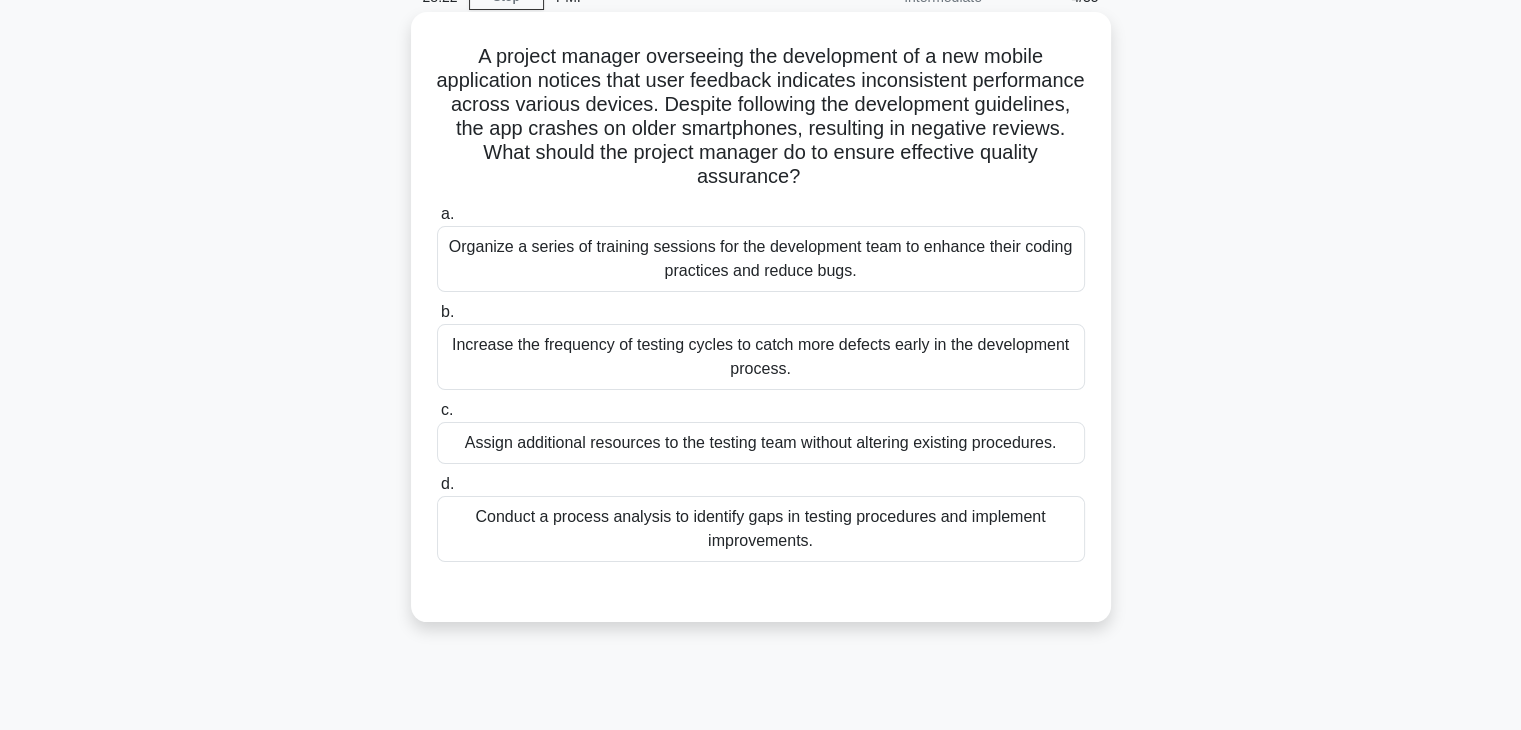 click on "Conduct a process analysis to identify gaps in testing procedures and implement improvements." at bounding box center [761, 529] 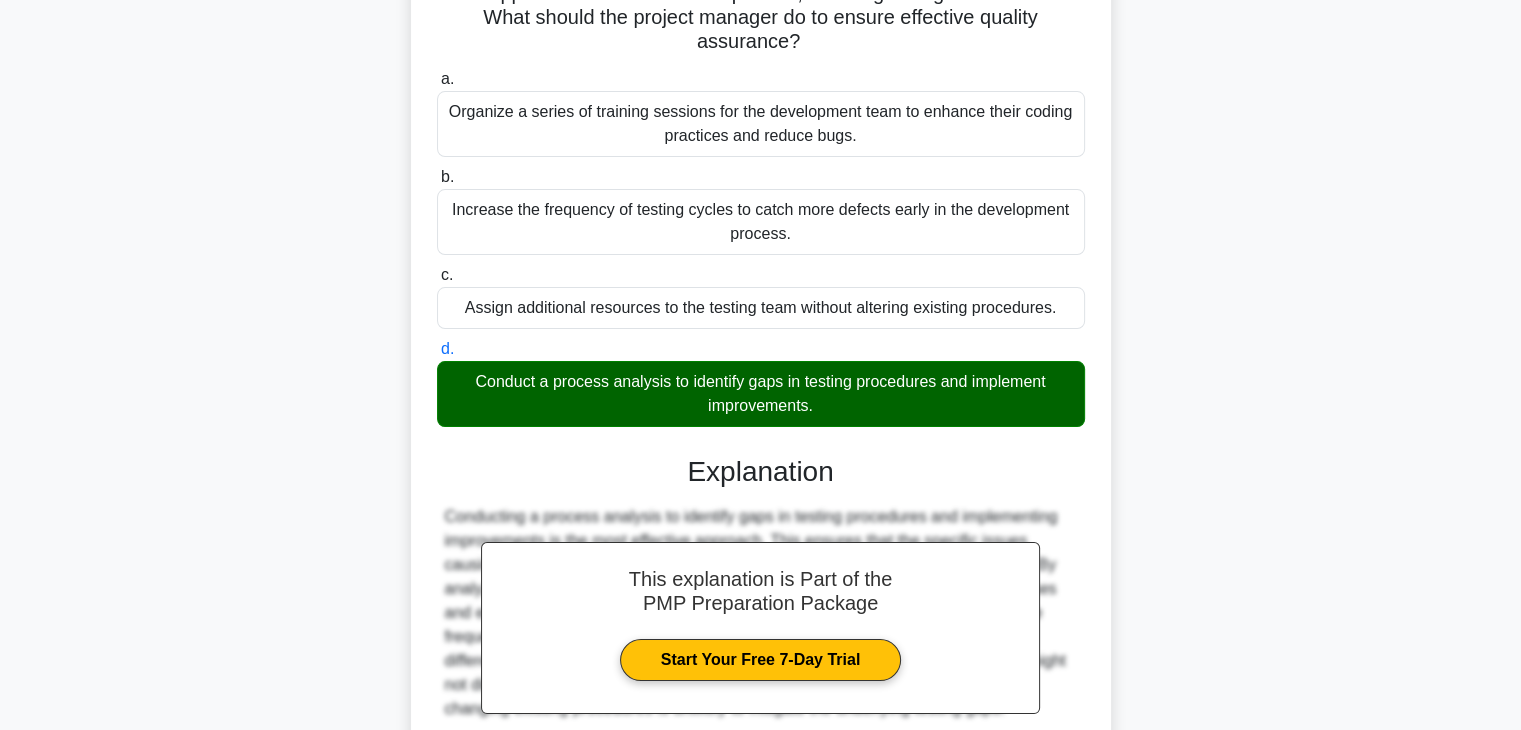 scroll, scrollTop: 430, scrollLeft: 0, axis: vertical 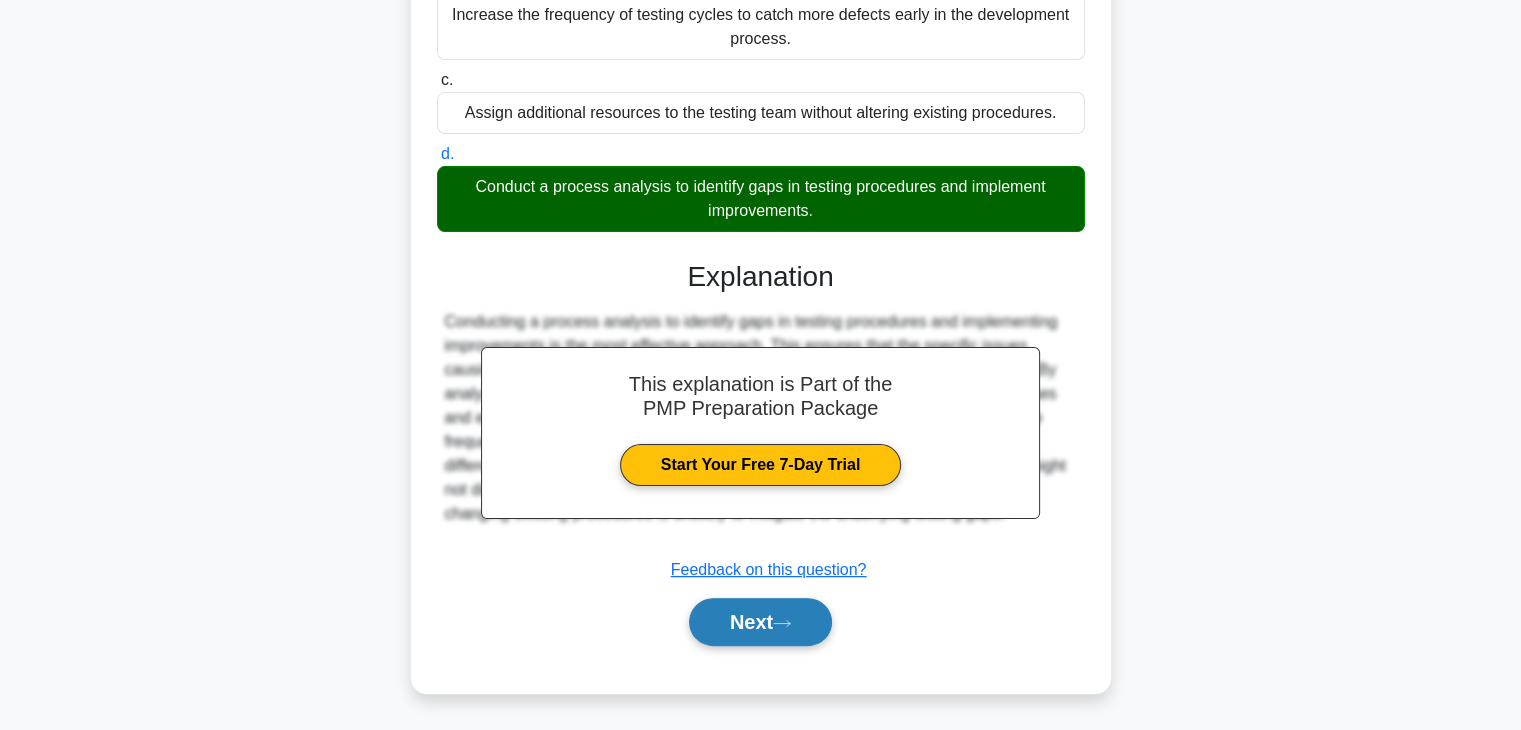 click on "Next" at bounding box center [760, 622] 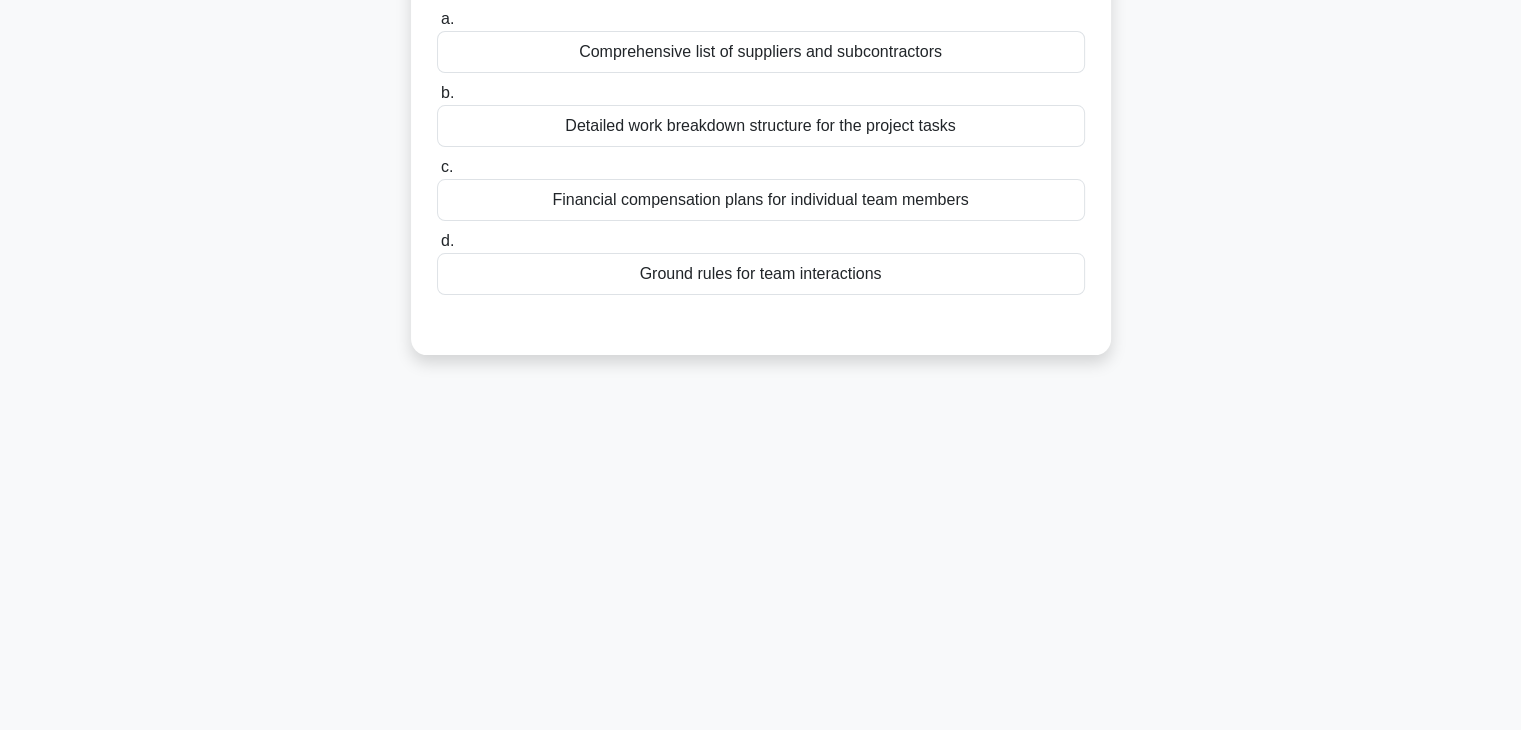 scroll, scrollTop: 0, scrollLeft: 0, axis: both 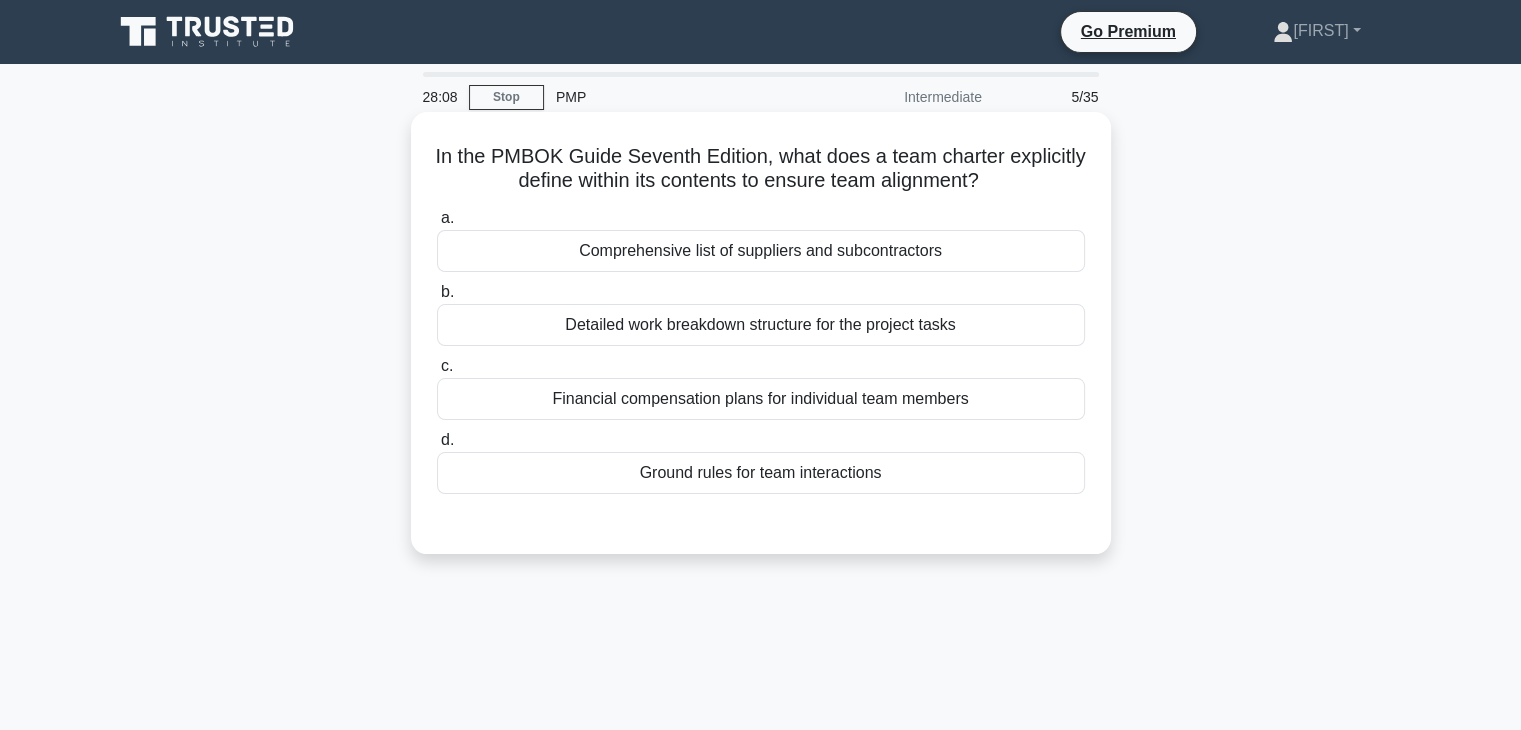 click on "Ground rules for team interactions" at bounding box center (761, 473) 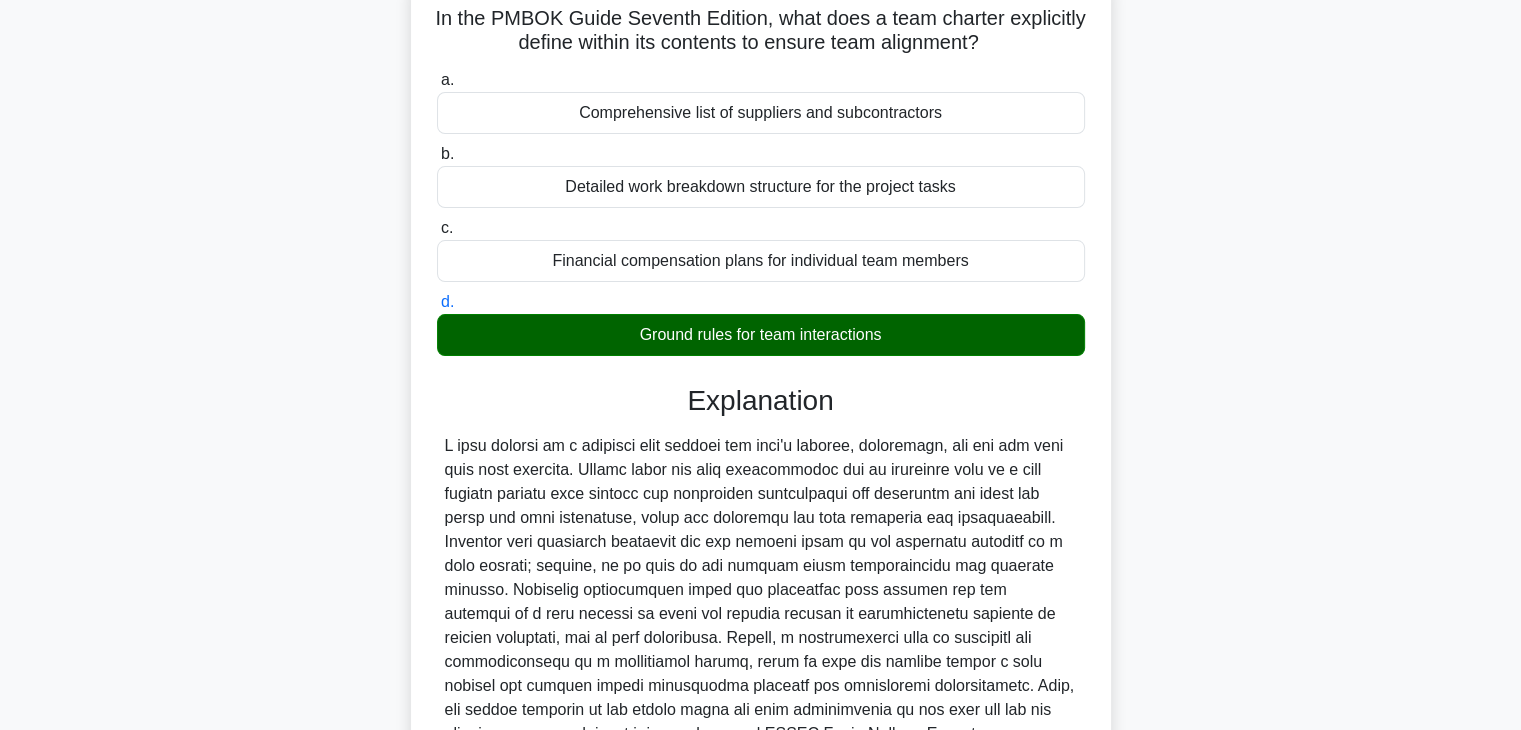 scroll, scrollTop: 351, scrollLeft: 0, axis: vertical 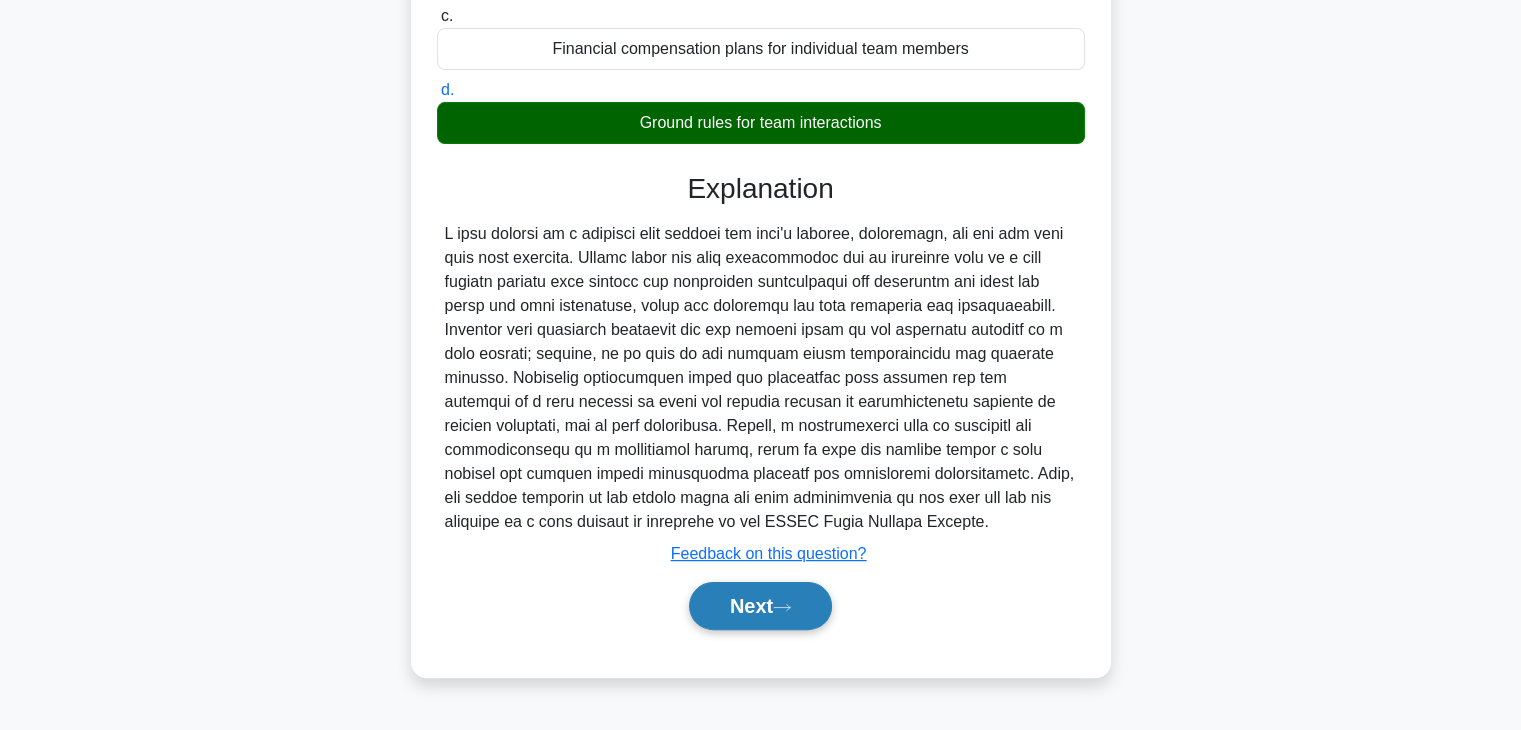 click on "Next" at bounding box center [760, 606] 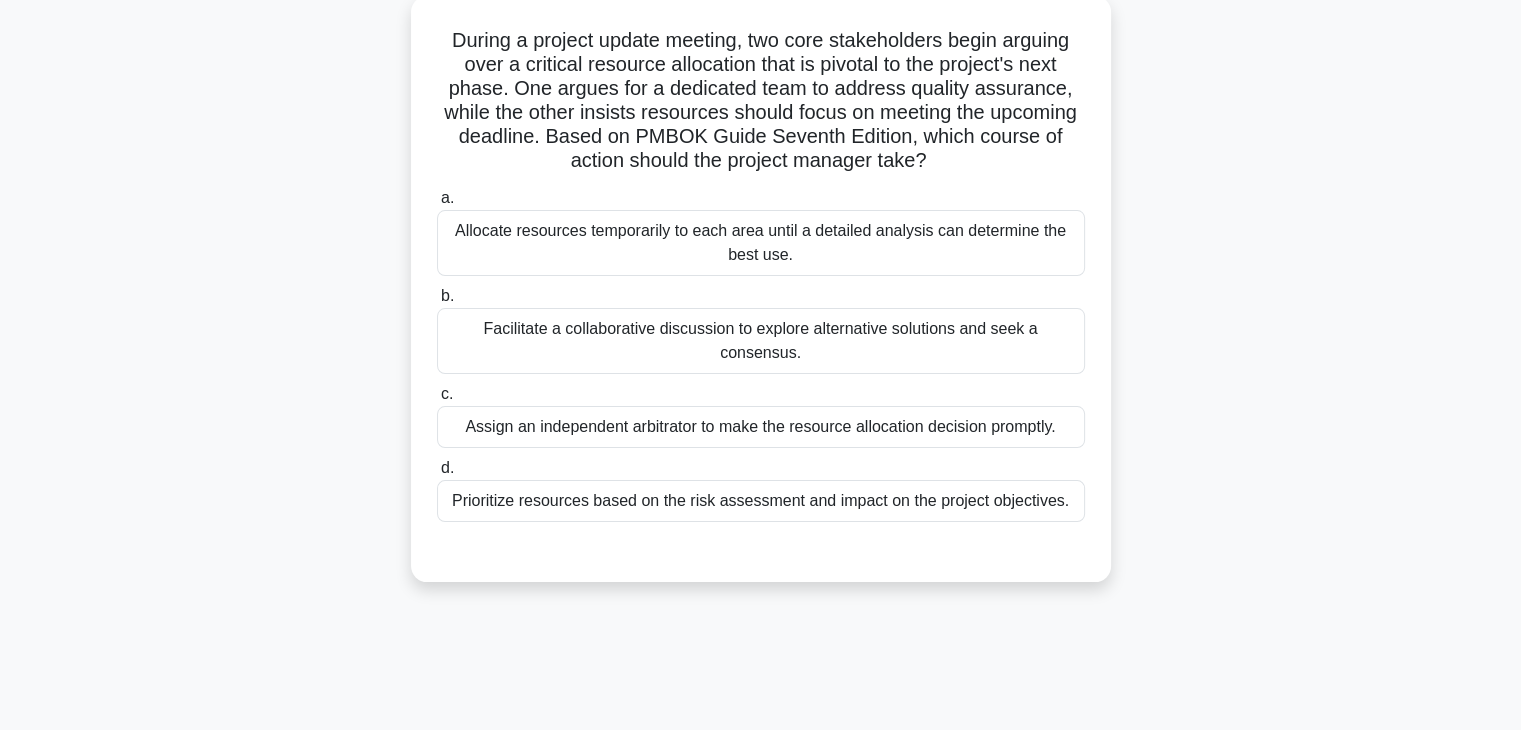 scroll, scrollTop: 151, scrollLeft: 0, axis: vertical 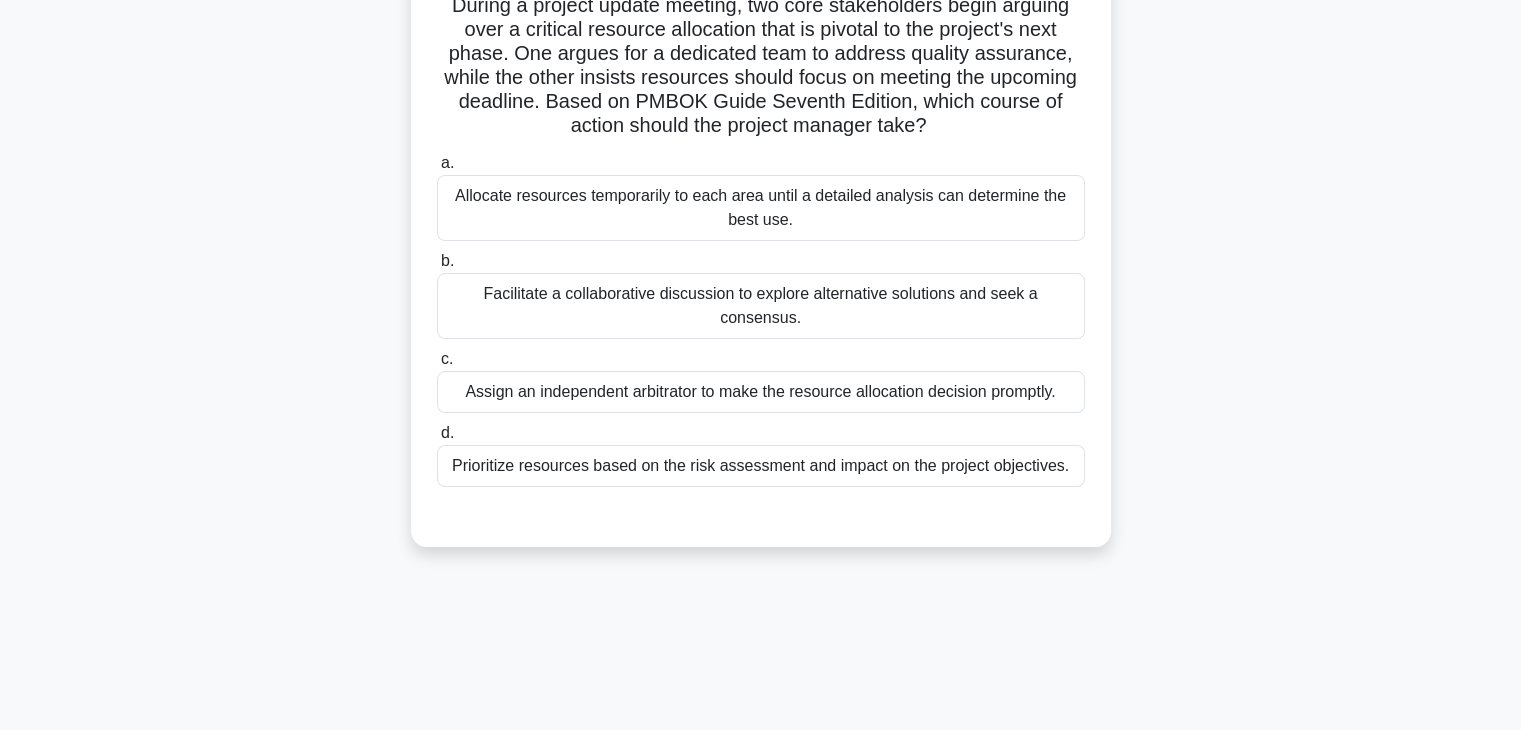 click on "Facilitate a collaborative discussion to explore alternative solutions and seek a consensus." at bounding box center [761, 306] 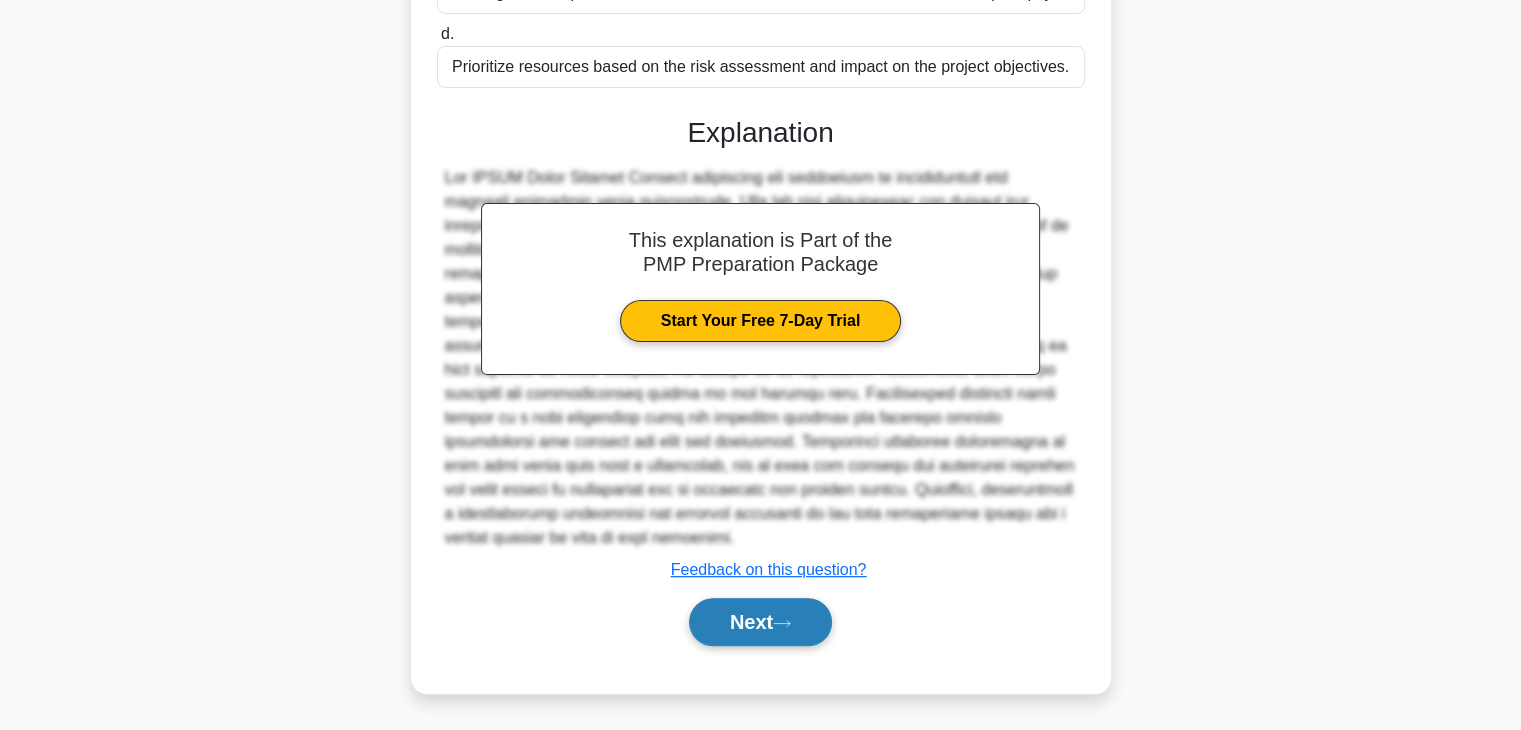 click on "Next" at bounding box center [760, 622] 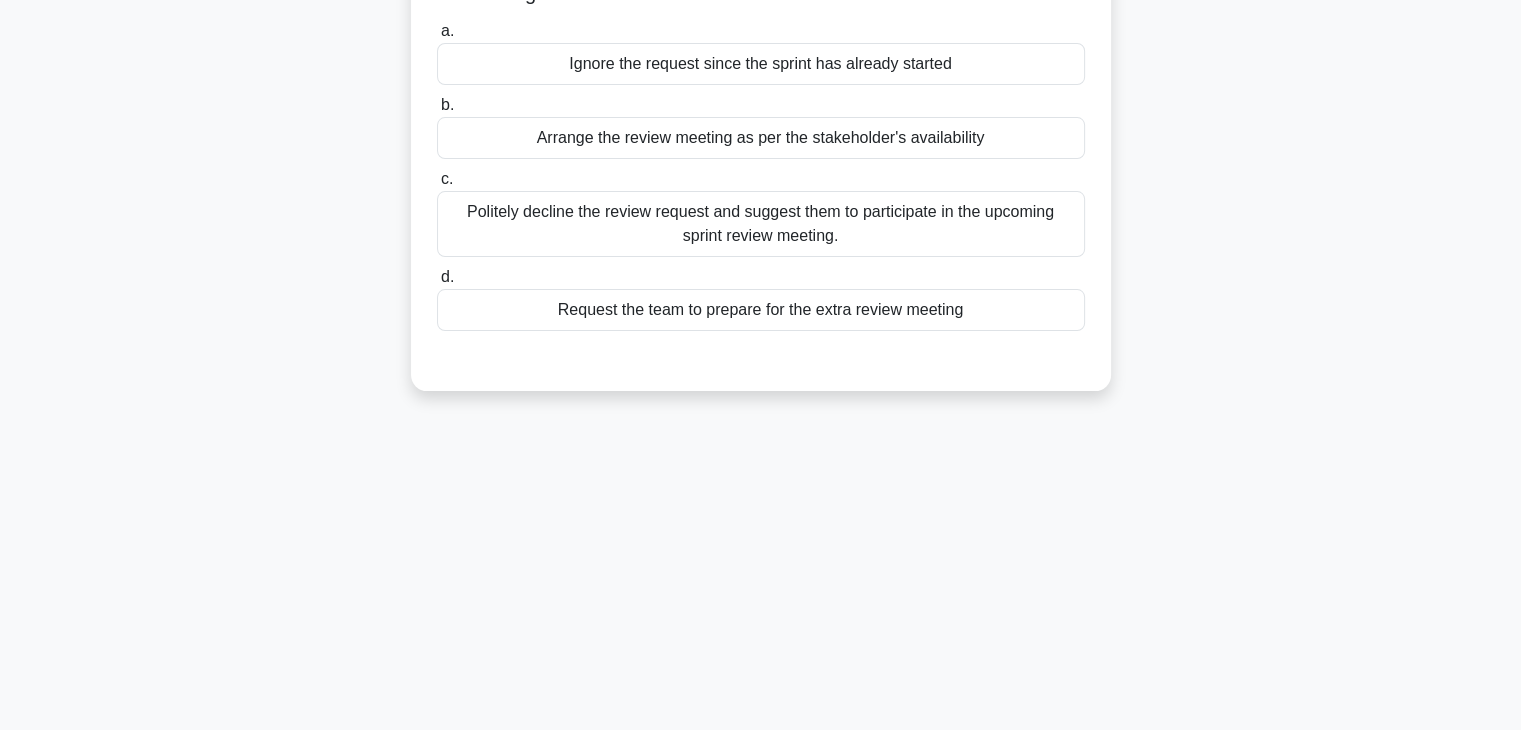scroll, scrollTop: 0, scrollLeft: 0, axis: both 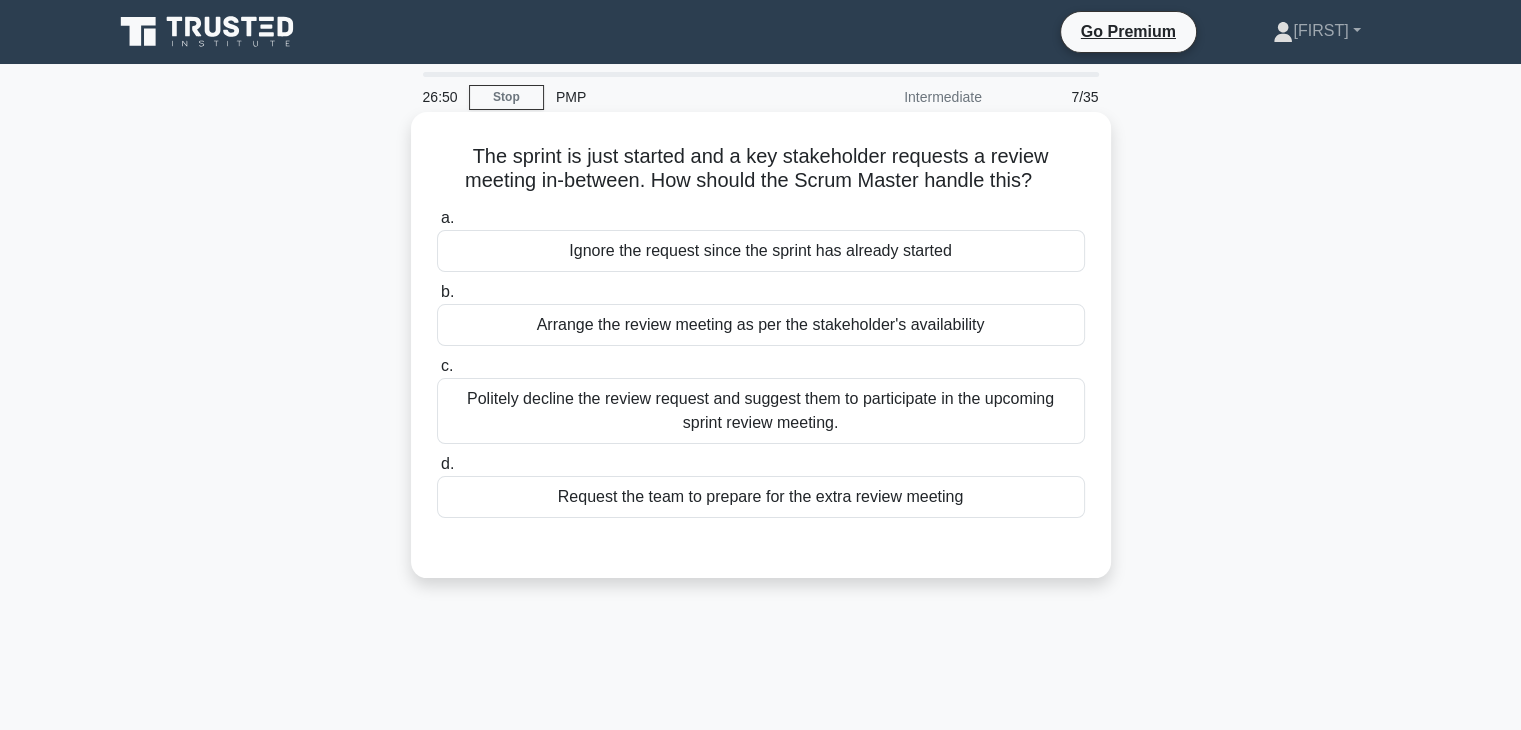 click on "Politely decline the review request and suggest them to participate in the upcoming sprint review meeting." at bounding box center [761, 411] 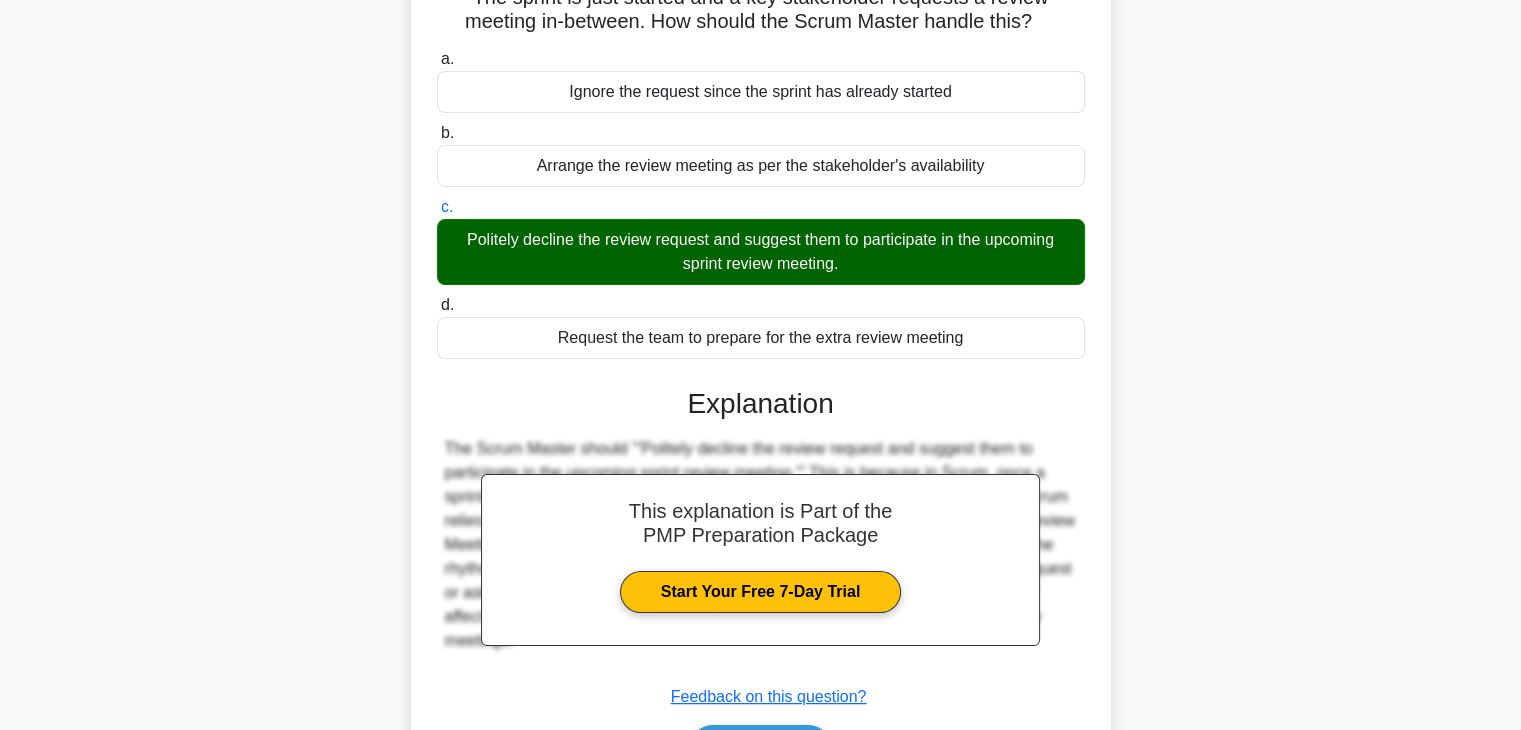 scroll, scrollTop: 351, scrollLeft: 0, axis: vertical 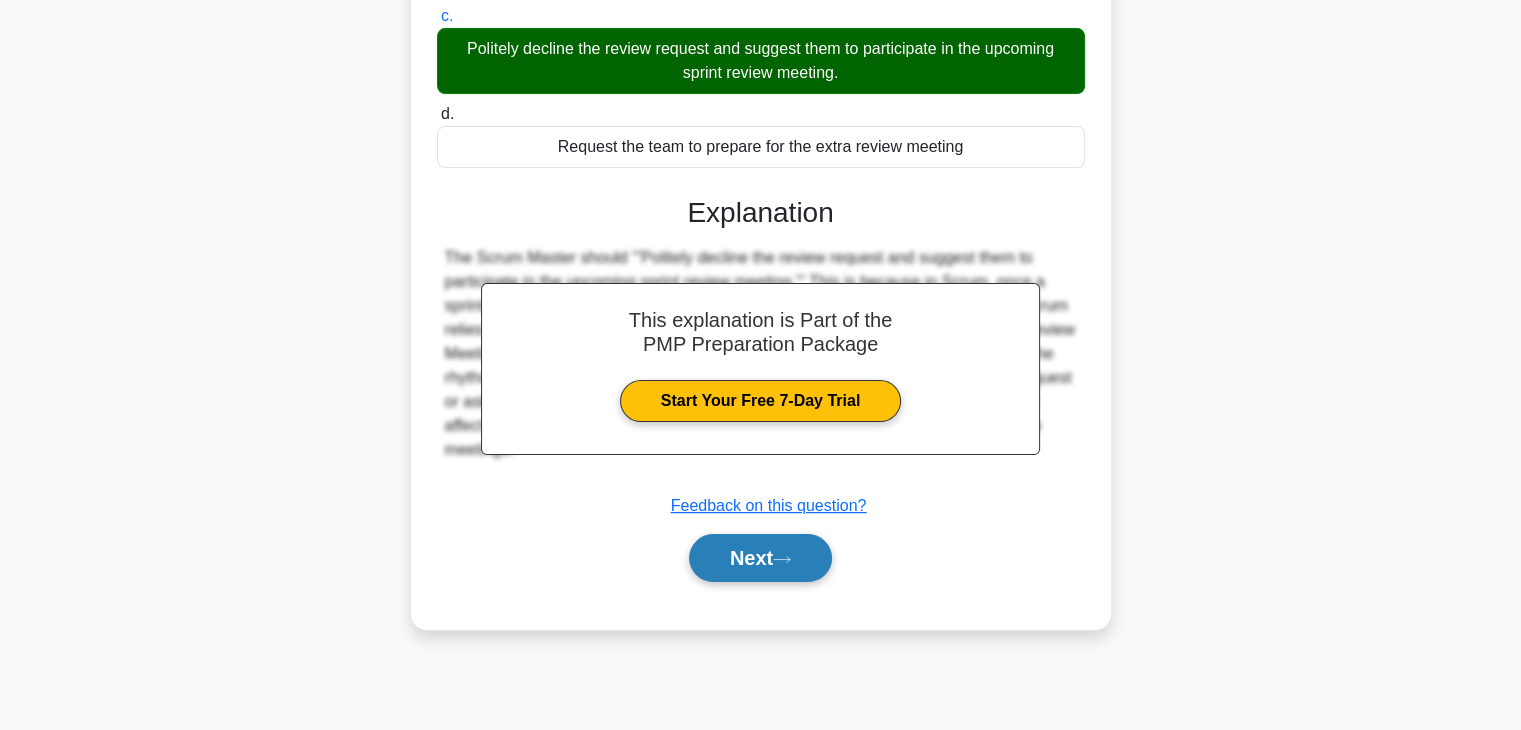 click on "Next" at bounding box center [760, 558] 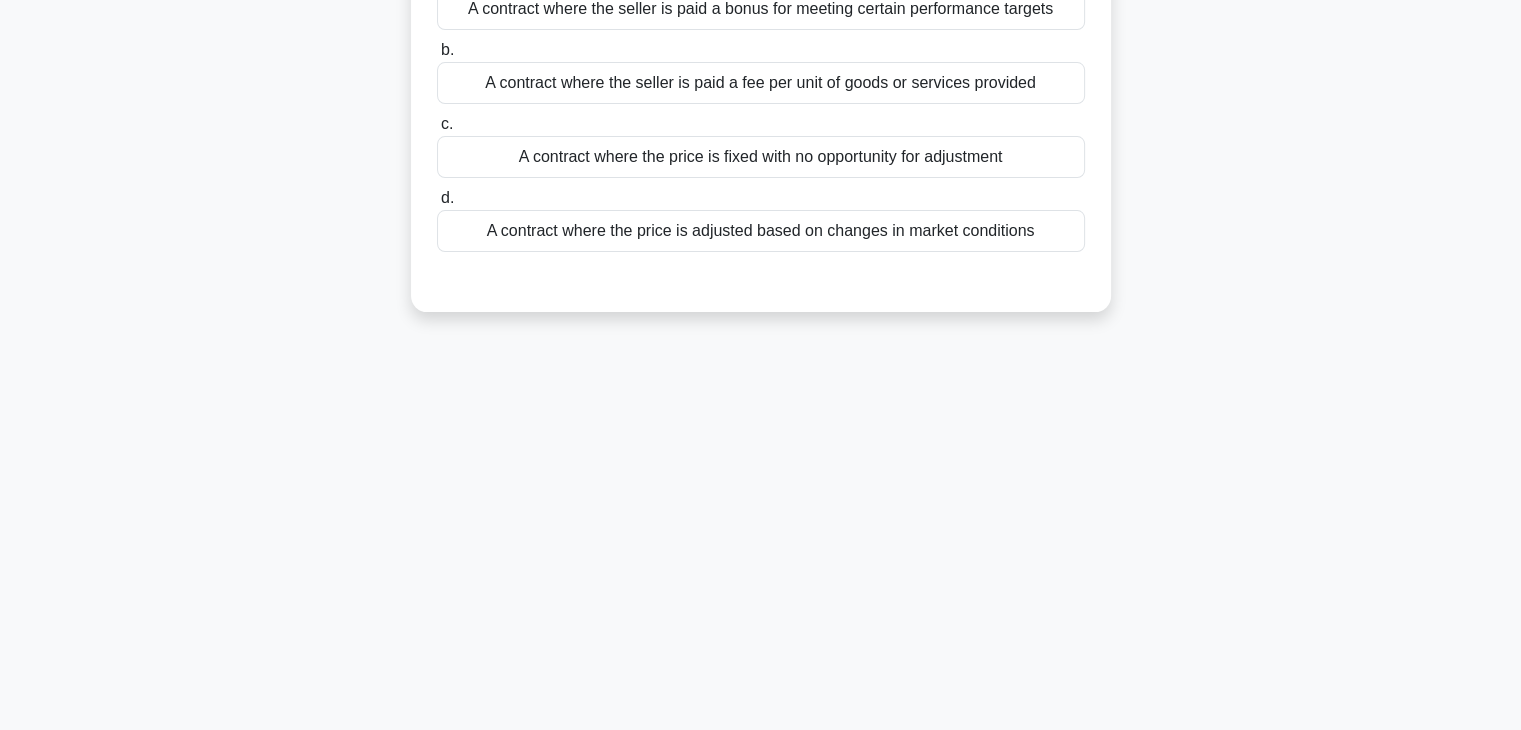 scroll, scrollTop: 51, scrollLeft: 0, axis: vertical 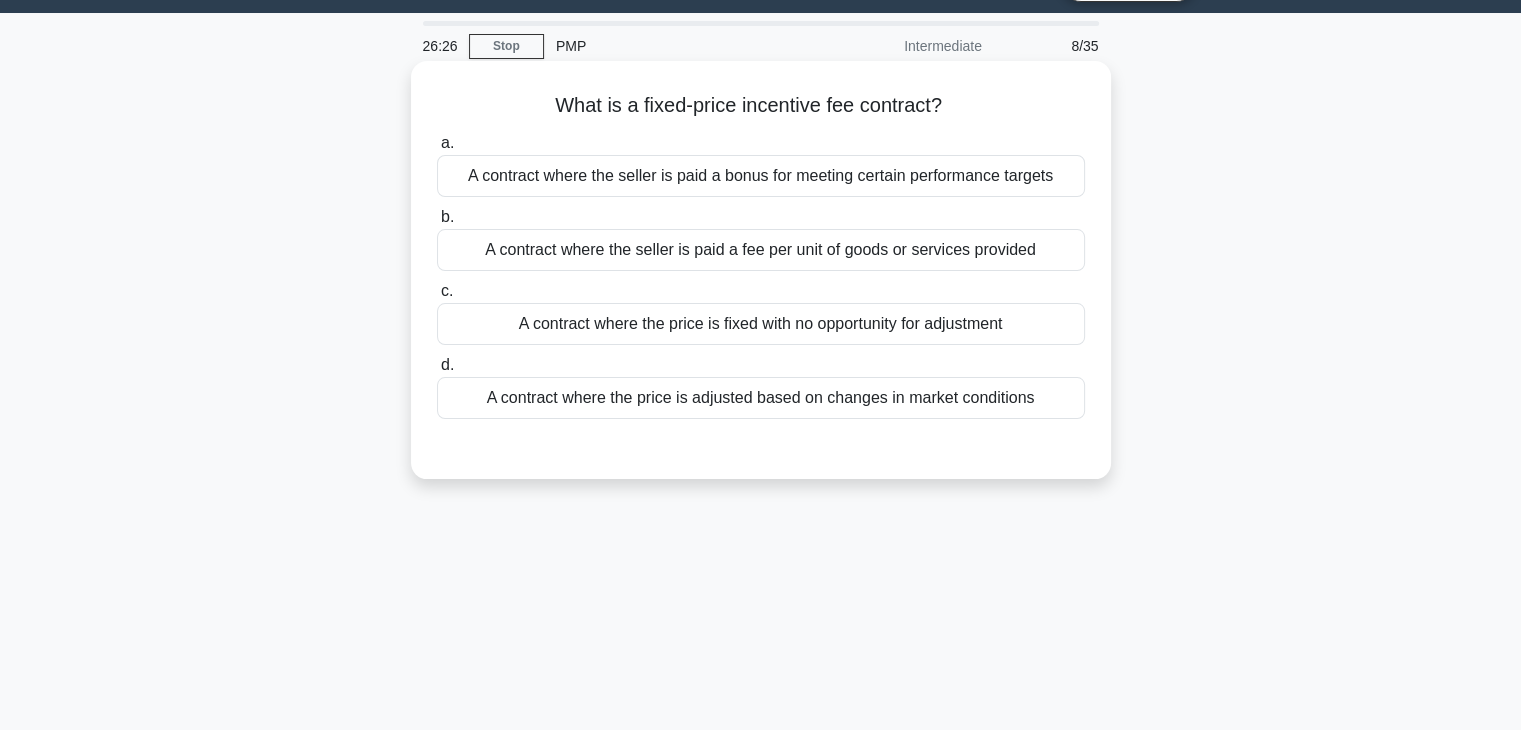 click on "A contract where the seller is paid a bonus for meeting certain performance targets" at bounding box center [761, 176] 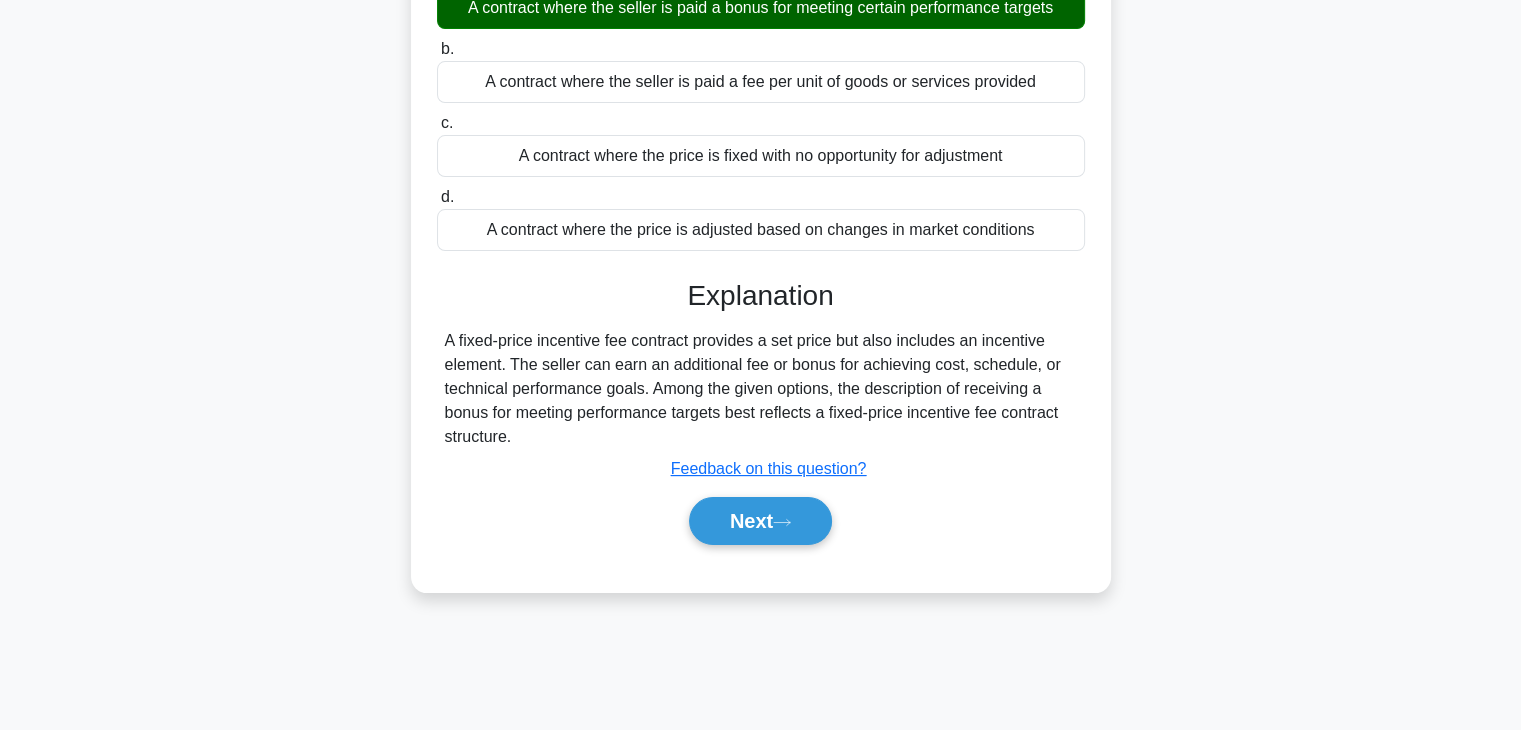 scroll, scrollTop: 351, scrollLeft: 0, axis: vertical 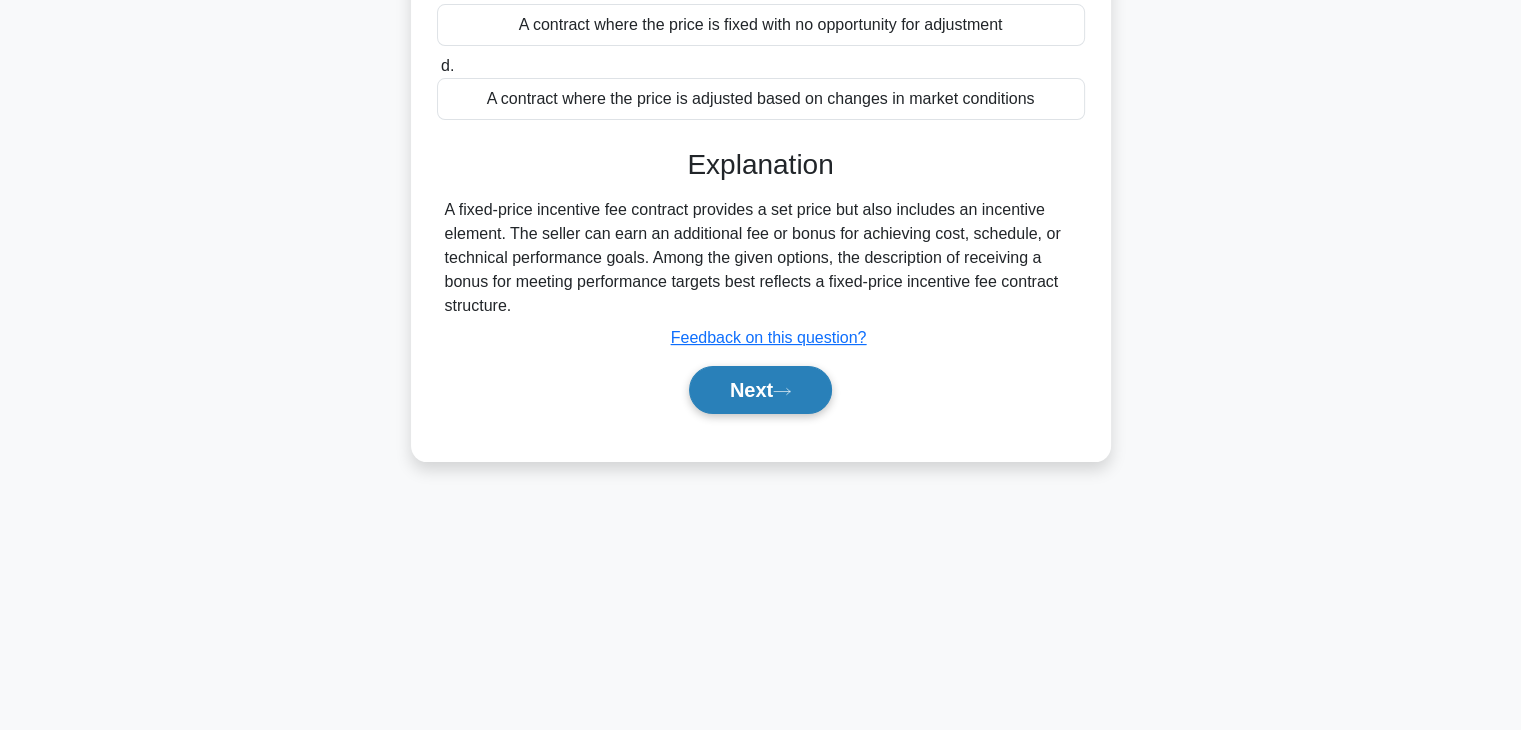 click 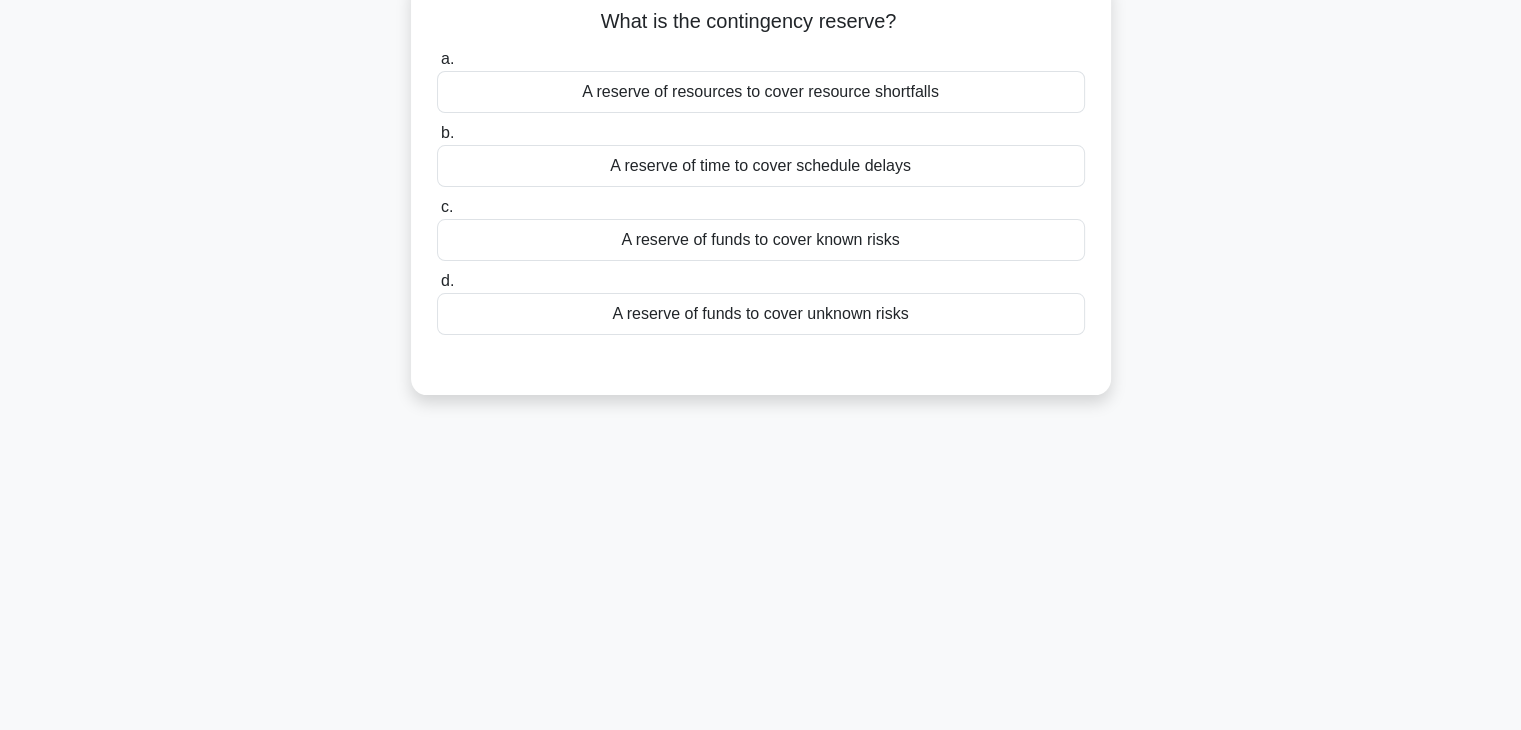 scroll, scrollTop: 0, scrollLeft: 0, axis: both 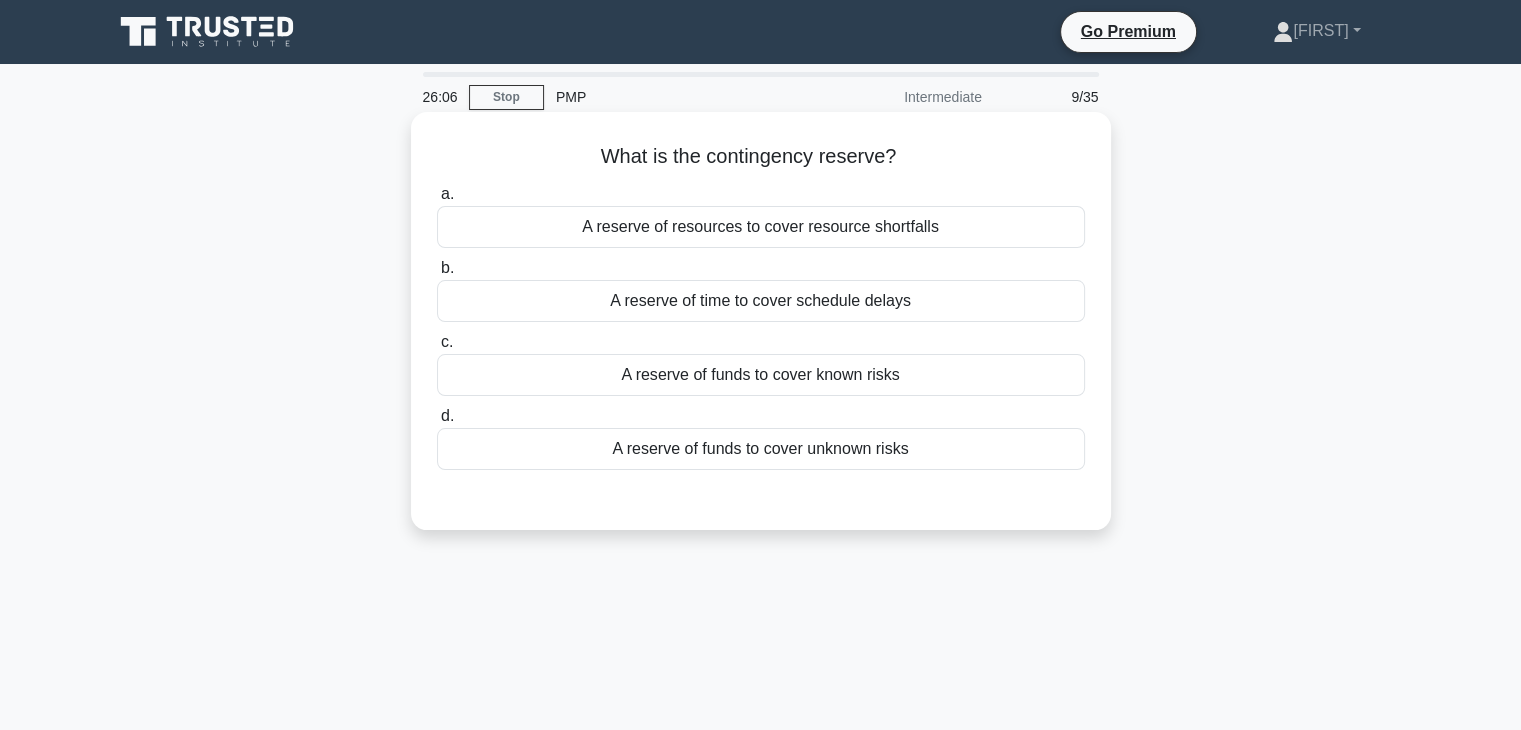 click on "A reserve of funds to cover known risks" at bounding box center (761, 375) 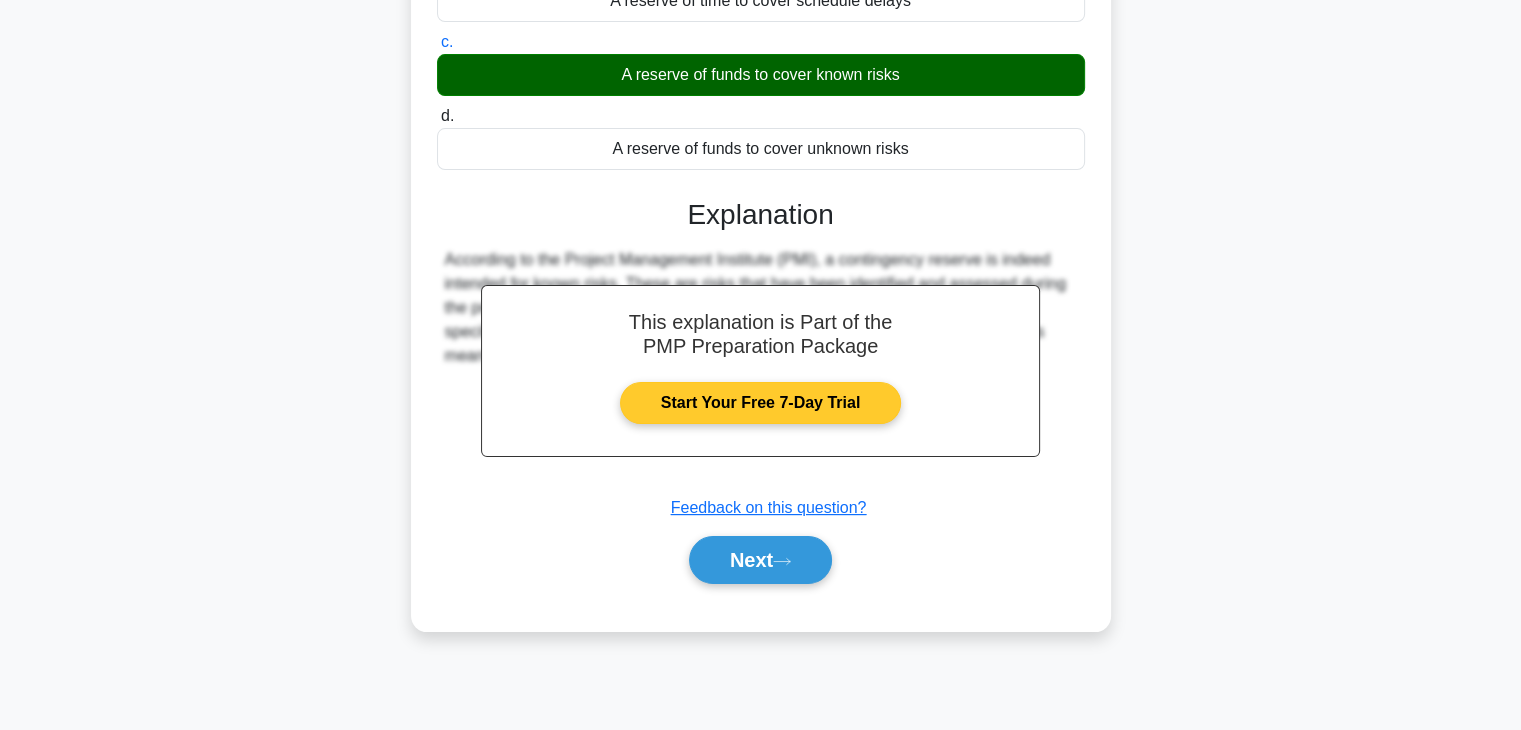 scroll, scrollTop: 251, scrollLeft: 0, axis: vertical 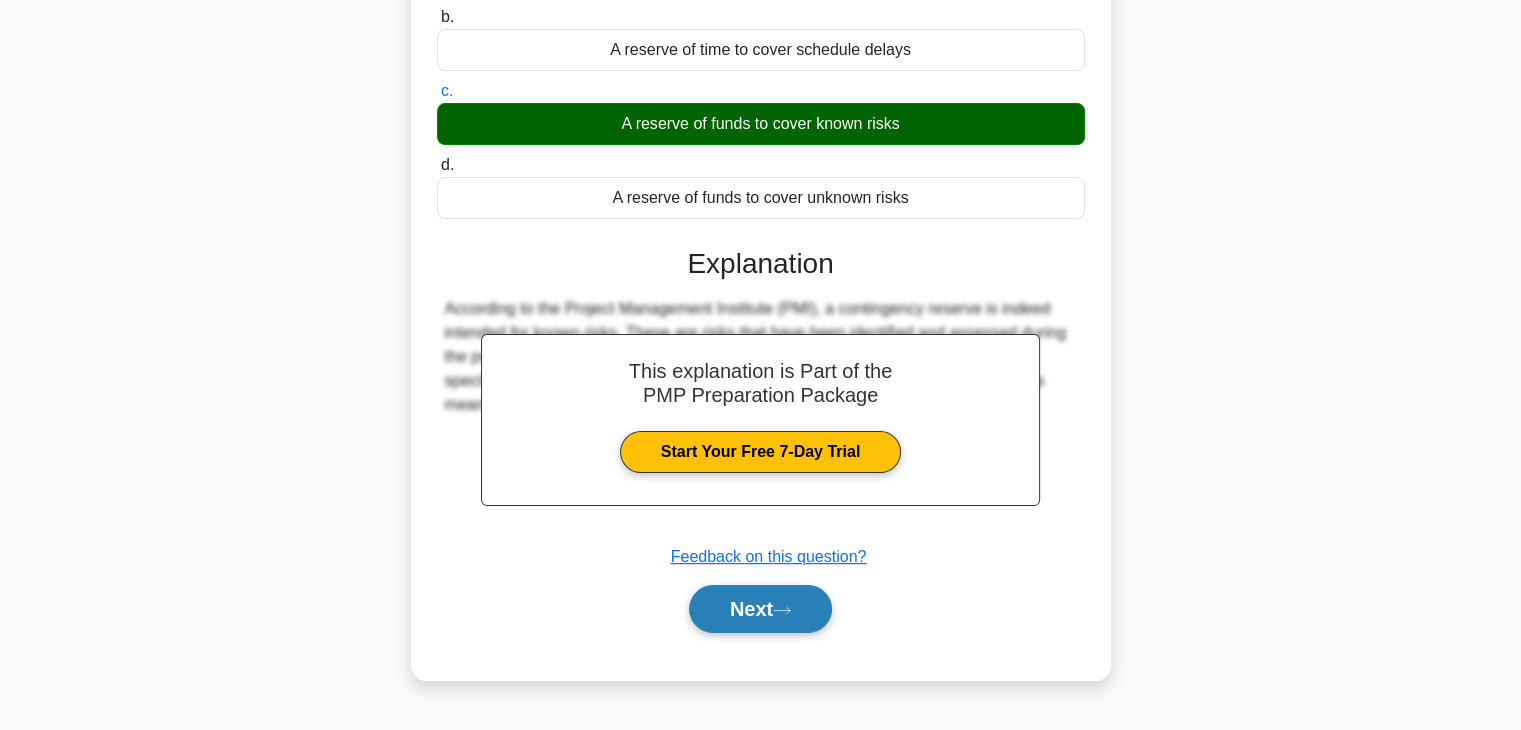 click on "Next" at bounding box center [760, 609] 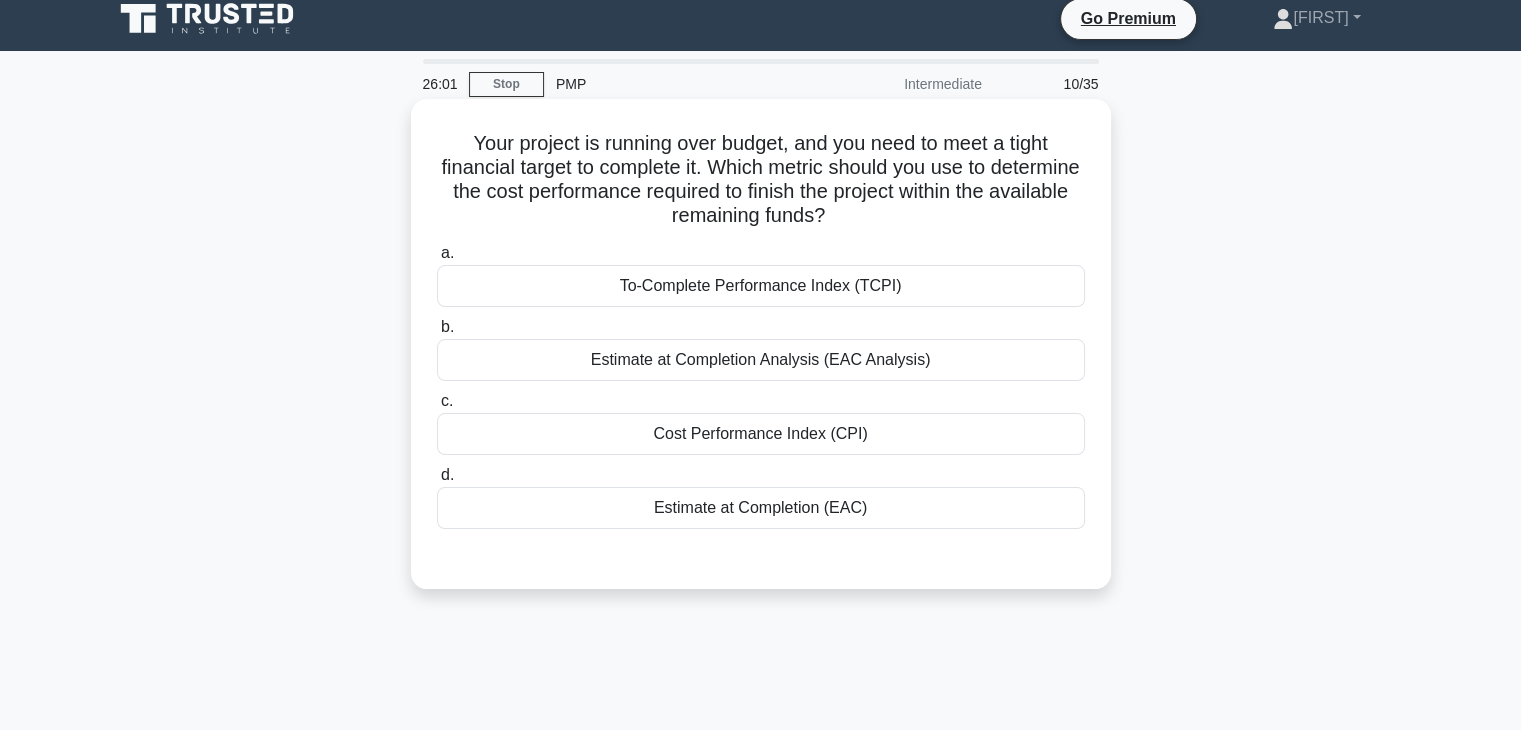scroll, scrollTop: 0, scrollLeft: 0, axis: both 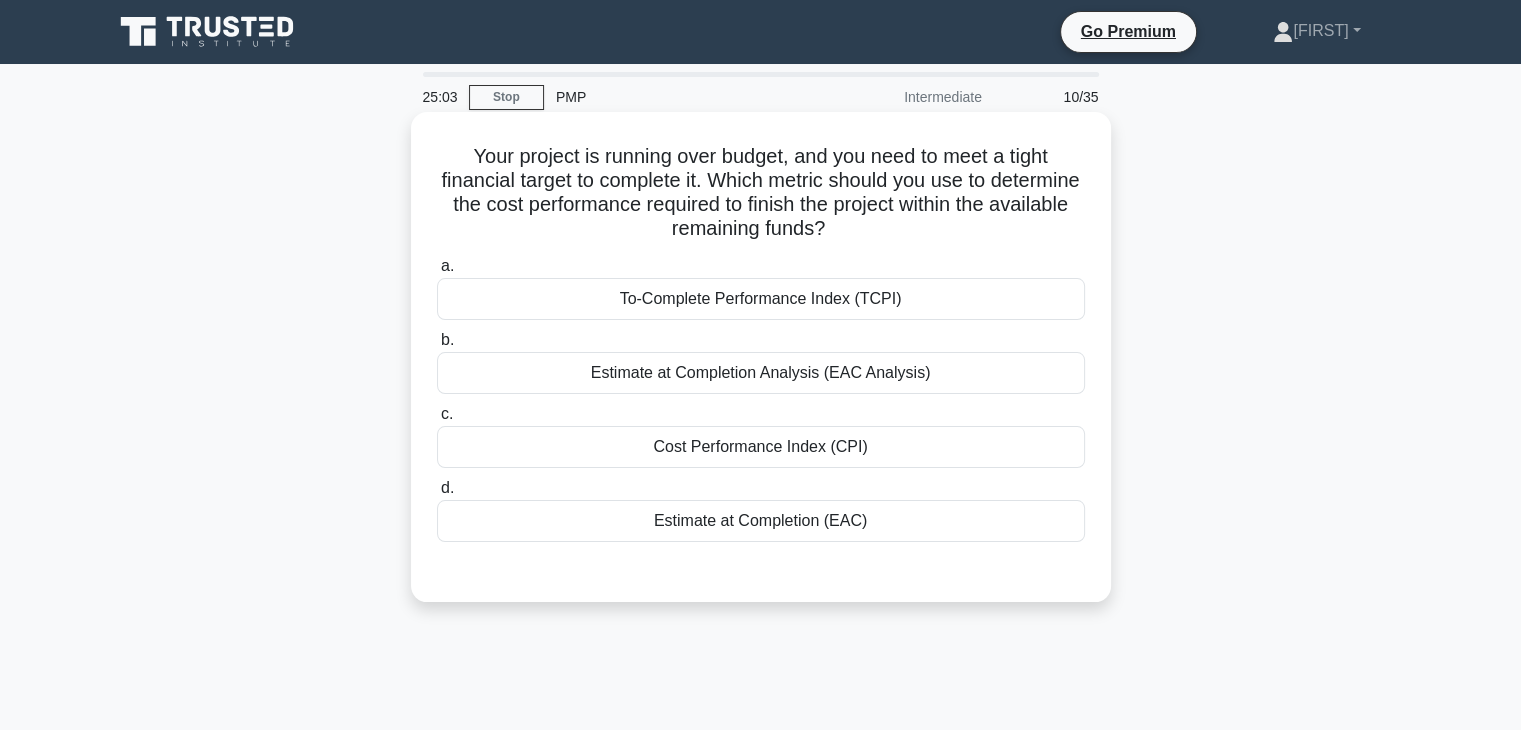 click on "Cost Performance Index (CPI)" at bounding box center [761, 447] 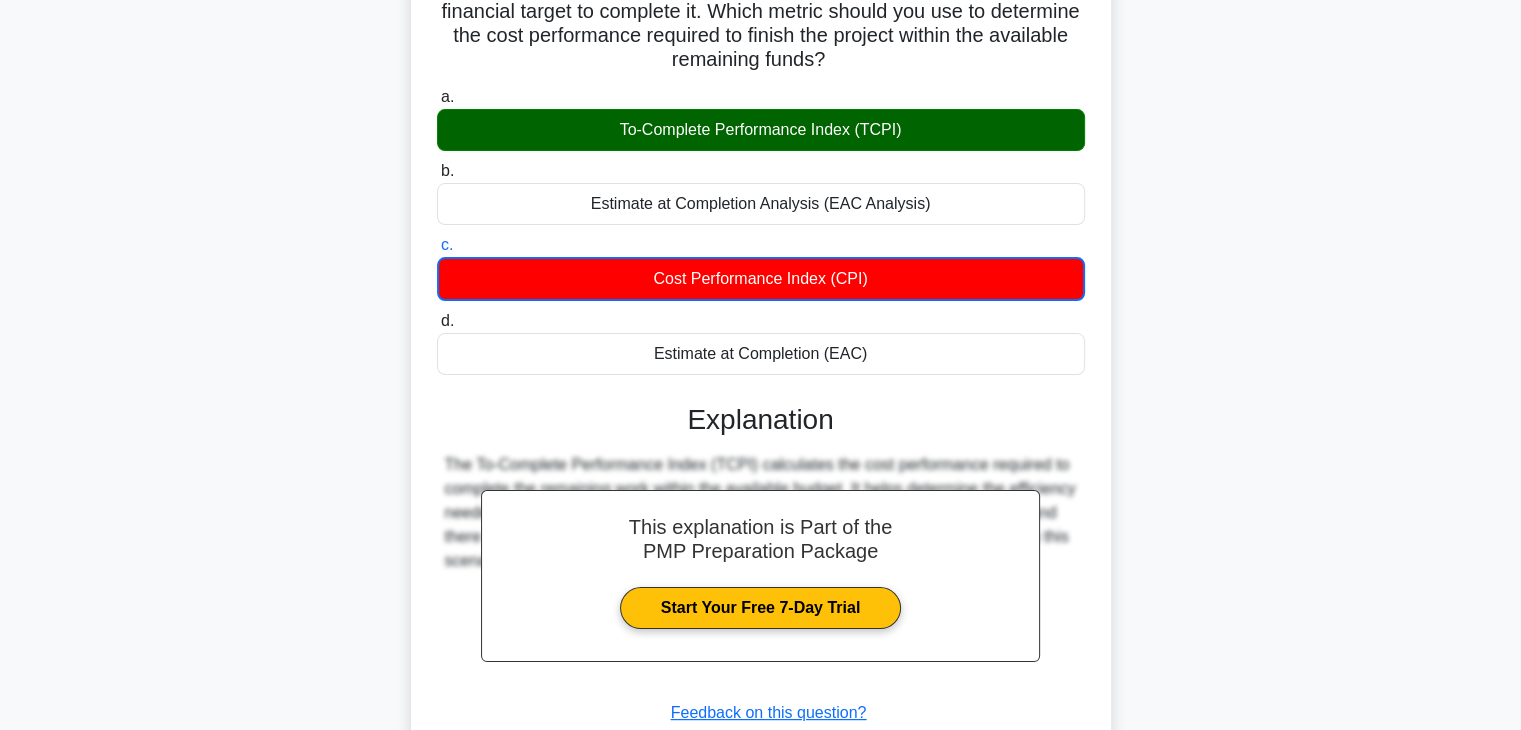 scroll, scrollTop: 351, scrollLeft: 0, axis: vertical 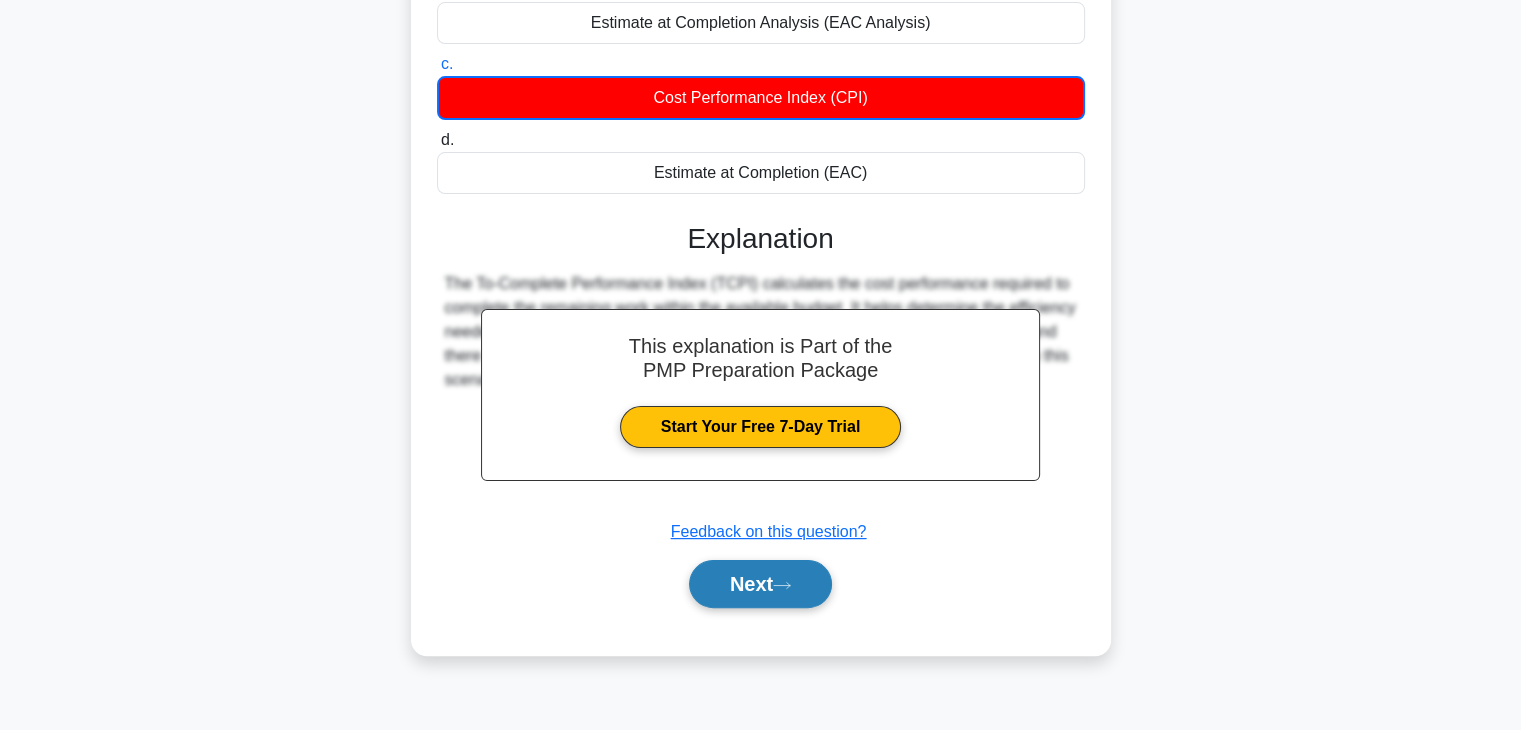 click on "Next" at bounding box center [760, 584] 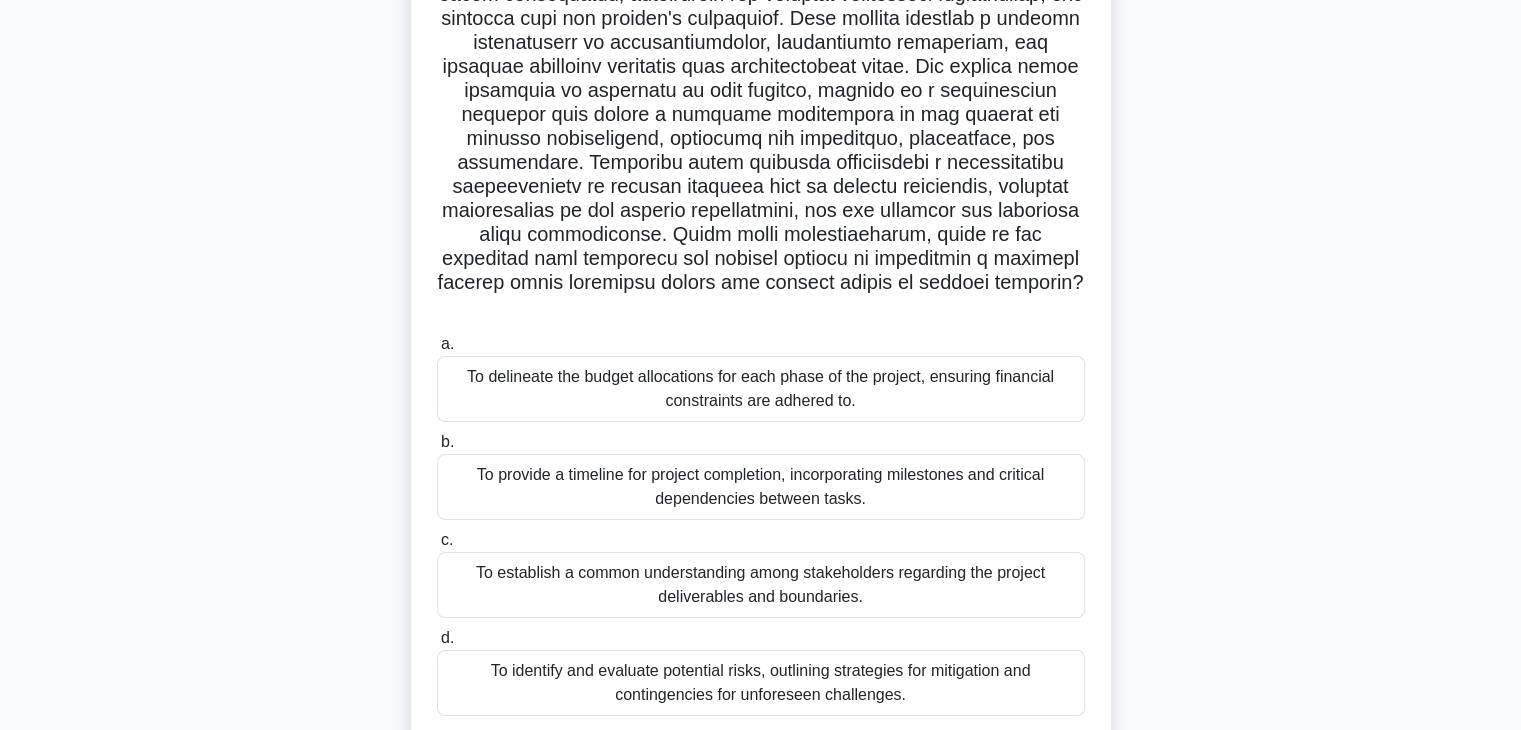 scroll, scrollTop: 251, scrollLeft: 0, axis: vertical 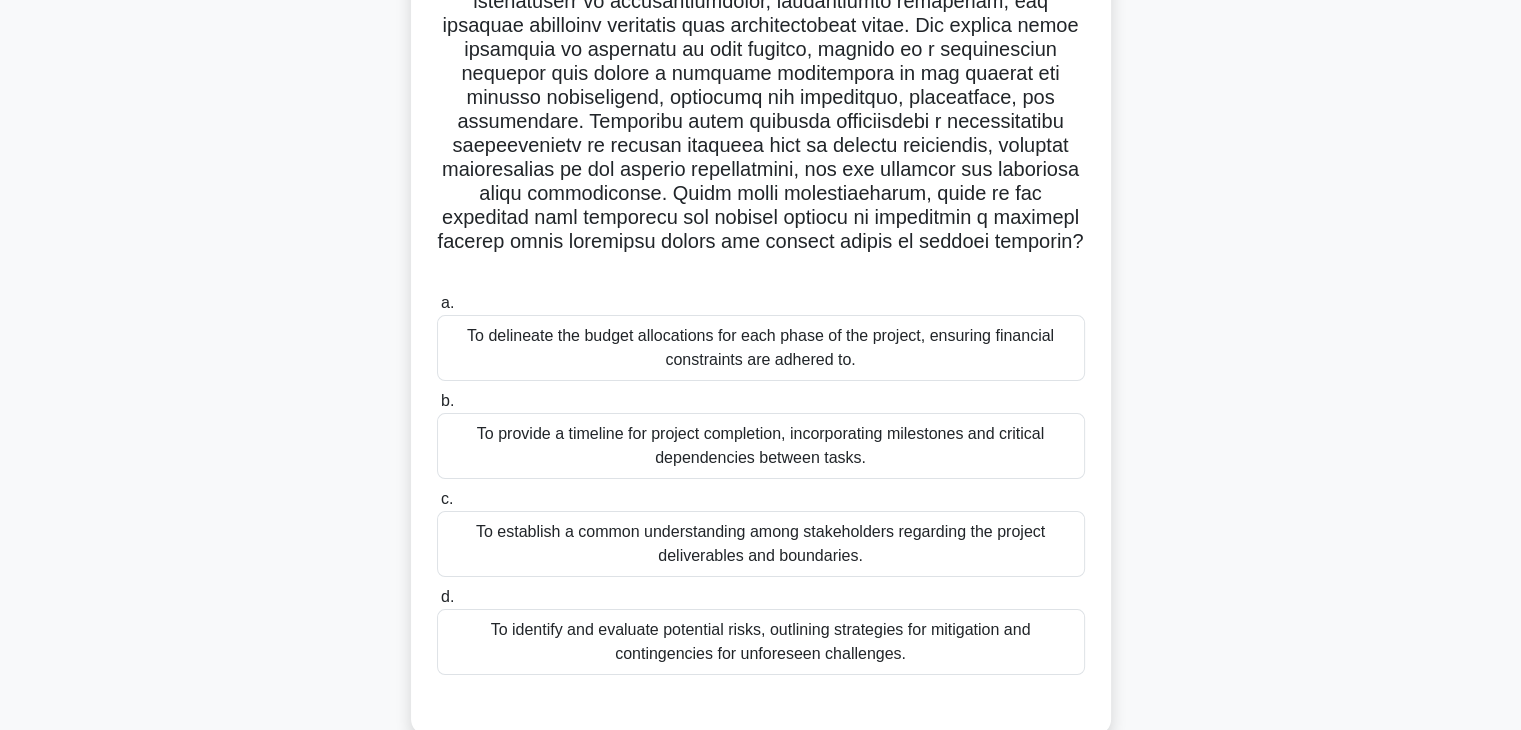 click on "To establish a common understanding among stakeholders regarding the project deliverables and boundaries." at bounding box center [761, 544] 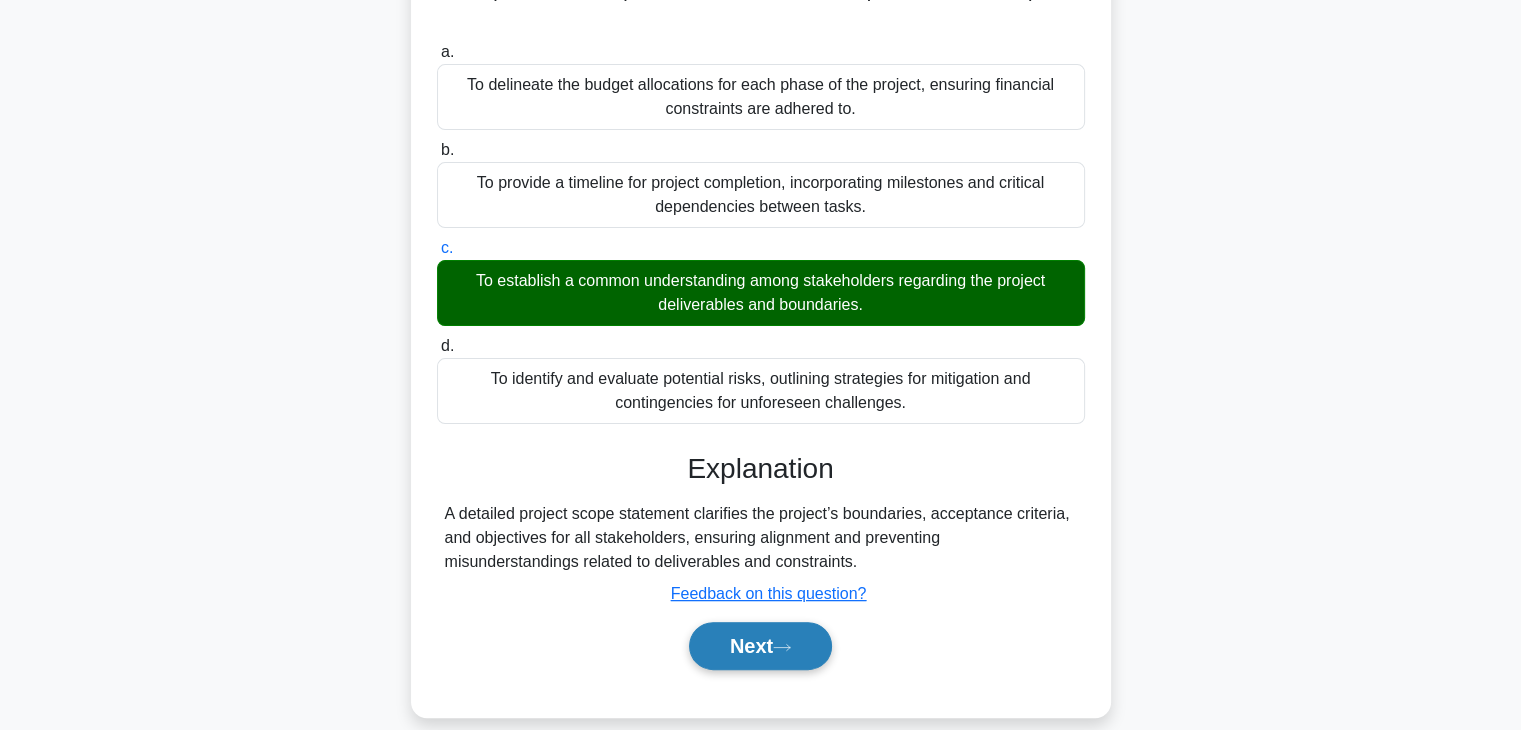 click 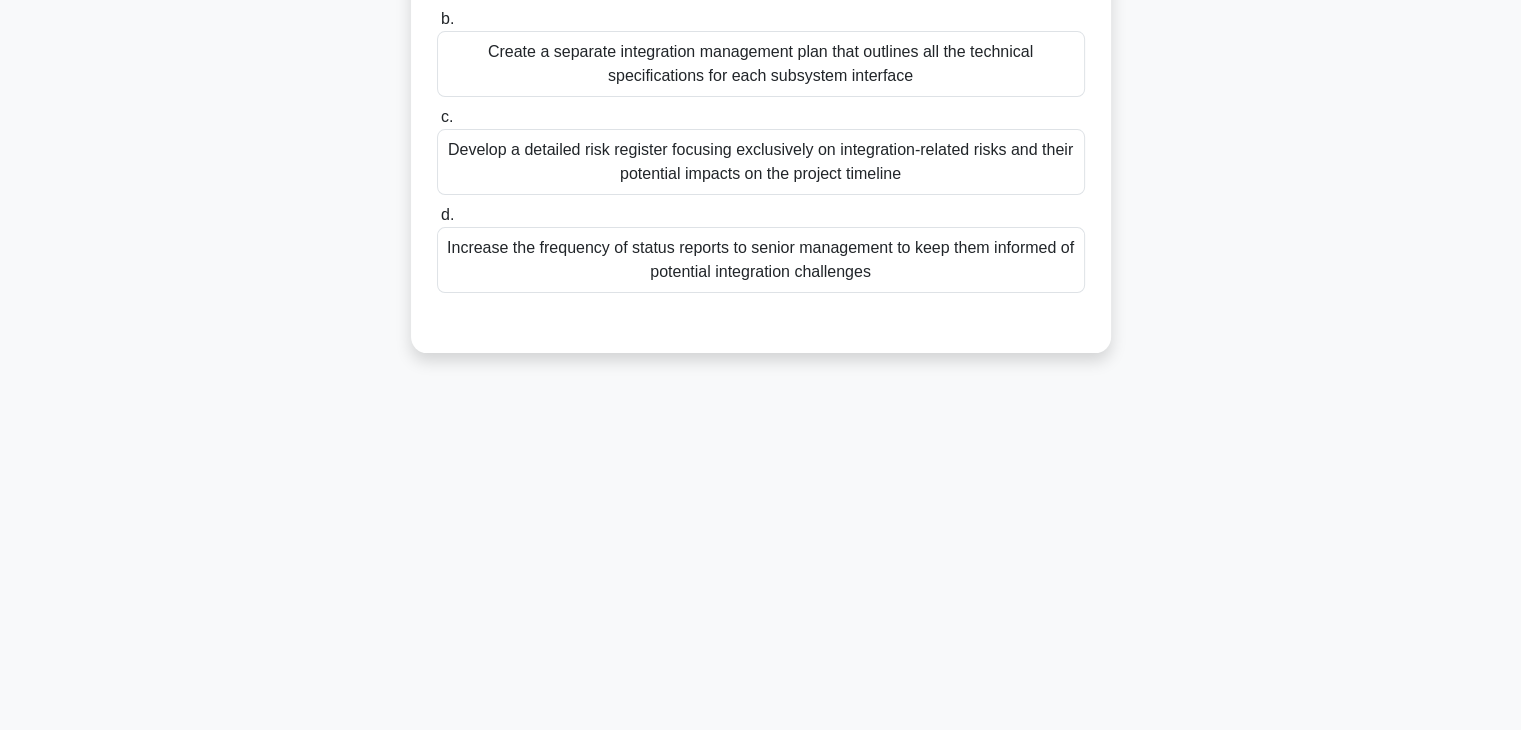 scroll, scrollTop: 0, scrollLeft: 0, axis: both 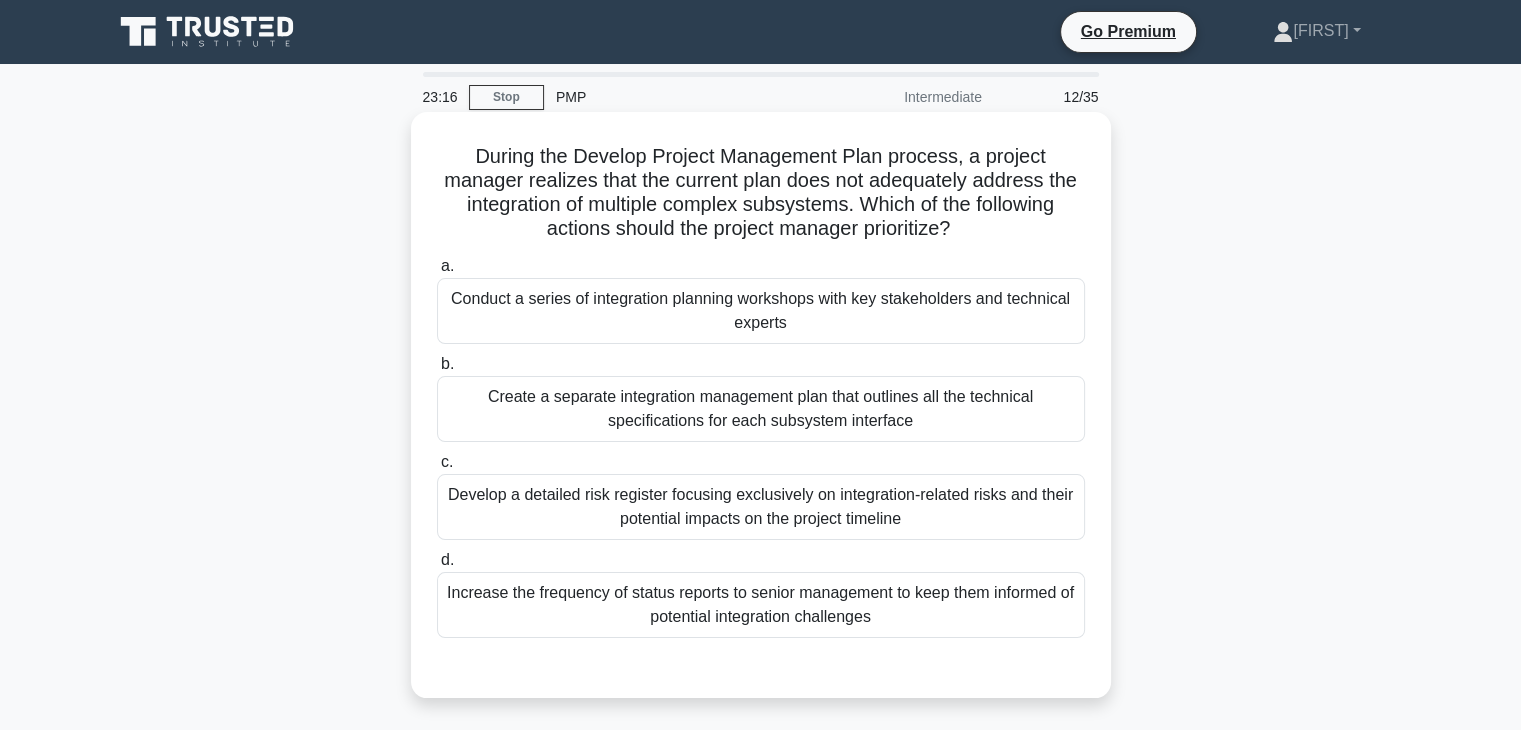 drag, startPoint x: 915, startPoint y: 158, endPoint x: 972, endPoint y: 225, distance: 87.965904 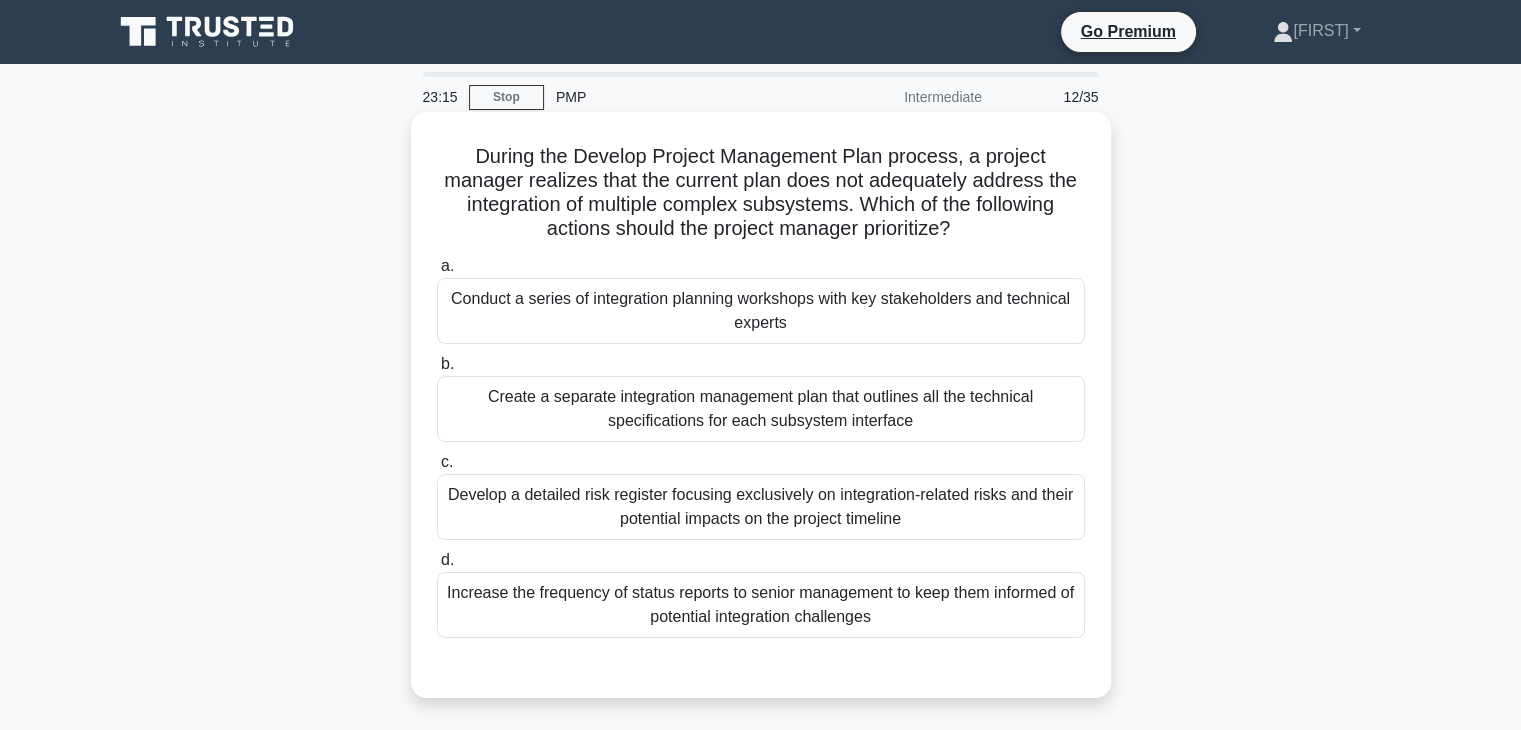 click on "During the Develop Project Management Plan process, a project manager realizes that the current plan does not adequately address the integration of multiple complex subsystems. Which of the following actions should the project manager prioritize?
.spinner_0XTQ{transform-origin:center;animation:spinner_y6GP .75s linear infinite}@keyframes spinner_y6GP{100%{transform:rotate(360deg)}}" at bounding box center [761, 193] 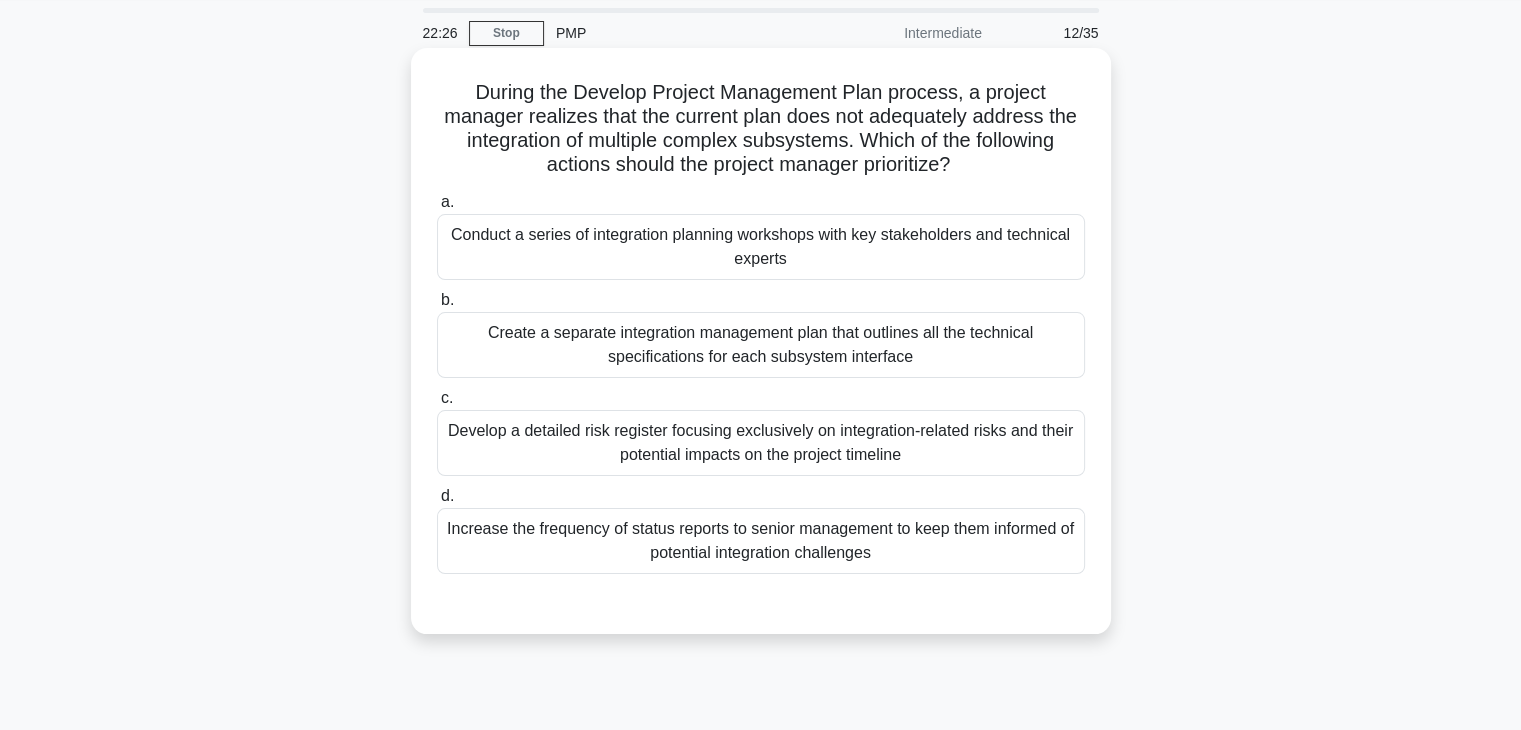 scroll, scrollTop: 100, scrollLeft: 0, axis: vertical 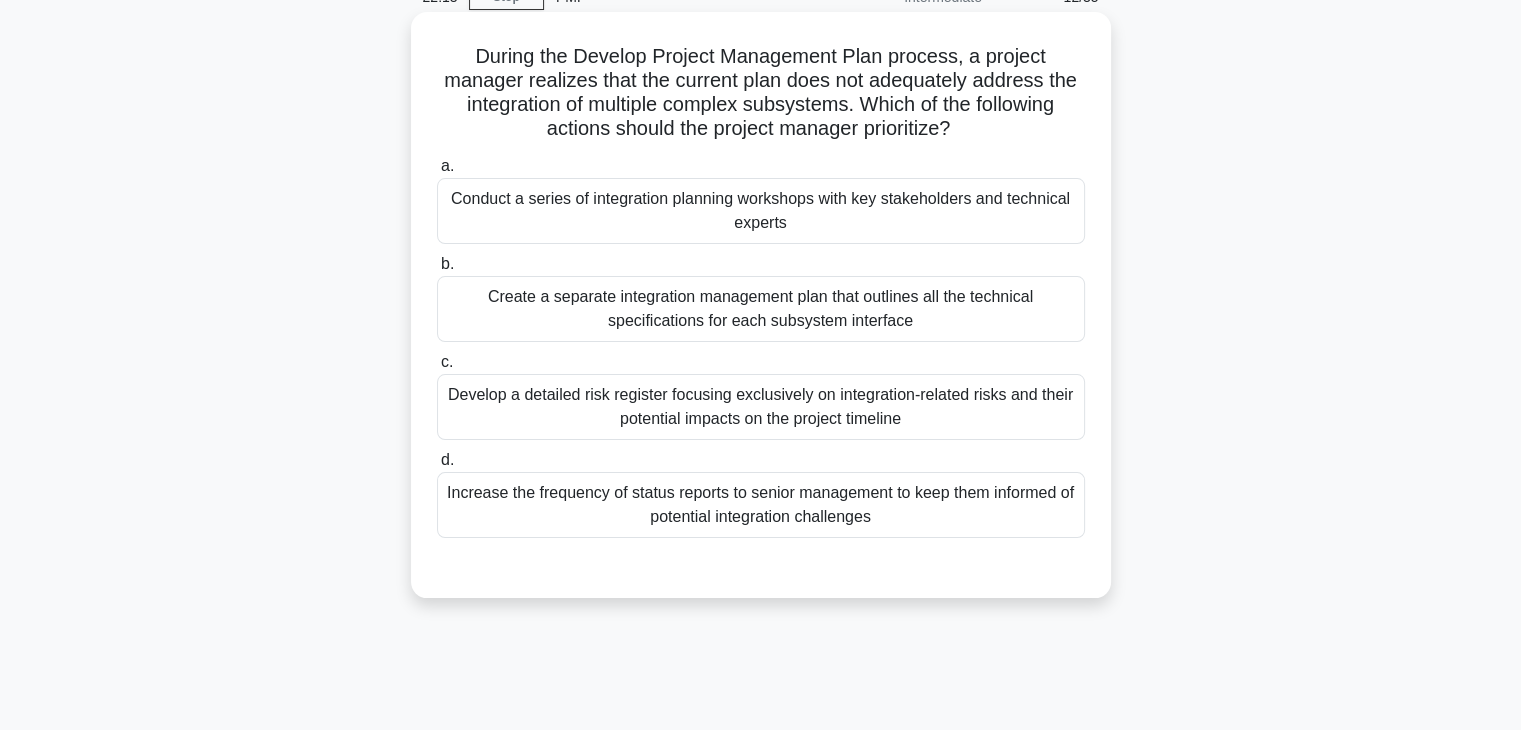 click on "Conduct a series of integration planning workshops with key stakeholders and technical experts" at bounding box center [761, 211] 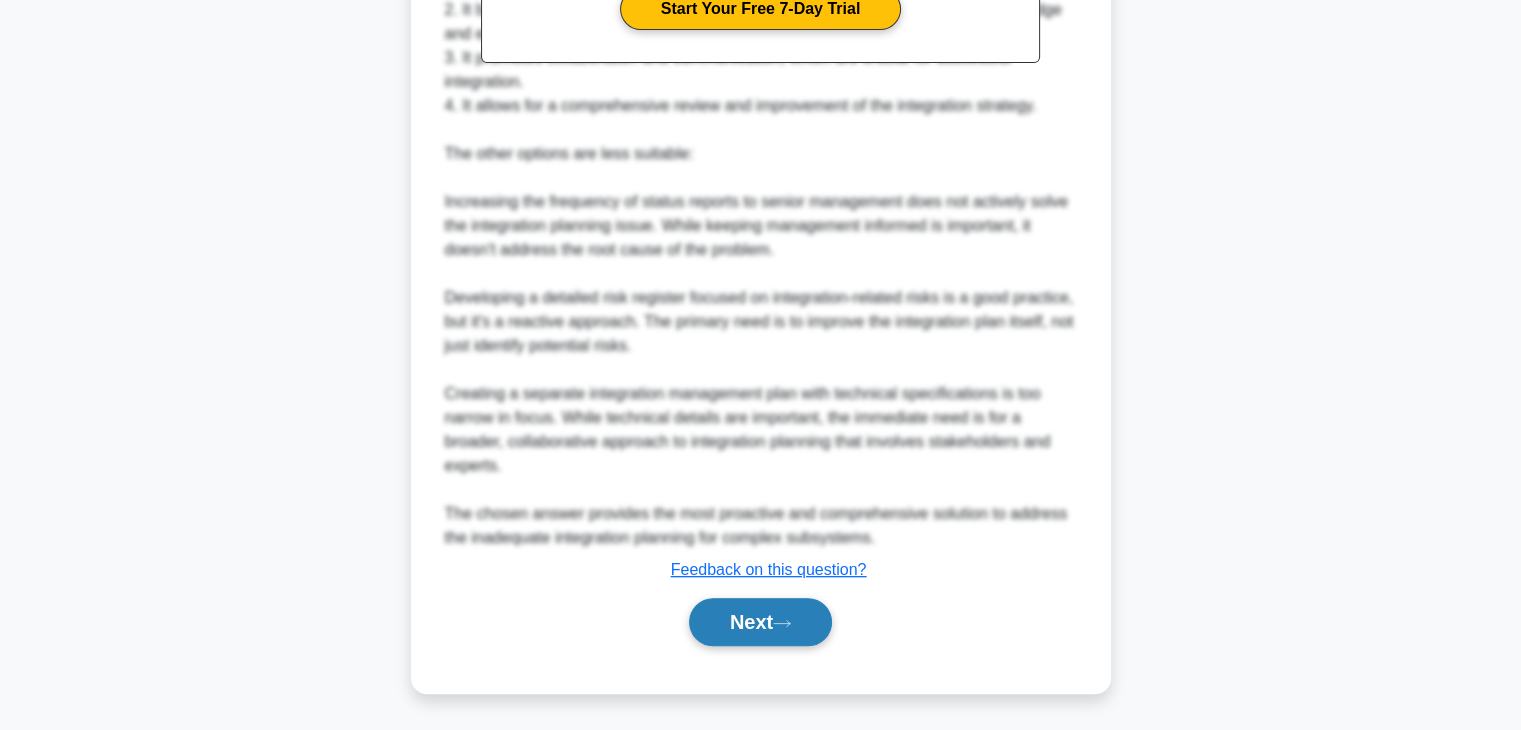 click on "Next" at bounding box center (760, 622) 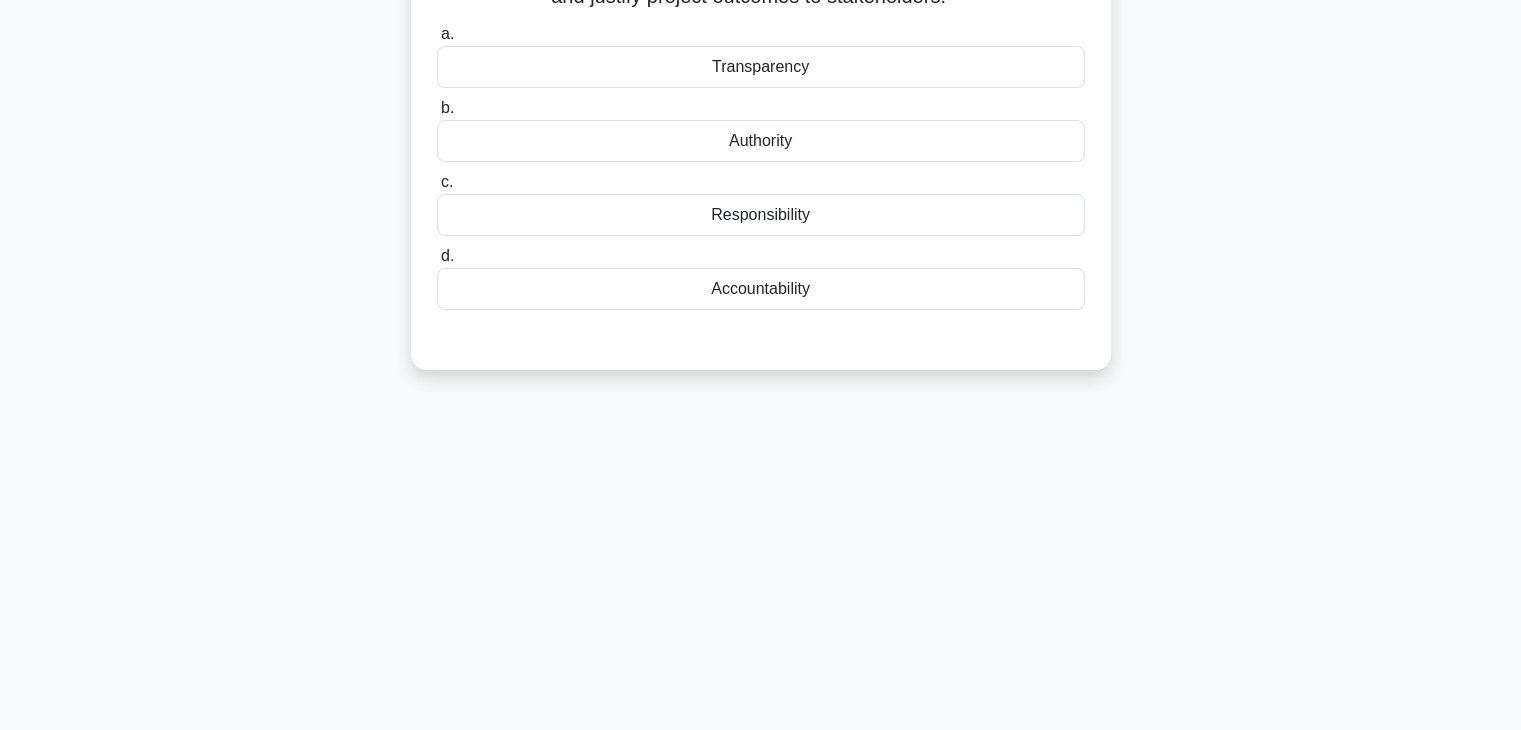 scroll, scrollTop: 0, scrollLeft: 0, axis: both 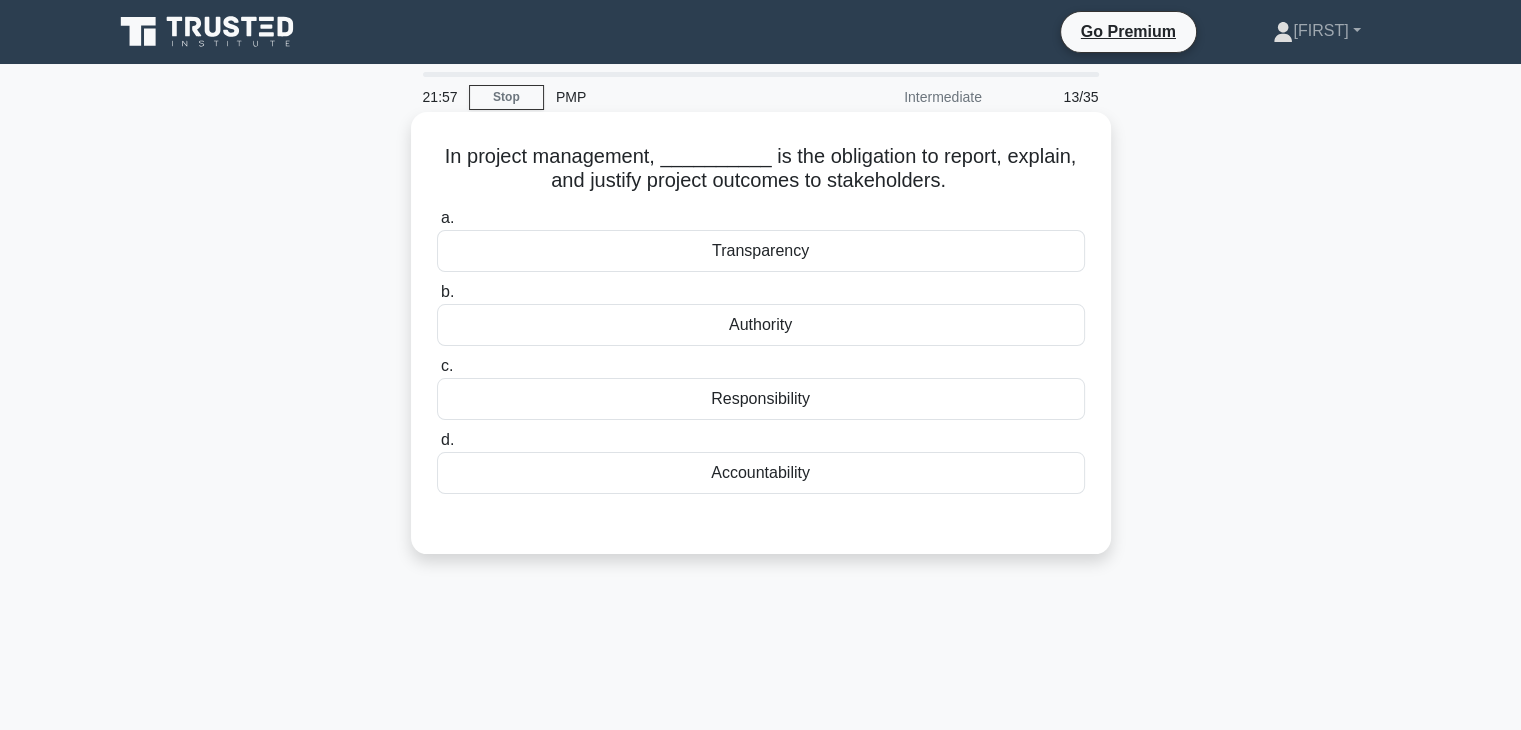 click on "Transparency" at bounding box center (761, 251) 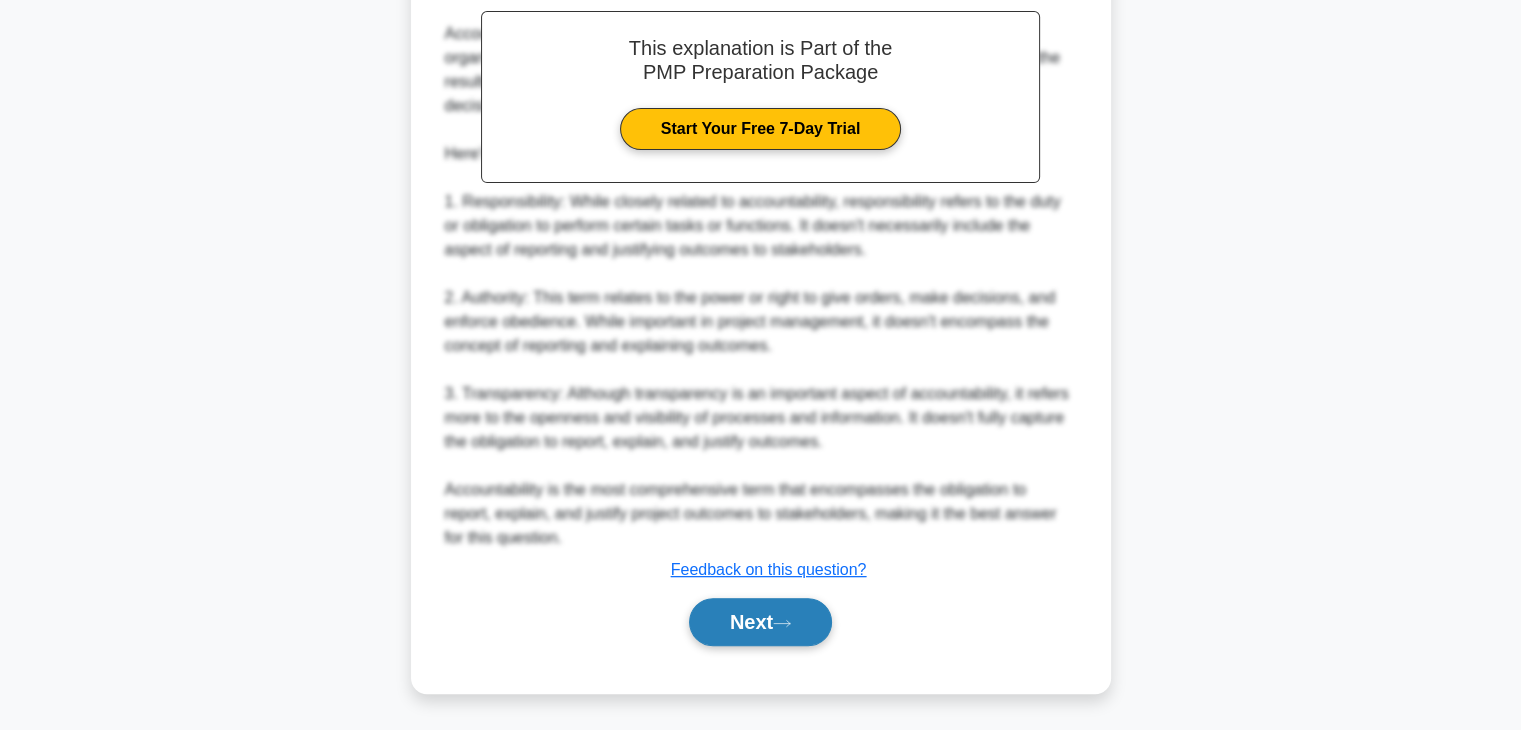 click on "Next" at bounding box center (760, 622) 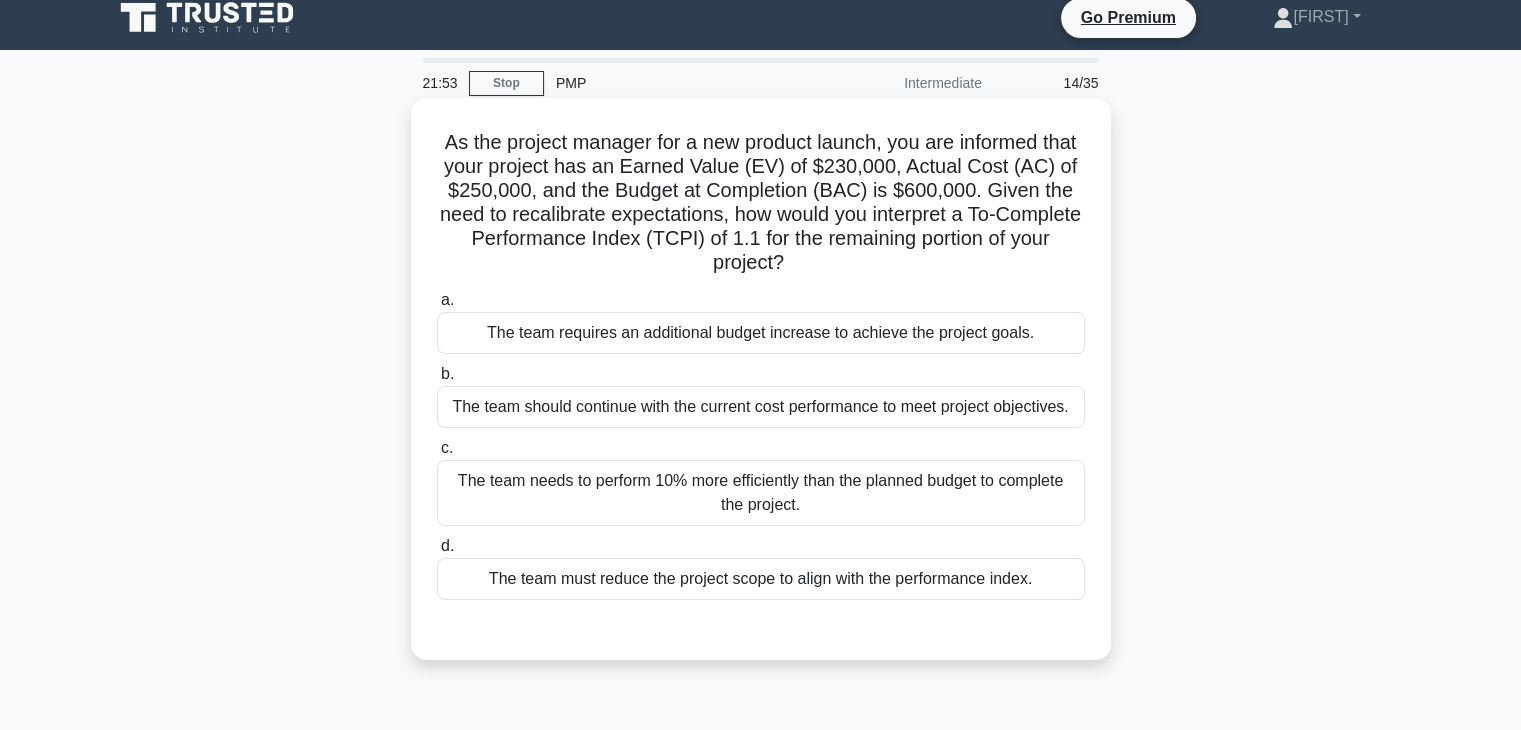 scroll, scrollTop: 0, scrollLeft: 0, axis: both 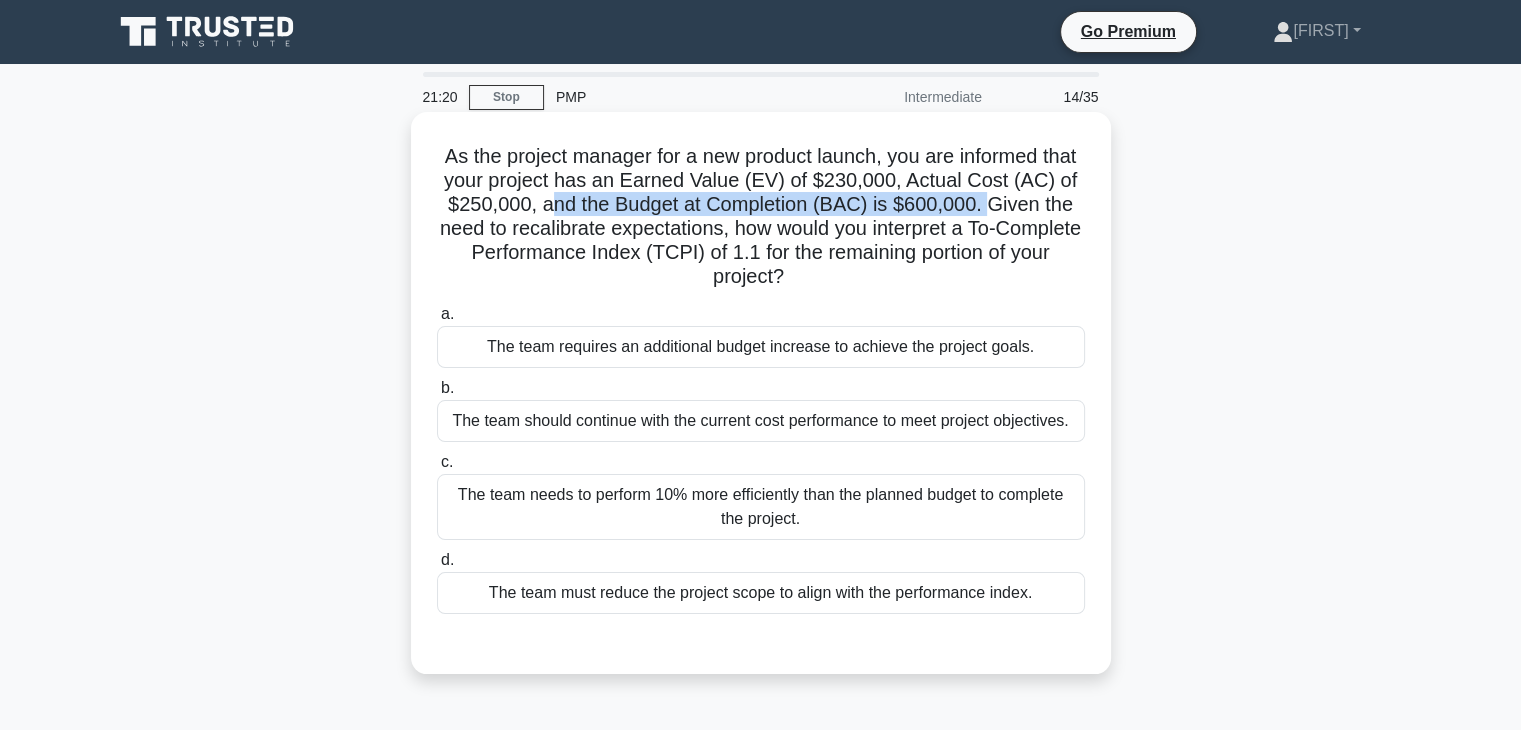 drag, startPoint x: 580, startPoint y: 200, endPoint x: 1016, endPoint y: 211, distance: 436.13873 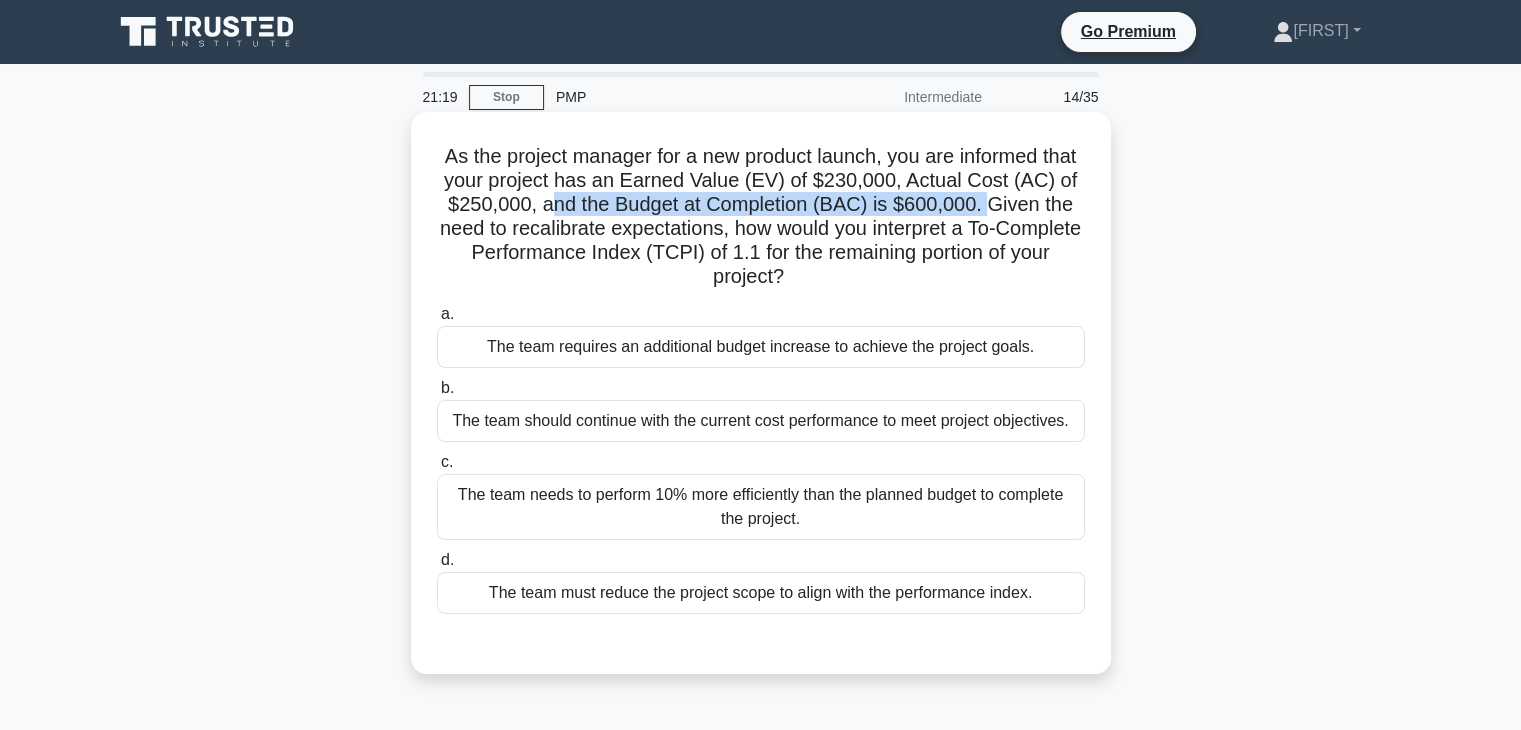 click on "As the project manager for a new product launch, you are informed that your project has an Earned Value (EV) of $230,000, Actual Cost (AC) of $250,000, and the Budget at Completion (BAC) is $600,000. Given the need to recalibrate expectations, how would you interpret a To-Complete Performance Index (TCPI) of 1.1 for the remaining portion of your project?
.spinner_0XTQ{transform-origin:center;animation:spinner_y6GP .75s linear infinite}@keyframes spinner_y6GP{100%{transform:rotate(360deg)}}" at bounding box center (761, 217) 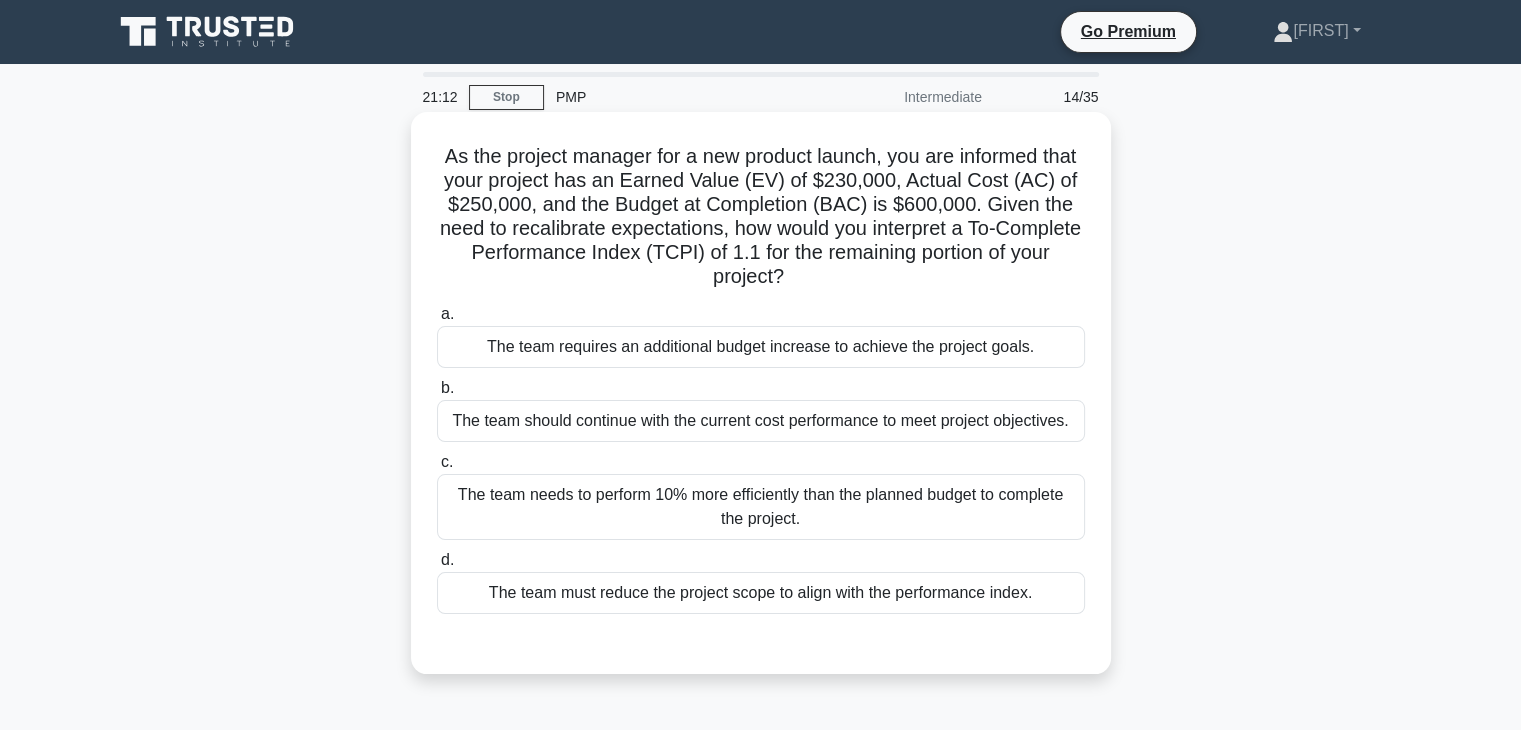 drag, startPoint x: 1016, startPoint y: 207, endPoint x: 1049, endPoint y: 276, distance: 76.48529 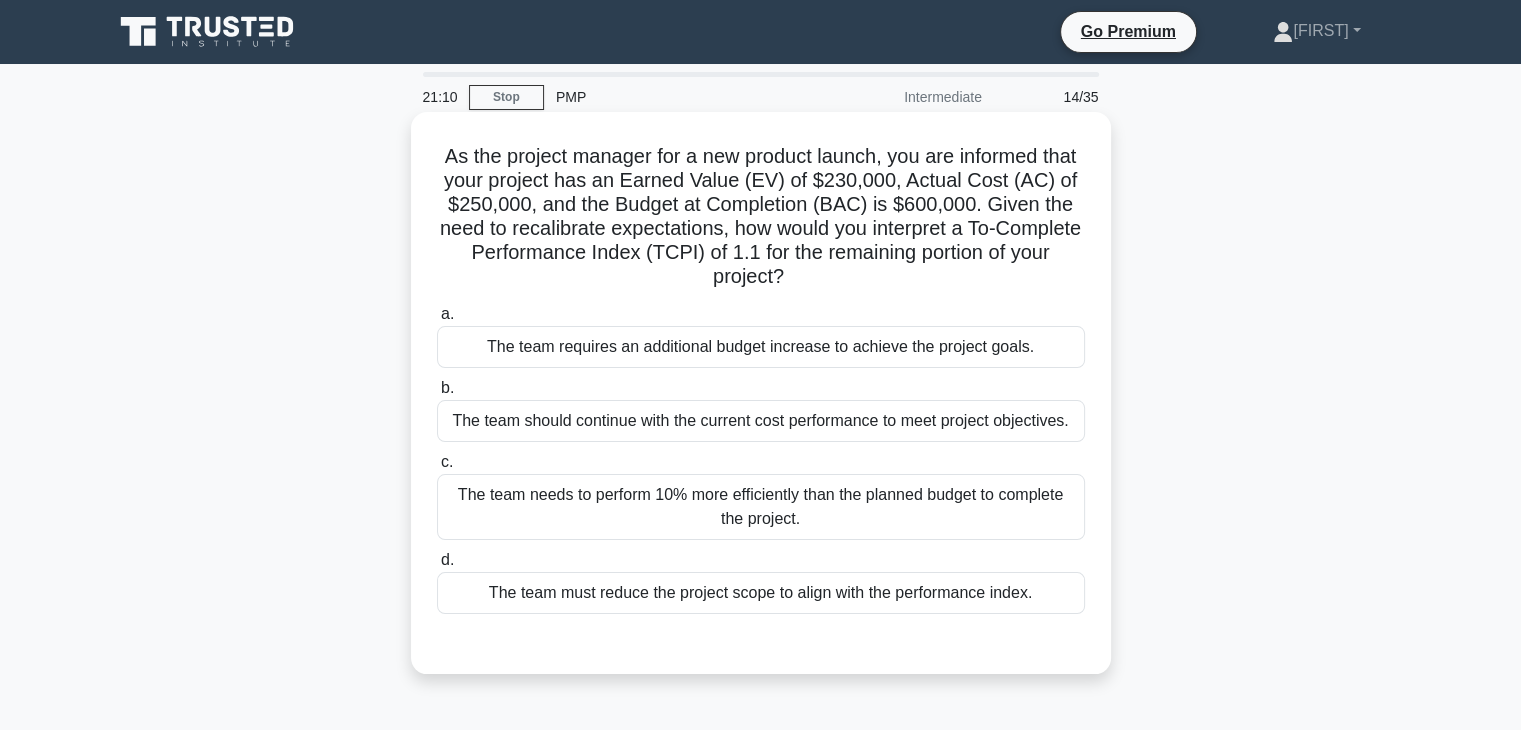 drag, startPoint x: 840, startPoint y: 252, endPoint x: 848, endPoint y: 285, distance: 33.955853 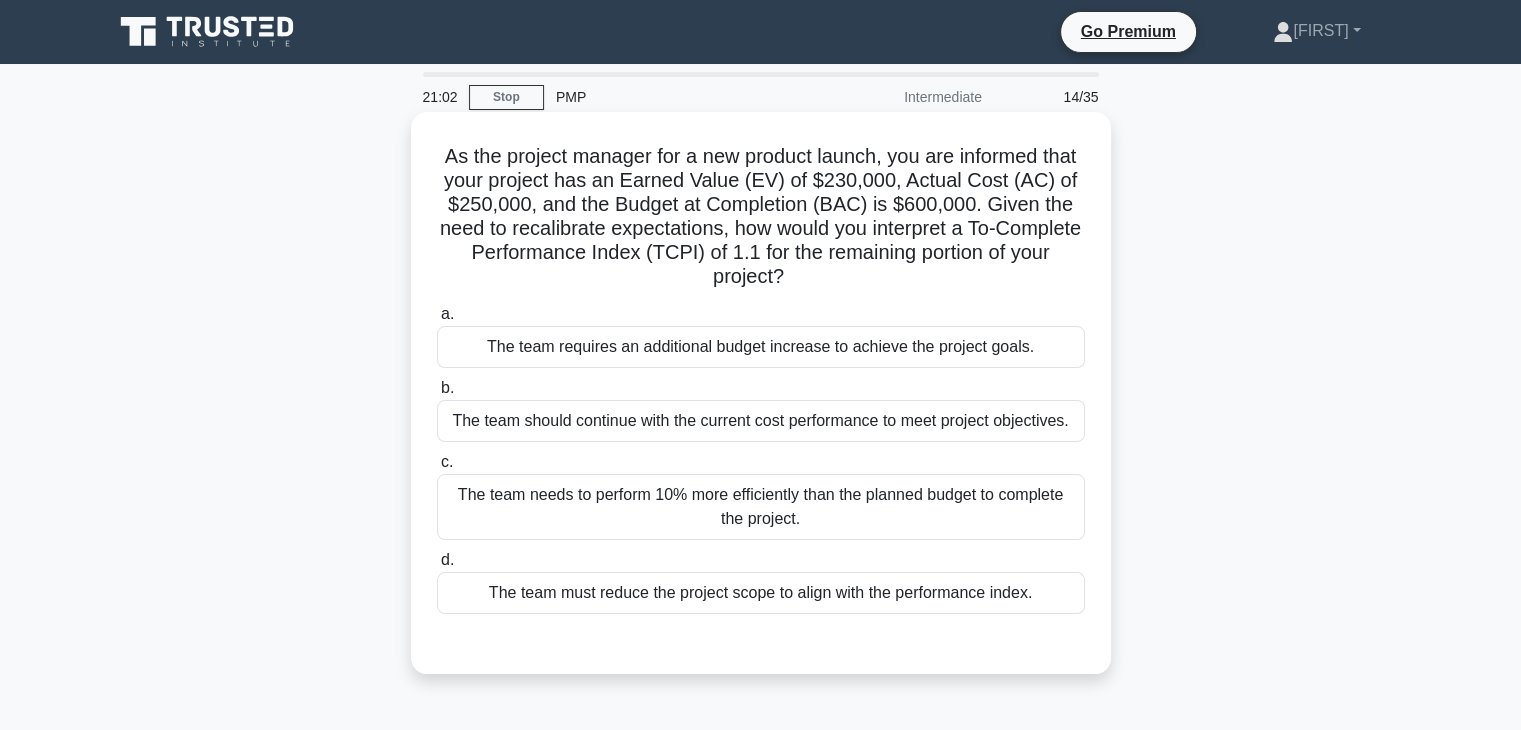 click on "The team requires an additional budget increase to achieve the project goals." at bounding box center (761, 347) 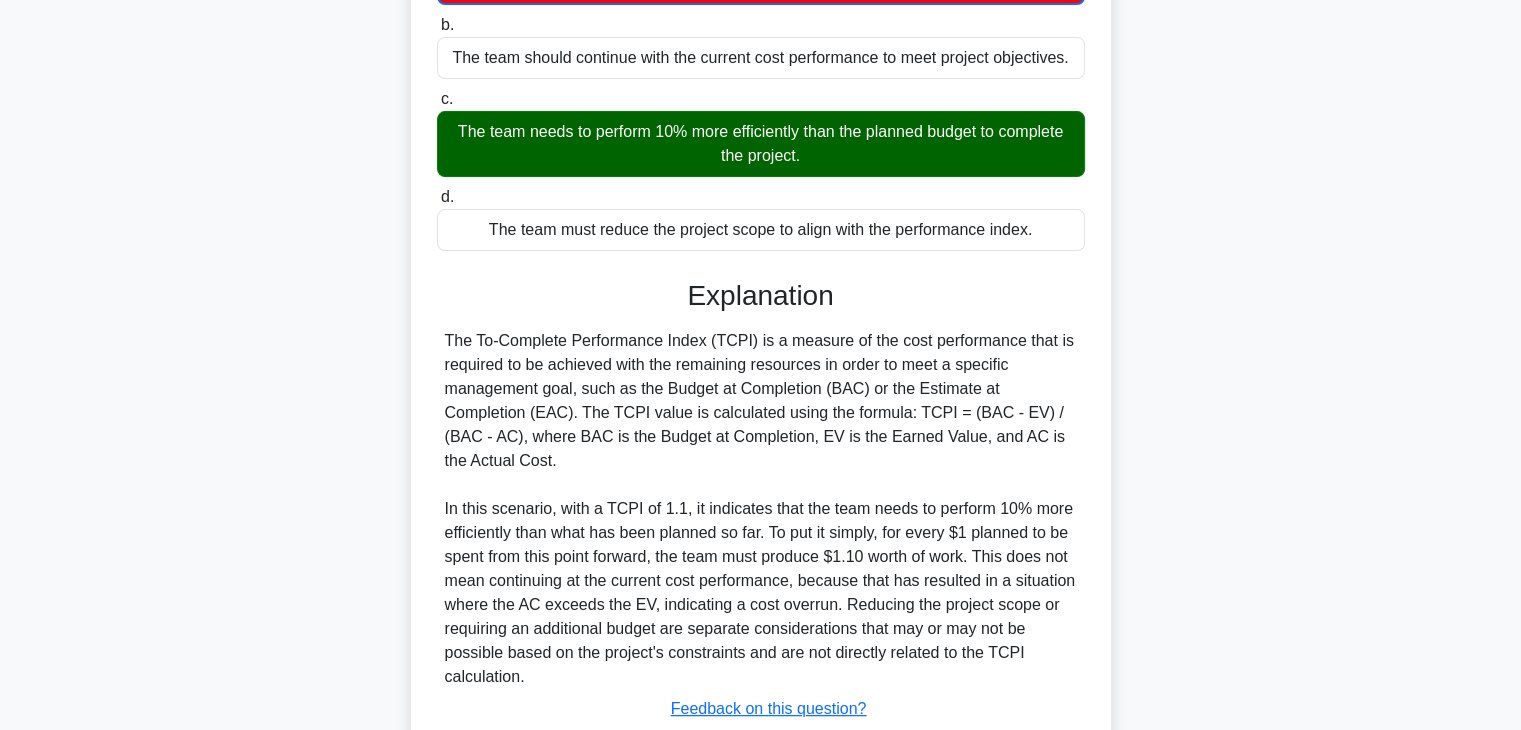 scroll, scrollTop: 400, scrollLeft: 0, axis: vertical 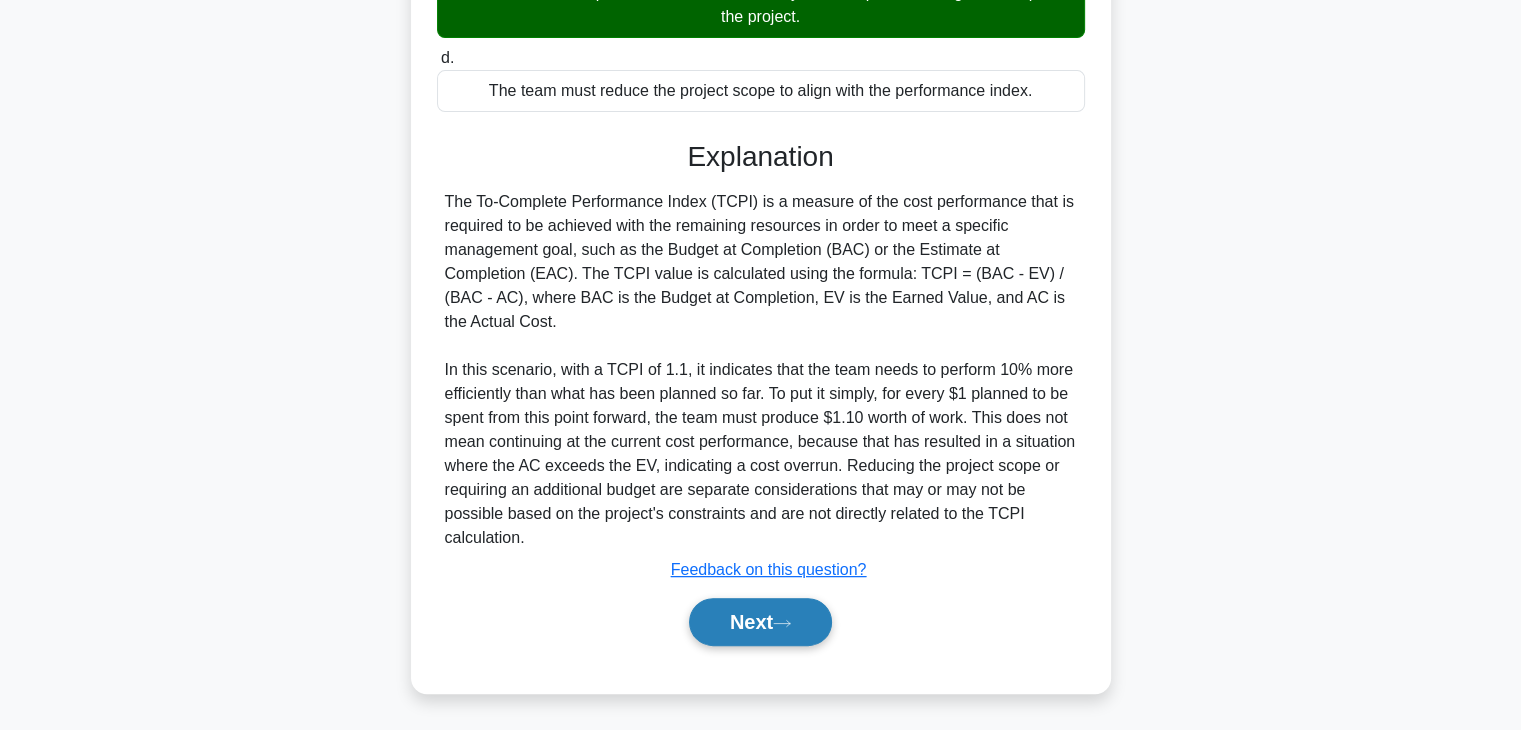 click on "Next" at bounding box center (760, 622) 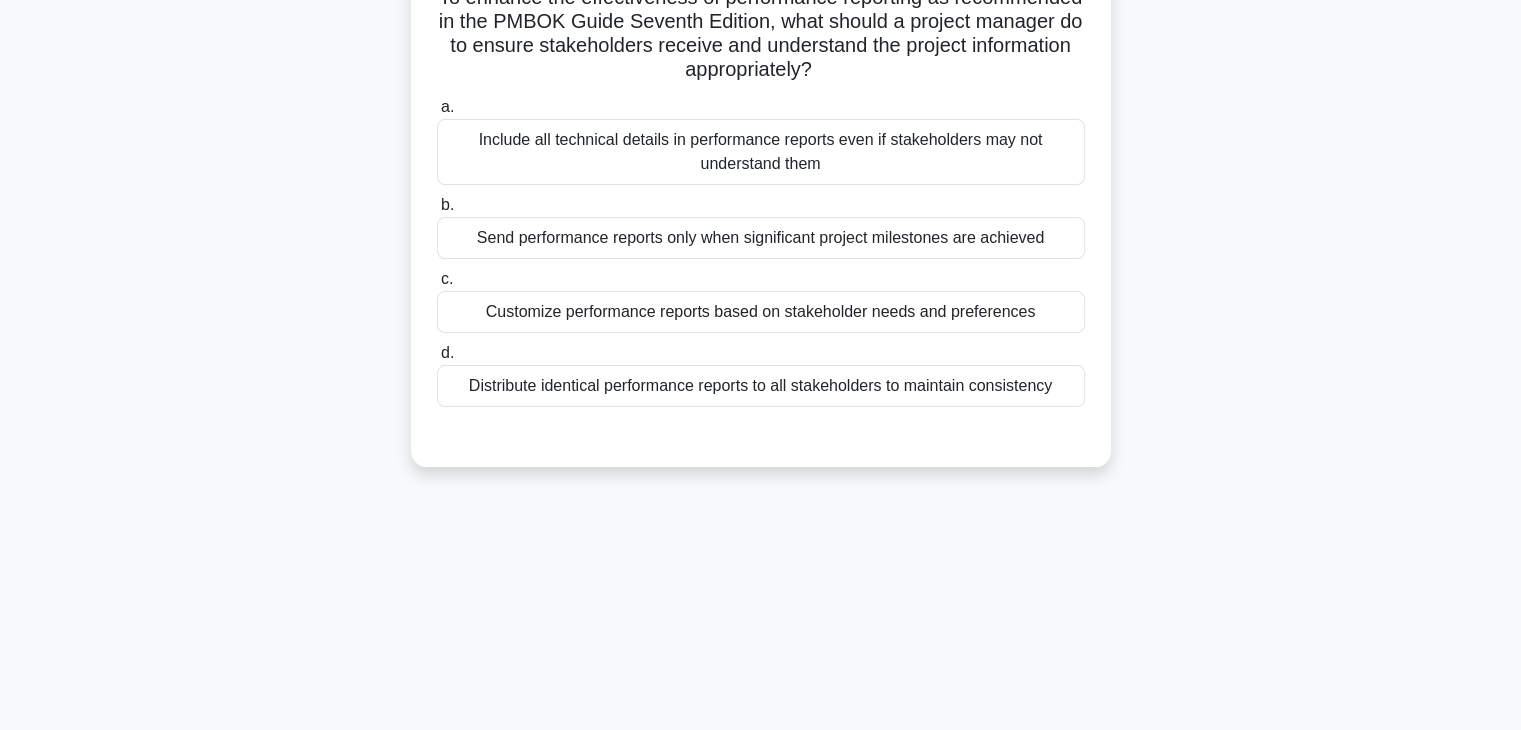 scroll, scrollTop: 0, scrollLeft: 0, axis: both 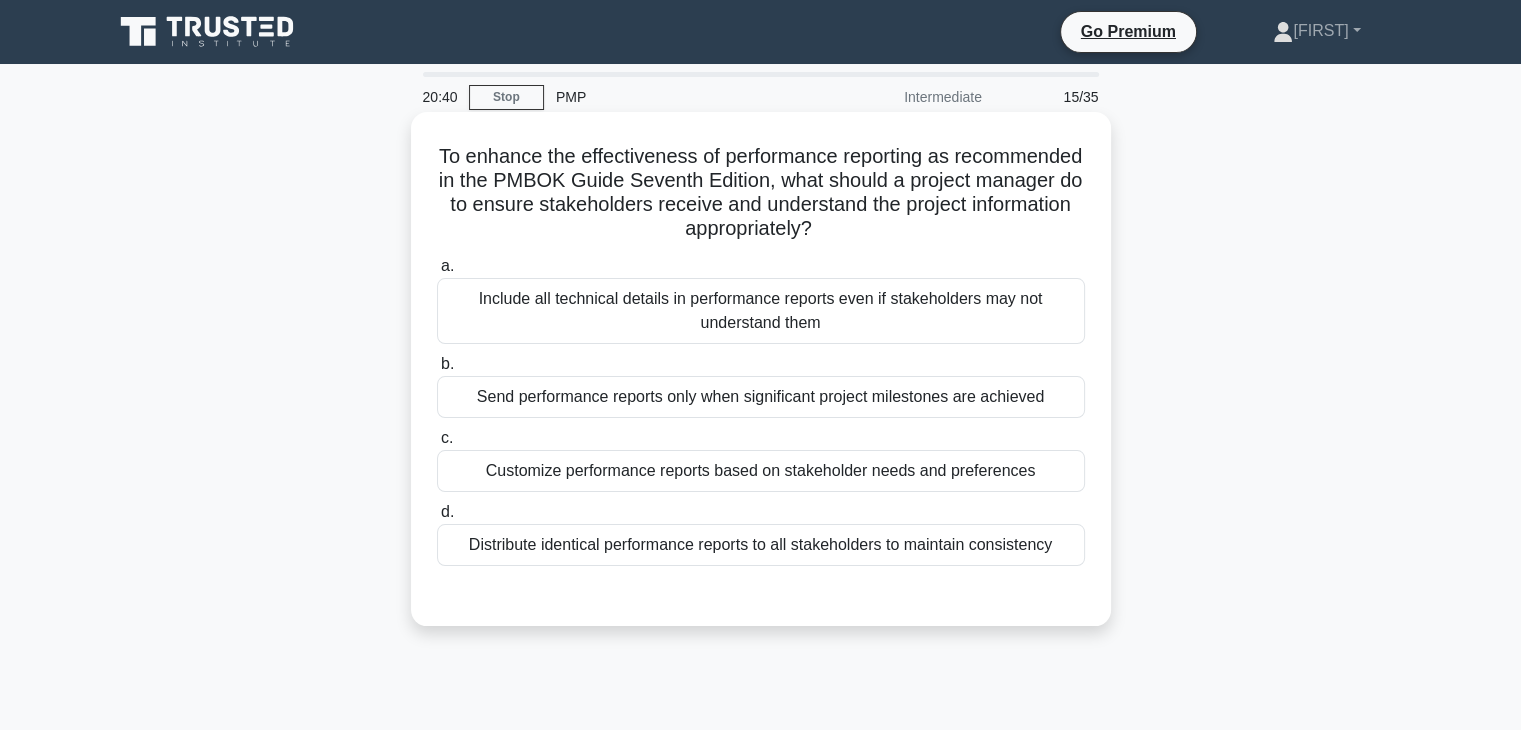 drag, startPoint x: 995, startPoint y: 153, endPoint x: 1030, endPoint y: 217, distance: 72.94518 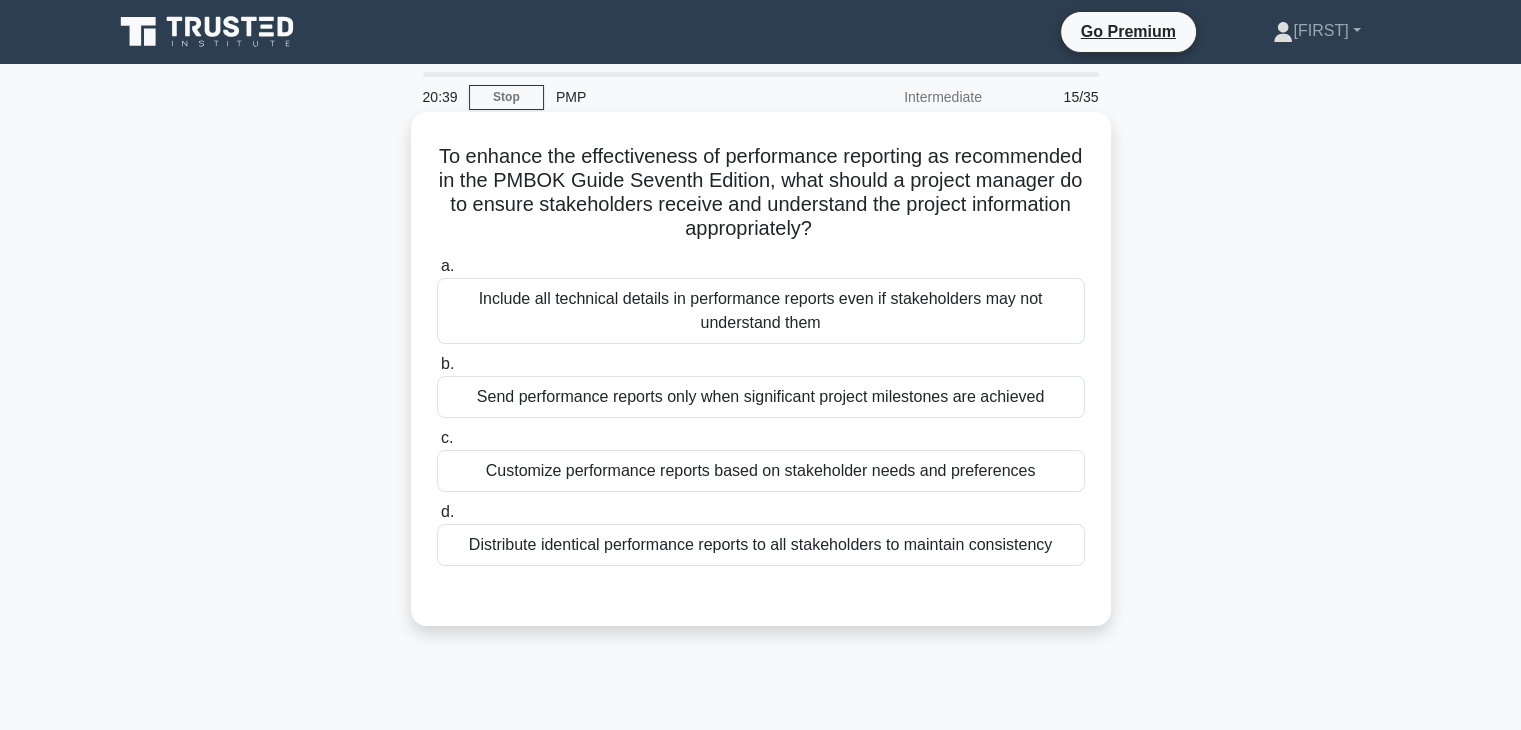 click on "To enhance the effectiveness of performance reporting as recommended in the PMBOK Guide Seventh Edition, what should a project manager do to ensure stakeholders receive and understand the project information appropriately?
.spinner_0XTQ{transform-origin:center;animation:spinner_y6GP .75s linear infinite}@keyframes spinner_y6GP{100%{transform:rotate(360deg)}}" at bounding box center (761, 193) 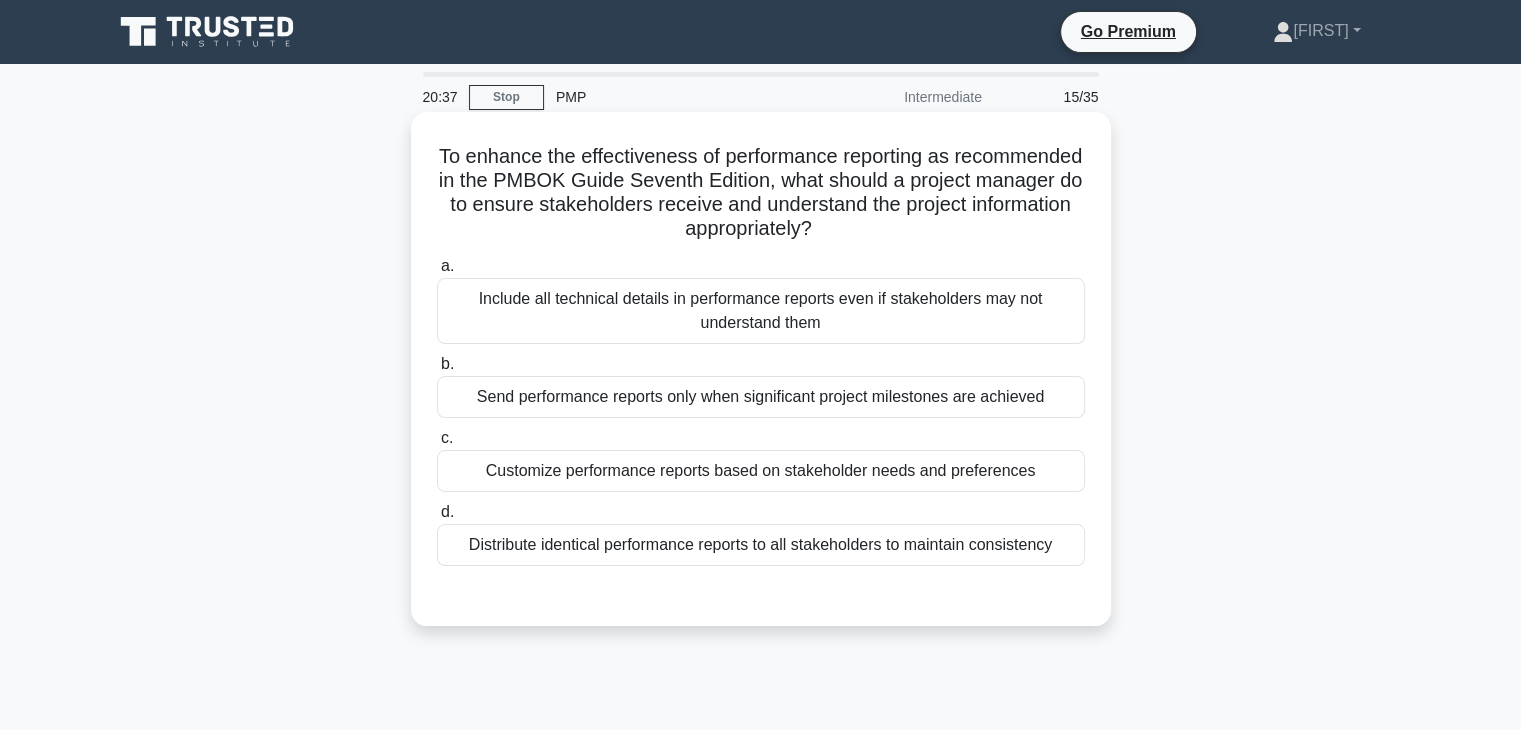 drag, startPoint x: 829, startPoint y: 200, endPoint x: 912, endPoint y: 228, distance: 87.595665 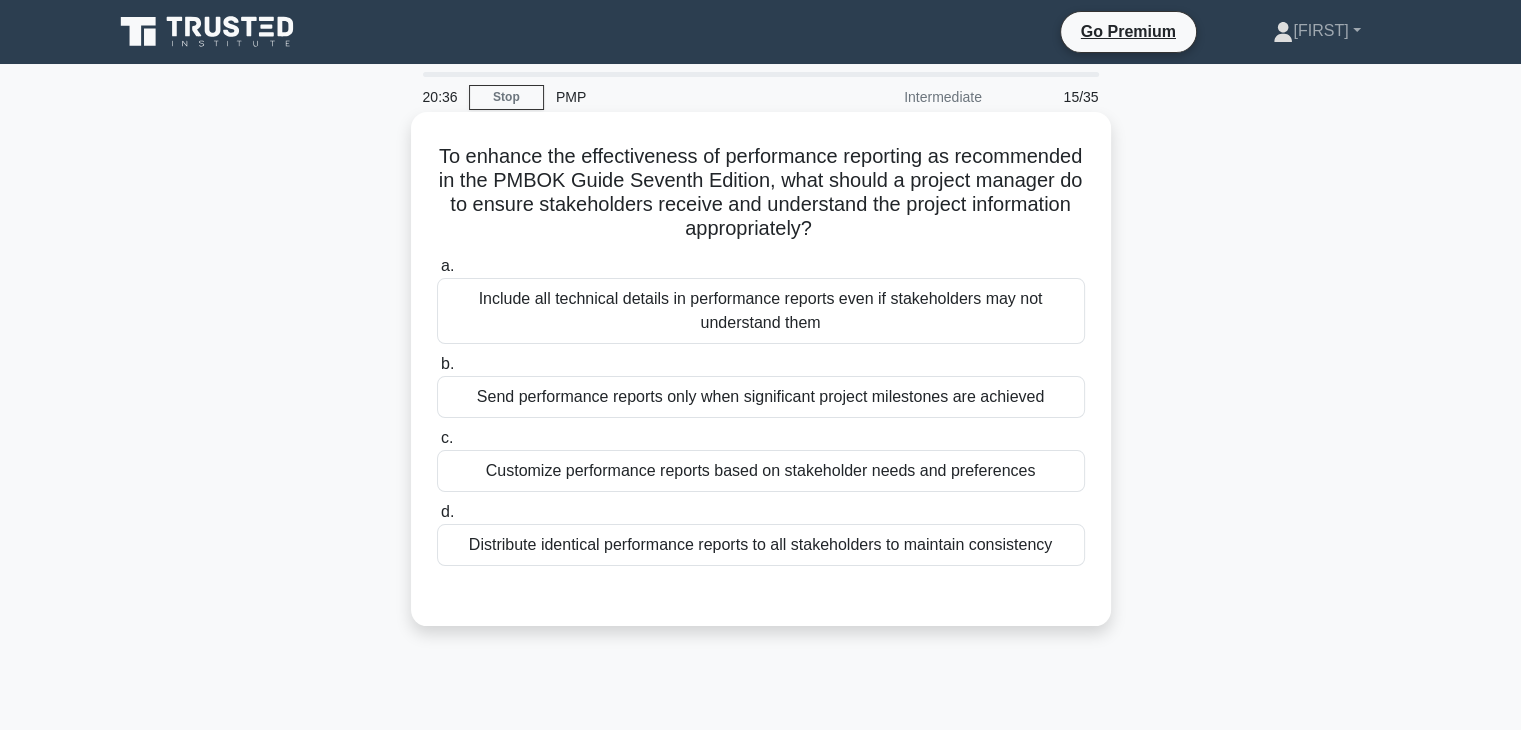 click on "To enhance the effectiveness of performance reporting as recommended in the PMBOK Guide Seventh Edition, what should a project manager do to ensure stakeholders receive and understand the project information appropriately?
.spinner_0XTQ{transform-origin:center;animation:spinner_y6GP .75s linear infinite}@keyframes spinner_y6GP{100%{transform:rotate(360deg)}}" at bounding box center (761, 193) 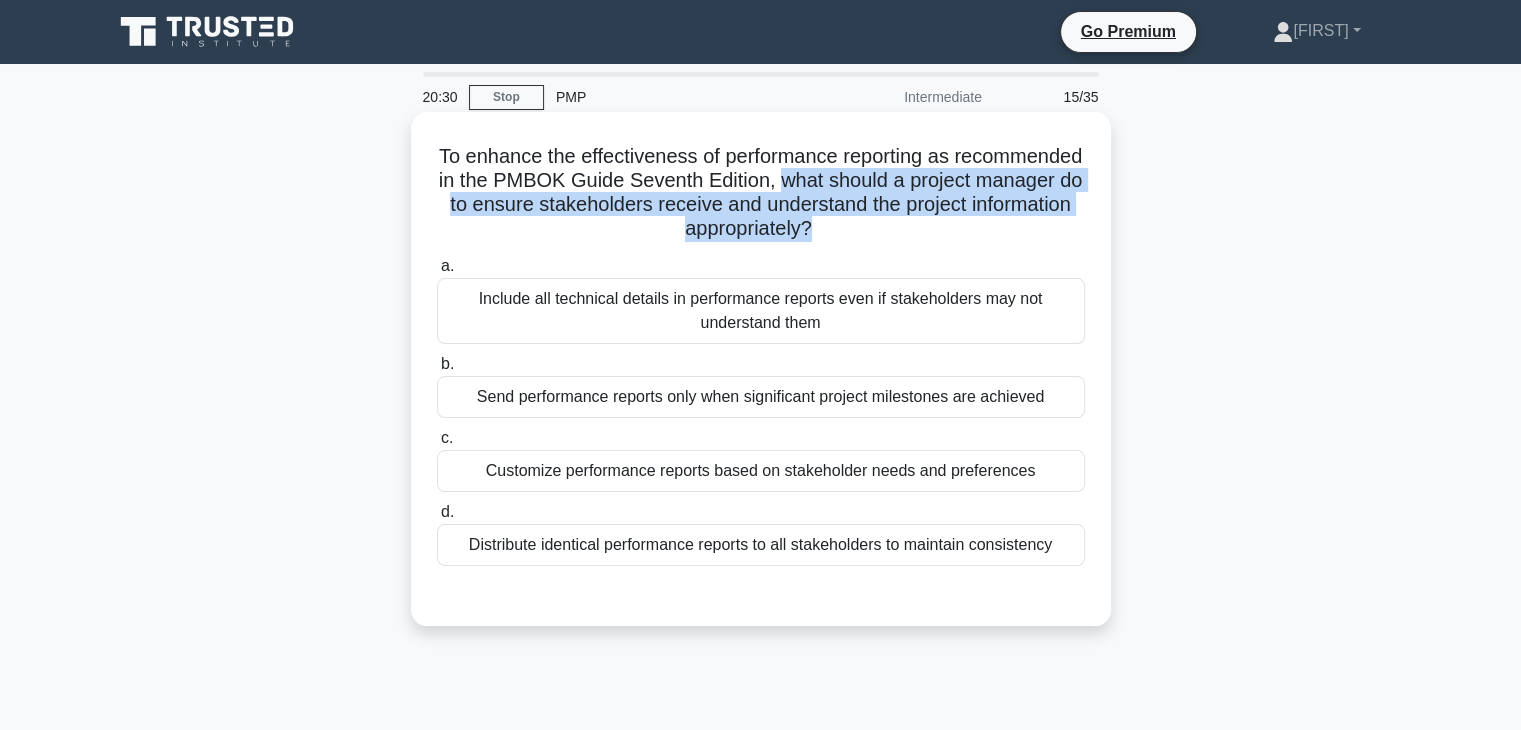 drag, startPoint x: 904, startPoint y: 234, endPoint x: 938, endPoint y: 184, distance: 60.464867 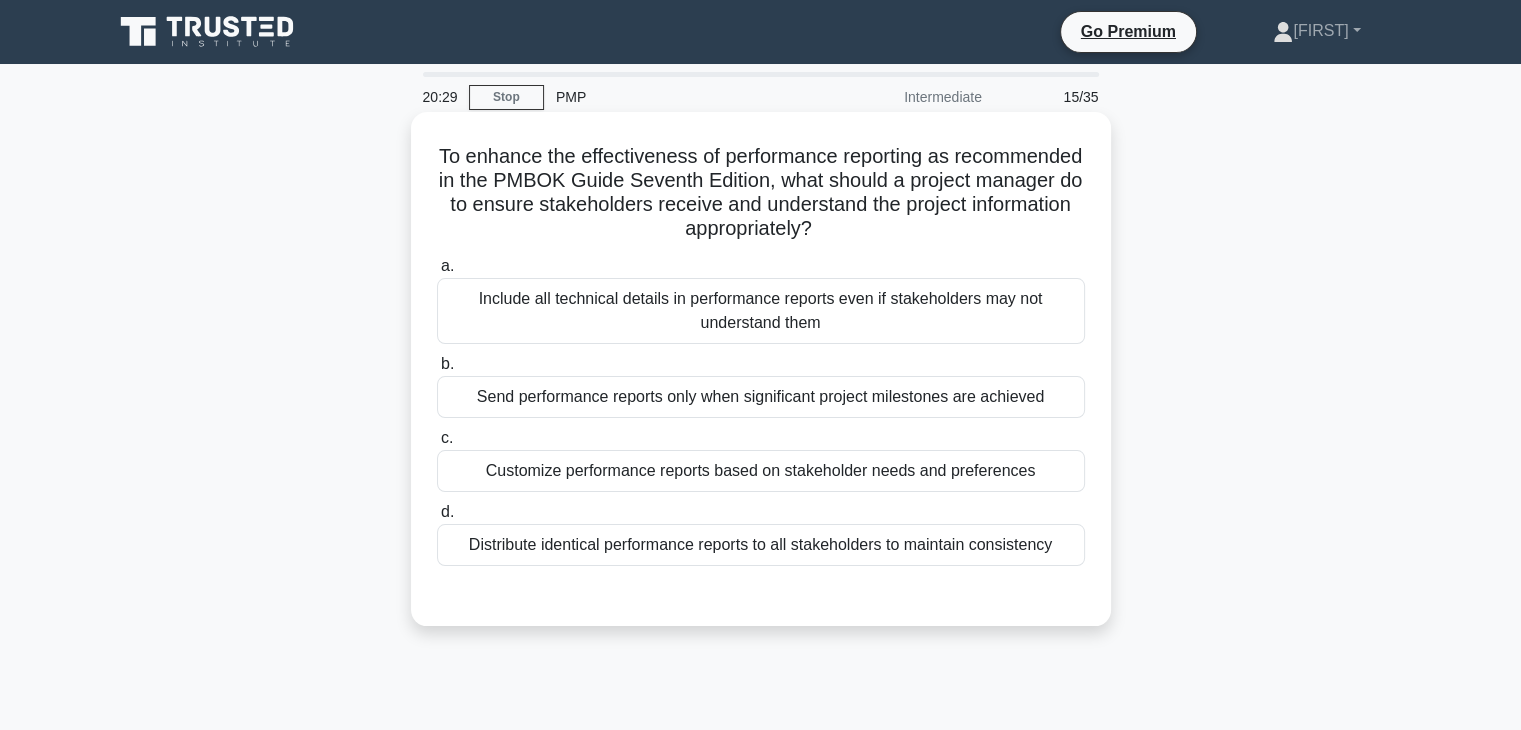 drag, startPoint x: 938, startPoint y: 184, endPoint x: 948, endPoint y: 224, distance: 41.231056 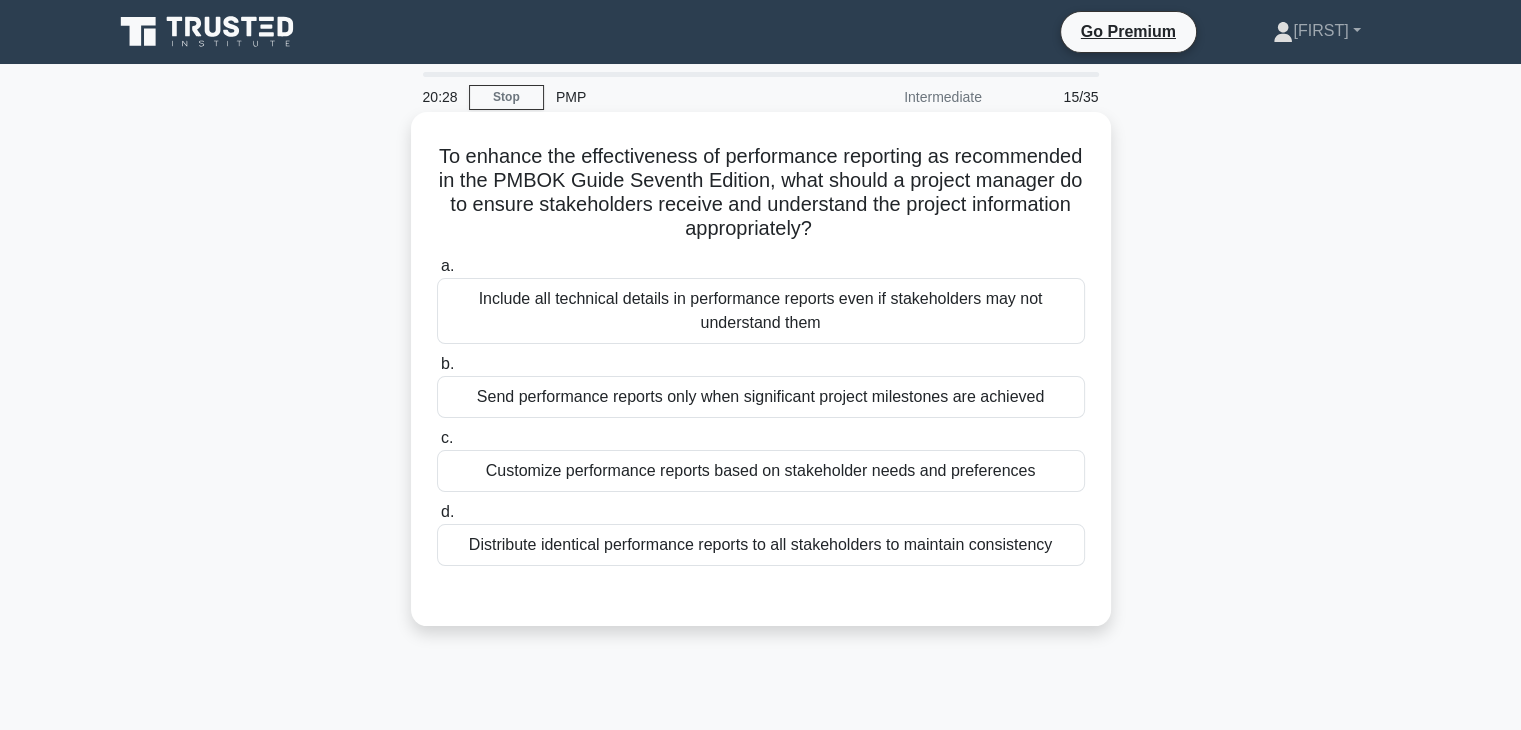 click on "To enhance the effectiveness of performance reporting as recommended in the PMBOK Guide Seventh Edition, what should a project manager do to ensure stakeholders receive and understand the project information appropriately?
.spinner_0XTQ{transform-origin:center;animation:spinner_y6GP .75s linear infinite}@keyframes spinner_y6GP{100%{transform:rotate(360deg)}}" at bounding box center (761, 193) 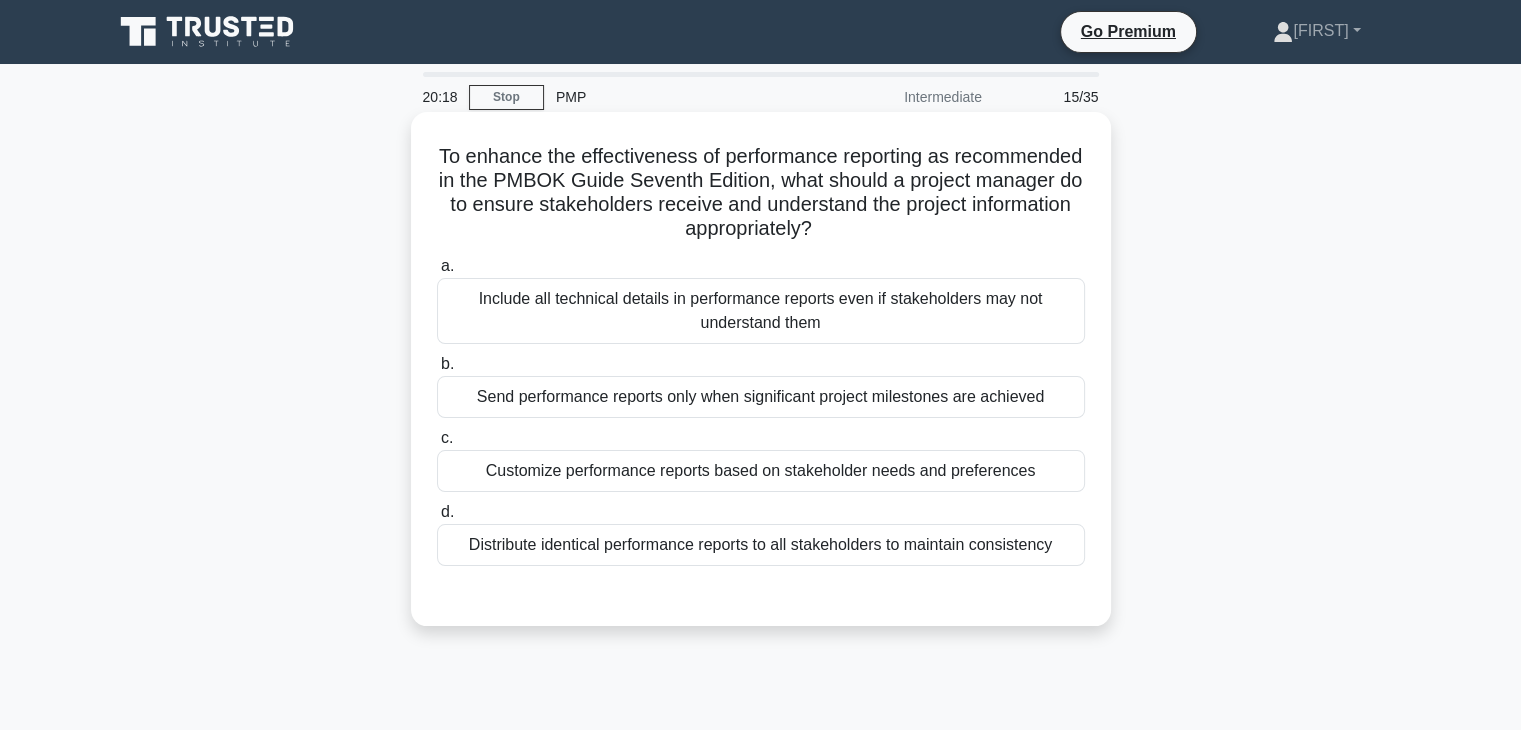 drag, startPoint x: 920, startPoint y: 159, endPoint x: 938, endPoint y: 225, distance: 68.41052 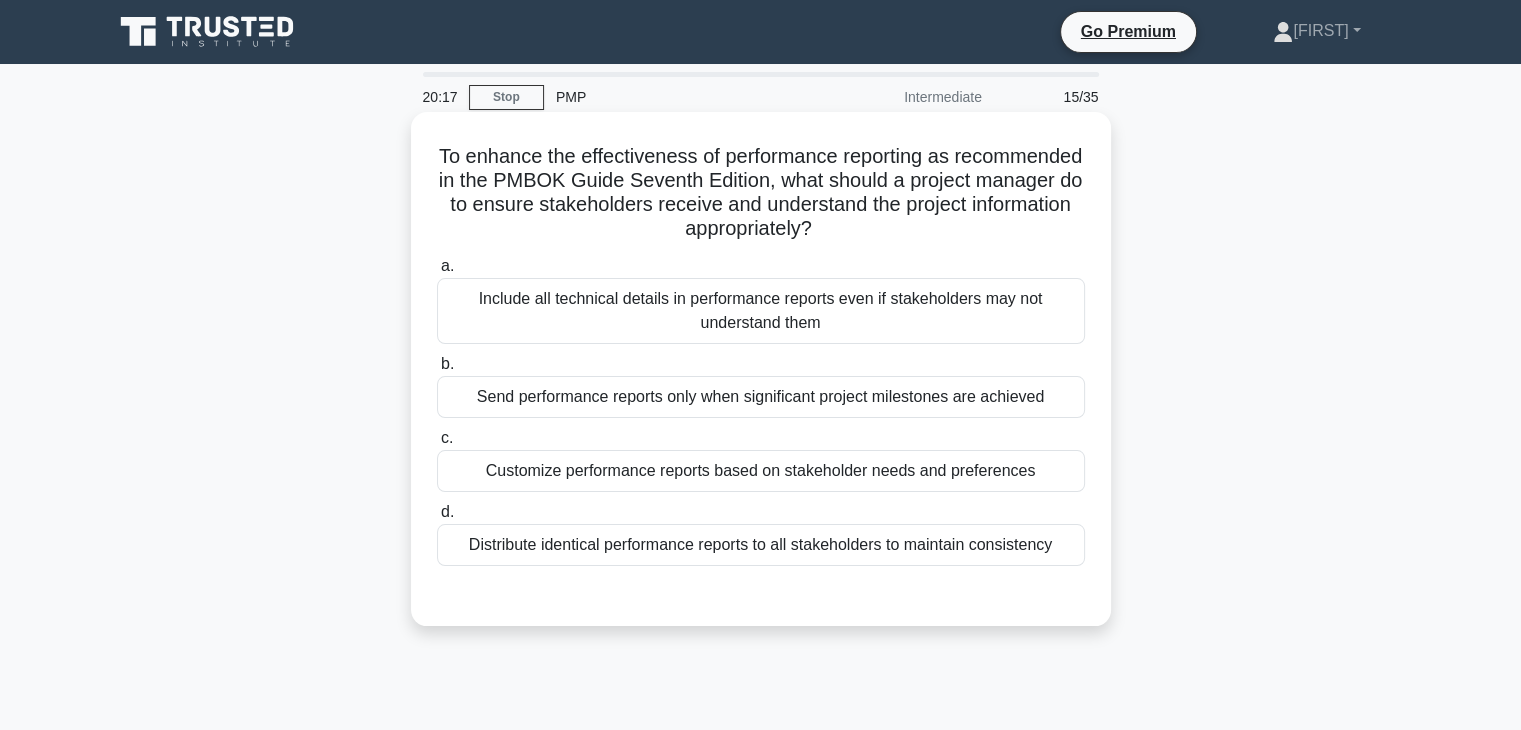 click on "To enhance the effectiveness of performance reporting as recommended in the PMBOK Guide Seventh Edition, what should a project manager do to ensure stakeholders receive and understand the project information appropriately?
.spinner_0XTQ{transform-origin:center;animation:spinner_y6GP .75s linear infinite}@keyframes spinner_y6GP{100%{transform:rotate(360deg)}}" at bounding box center (761, 193) 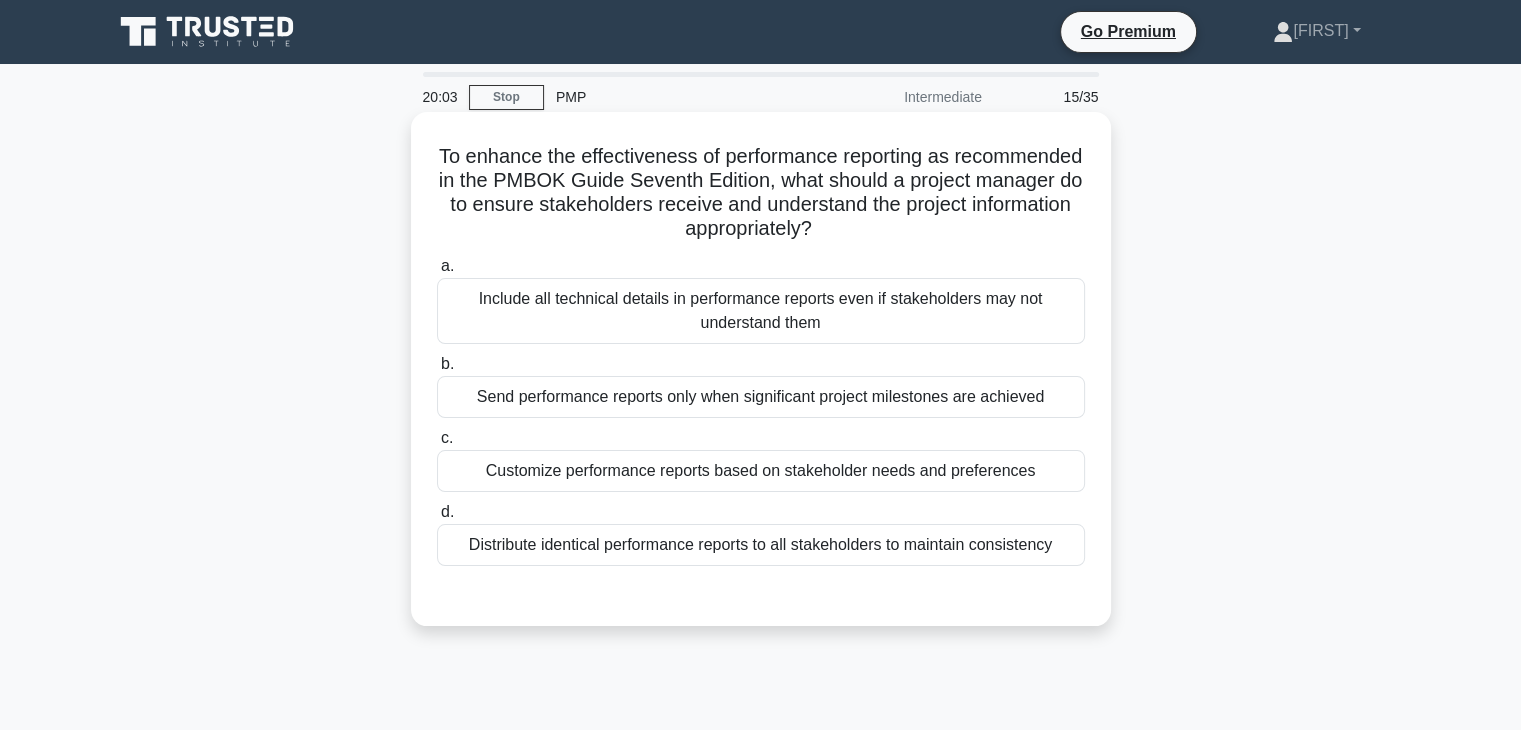 click on "Customize performance reports based on stakeholder needs and preferences" at bounding box center (761, 471) 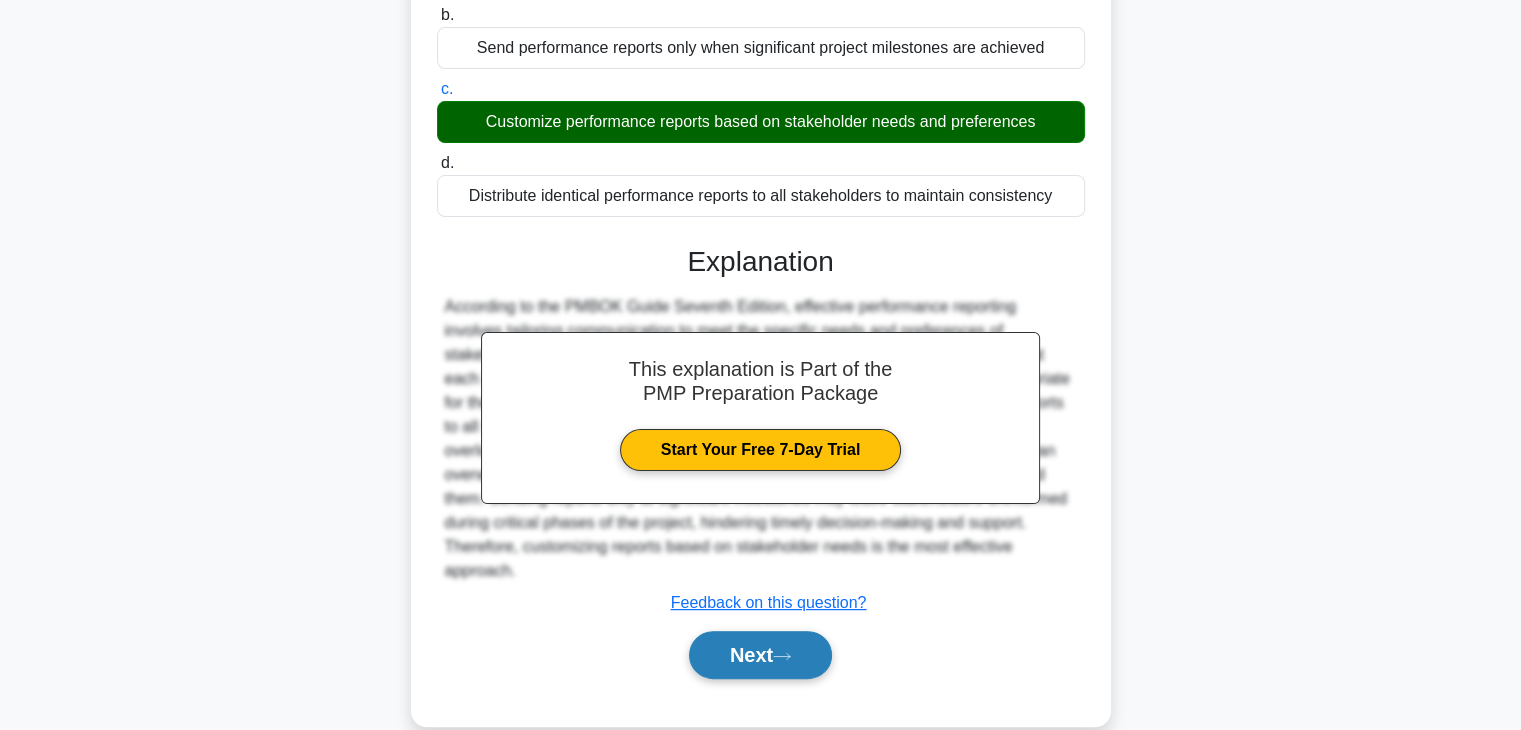 scroll, scrollTop: 358, scrollLeft: 0, axis: vertical 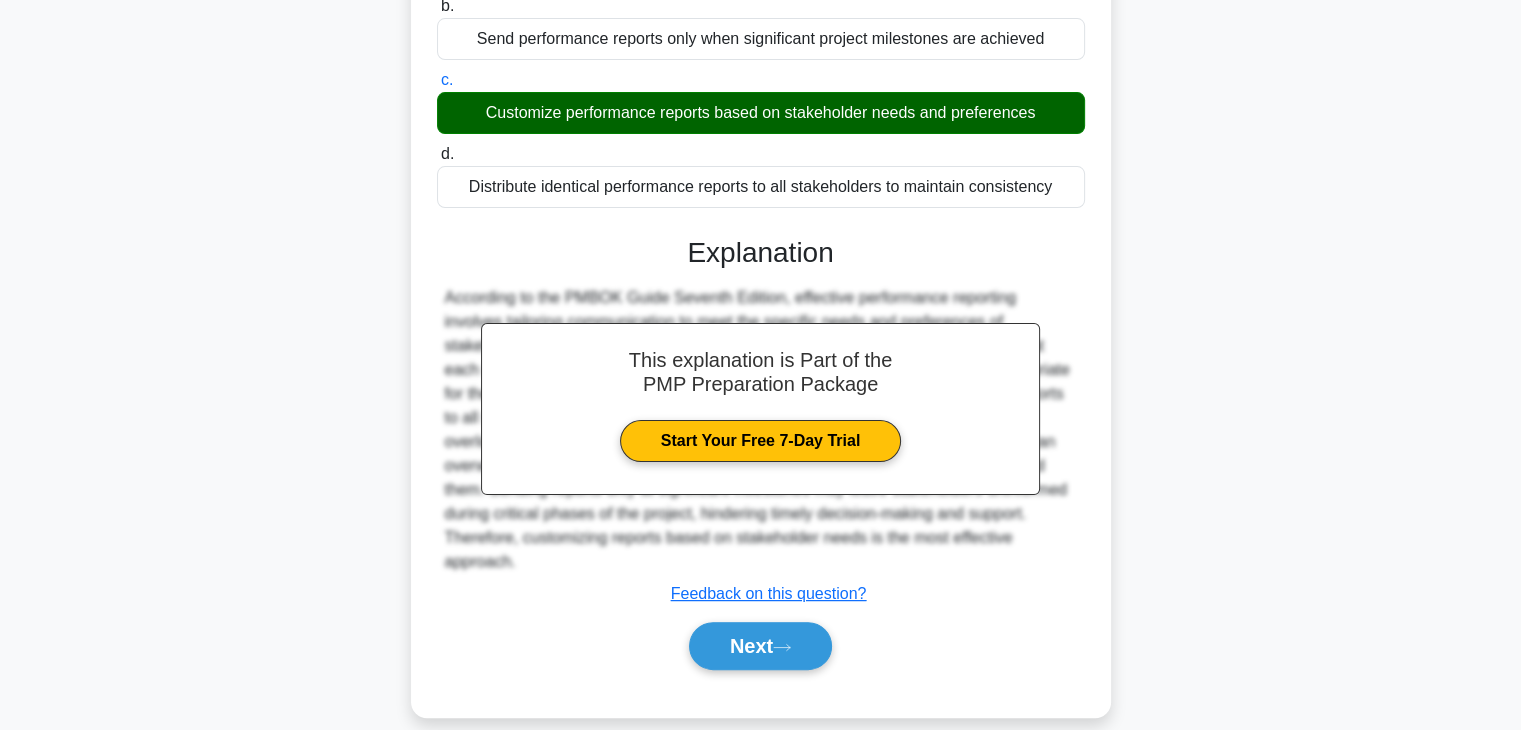 click on "Next" at bounding box center (761, 646) 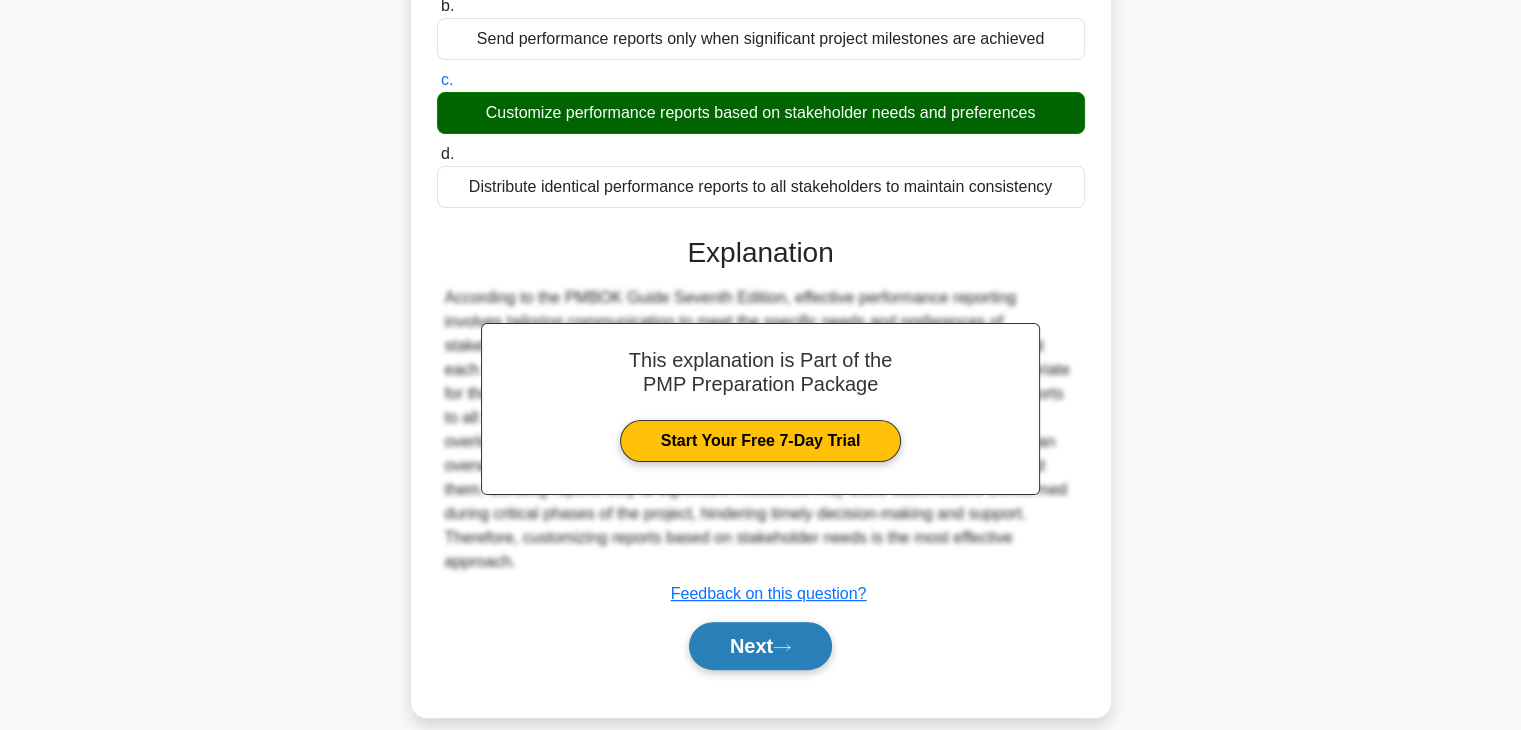click on "Next" at bounding box center (760, 646) 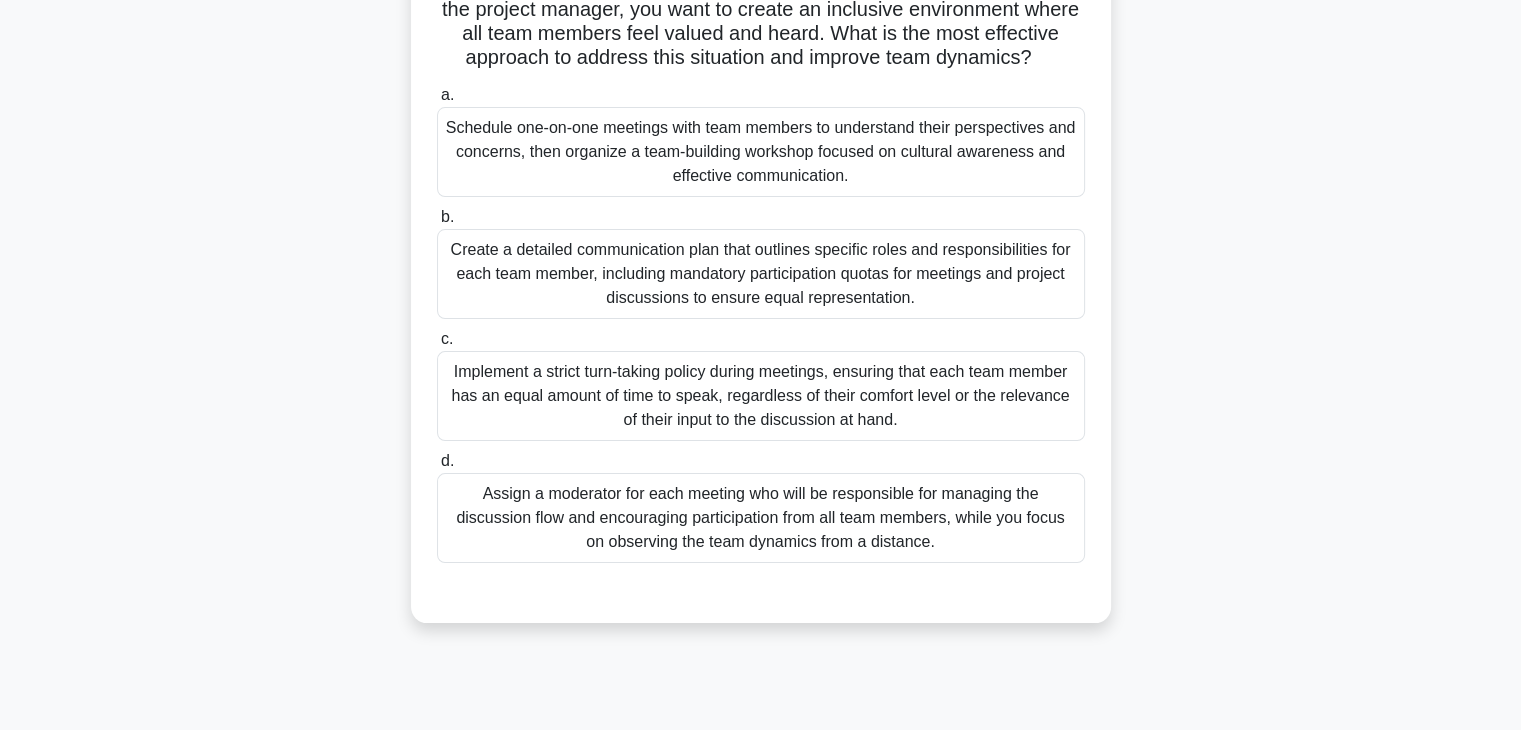 scroll, scrollTop: 51, scrollLeft: 0, axis: vertical 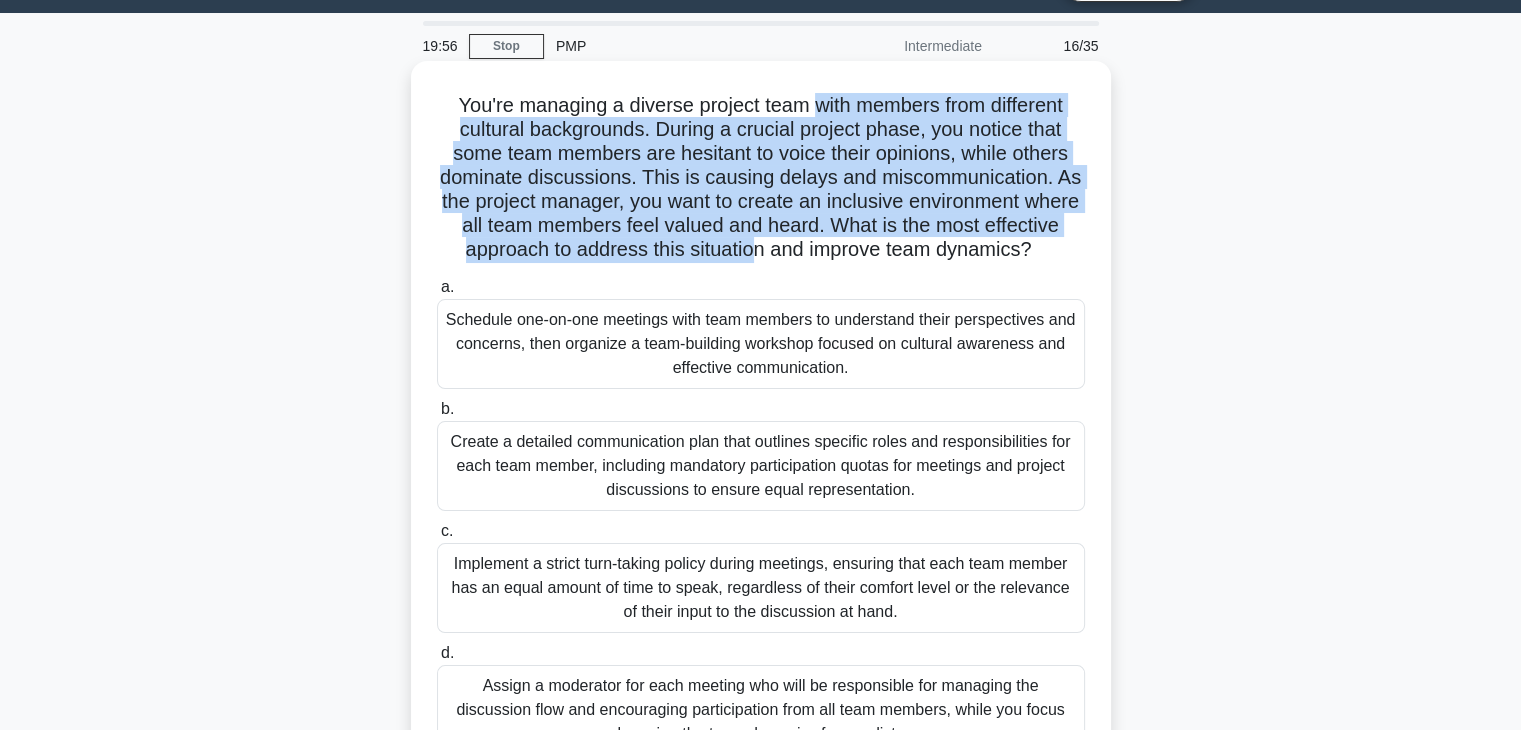 drag, startPoint x: 818, startPoint y: 105, endPoint x: 860, endPoint y: 257, distance: 157.6959 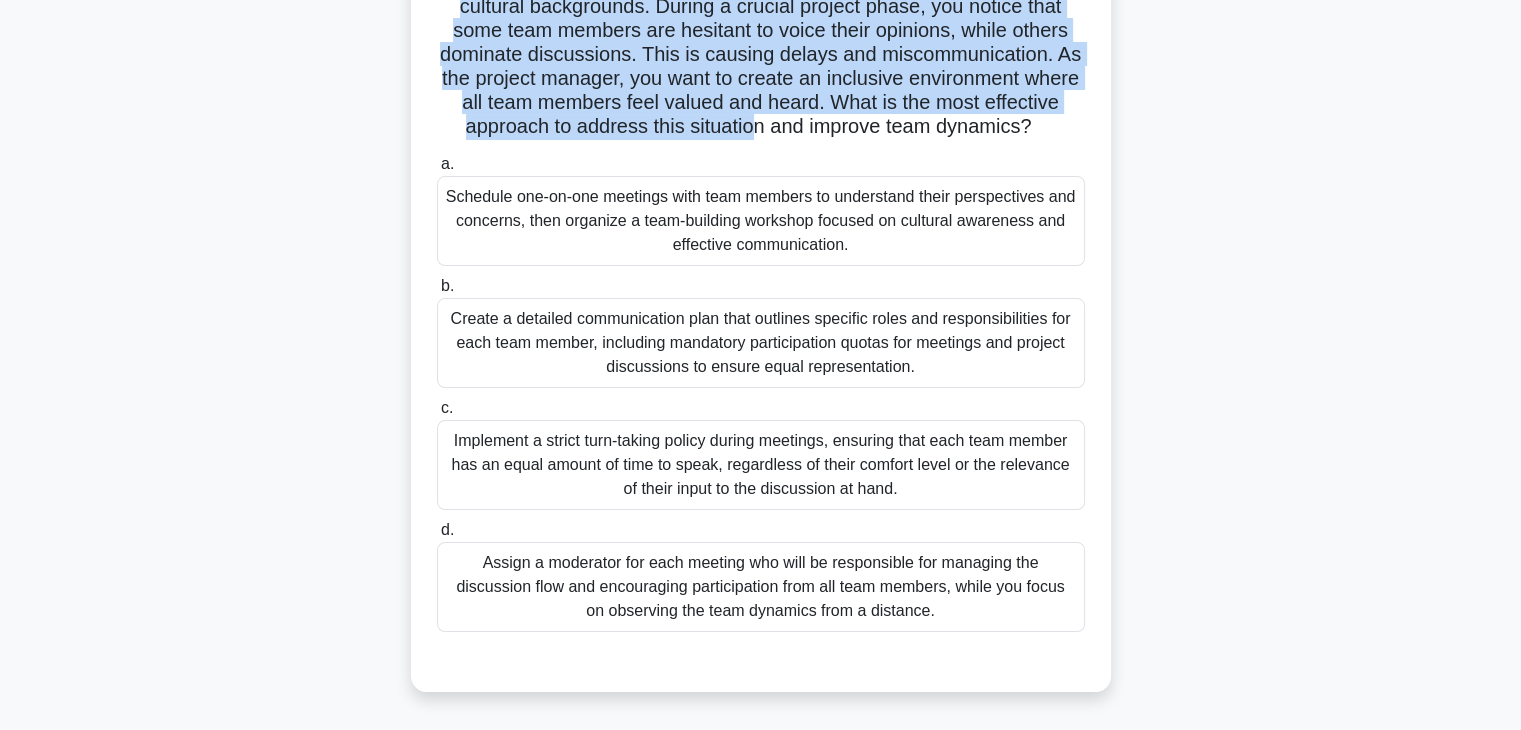 scroll, scrollTop: 151, scrollLeft: 0, axis: vertical 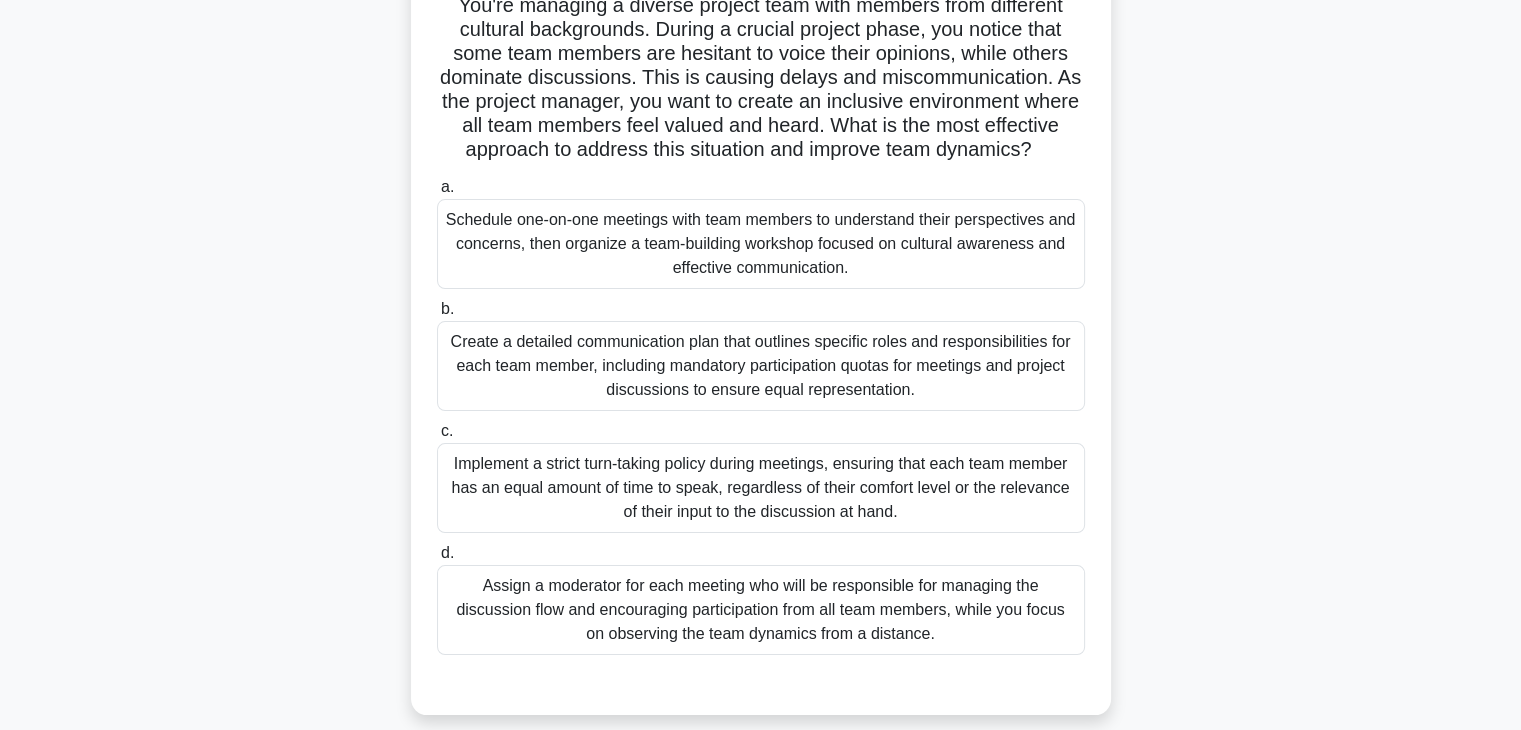 click on "Schedule one-on-one meetings with team members to understand their perspectives and concerns, then organize a team-building workshop focused on cultural awareness and effective communication." at bounding box center [761, 244] 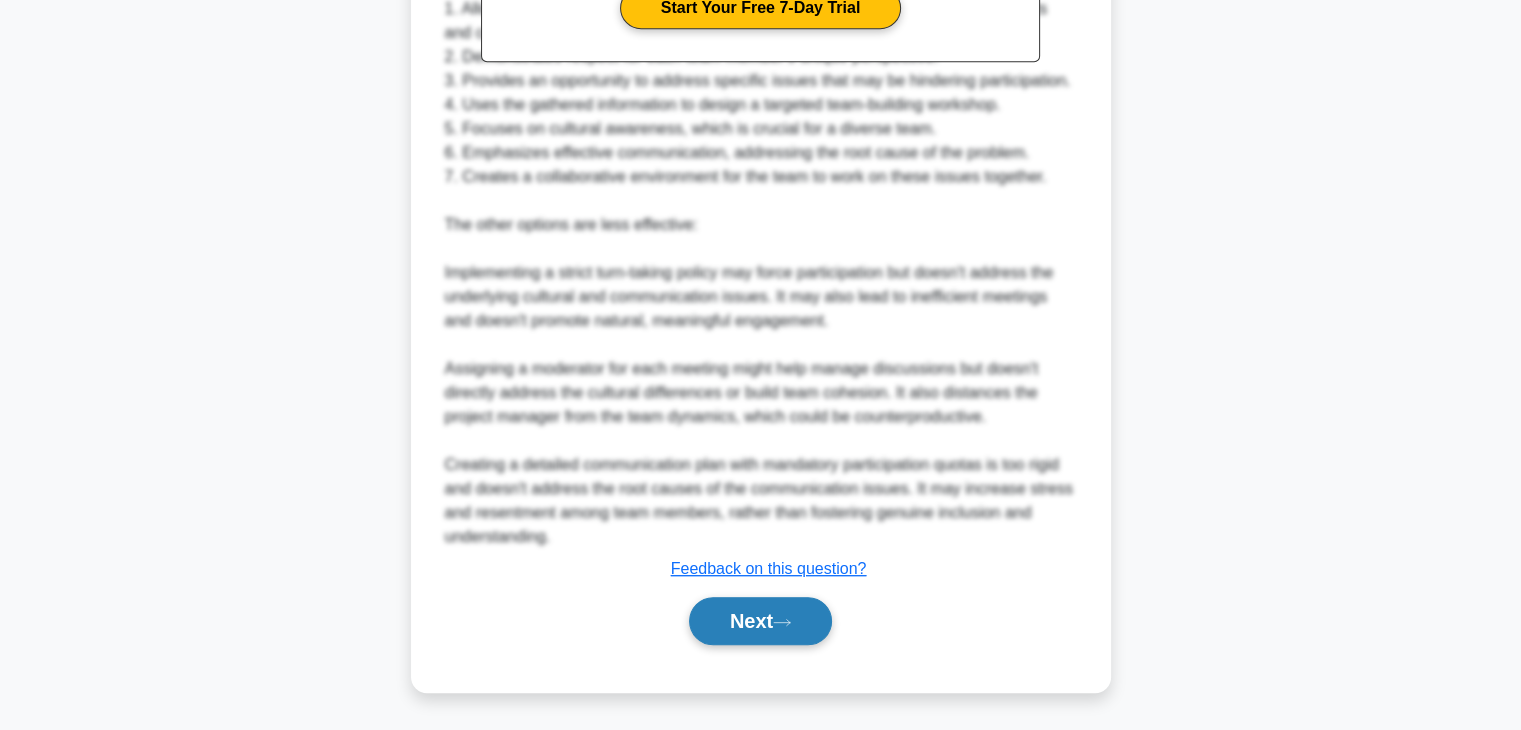 click on "Next" at bounding box center [760, 621] 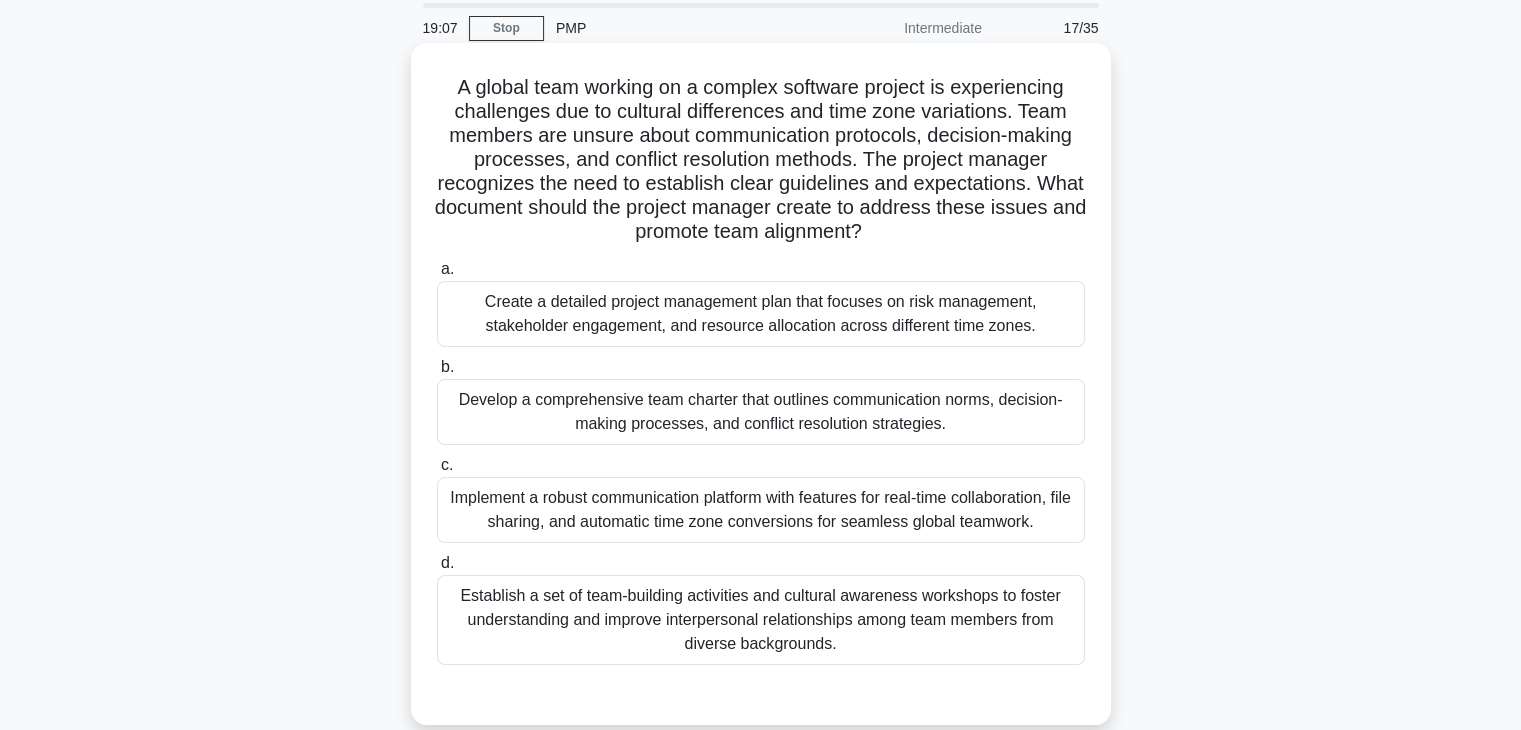 scroll, scrollTop: 0, scrollLeft: 0, axis: both 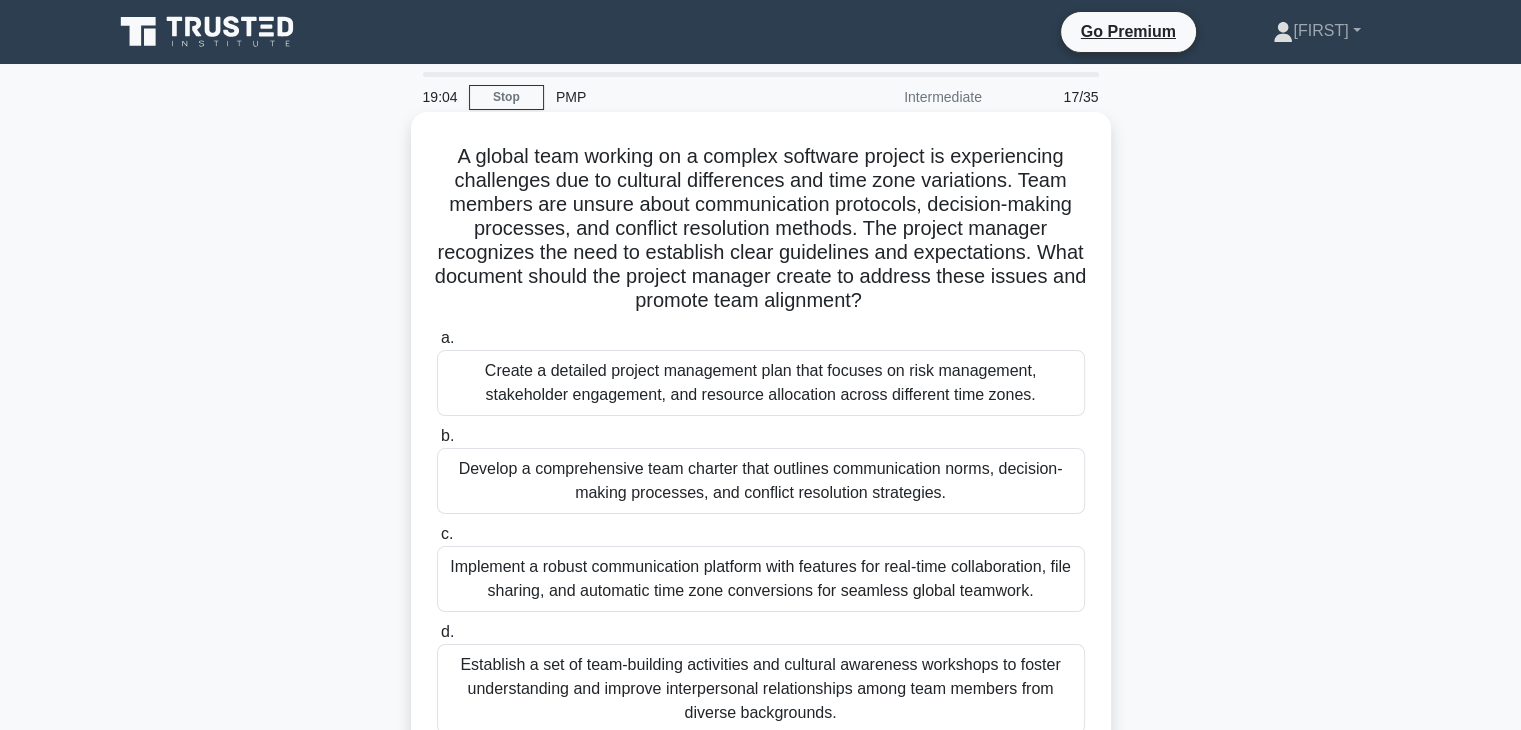 drag, startPoint x: 683, startPoint y: 163, endPoint x: 962, endPoint y: 301, distance: 311.26355 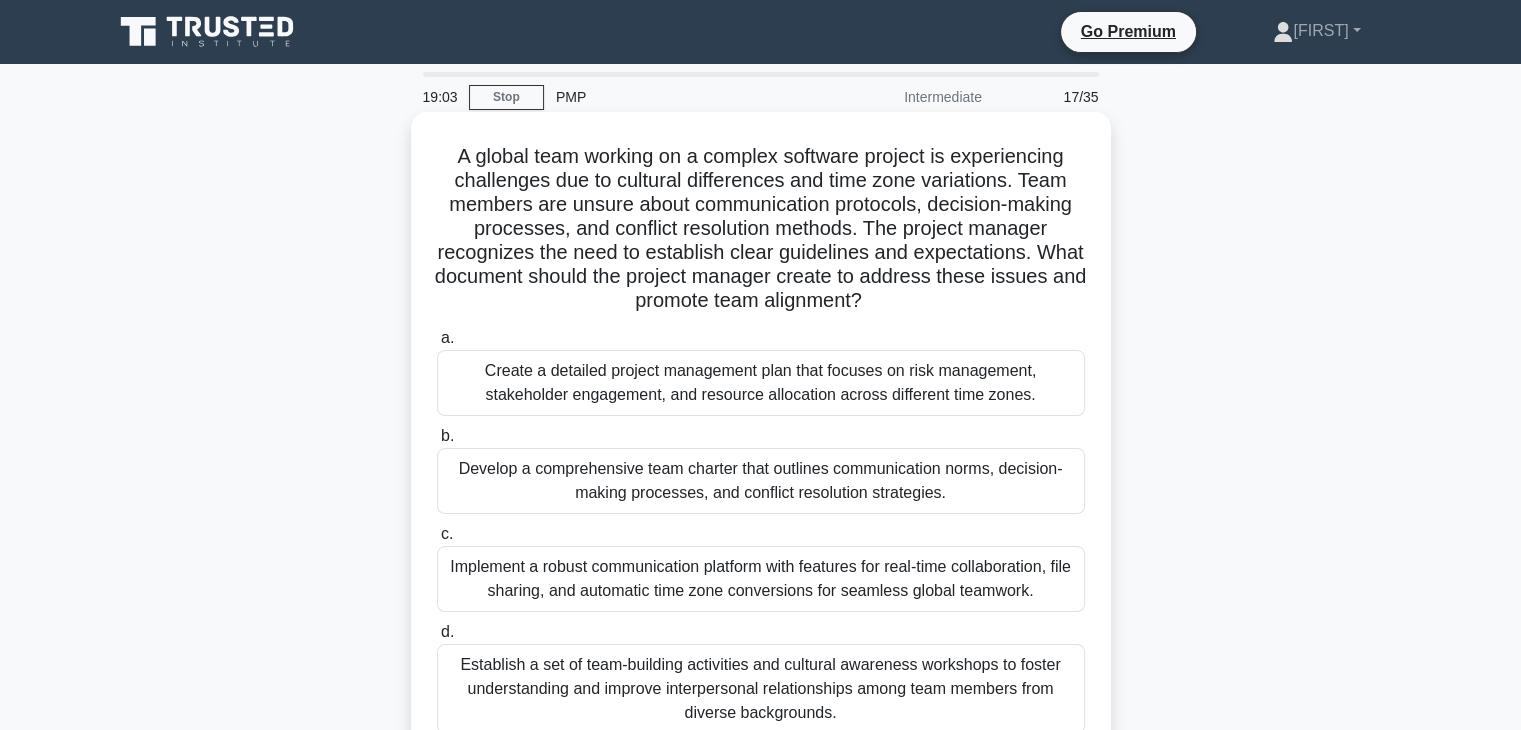 click on "A global team working on a complex software project is experiencing challenges due to cultural differences and time zone variations. Team members are unsure about communication protocols, decision-making processes, and conflict resolution methods. The project manager recognizes the need to establish clear guidelines and expectations. What document should the project manager create to address these issues and promote team alignment?
.spinner_0XTQ{transform-origin:center;animation:spinner_y6GP .75s linear infinite}@keyframes spinner_y6GP{100%{transform:rotate(360deg)}}" at bounding box center [761, 229] 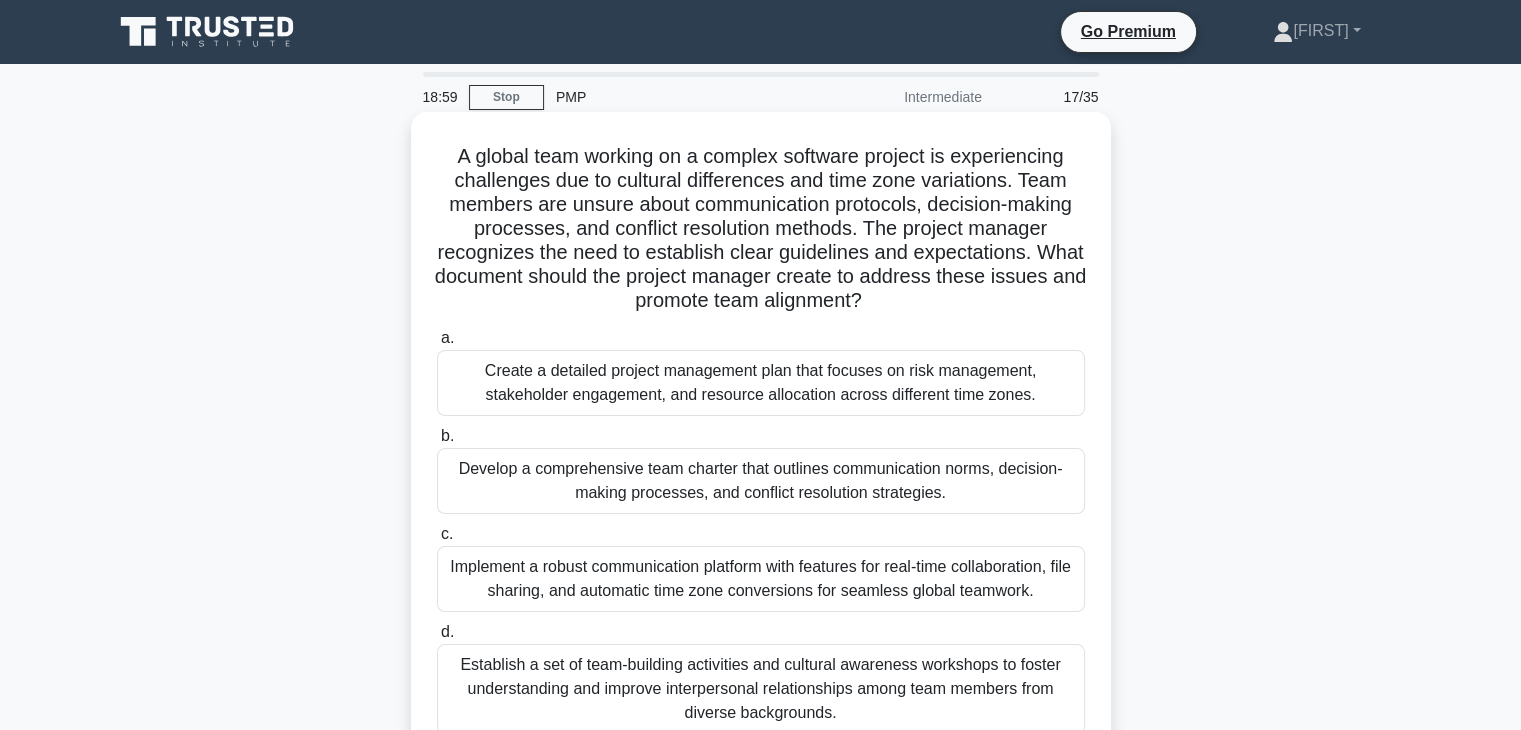 drag, startPoint x: 696, startPoint y: 205, endPoint x: 929, endPoint y: 303, distance: 252.77065 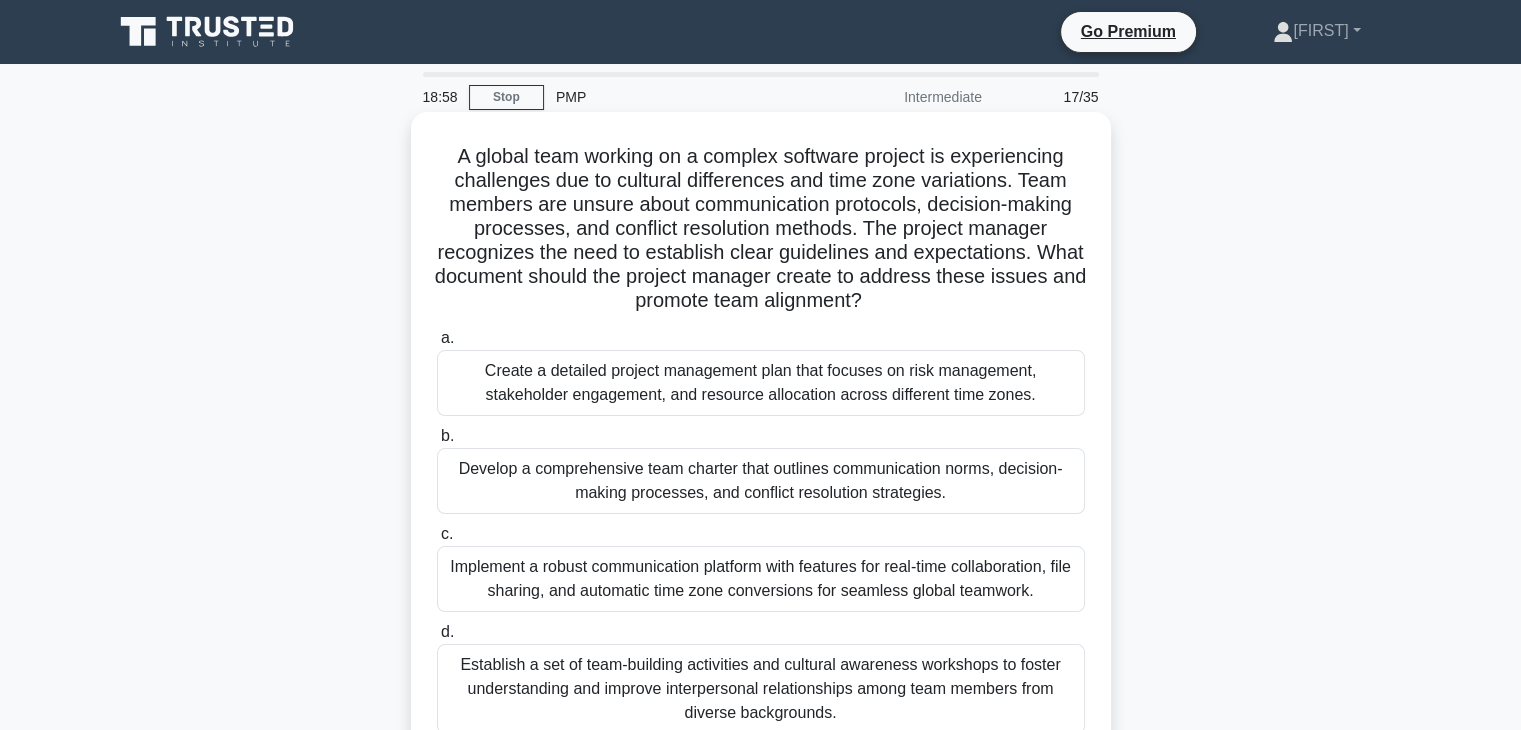 click on "A global team working on a complex software project is experiencing challenges due to cultural differences and time zone variations. Team members are unsure about communication protocols, decision-making processes, and conflict resolution methods. The project manager recognizes the need to establish clear guidelines and expectations. What document should the project manager create to address these issues and promote team alignment?
.spinner_0XTQ{transform-origin:center;animation:spinner_y6GP .75s linear infinite}@keyframes spinner_y6GP{100%{transform:rotate(360deg)}}" at bounding box center (761, 229) 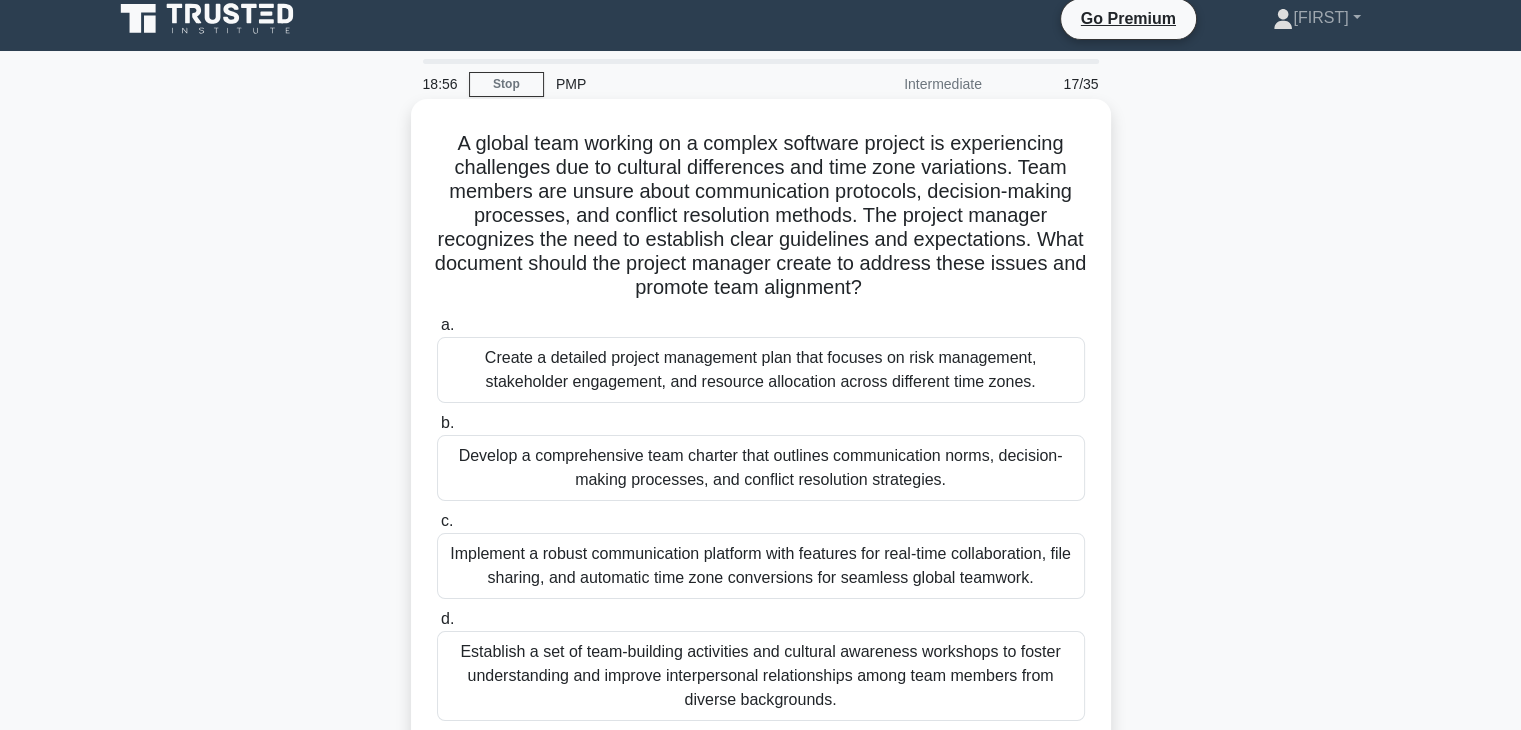 scroll, scrollTop: 100, scrollLeft: 0, axis: vertical 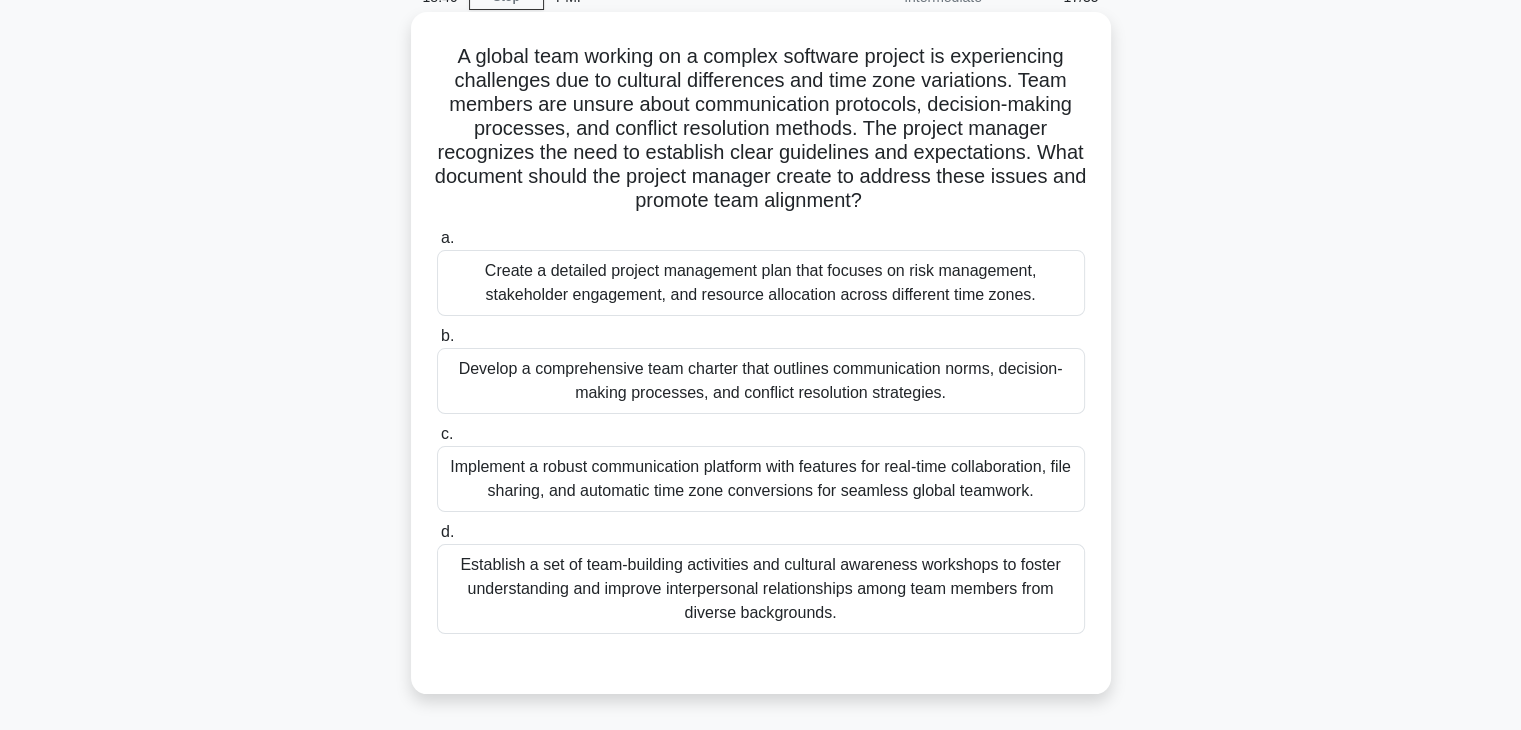 click on "Develop a comprehensive team charter that outlines communication norms, decision-making processes, and conflict resolution strategies." at bounding box center [761, 381] 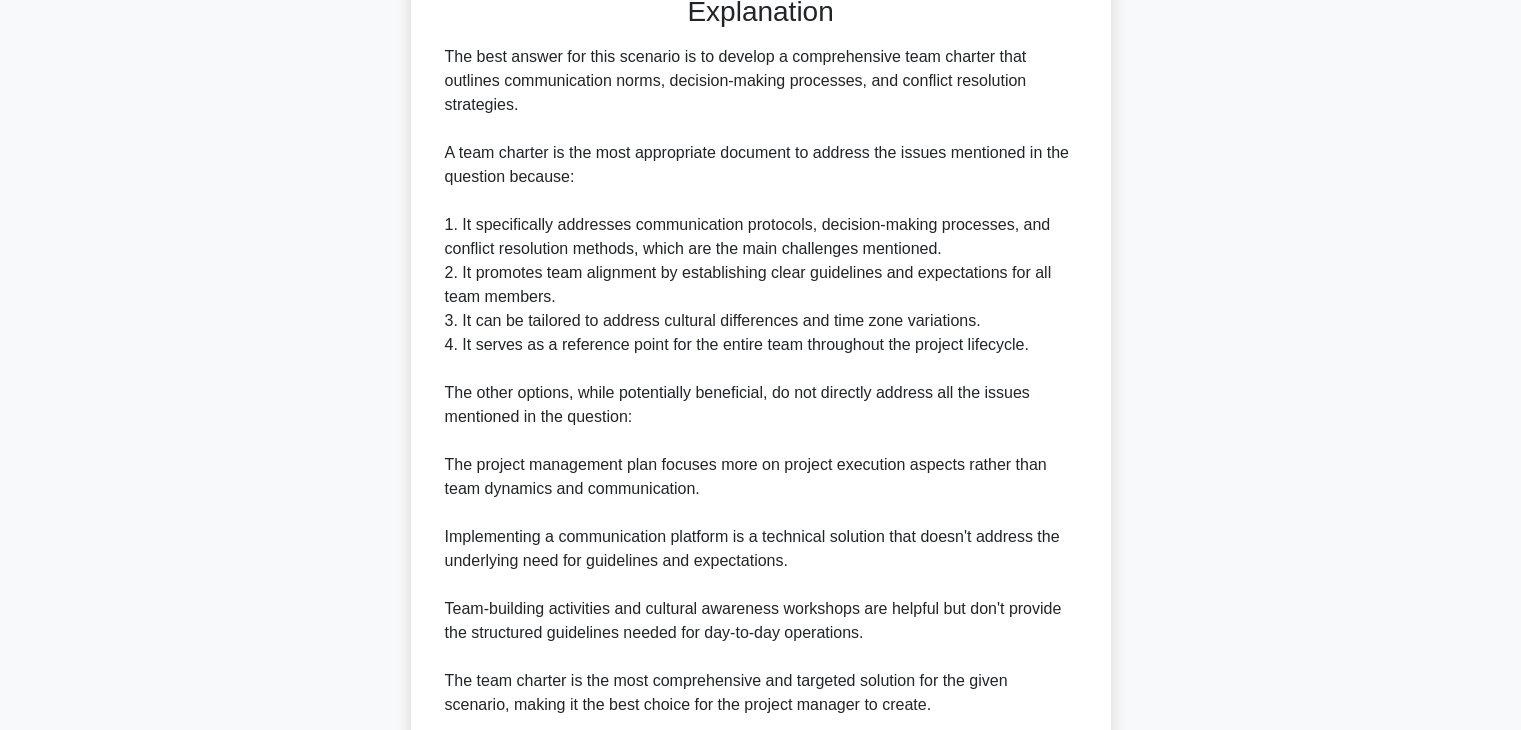 scroll, scrollTop: 934, scrollLeft: 0, axis: vertical 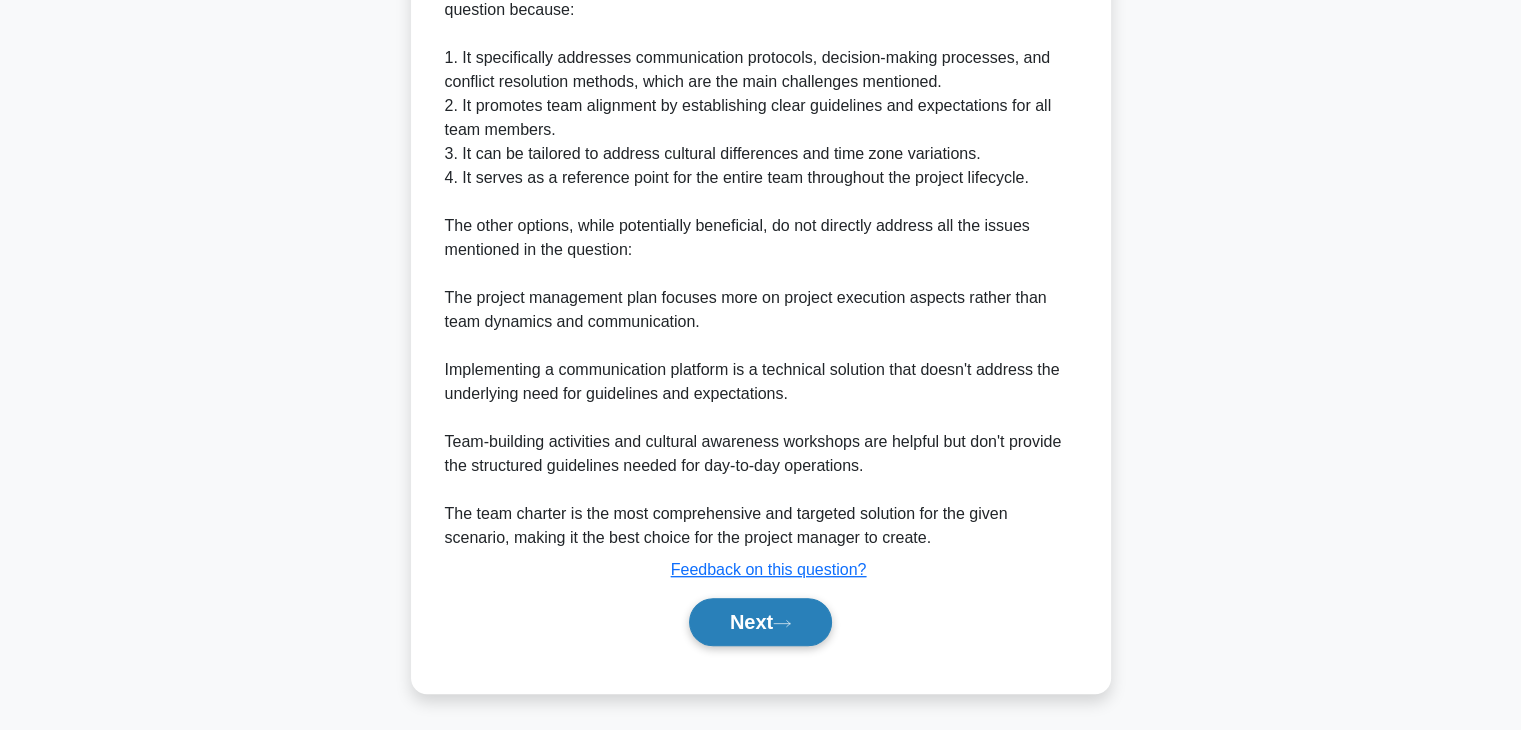click 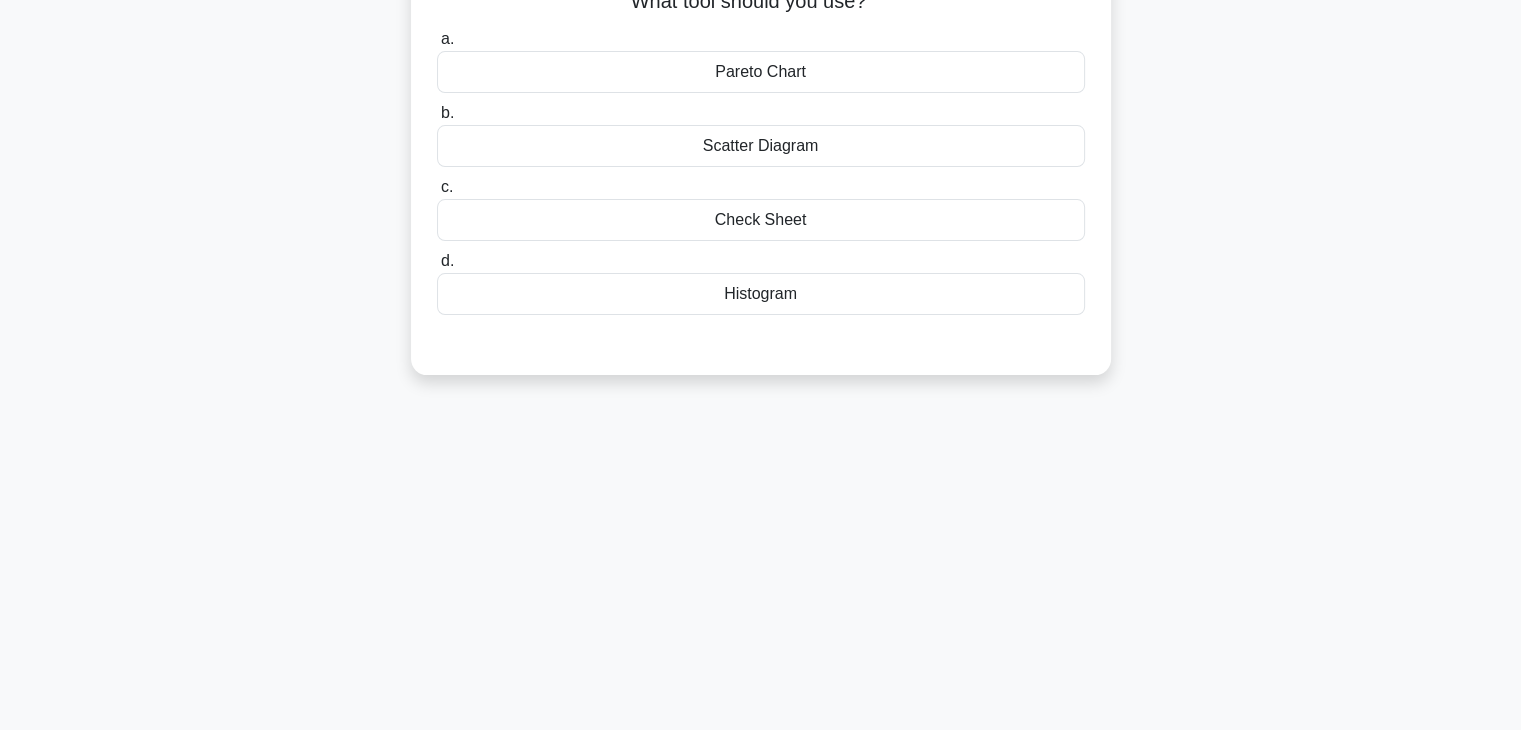 scroll, scrollTop: 0, scrollLeft: 0, axis: both 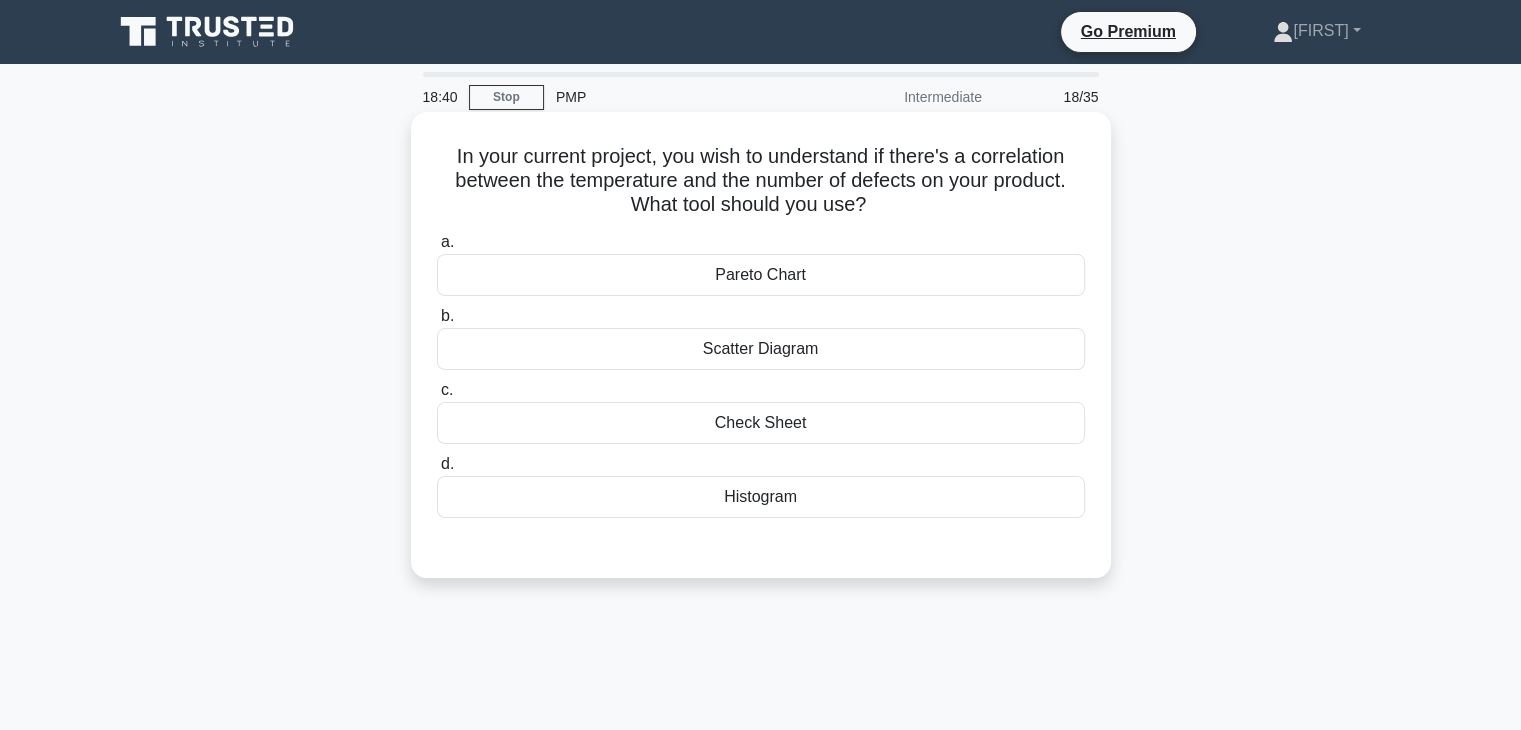 drag, startPoint x: 692, startPoint y: 158, endPoint x: 882, endPoint y: 211, distance: 197.25365 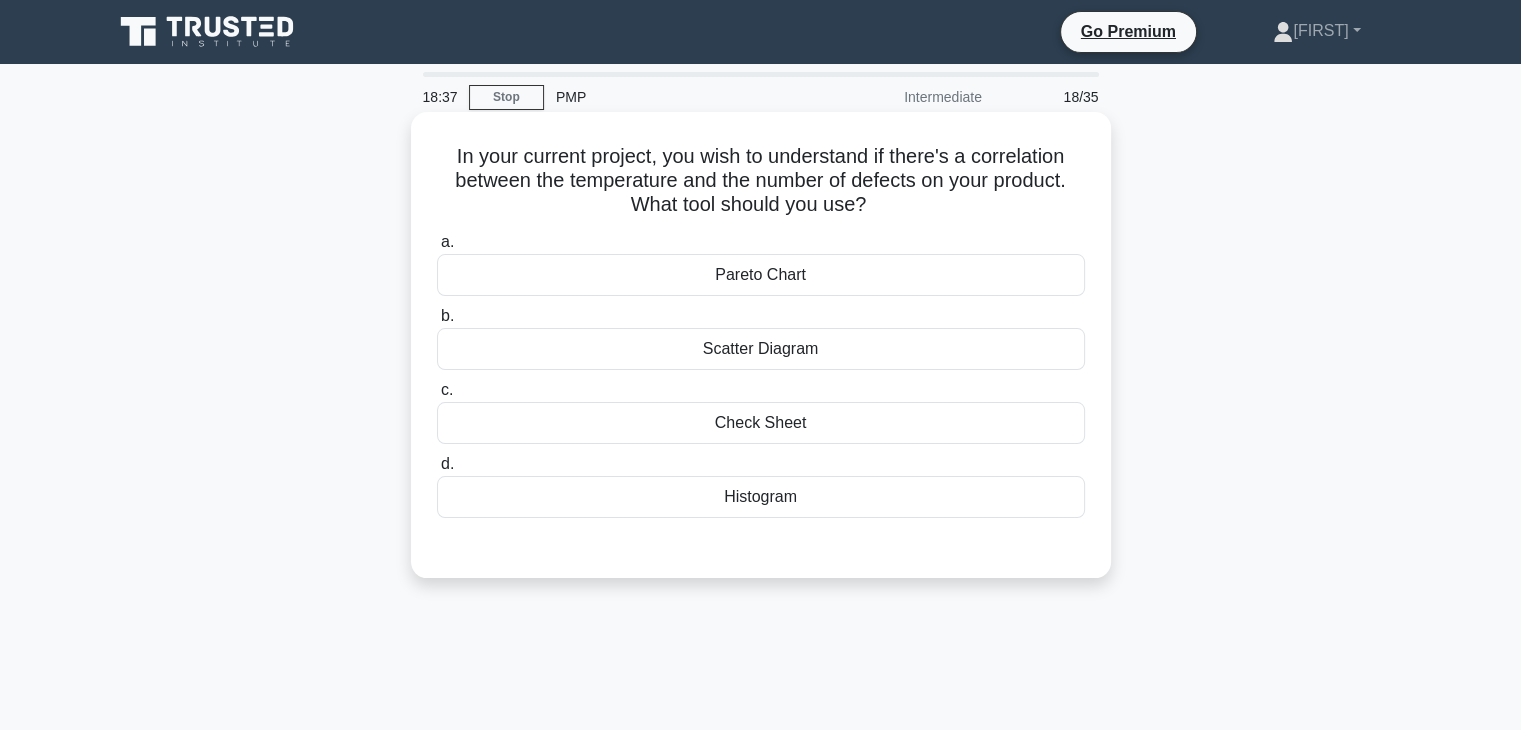 click on "In your current project, you wish to understand if there's a correlation between the temperature and the number of defects on your product. What tool should you use?
.spinner_0XTQ{transform-origin:center;animation:spinner_y6GP .75s linear infinite}@keyframes spinner_y6GP{100%{transform:rotate(360deg)}}" at bounding box center (761, 181) 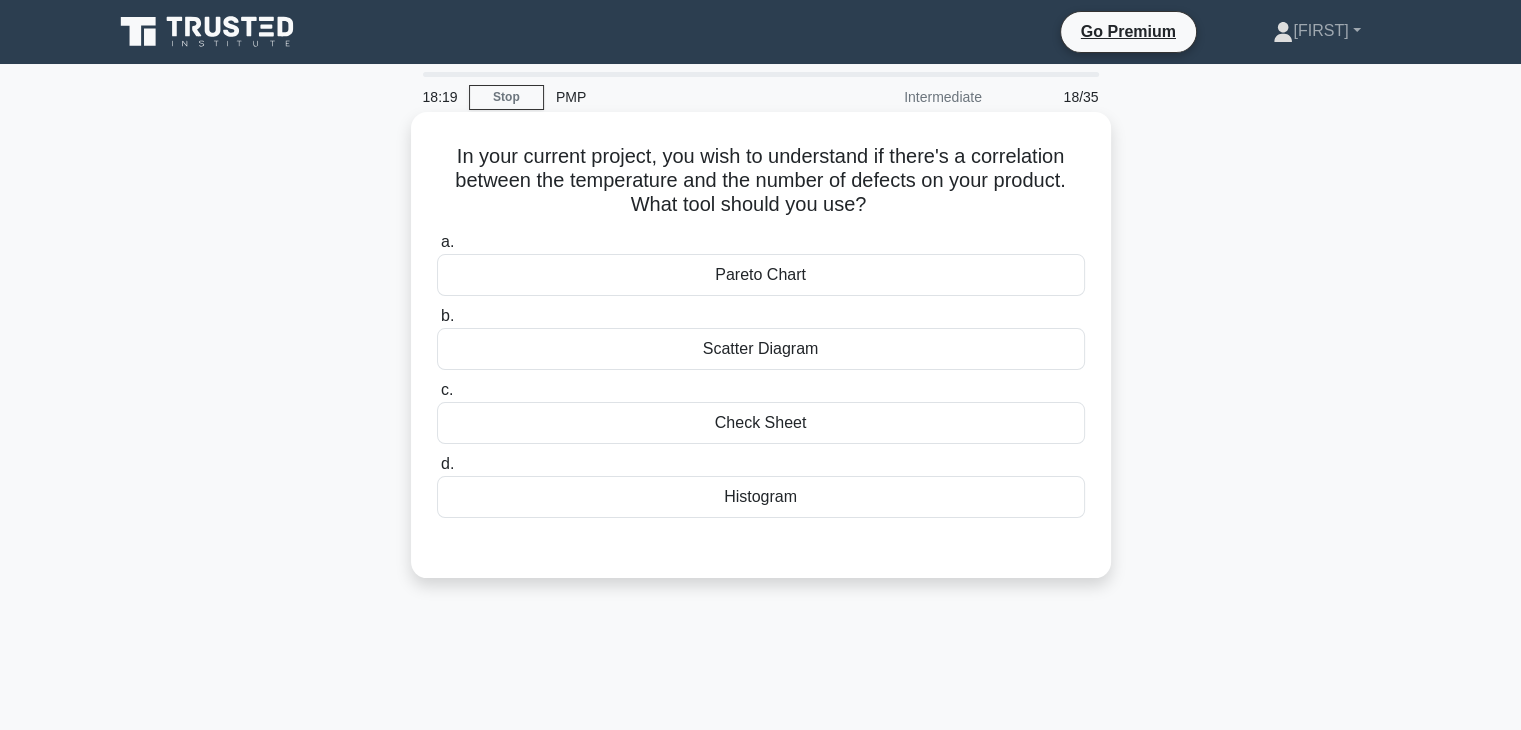 click on "Pareto Chart" at bounding box center [761, 275] 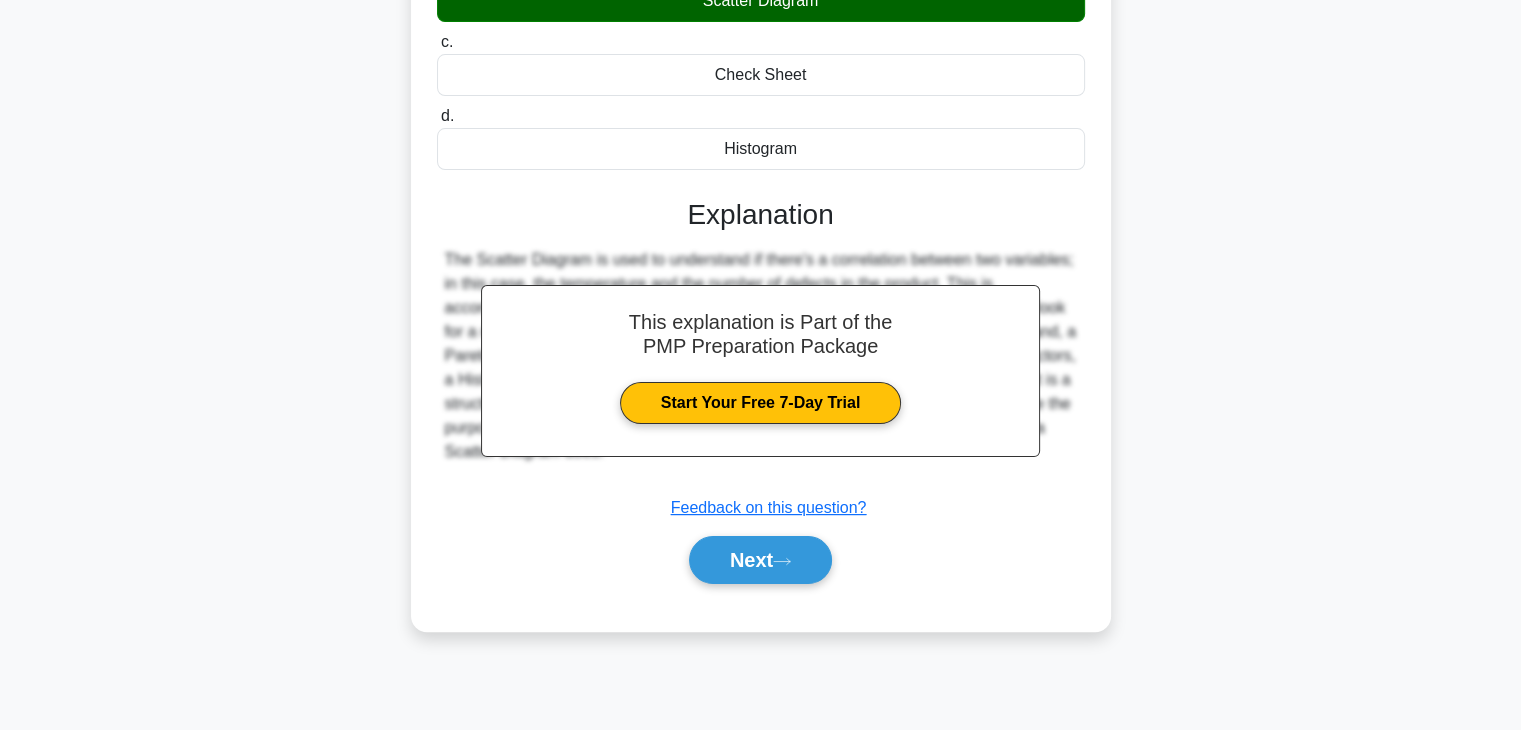 scroll, scrollTop: 351, scrollLeft: 0, axis: vertical 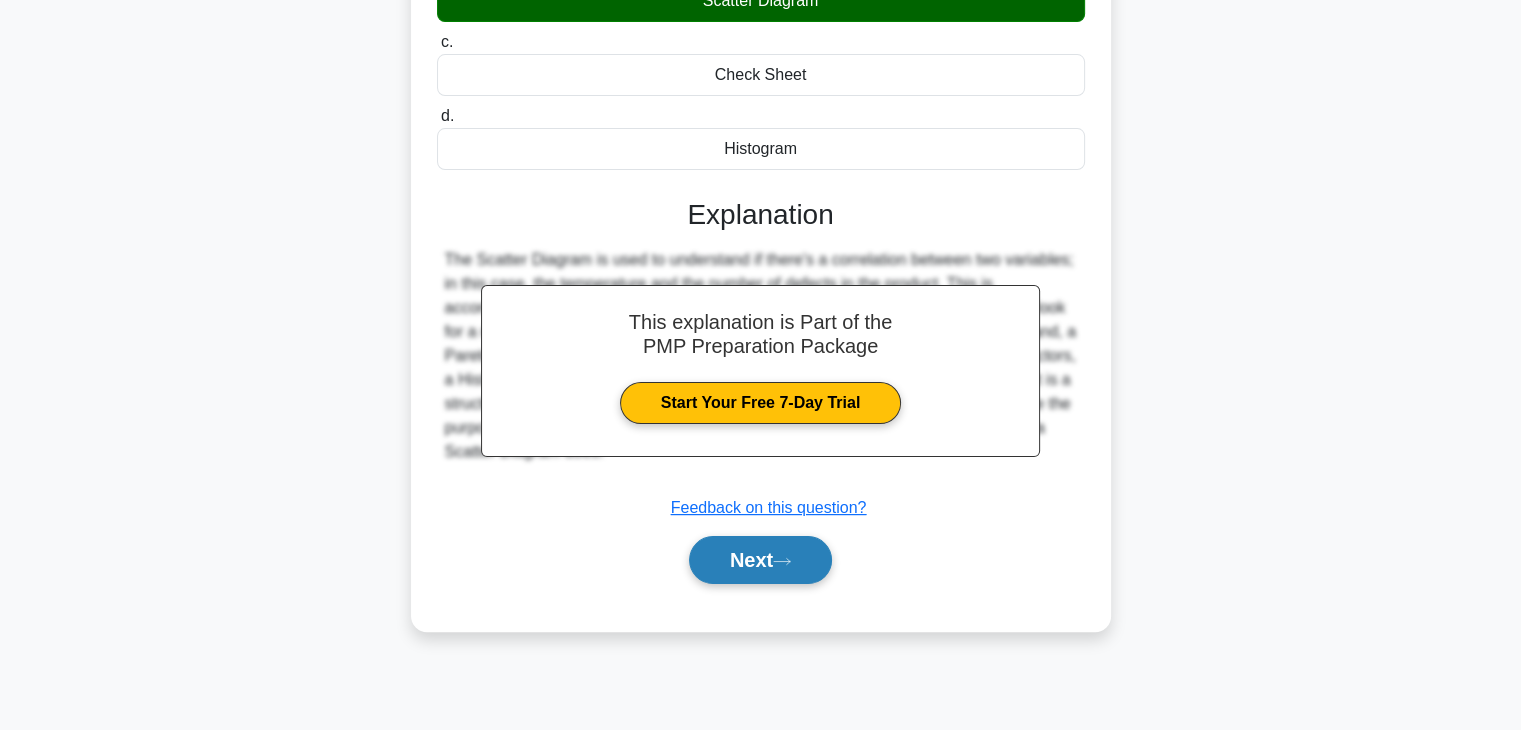 click on "Next" at bounding box center (760, 560) 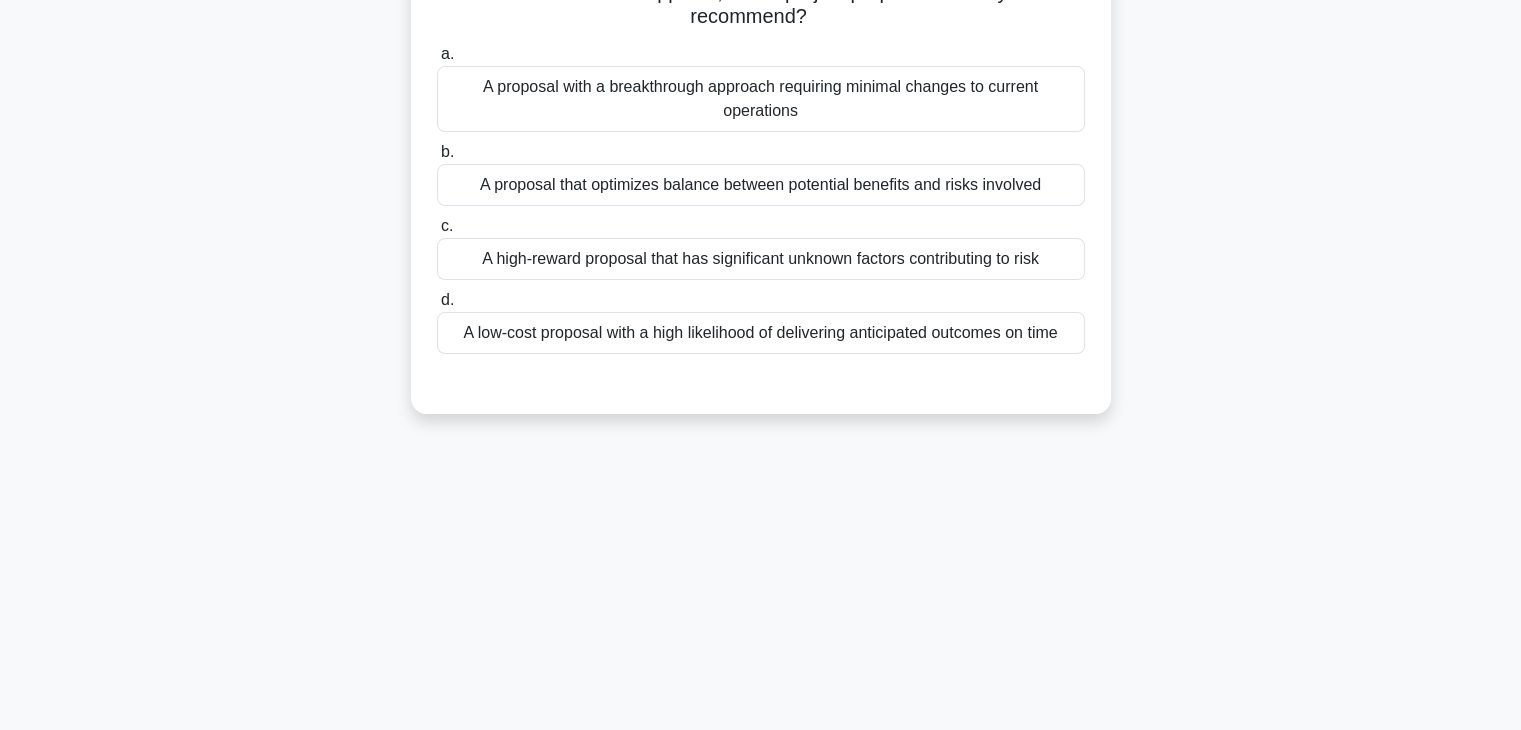 scroll, scrollTop: 0, scrollLeft: 0, axis: both 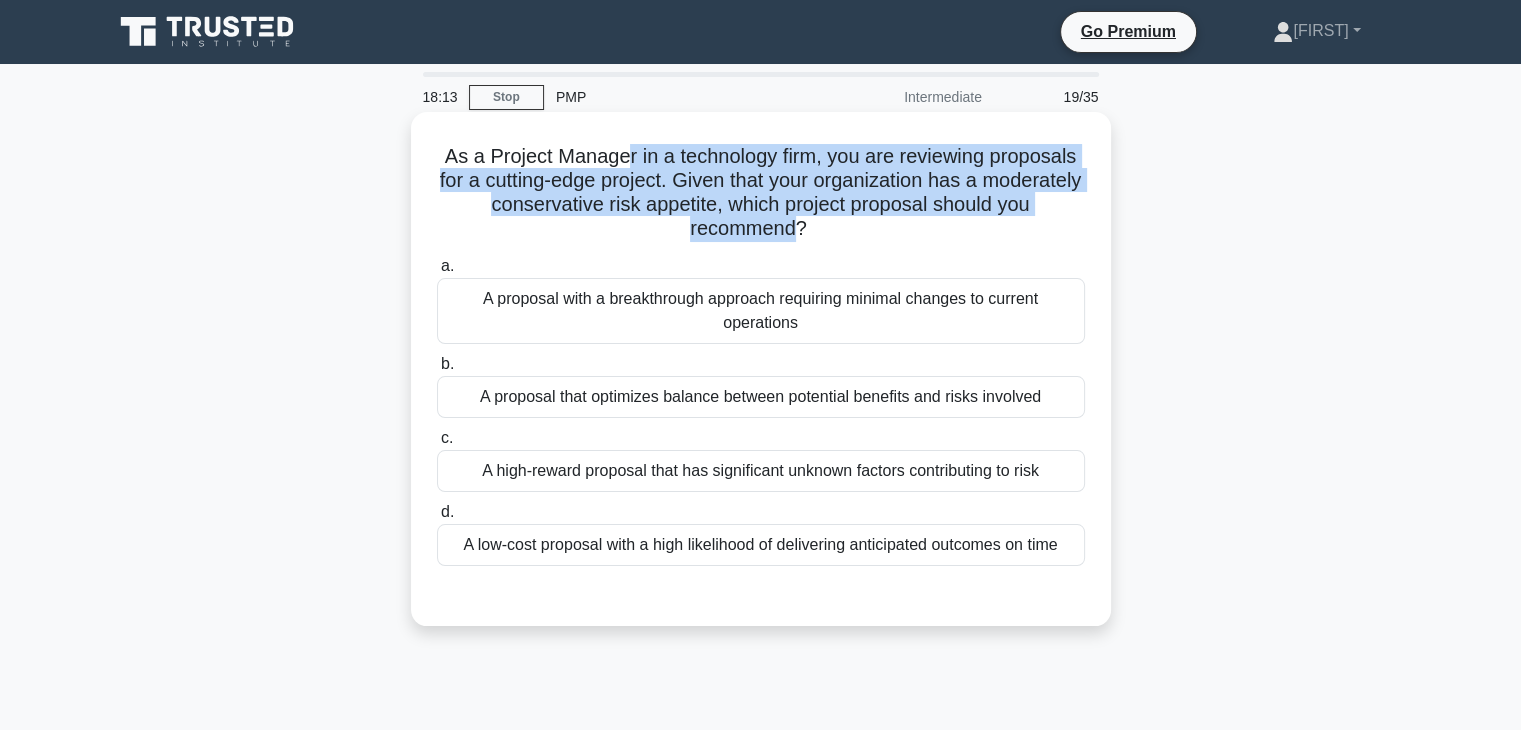 drag, startPoint x: 624, startPoint y: 153, endPoint x: 818, endPoint y: 229, distance: 208.35547 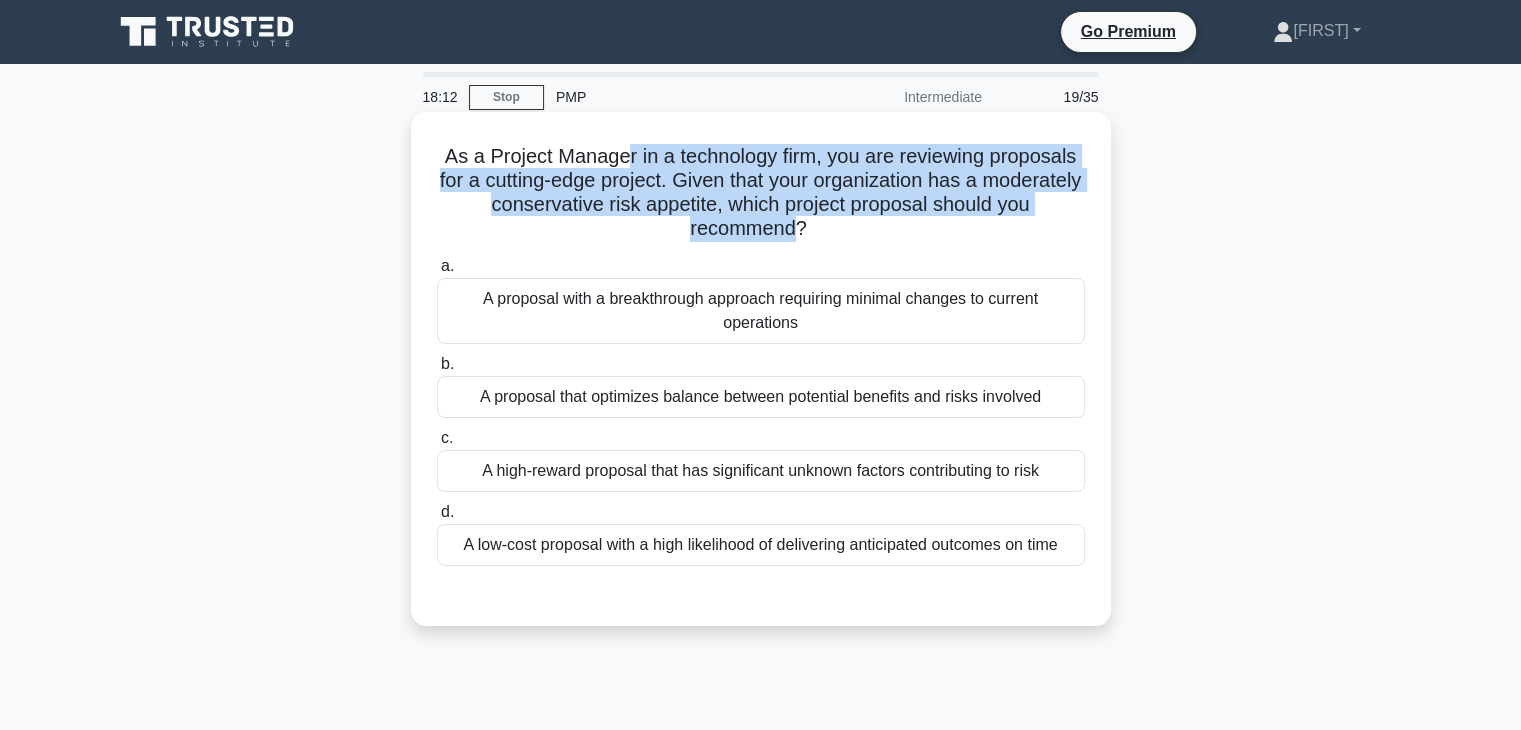click on "As a Project Manager in a technology firm, you are reviewing proposals for a cutting-edge project. Given that your organization has a moderately conservative risk appetite, which project proposal should you recommend?
.spinner_0XTQ{transform-origin:center;animation:spinner_y6GP .75s linear infinite}@keyframes spinner_y6GP{100%{transform:rotate(360deg)}}" at bounding box center [761, 193] 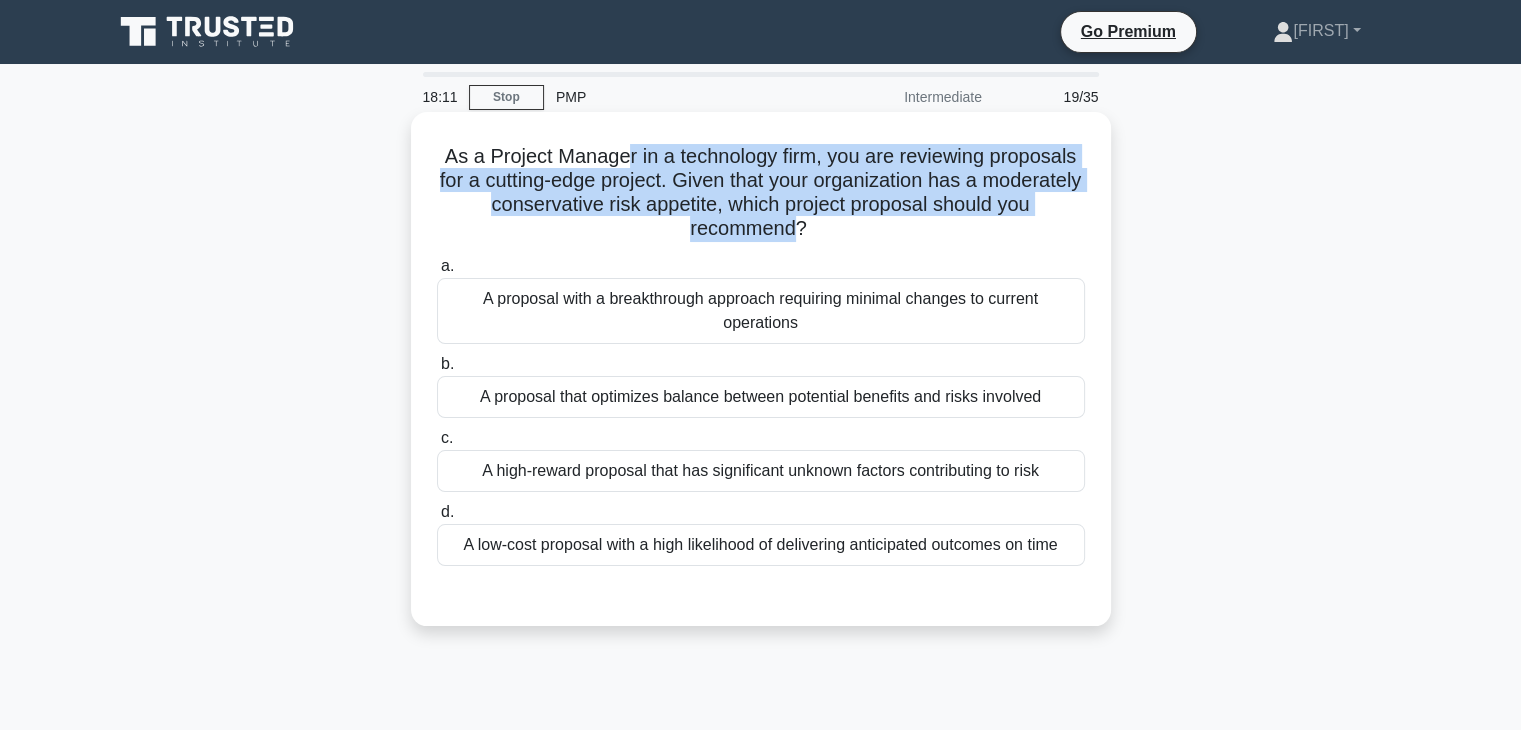 drag, startPoint x: 731, startPoint y: 177, endPoint x: 841, endPoint y: 227, distance: 120.83046 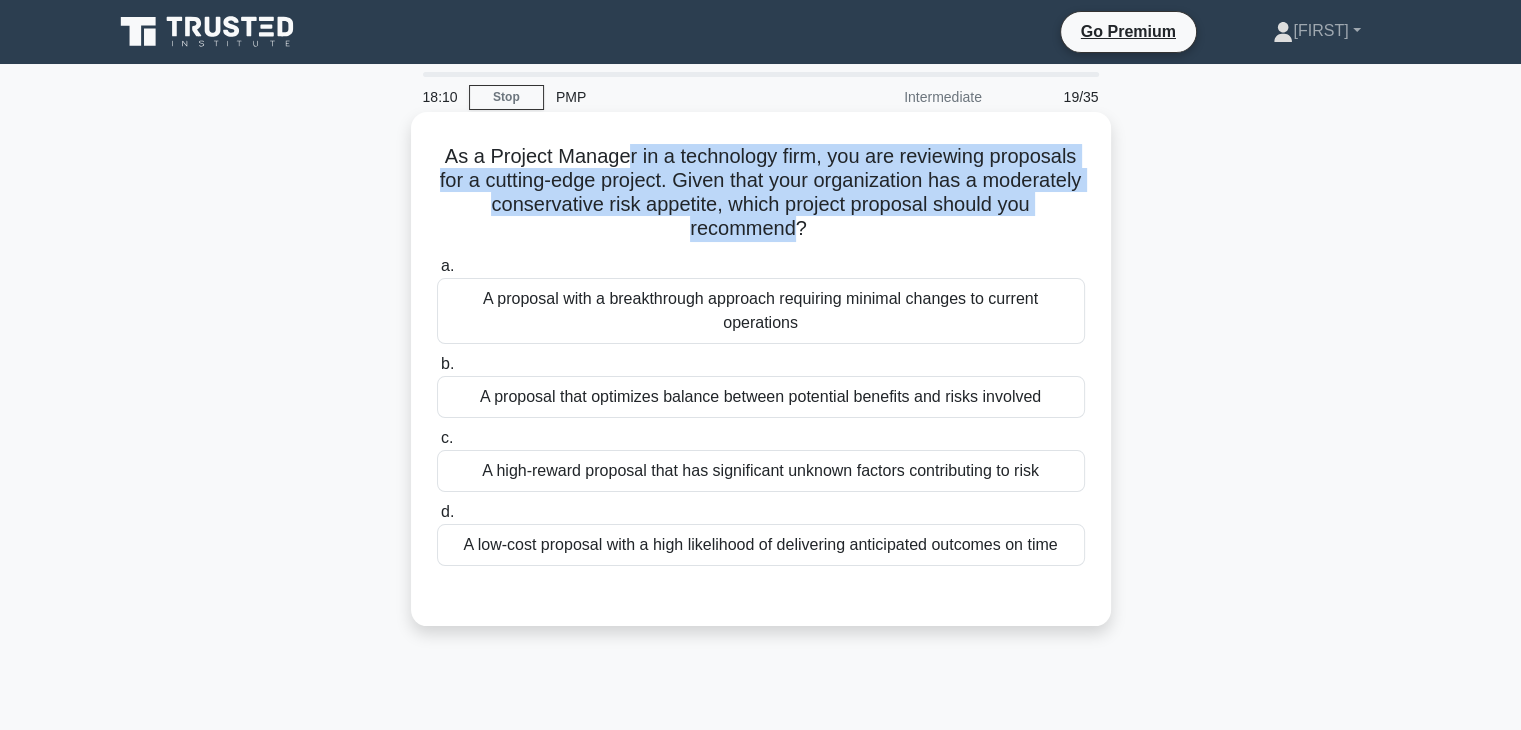 click on "As a Project Manager in a technology firm, you are reviewing proposals for a cutting-edge project. Given that your organization has a moderately conservative risk appetite, which project proposal should you recommend?
.spinner_0XTQ{transform-origin:center;animation:spinner_y6GP .75s linear infinite}@keyframes spinner_y6GP{100%{transform:rotate(360deg)}}" at bounding box center [761, 193] 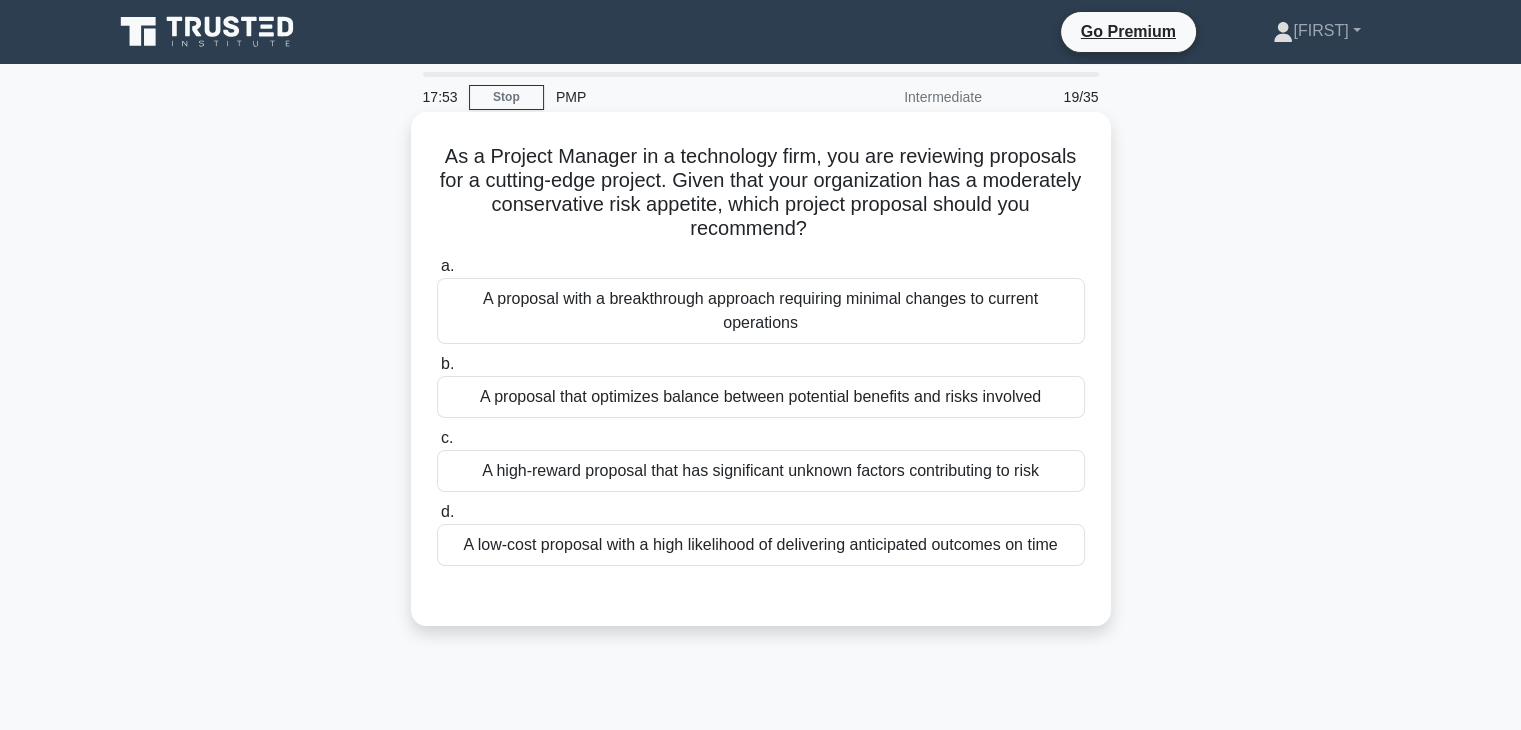 click on "A proposal that optimizes balance between potential benefits and risks involved" at bounding box center [761, 397] 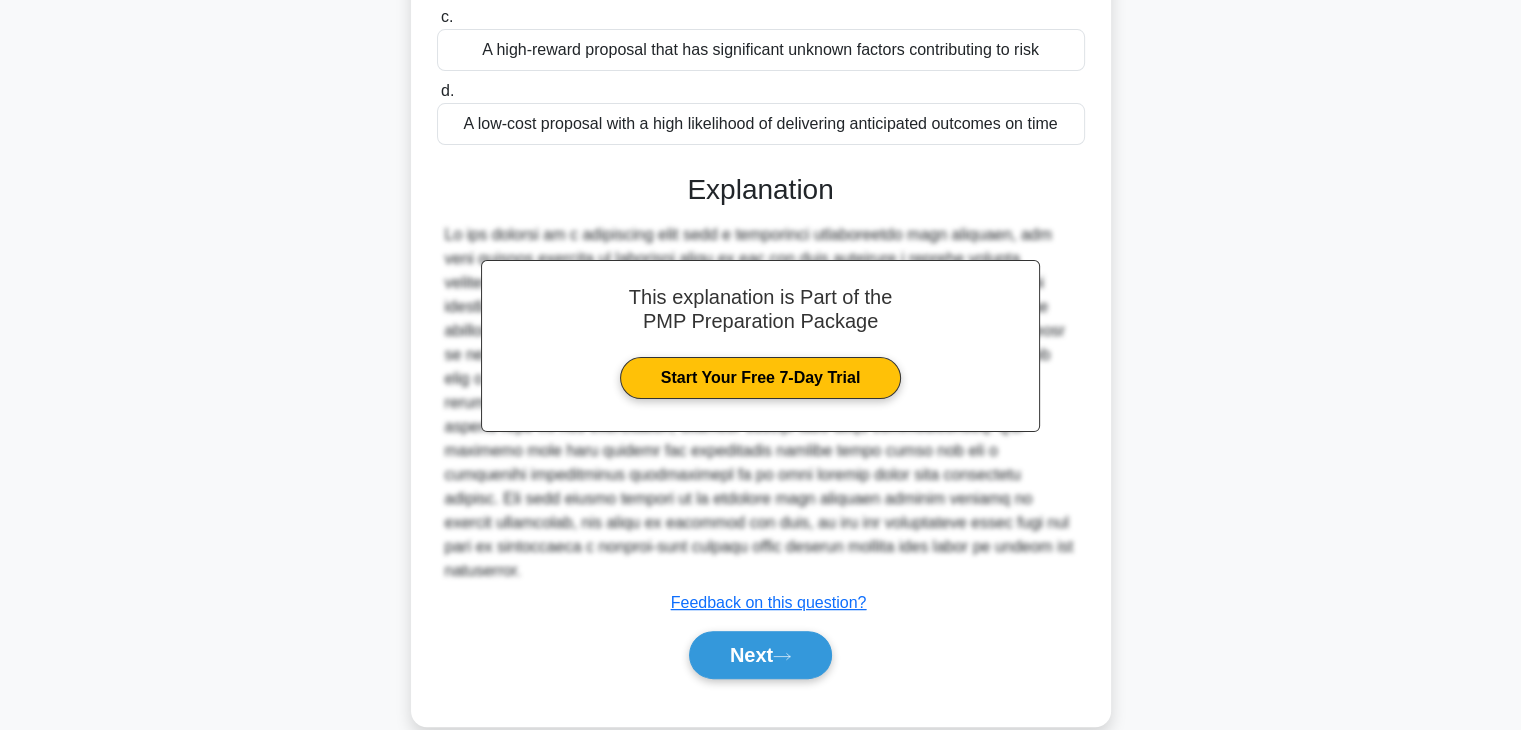 scroll, scrollTop: 430, scrollLeft: 0, axis: vertical 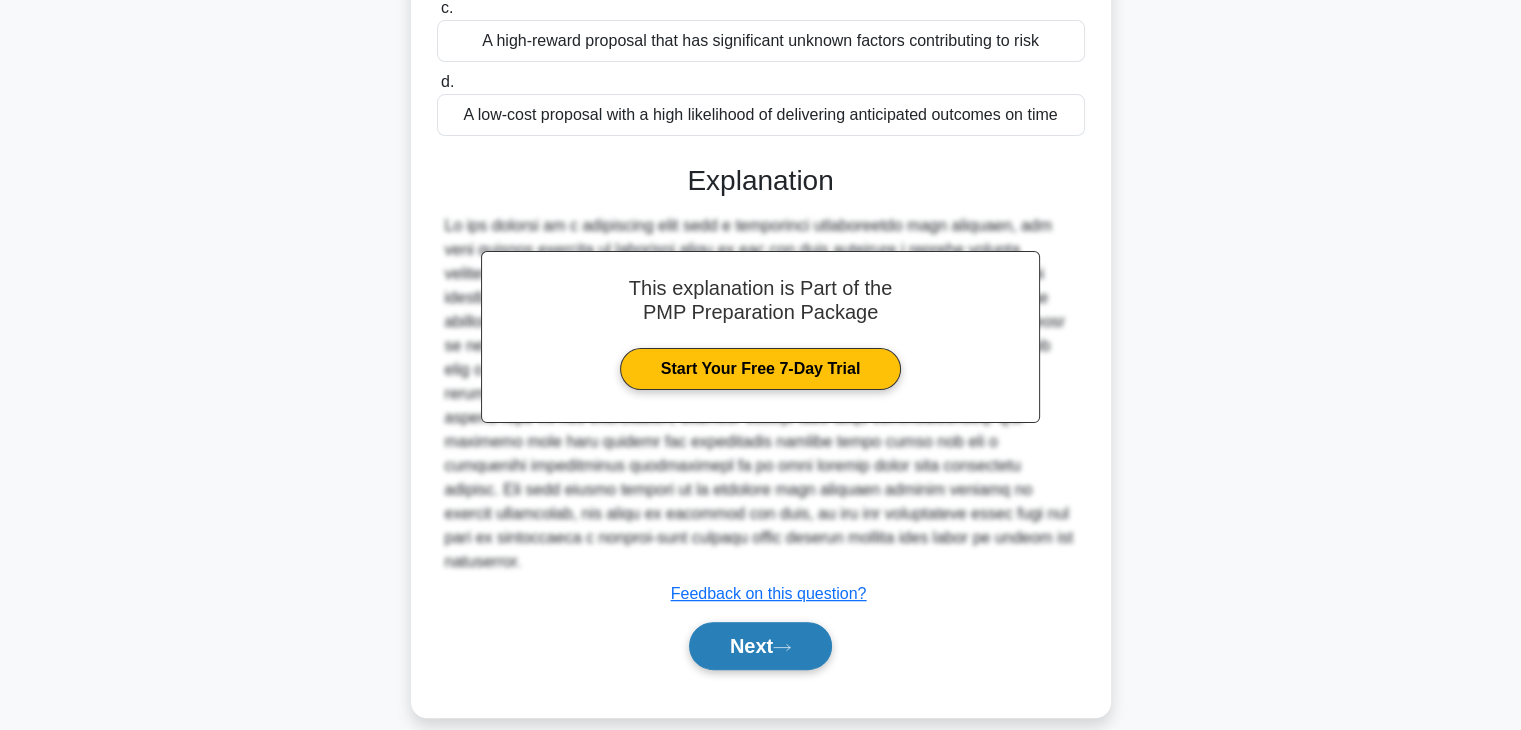 click on "Next" at bounding box center [760, 646] 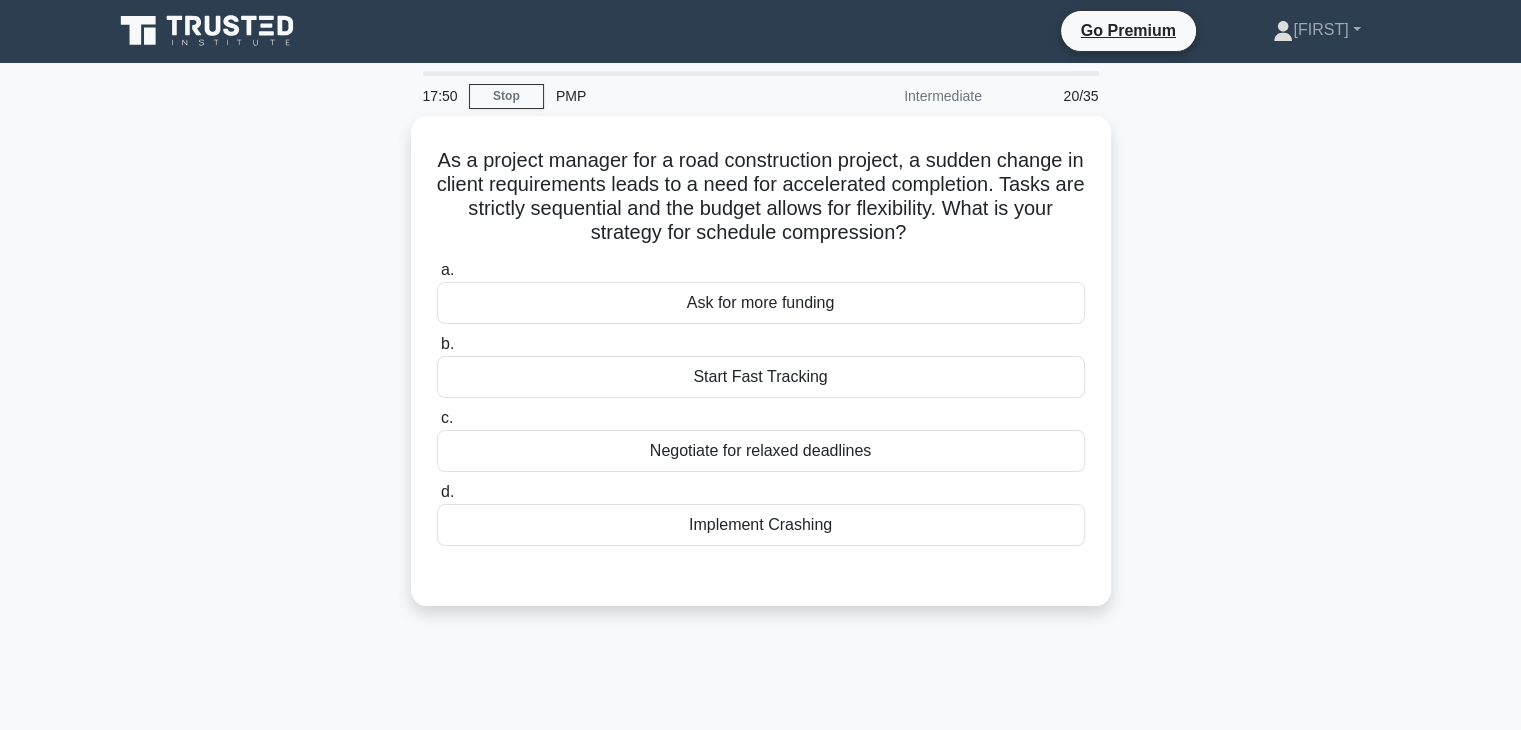 scroll, scrollTop: 0, scrollLeft: 0, axis: both 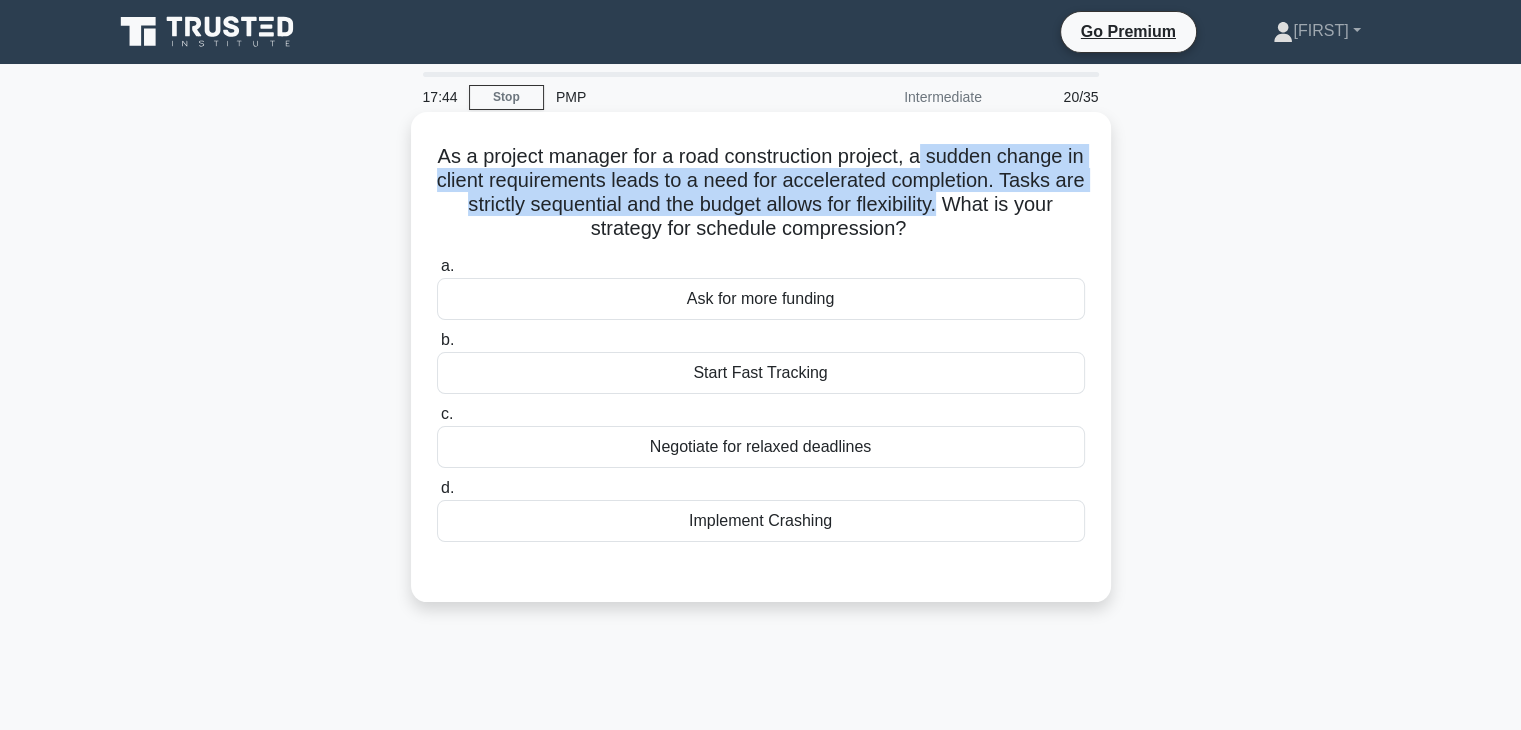 drag, startPoint x: 939, startPoint y: 162, endPoint x: 963, endPoint y: 213, distance: 56.364883 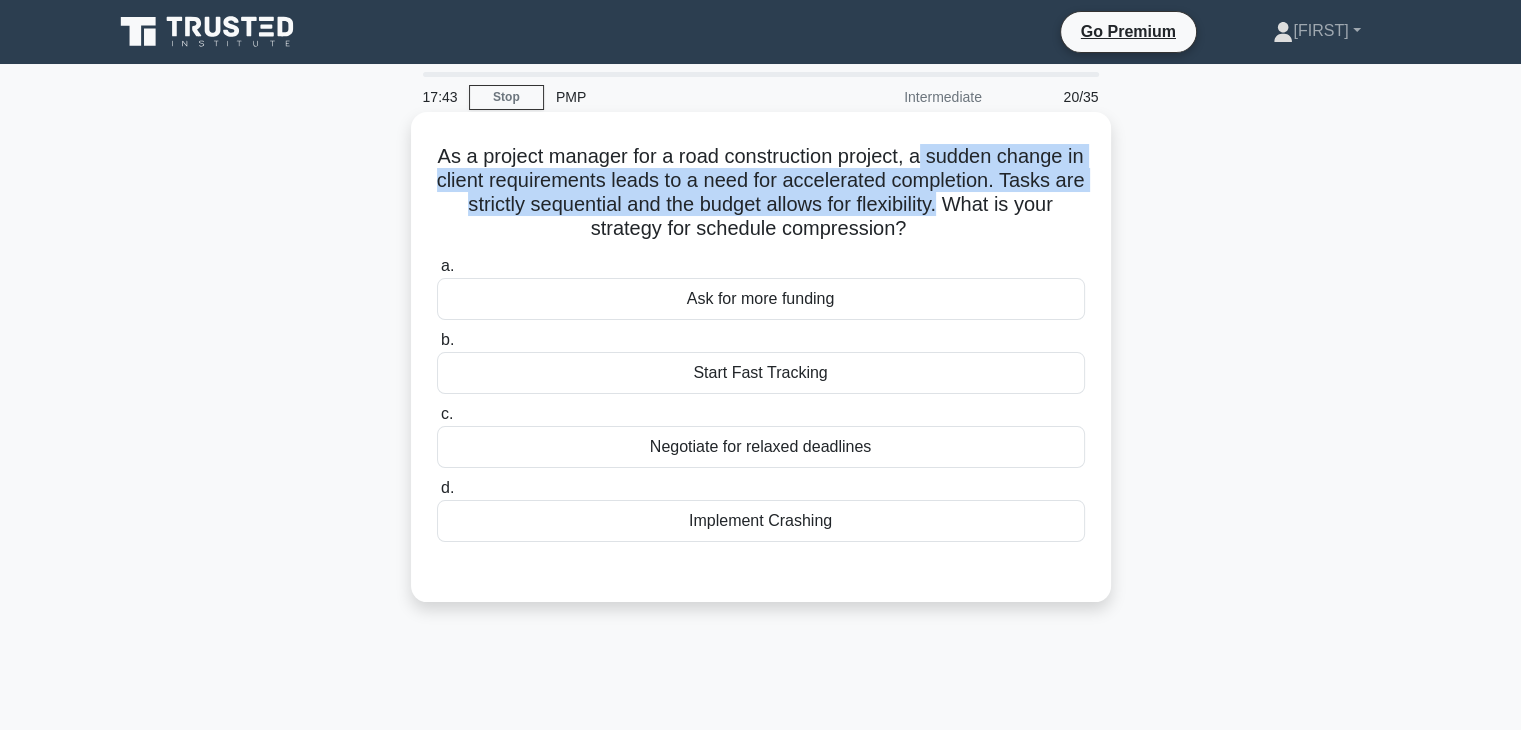 click on "As a project manager for a road construction project, a sudden change in client requirements leads to a need for accelerated completion. Tasks are strictly sequential and the budget allows for flexibility. What is your strategy for schedule compression?
.spinner_0XTQ{transform-origin:center;animation:spinner_y6GP .75s linear infinite}@keyframes spinner_y6GP{100%{transform:rotate(360deg)}}" at bounding box center [761, 193] 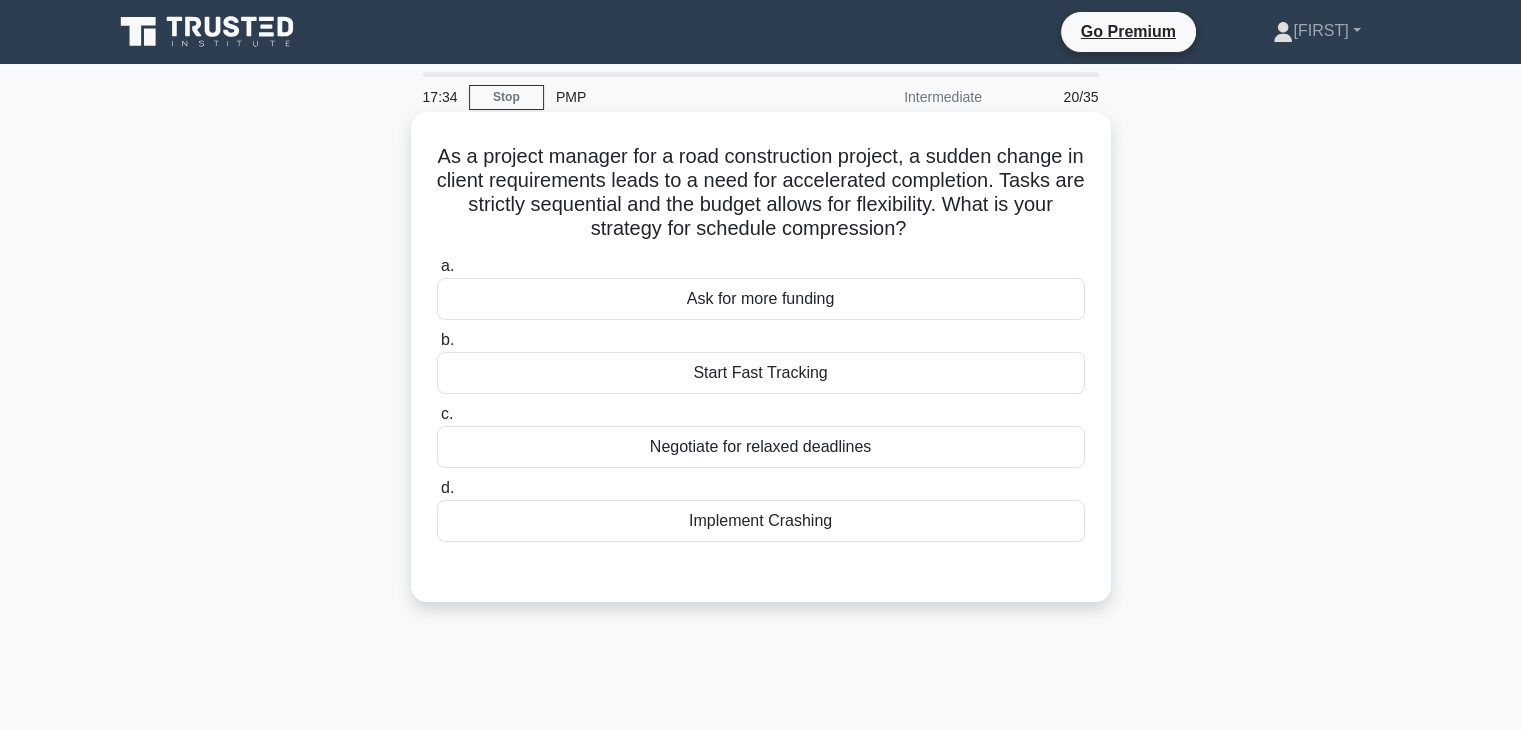 click on "Implement Crashing" at bounding box center [761, 521] 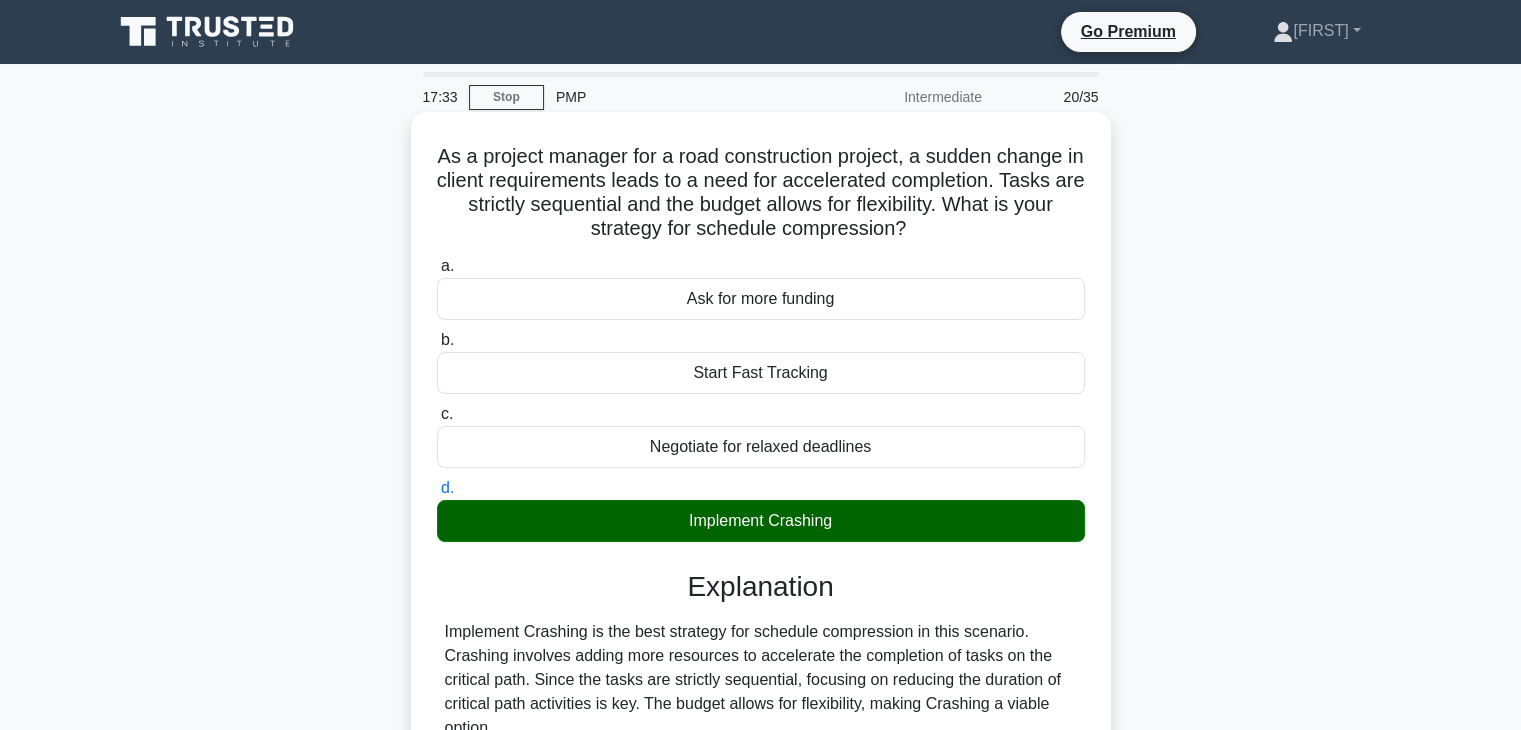 scroll, scrollTop: 406, scrollLeft: 0, axis: vertical 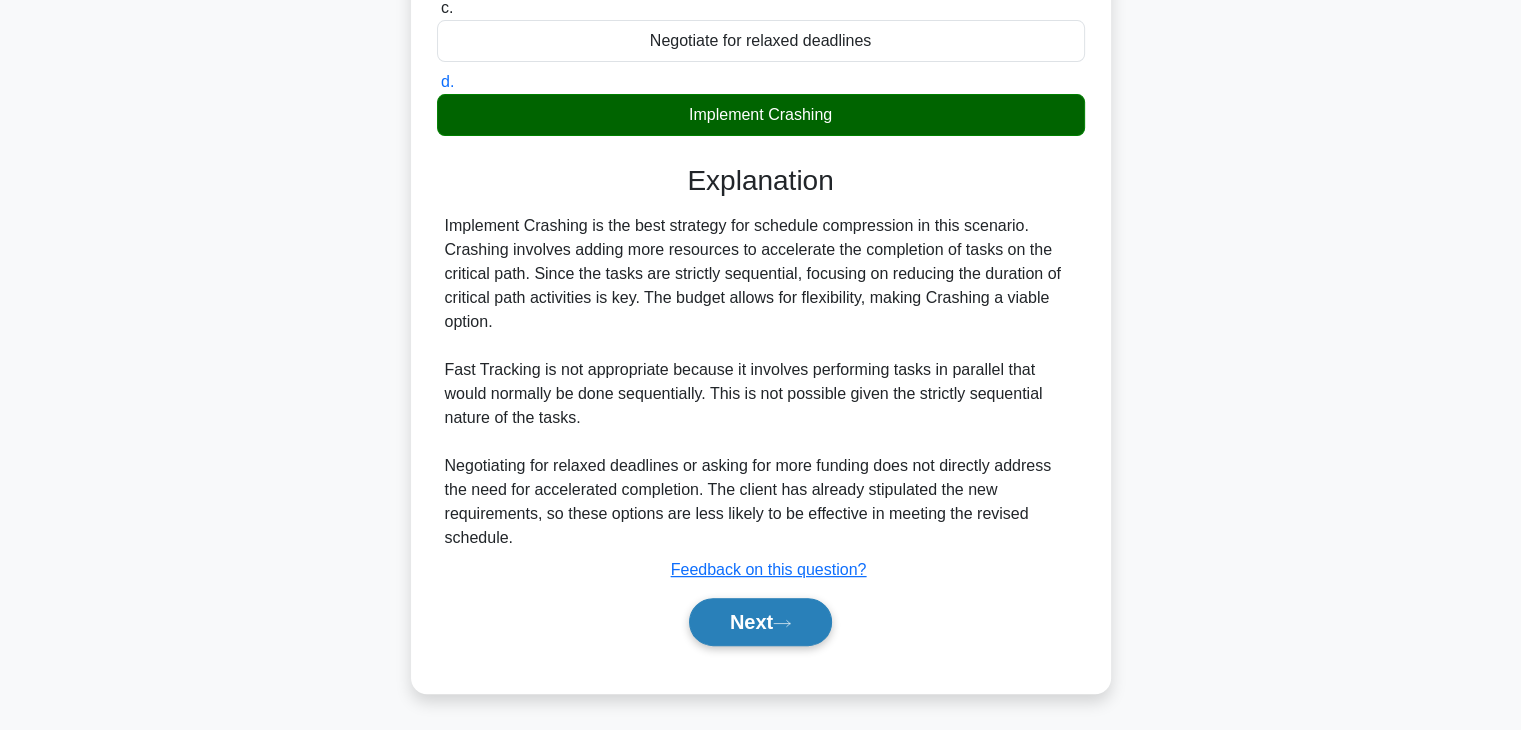 click on "Next" at bounding box center (760, 622) 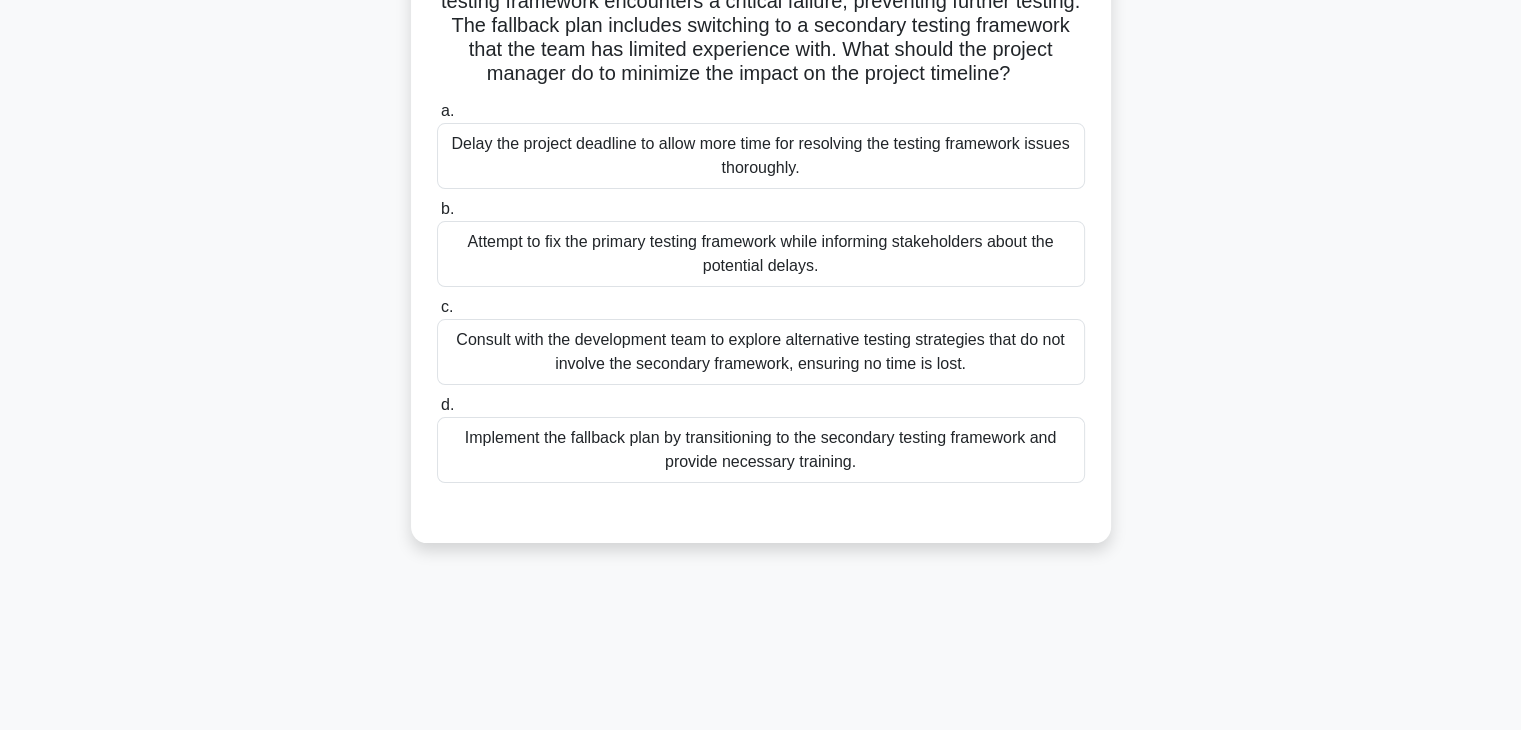 scroll, scrollTop: 0, scrollLeft: 0, axis: both 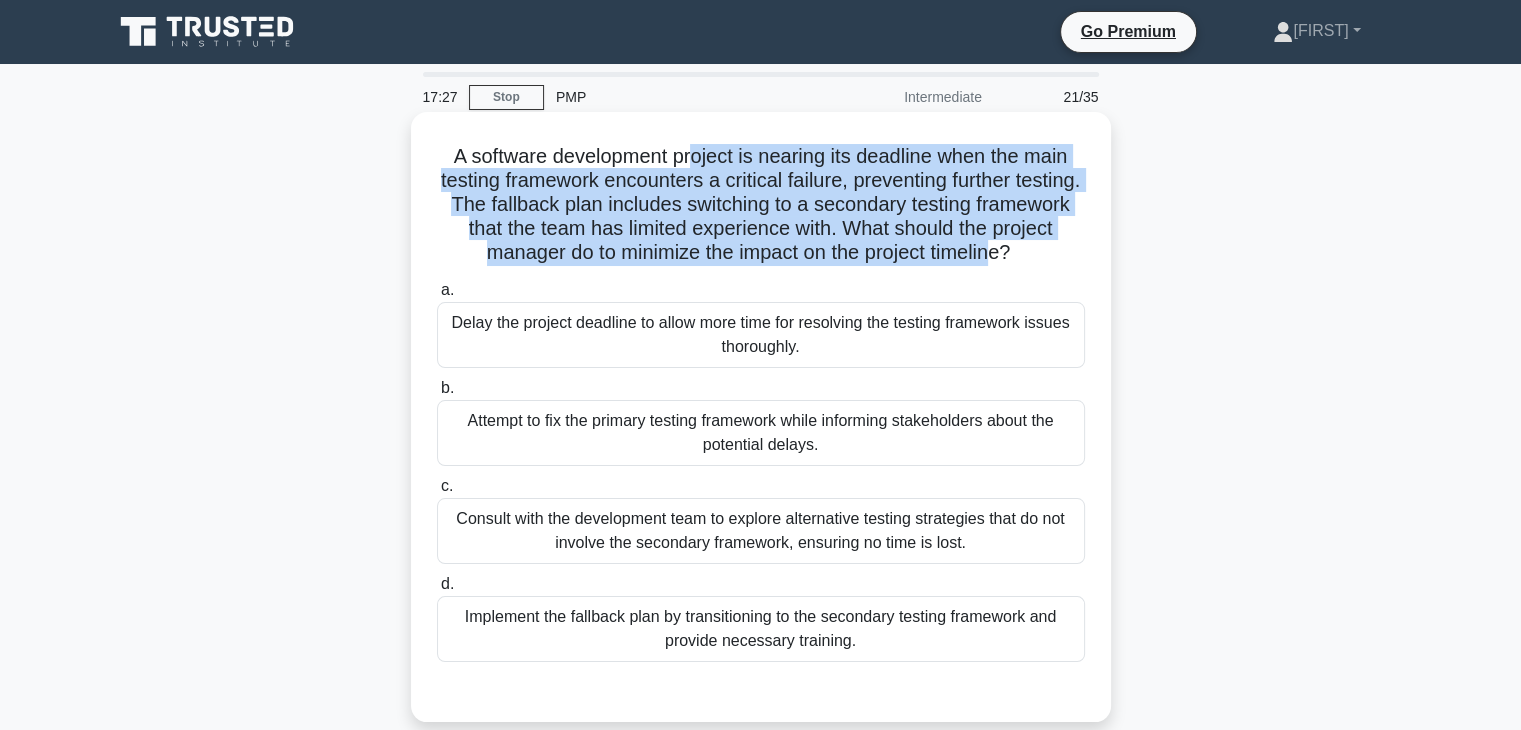 drag, startPoint x: 693, startPoint y: 151, endPoint x: 1032, endPoint y: 260, distance: 356.09268 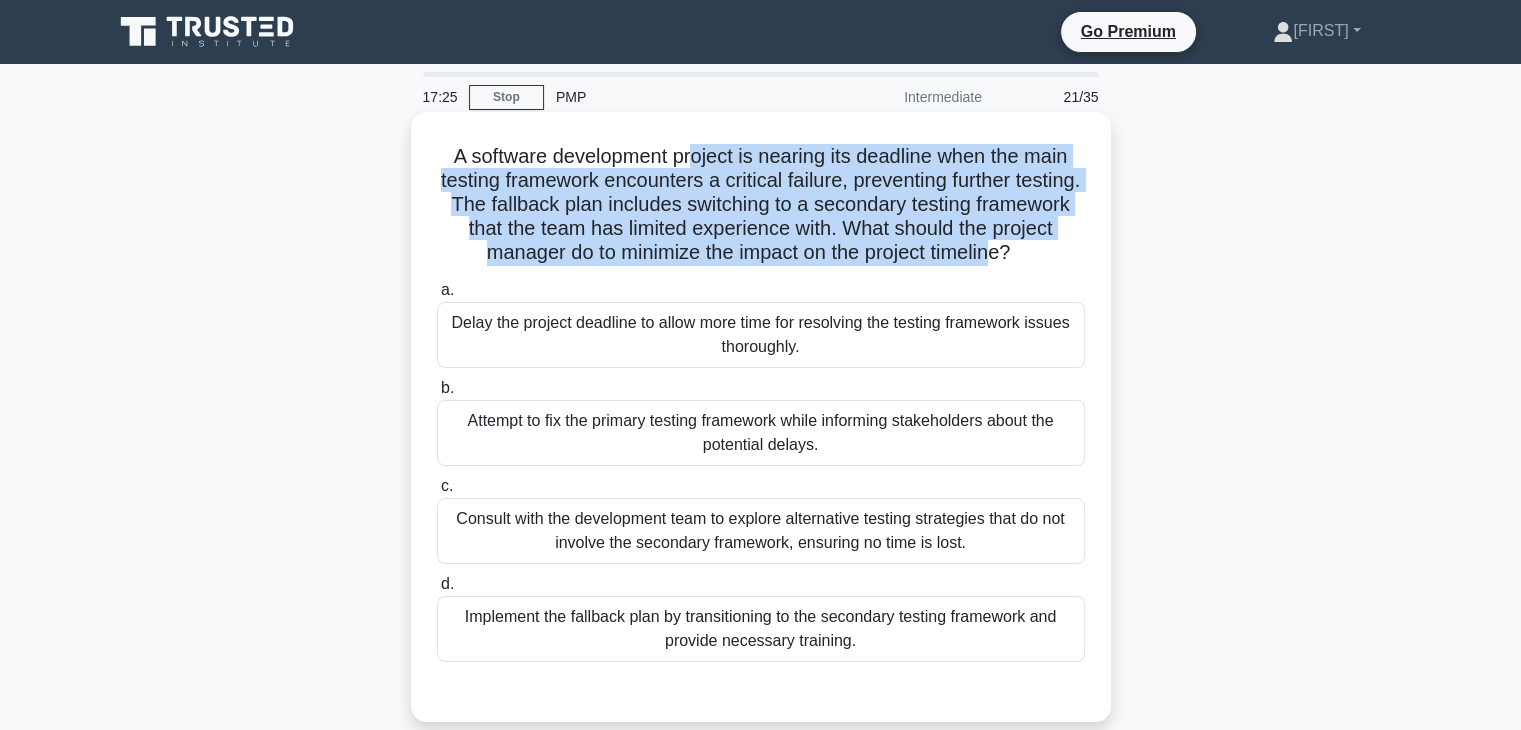 click on "A software development project is nearing its deadline when the main testing framework encounters a critical failure, preventing further testing. The fallback plan includes switching to a secondary testing framework that the team has limited experience with. What should the project manager do to minimize the impact on the project timeline?
.spinner_0XTQ{transform-origin:center;animation:spinner_y6GP .75s linear infinite}@keyframes spinner_y6GP{100%{transform:rotate(360deg)}}" at bounding box center (761, 205) 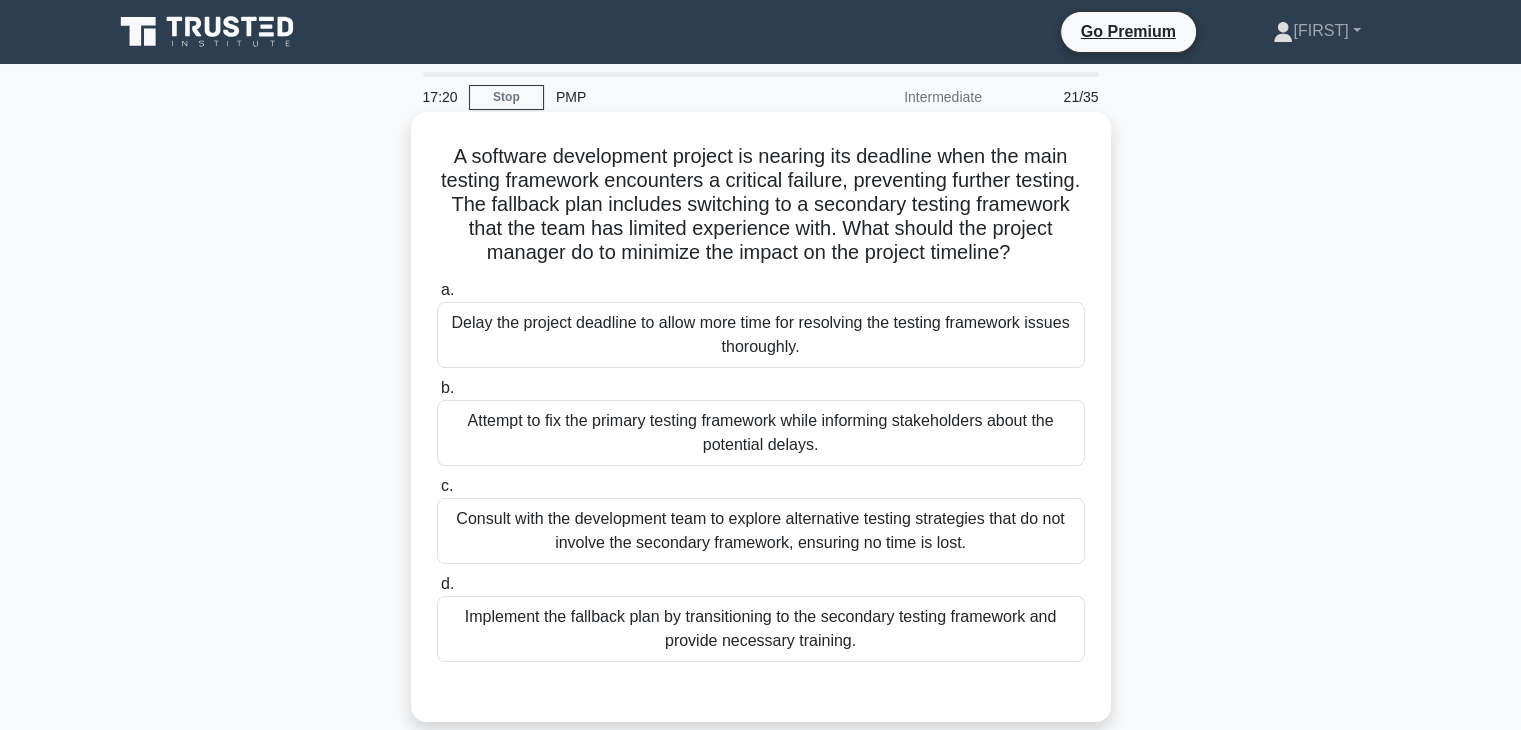 drag, startPoint x: 540, startPoint y: 205, endPoint x: 1069, endPoint y: 247, distance: 530.6647 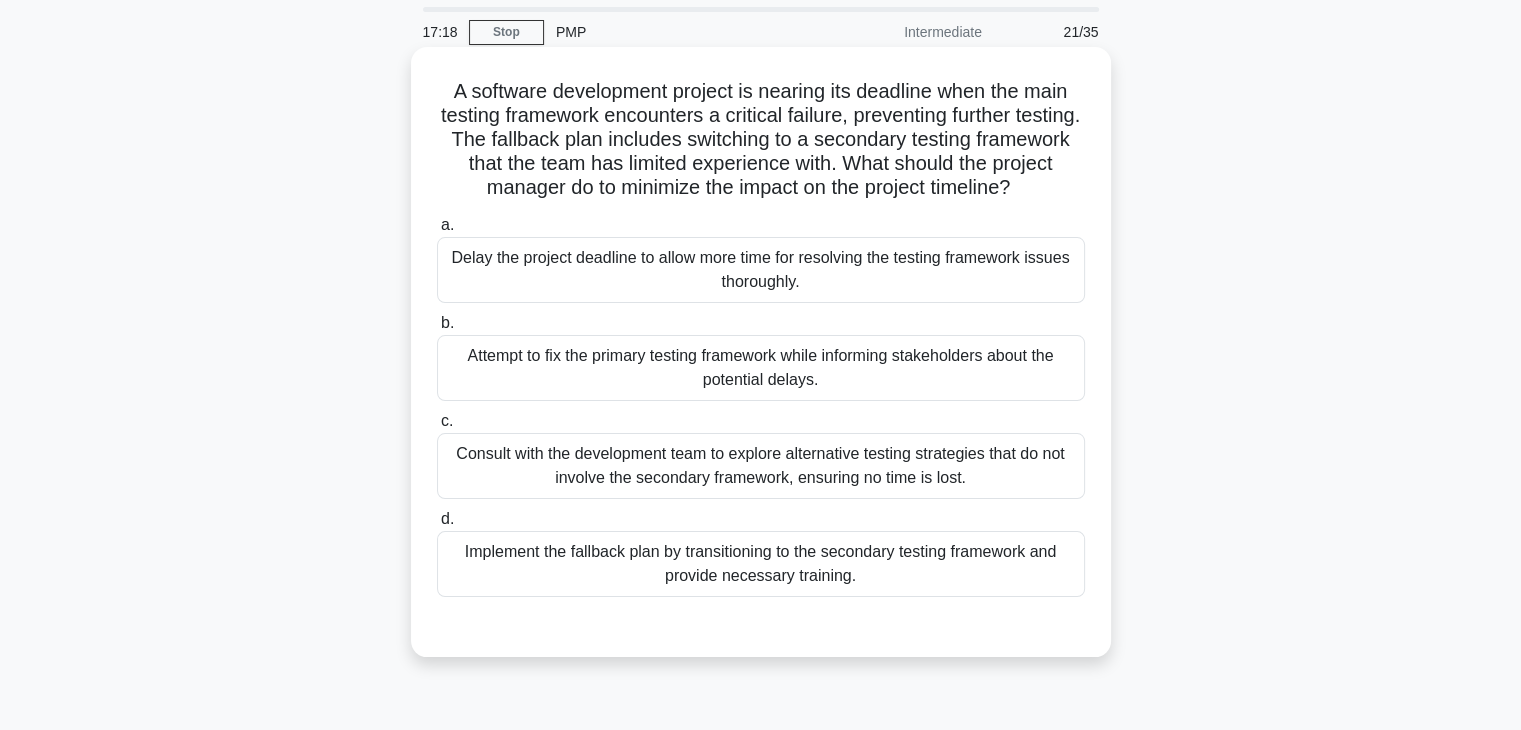scroll, scrollTop: 100, scrollLeft: 0, axis: vertical 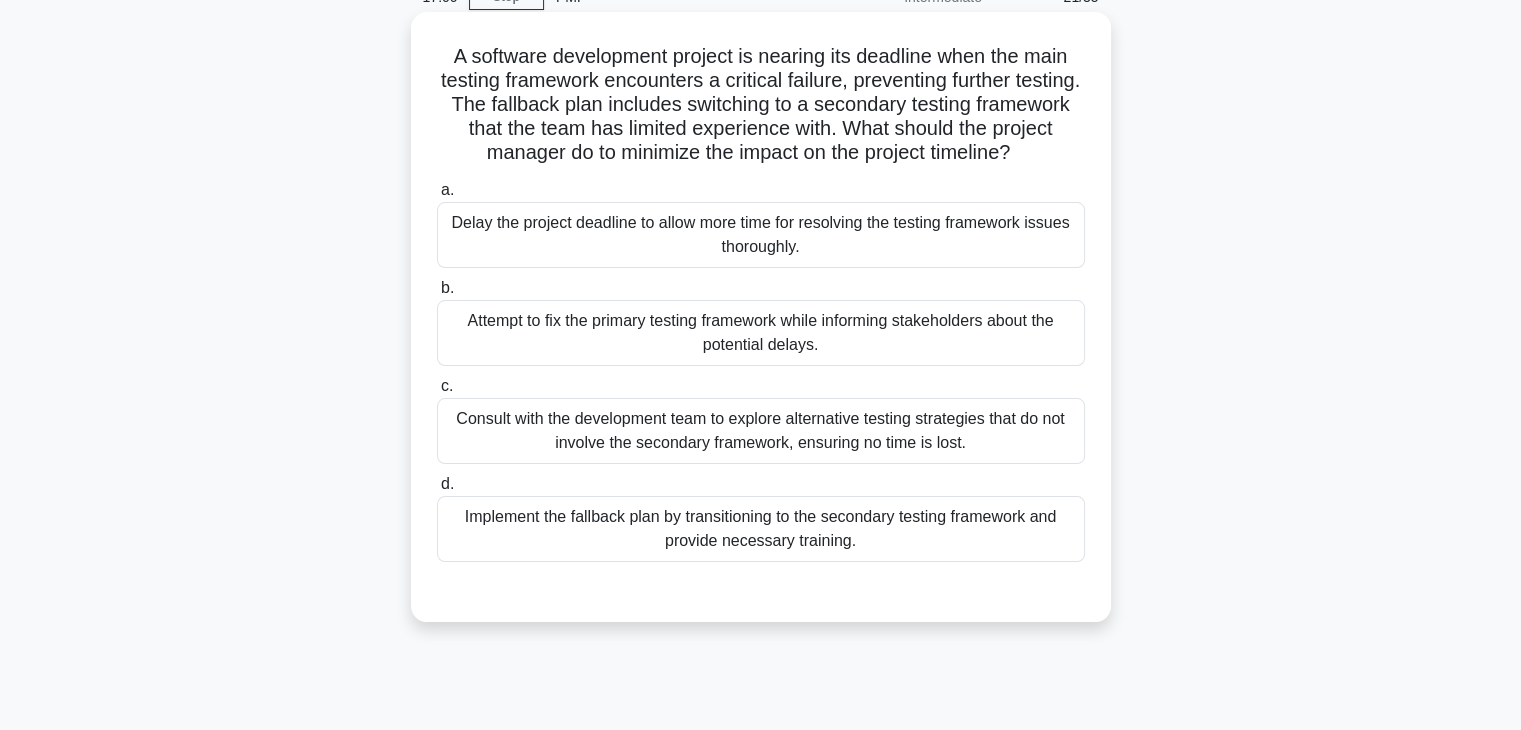 click on "Consult with the development team to explore alternative testing strategies that do not involve the secondary framework, ensuring no time is lost." at bounding box center (761, 431) 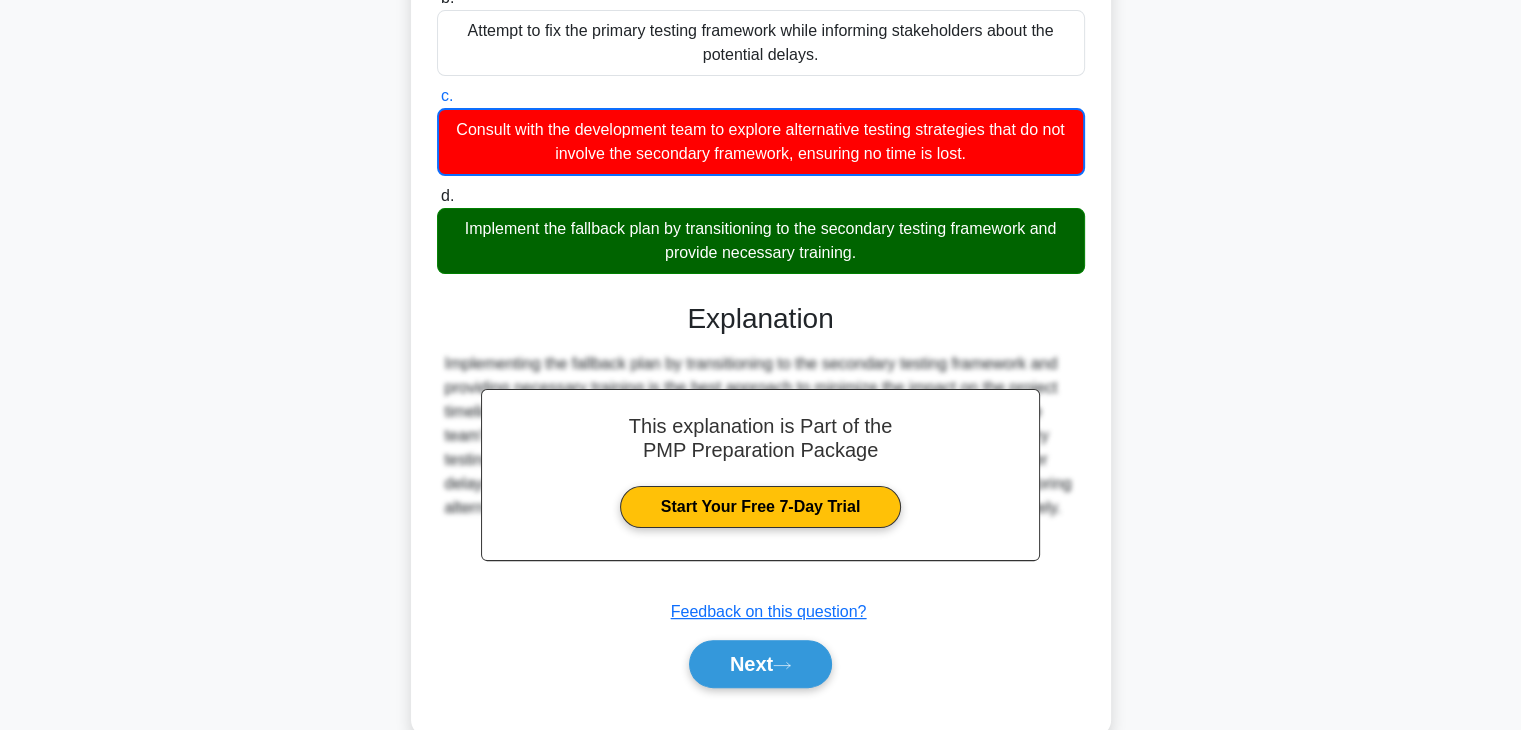 scroll, scrollTop: 432, scrollLeft: 0, axis: vertical 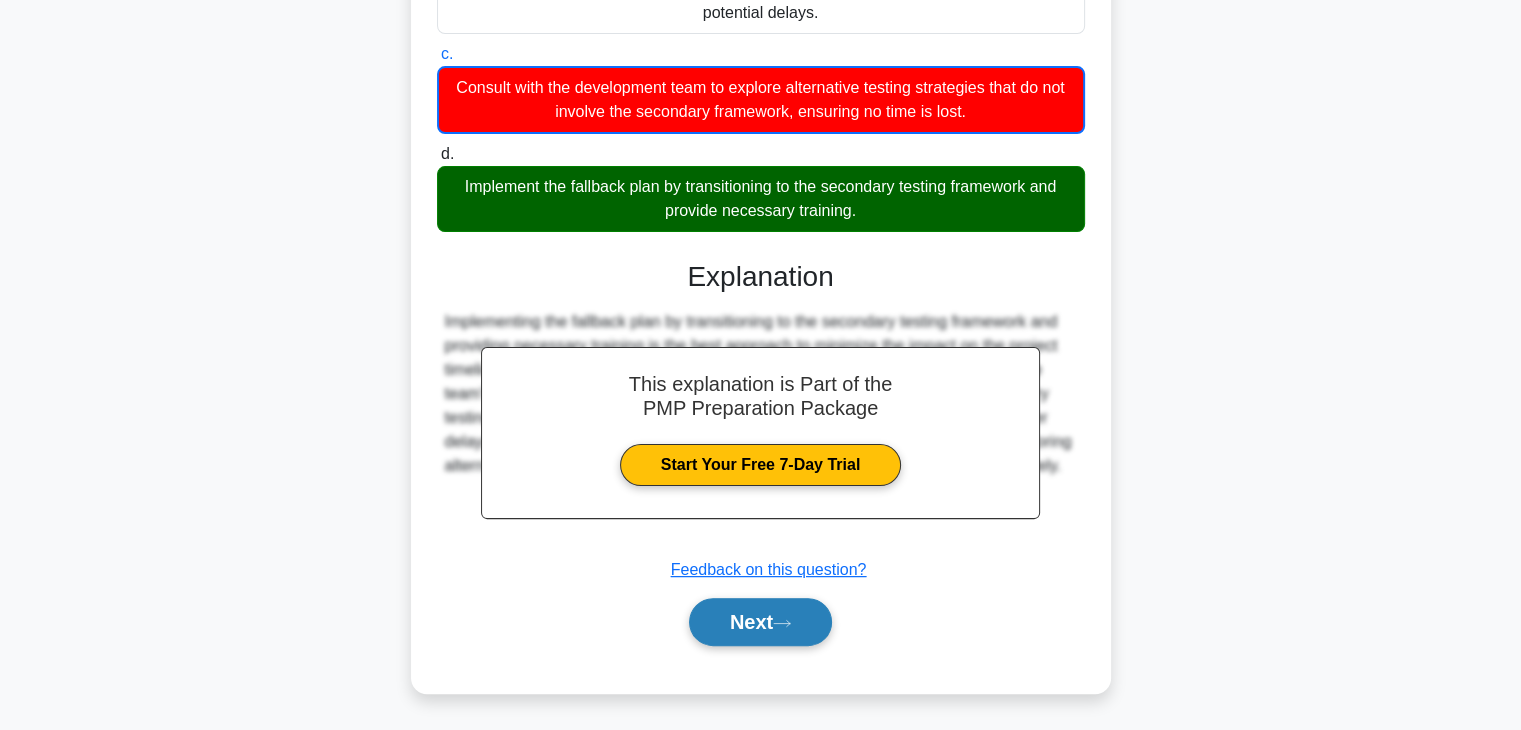 click on "Next" at bounding box center (760, 622) 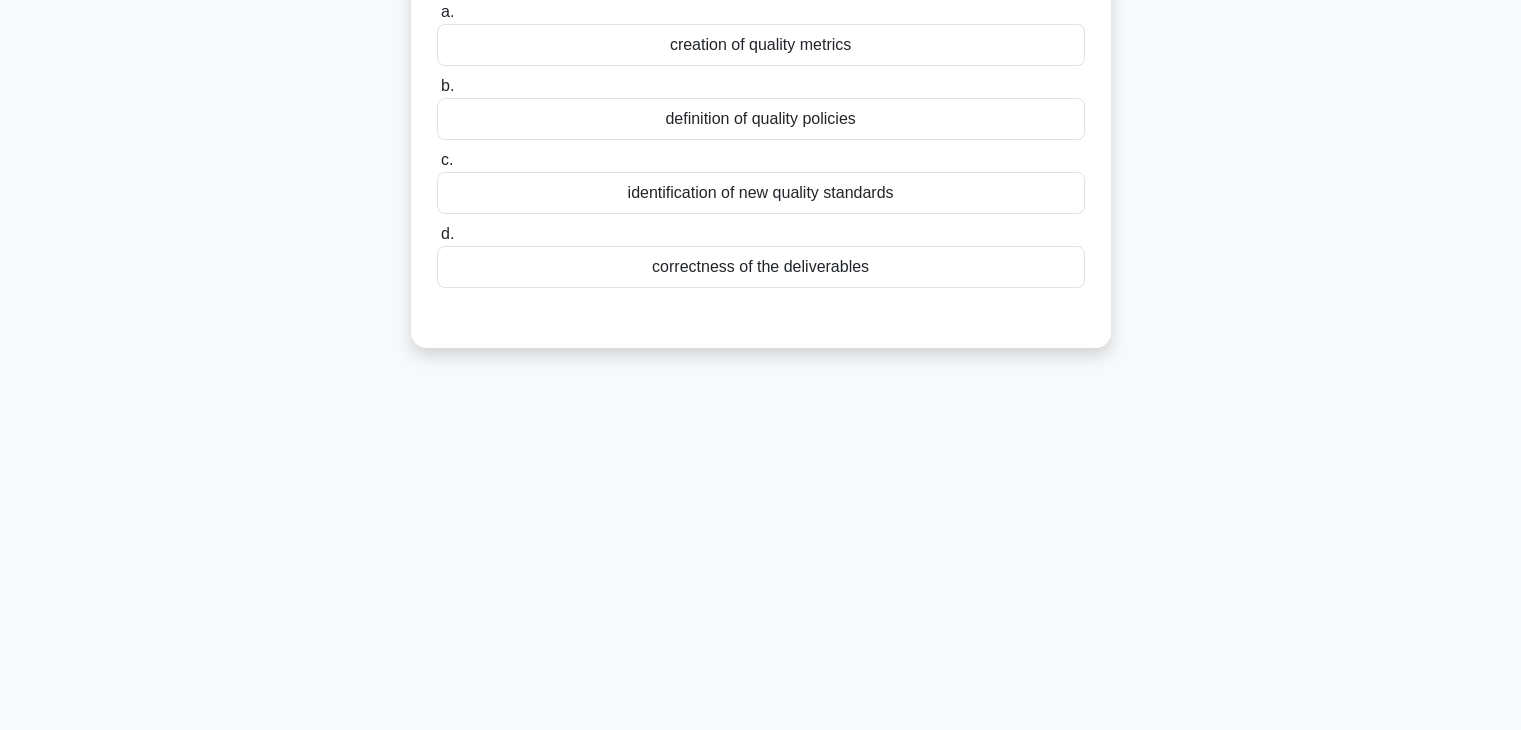 scroll, scrollTop: 0, scrollLeft: 0, axis: both 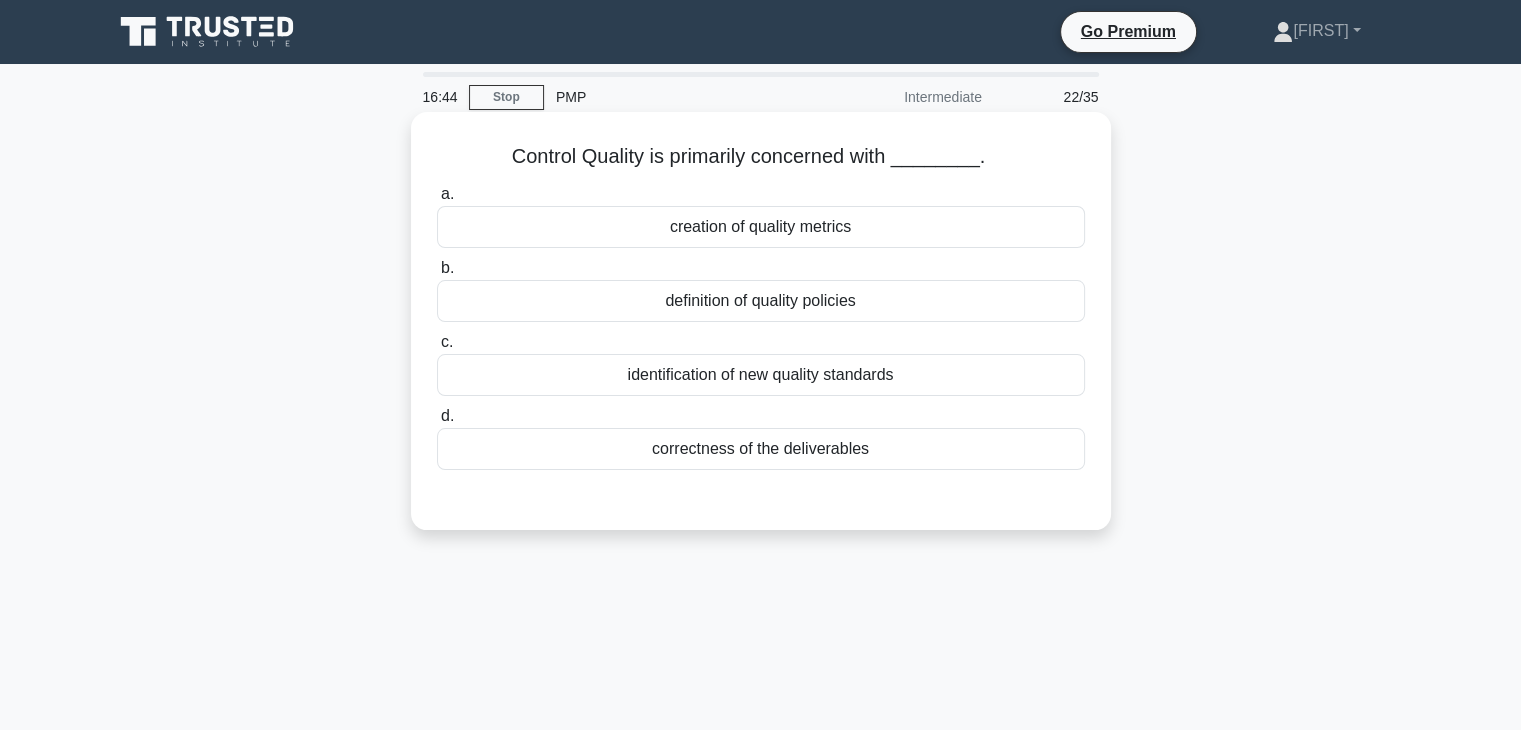 click on "correctness of the deliverables" at bounding box center (761, 449) 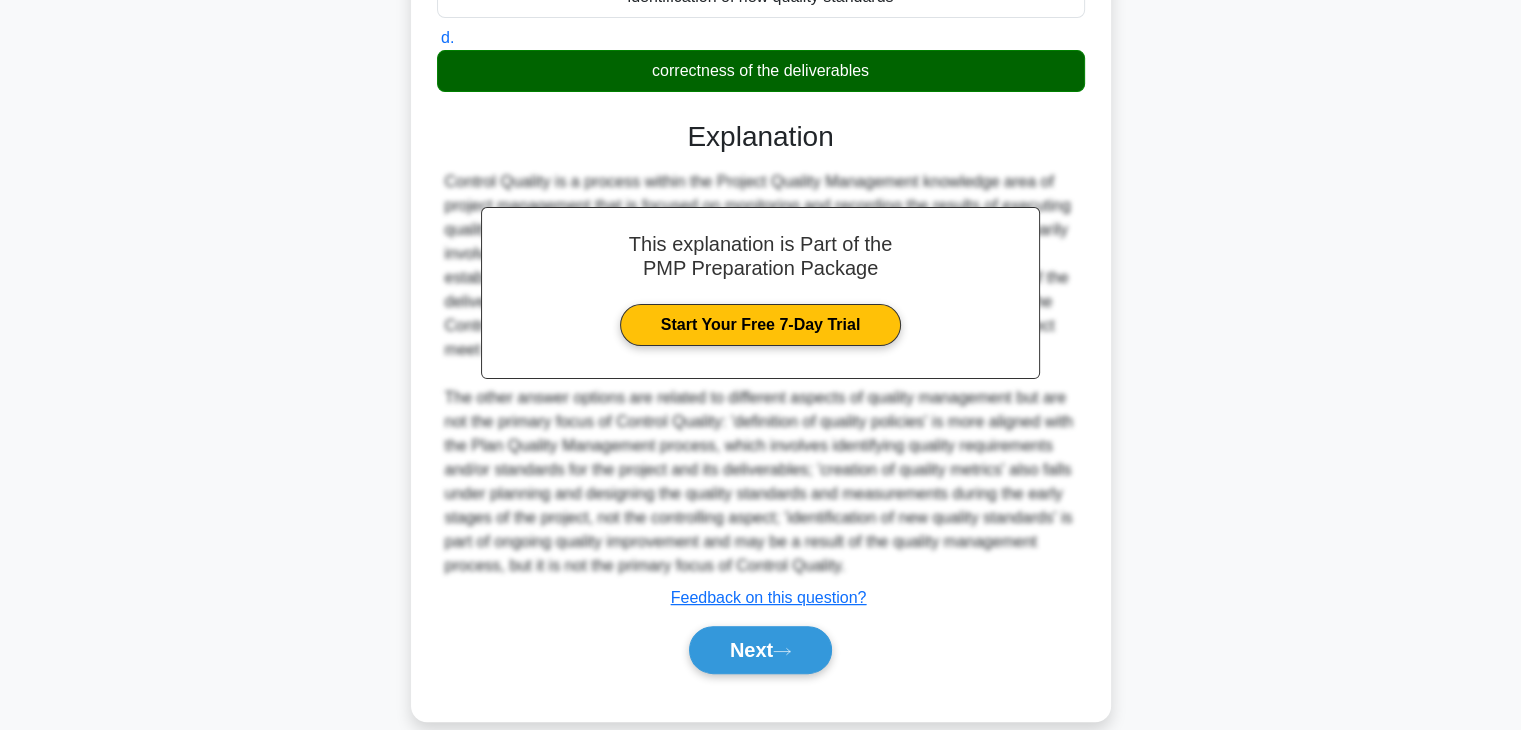scroll, scrollTop: 406, scrollLeft: 0, axis: vertical 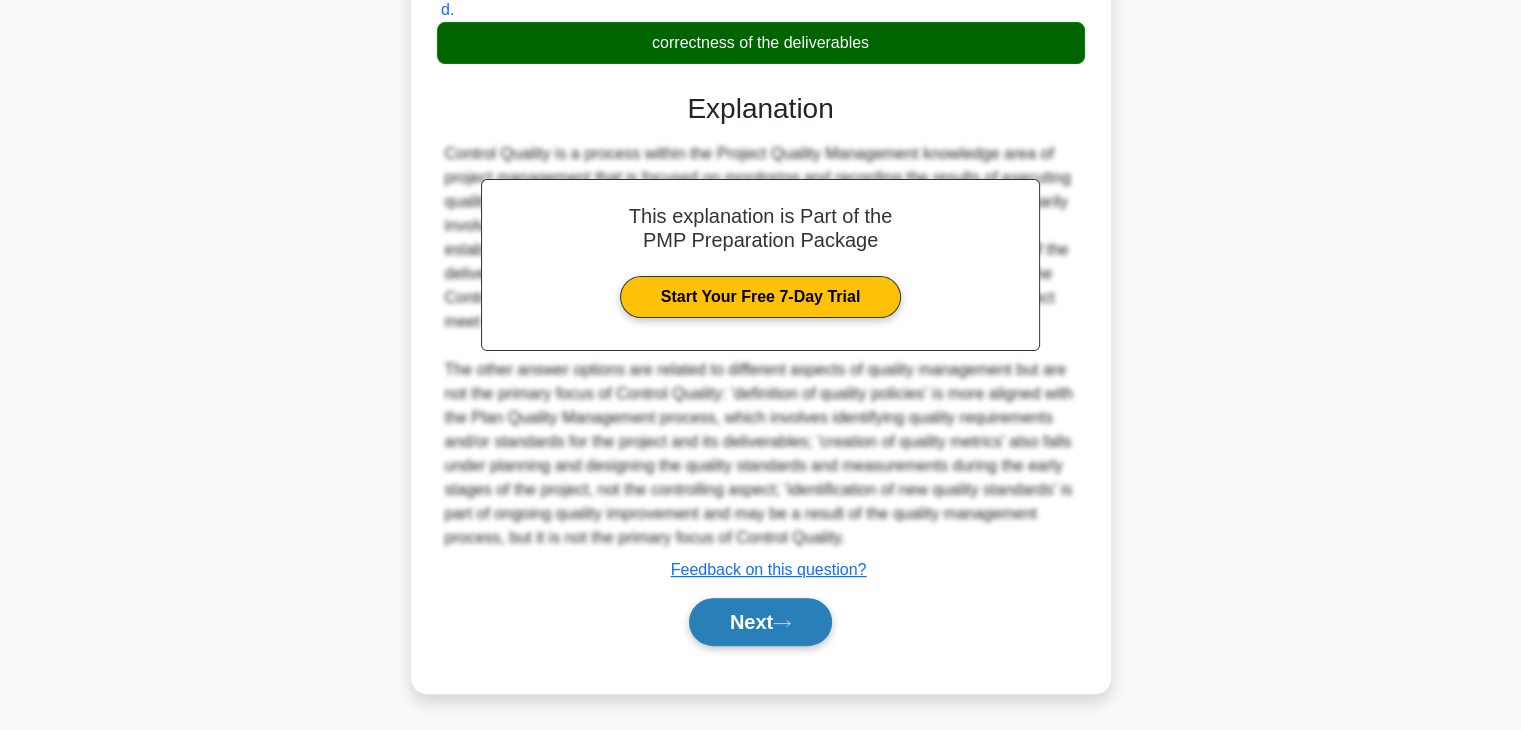 click on "Next" at bounding box center (760, 622) 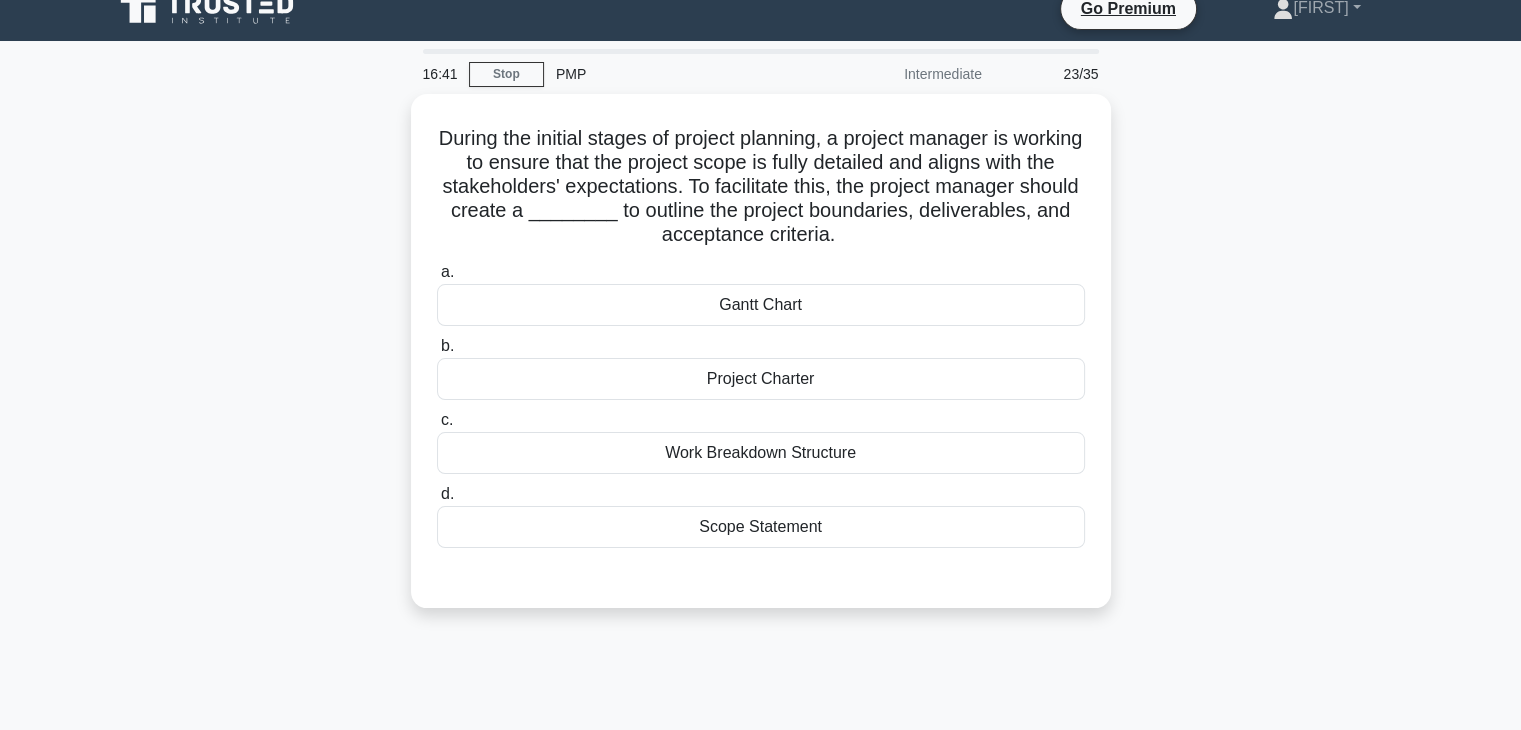 scroll, scrollTop: 0, scrollLeft: 0, axis: both 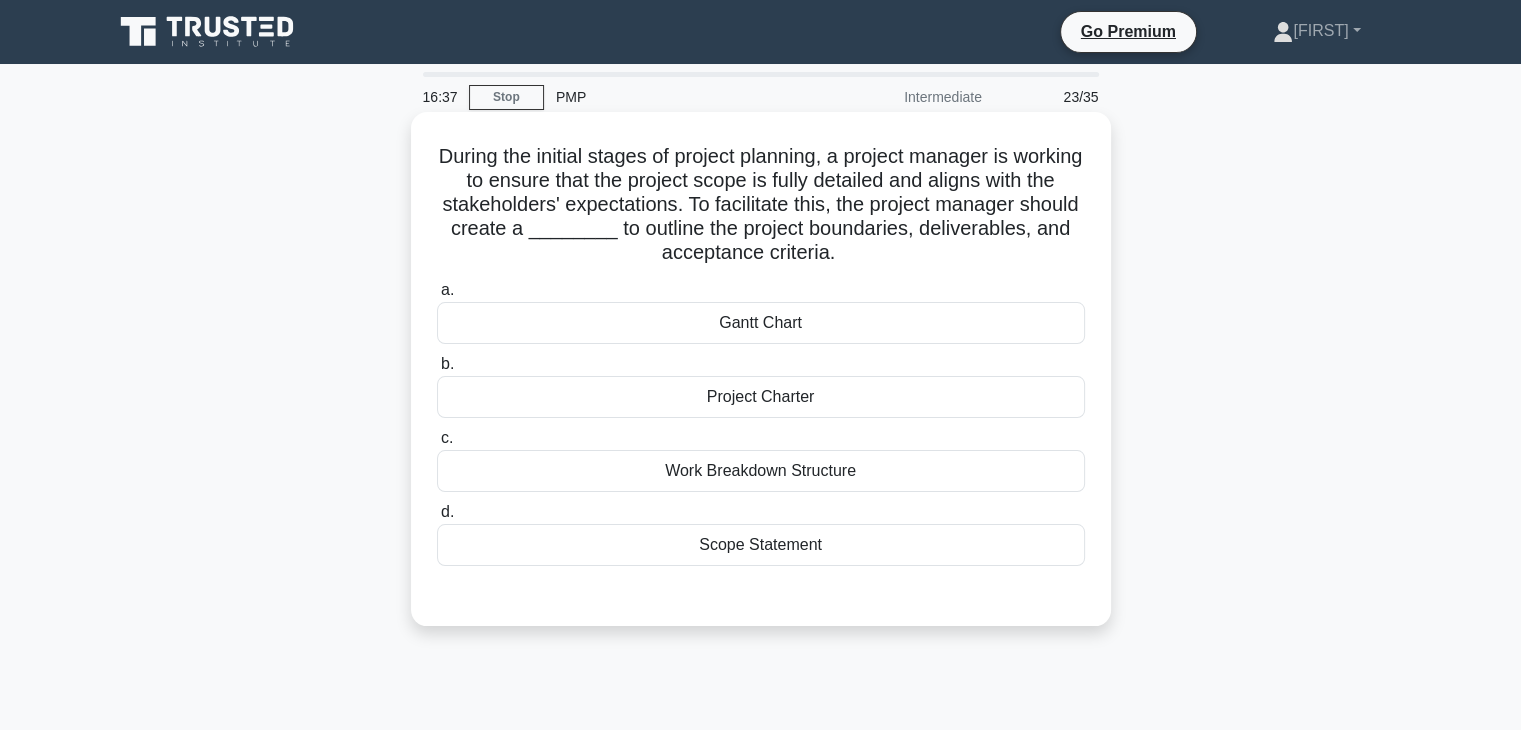 drag, startPoint x: 760, startPoint y: 165, endPoint x: 916, endPoint y: 245, distance: 175.31685 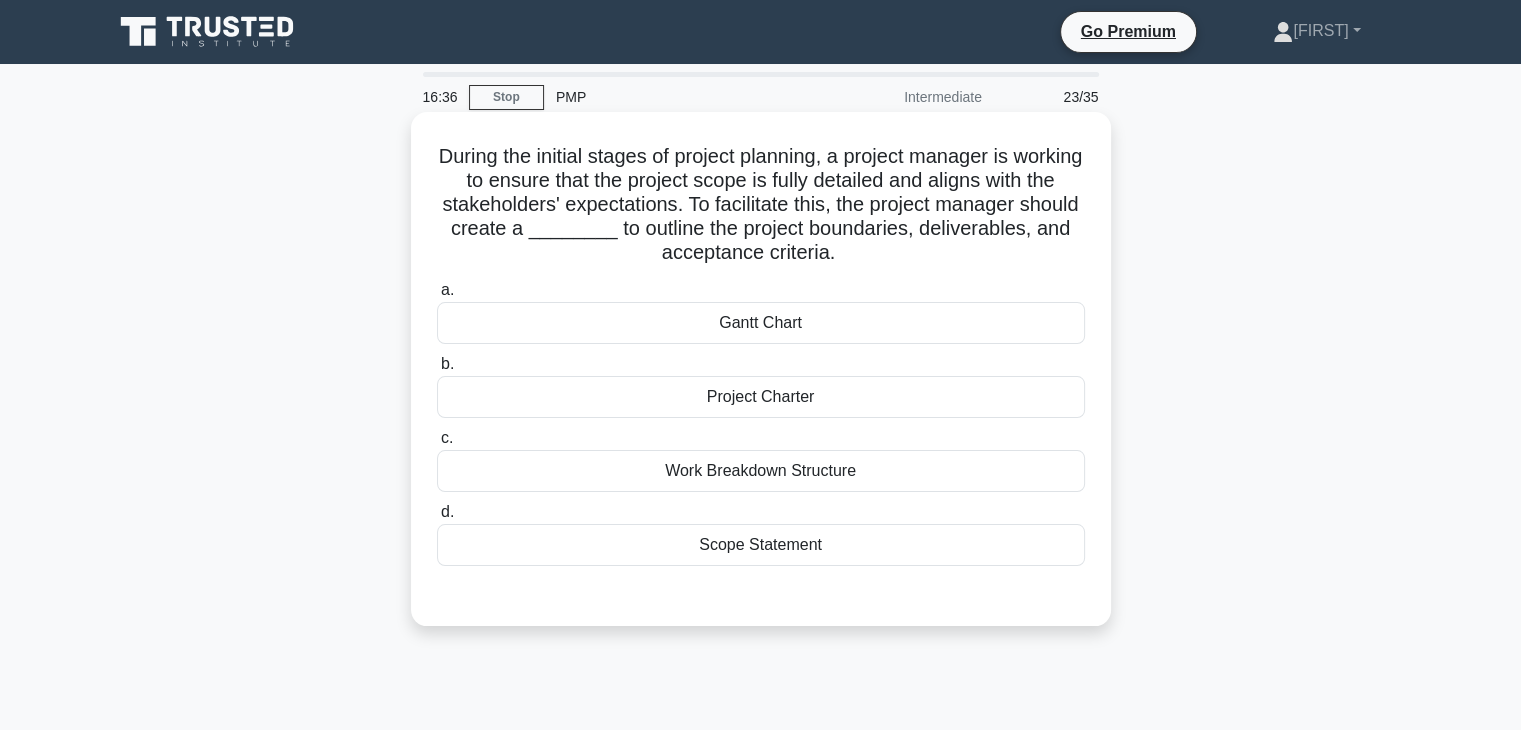 click on "During the initial stages of project planning, a project manager is working to ensure that the project scope is fully detailed and aligns with the stakeholders' expectations. To facilitate this, the project manager should create a ________ to outline the project boundaries, deliverables, and acceptance criteria.
.spinner_0XTQ{transform-origin:center;animation:spinner_y6GP .75s linear infinite}@keyframes spinner_y6GP{100%{transform:rotate(360deg)}}" at bounding box center (761, 205) 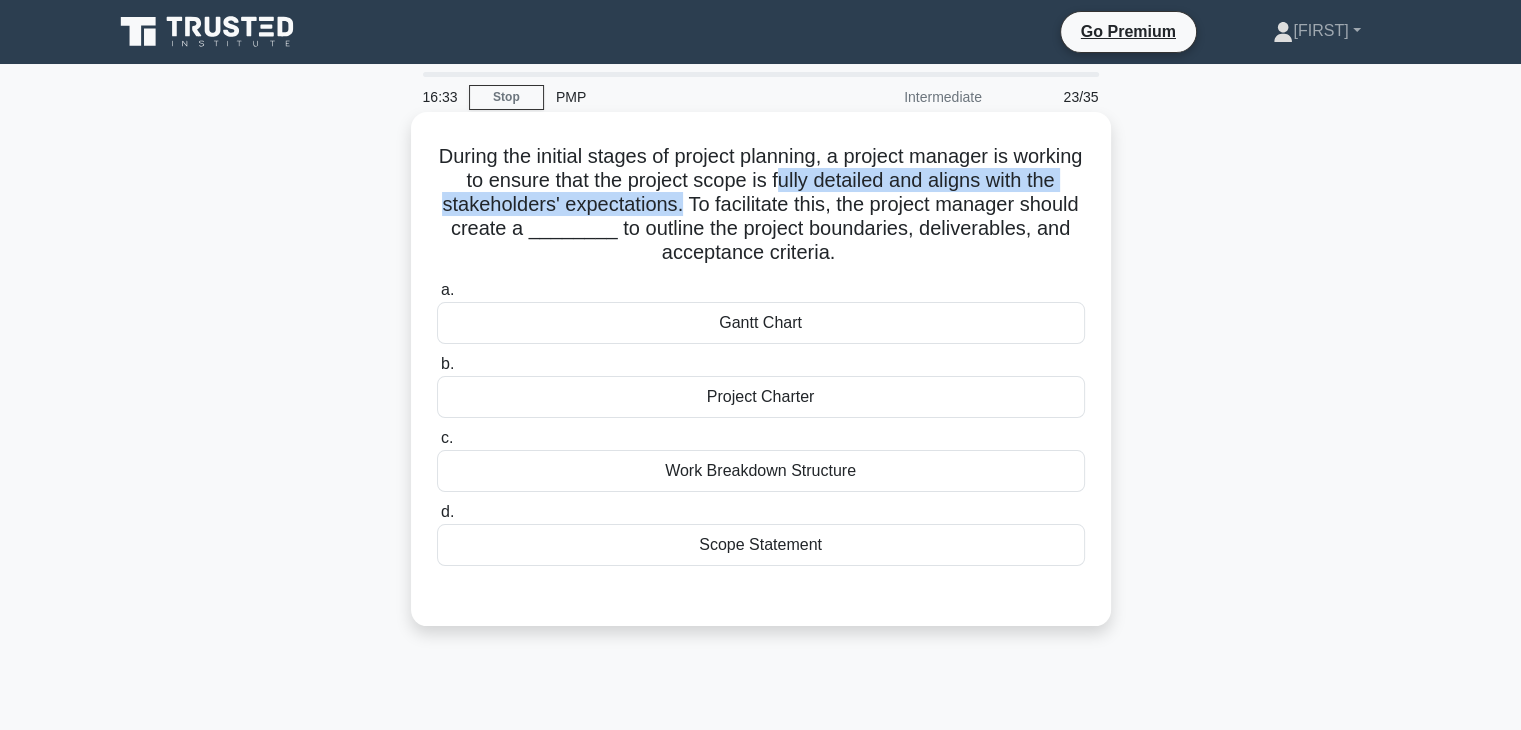 drag, startPoint x: 855, startPoint y: 186, endPoint x: 796, endPoint y: 208, distance: 62.968246 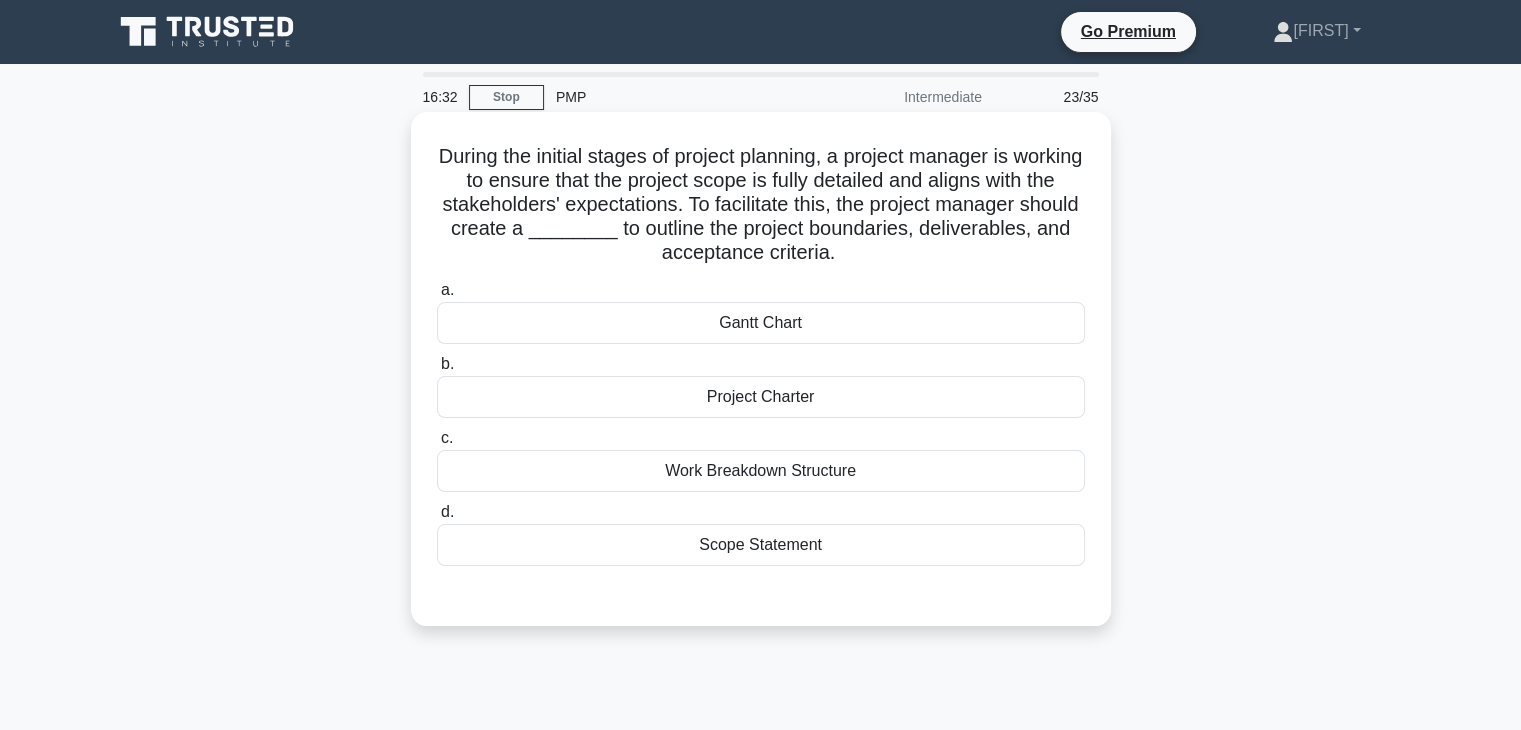 click on "During the initial stages of project planning, a project manager is working to ensure that the project scope is fully detailed and aligns with the stakeholders' expectations. To facilitate this, the project manager should create a ________ to outline the project boundaries, deliverables, and acceptance criteria.
.spinner_0XTQ{transform-origin:center;animation:spinner_y6GP .75s linear infinite}@keyframes spinner_y6GP{100%{transform:rotate(360deg)}}" at bounding box center (761, 205) 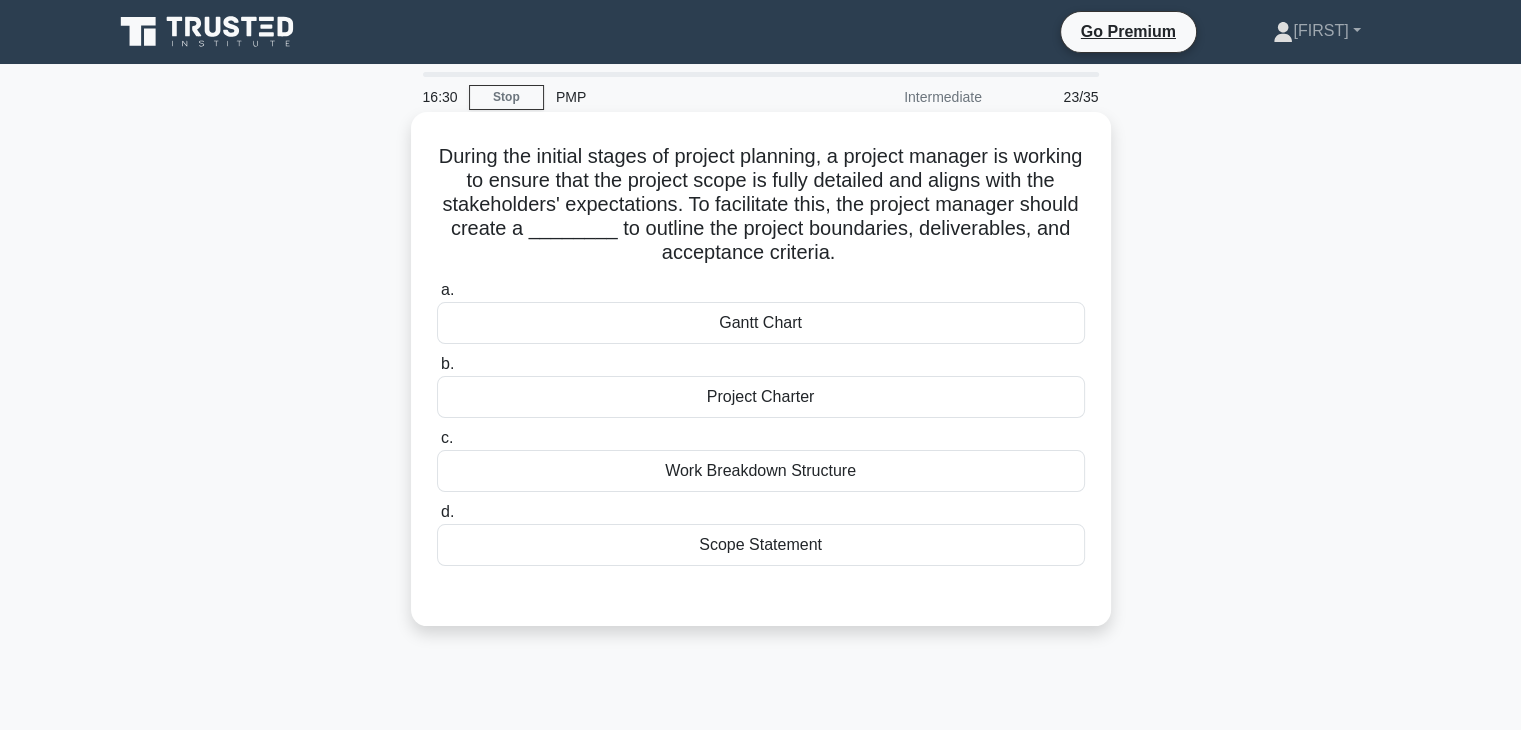 drag, startPoint x: 808, startPoint y: 201, endPoint x: 948, endPoint y: 253, distance: 149.34523 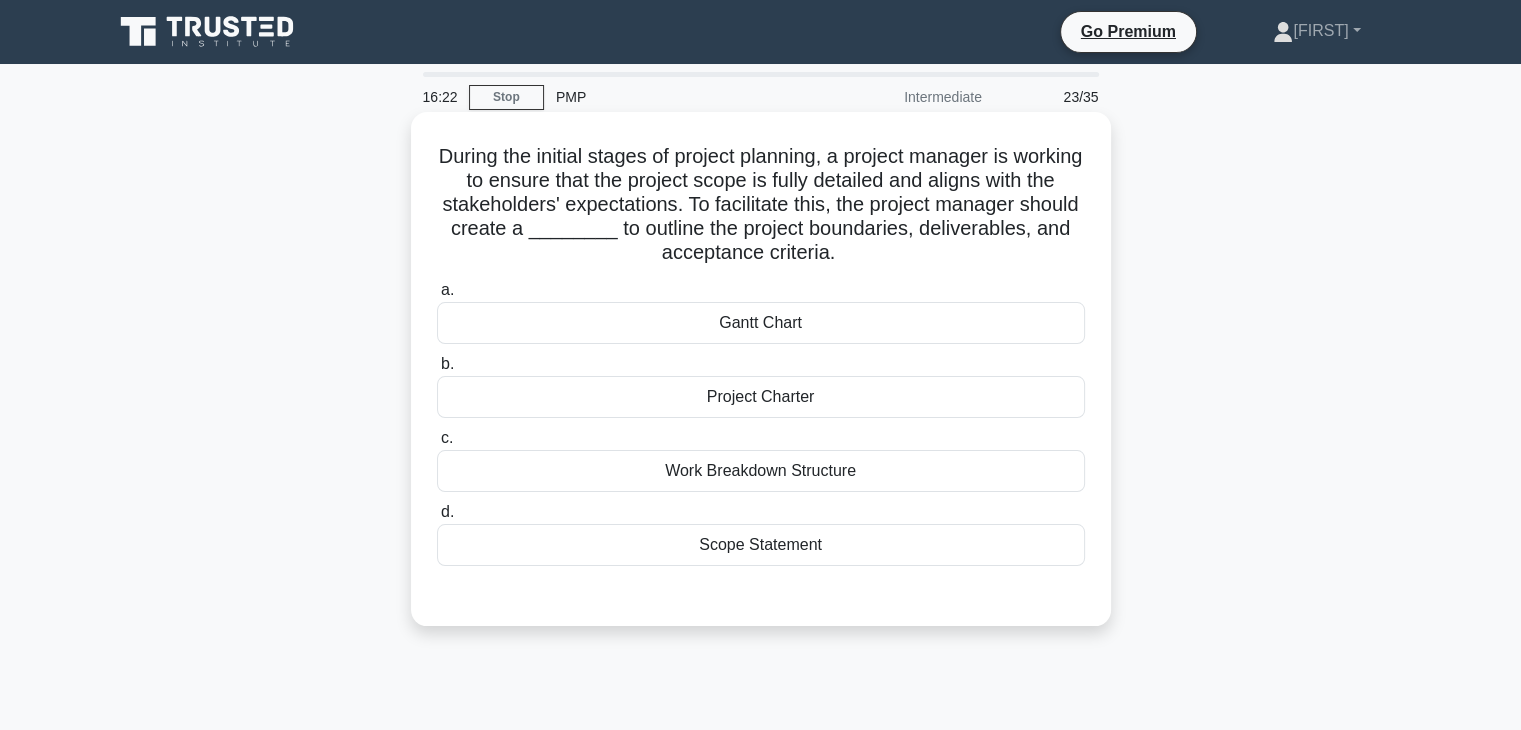 click on "Project Charter" at bounding box center [761, 397] 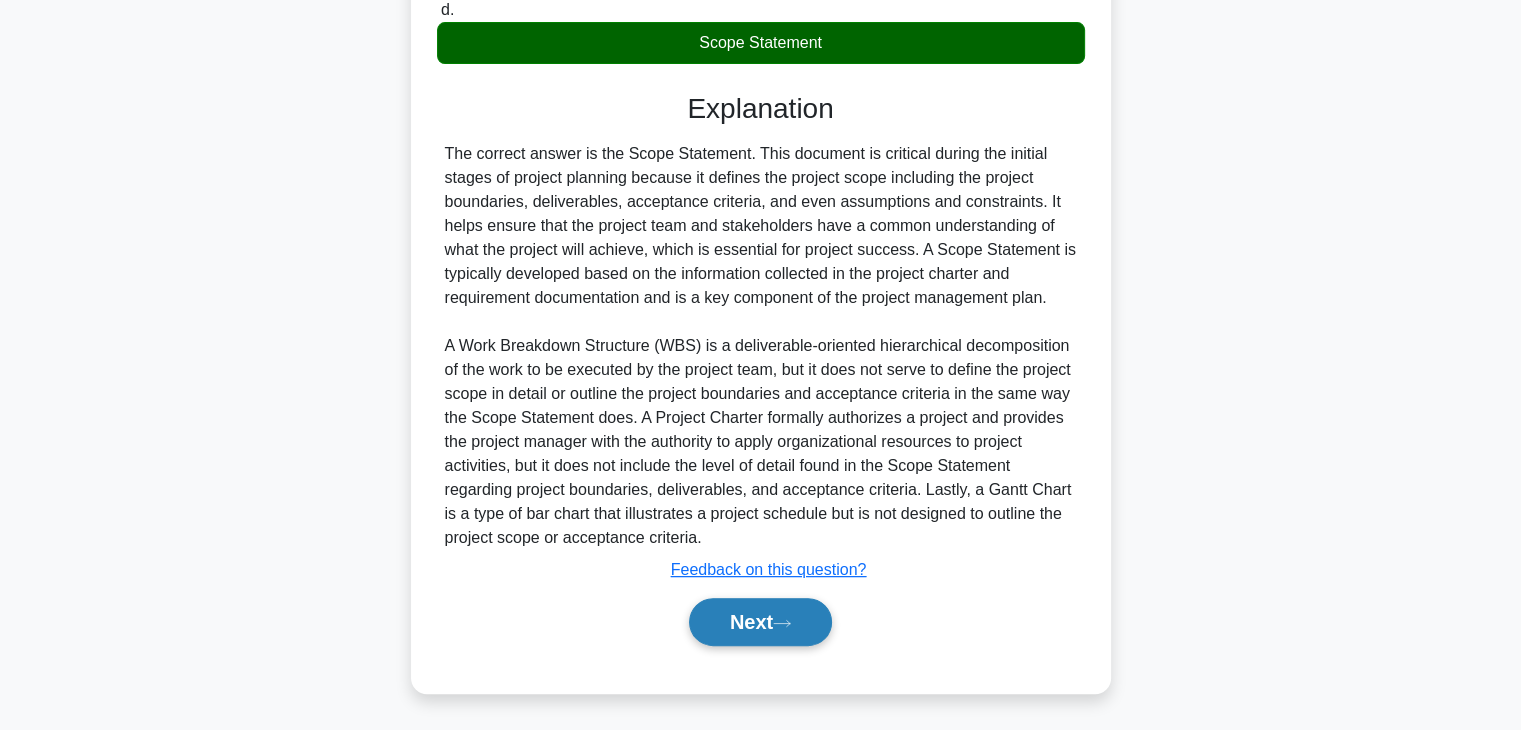 click on "Next" at bounding box center [760, 622] 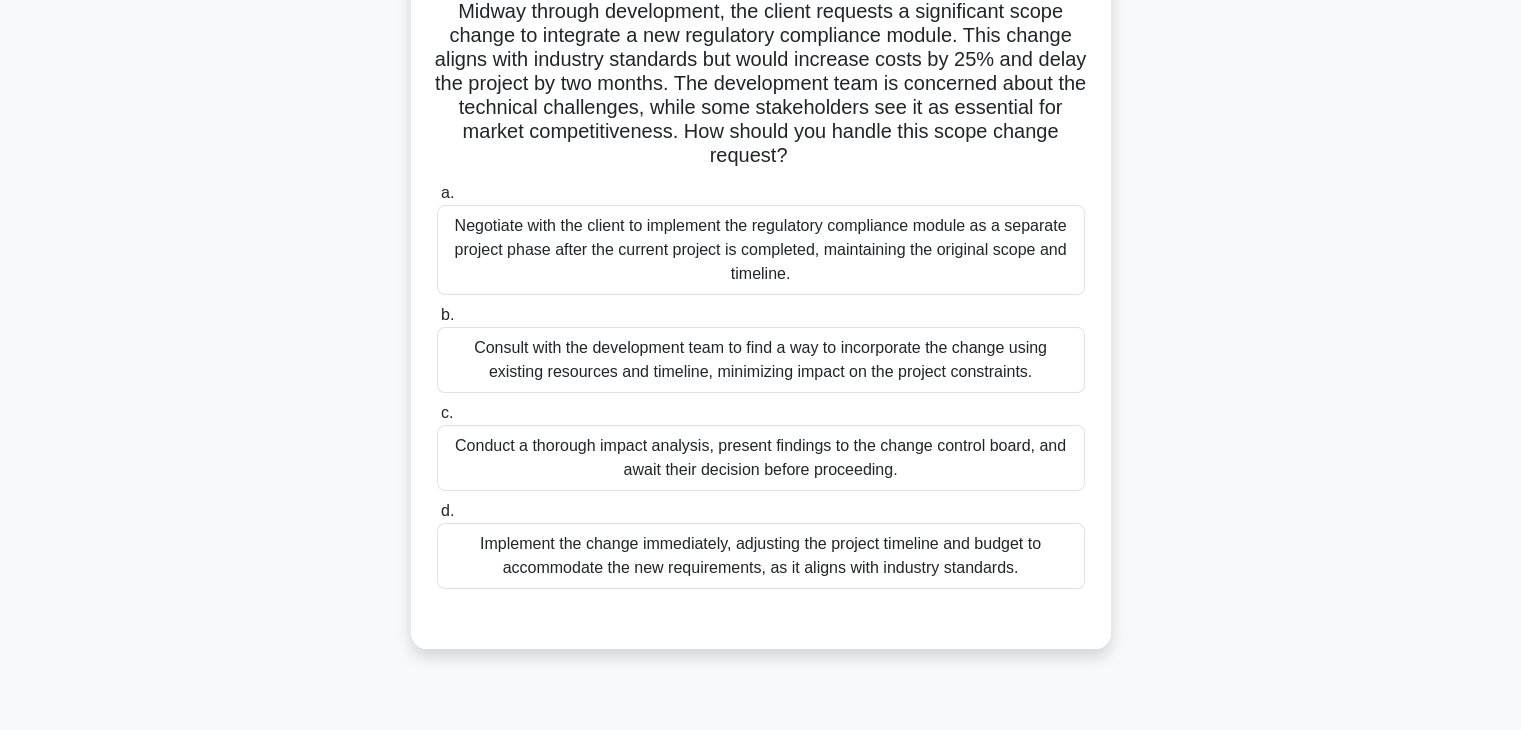 scroll, scrollTop: 0, scrollLeft: 0, axis: both 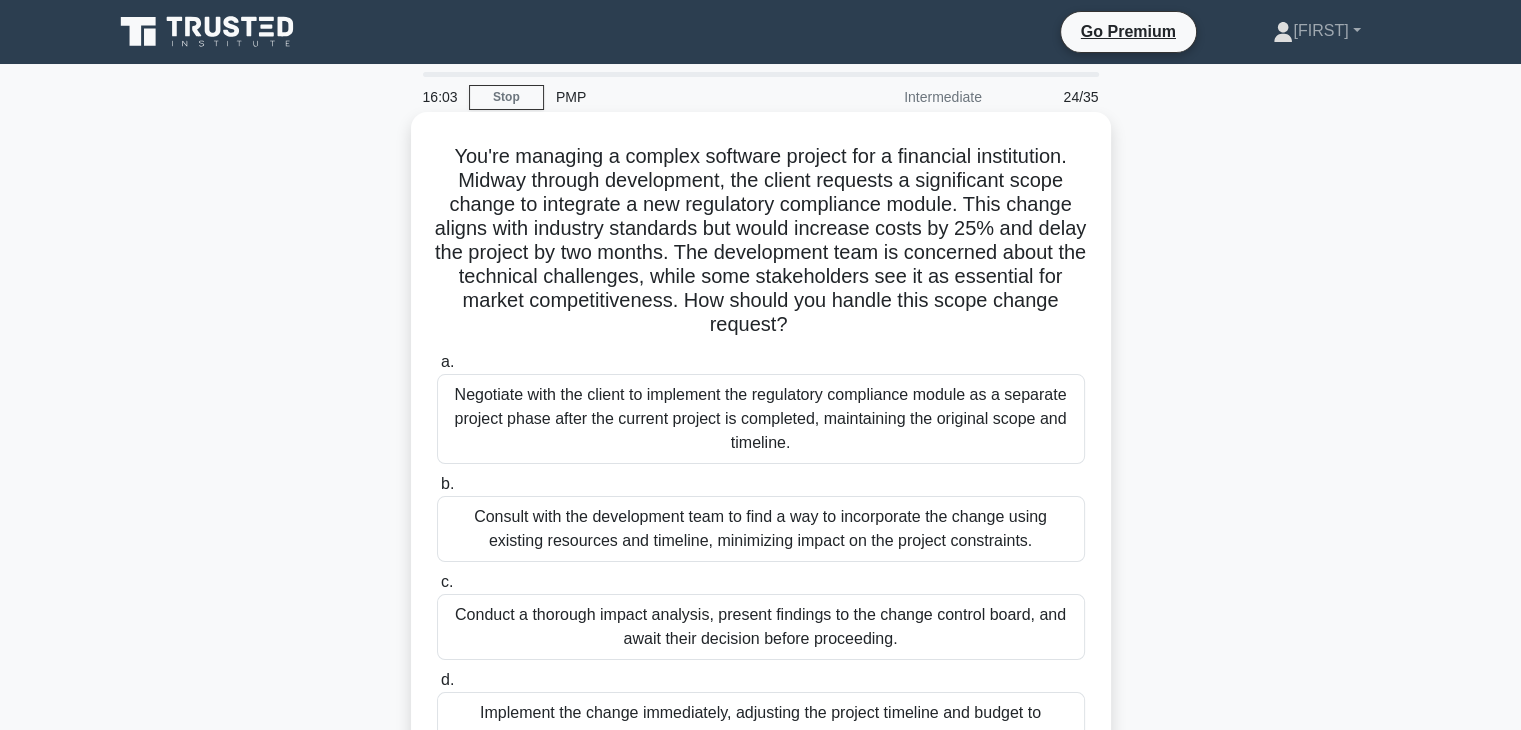 drag, startPoint x: 772, startPoint y: 155, endPoint x: 862, endPoint y: 325, distance: 192.35384 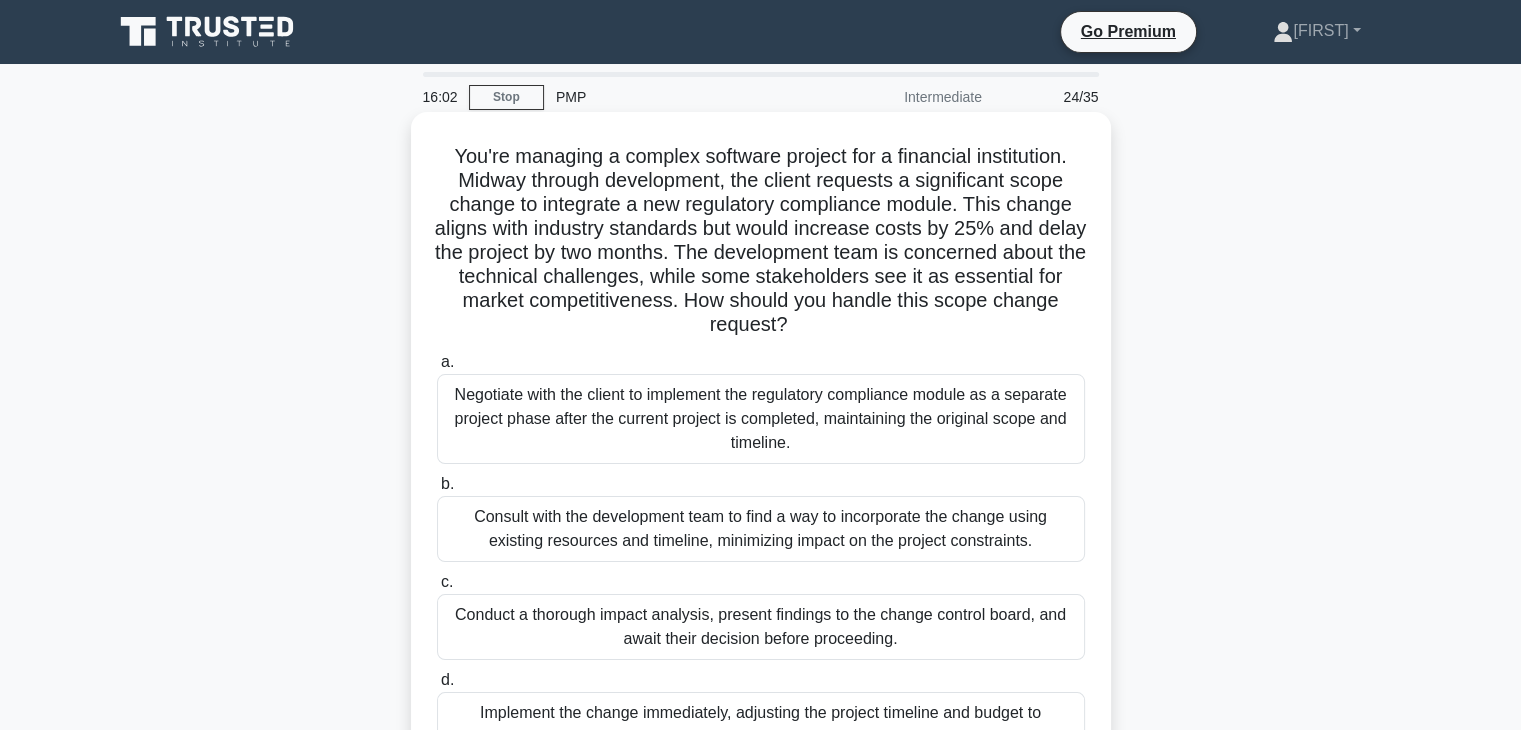 click on "You're managing a complex software project for a financial institution. Midway through development, the client requests a significant scope change to integrate a new regulatory compliance module. This change aligns with industry standards but would increase costs by 25% and delay the project by two months. The development team is concerned about the technical challenges, while some stakeholders see it as essential for market competitiveness. How should you handle this scope change request?
.spinner_0XTQ{transform-origin:center;animation:spinner_y6GP .75s linear infinite}@keyframes spinner_y6GP{100%{transform:rotate(360deg)}}" at bounding box center (761, 241) 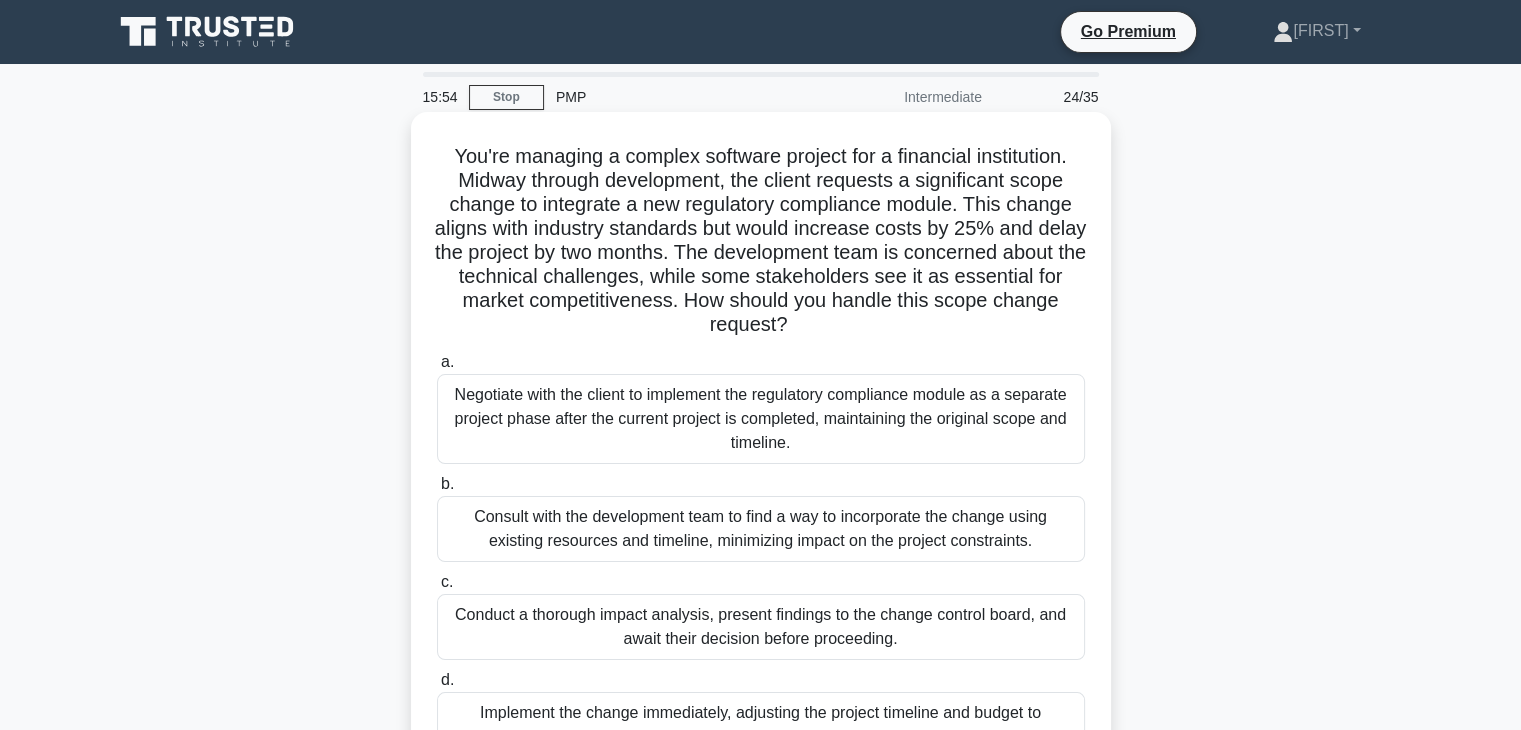 drag, startPoint x: 760, startPoint y: 245, endPoint x: 855, endPoint y: 323, distance: 122.91867 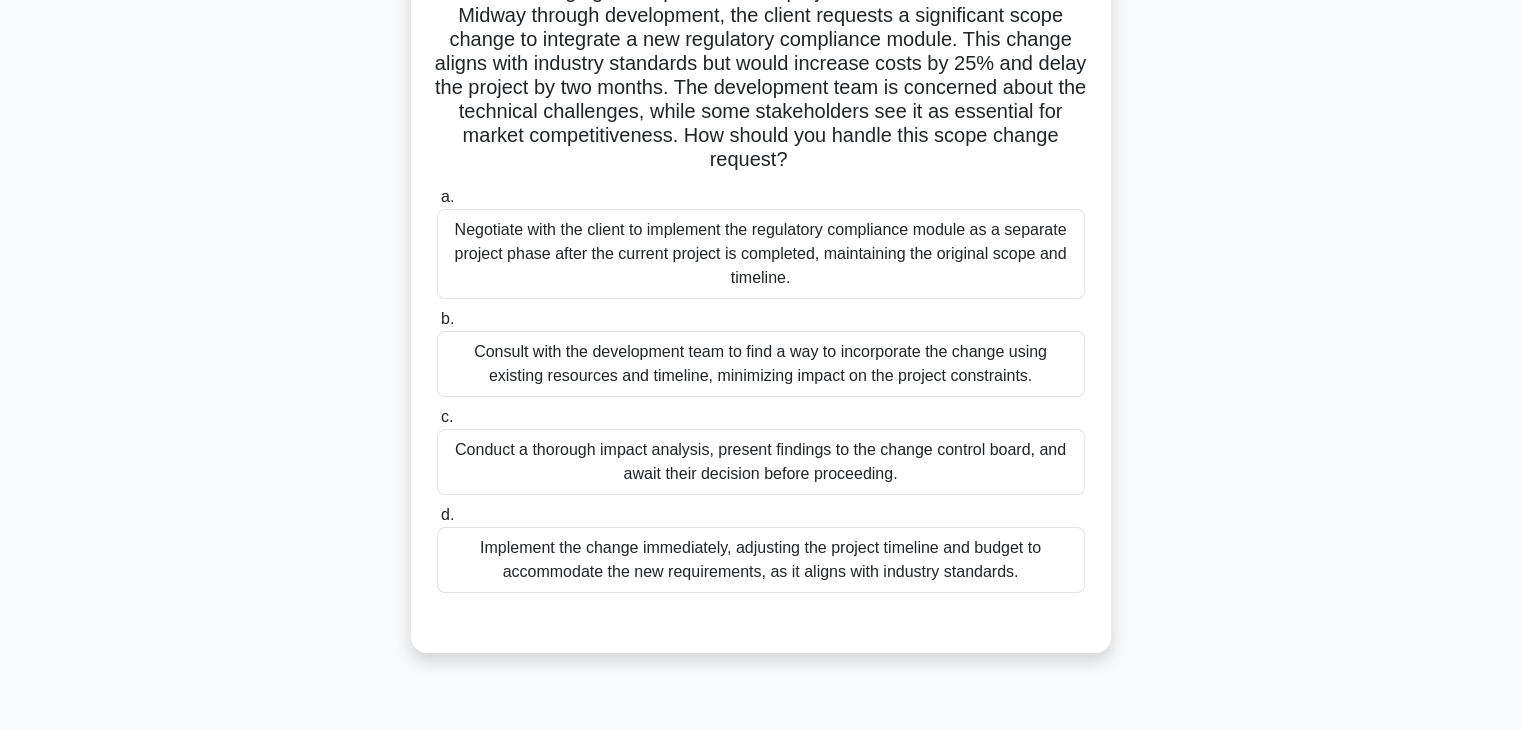 scroll, scrollTop: 200, scrollLeft: 0, axis: vertical 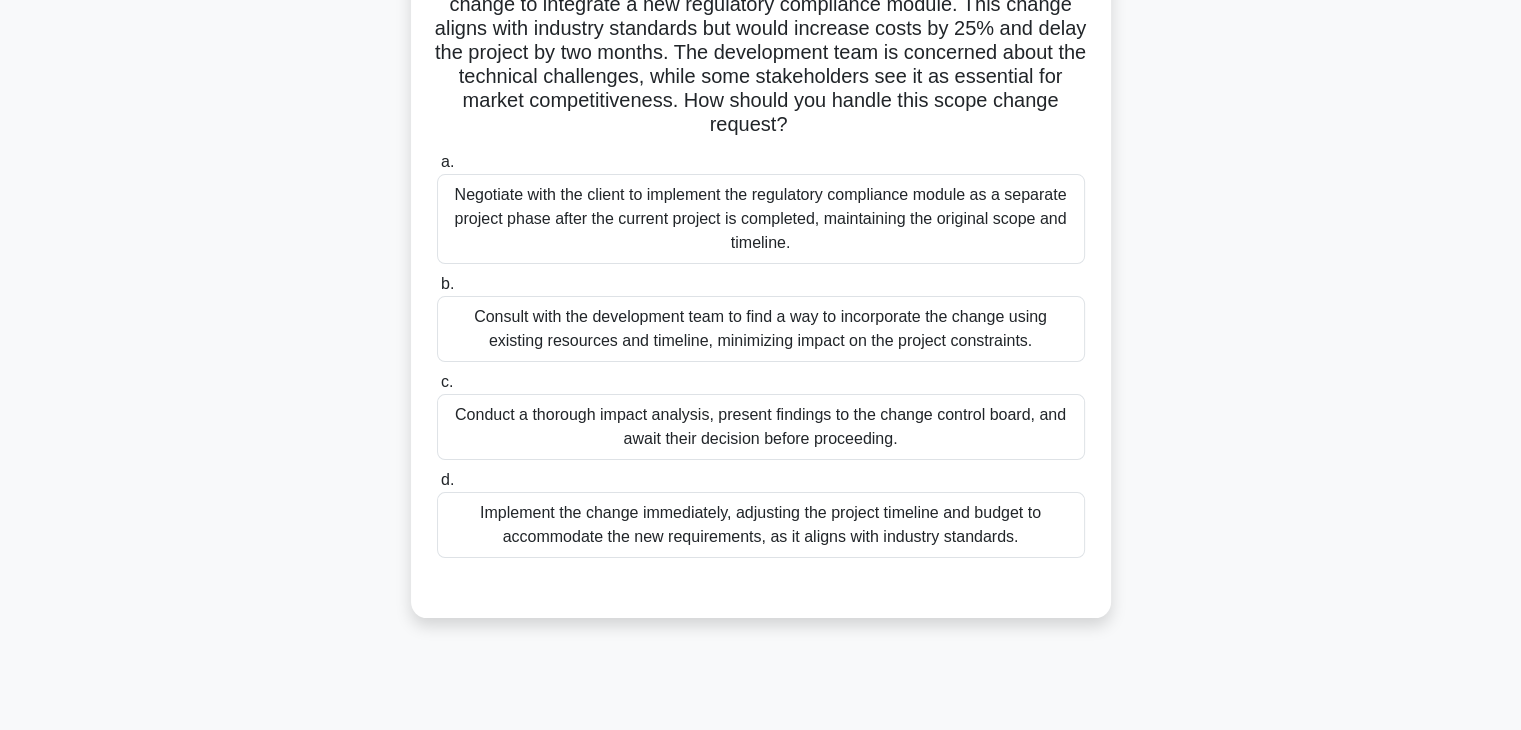 click on "Conduct a thorough impact analysis, present findings to the change control board, and await their decision before proceeding." at bounding box center [761, 427] 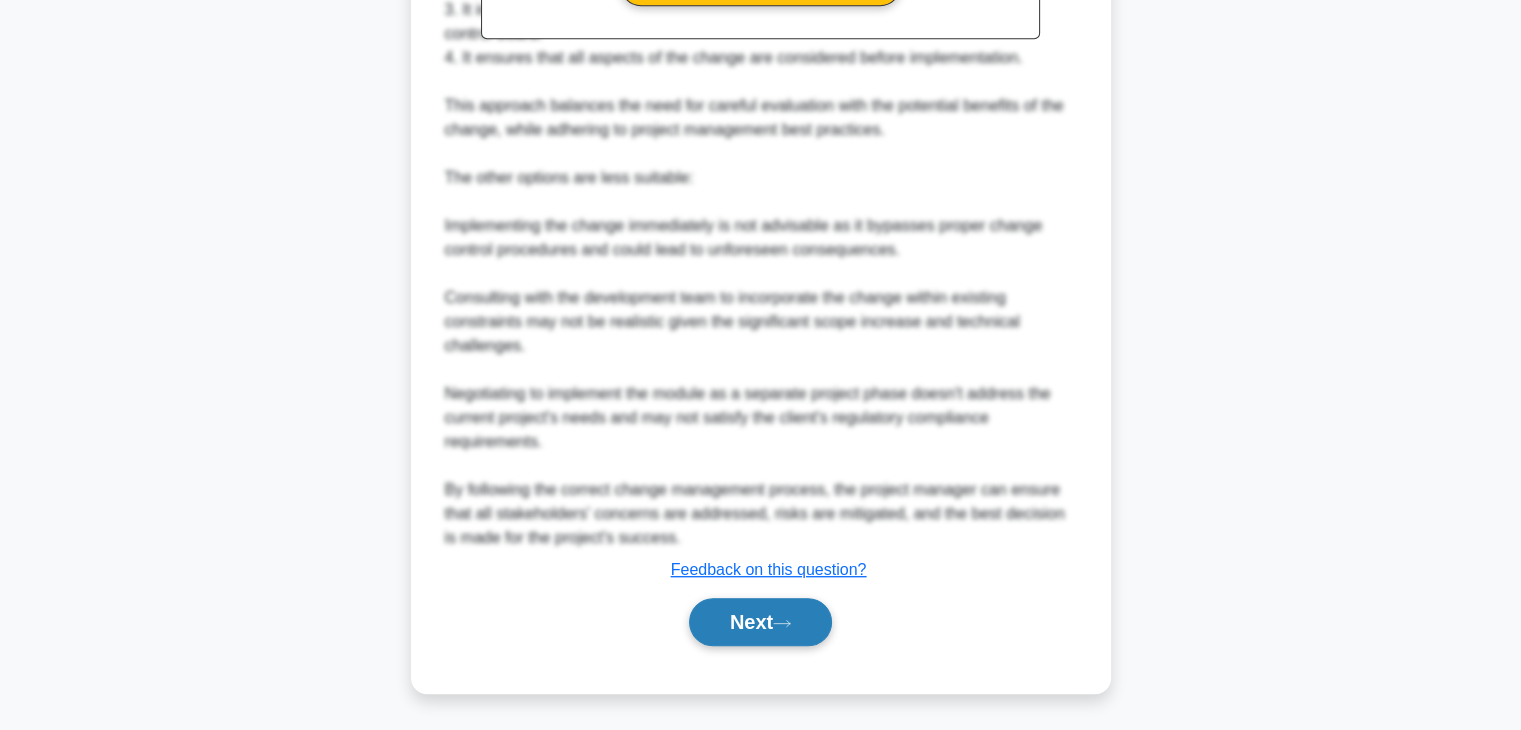 click on "Next" at bounding box center (760, 622) 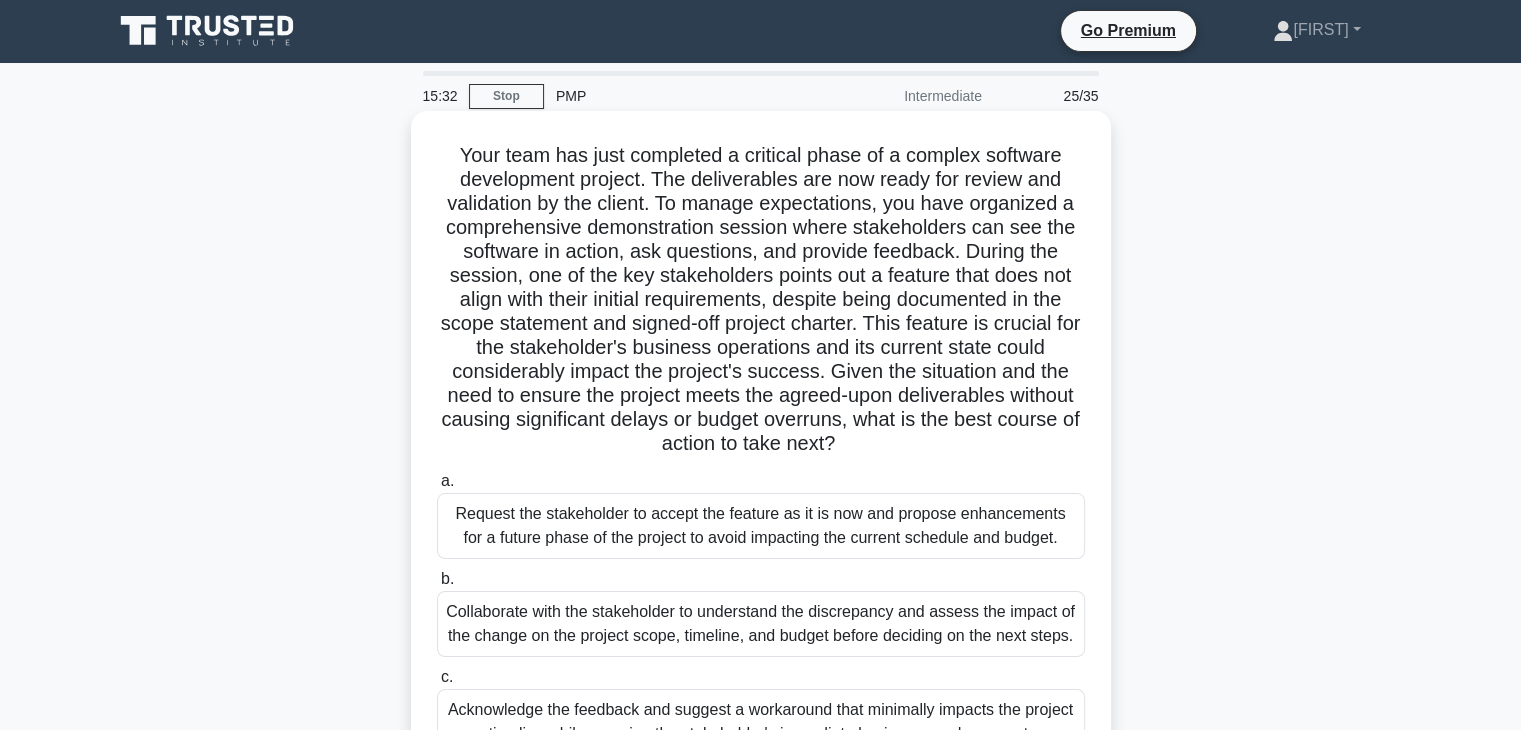 scroll, scrollTop: 0, scrollLeft: 0, axis: both 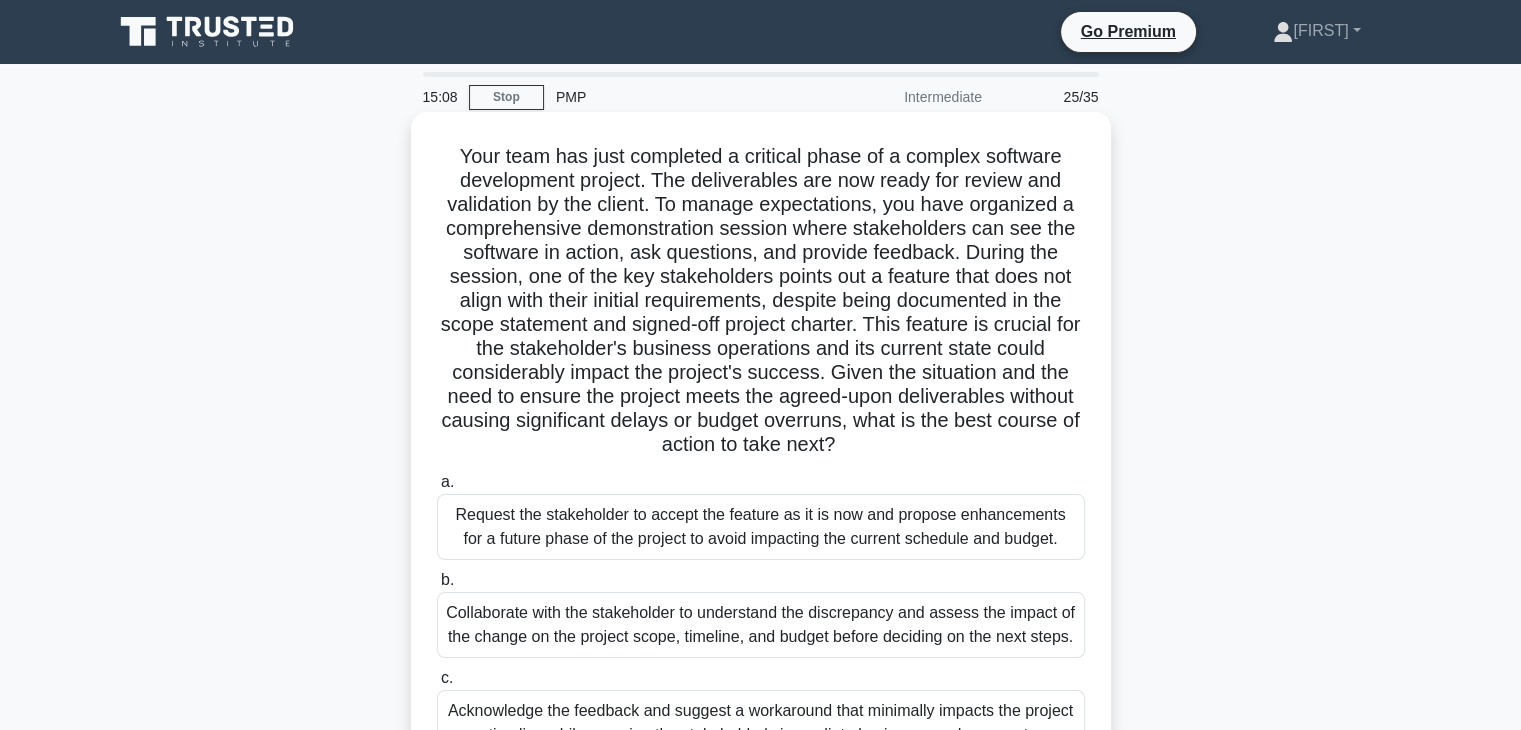 drag, startPoint x: 663, startPoint y: 207, endPoint x: 852, endPoint y: 444, distance: 303.13364 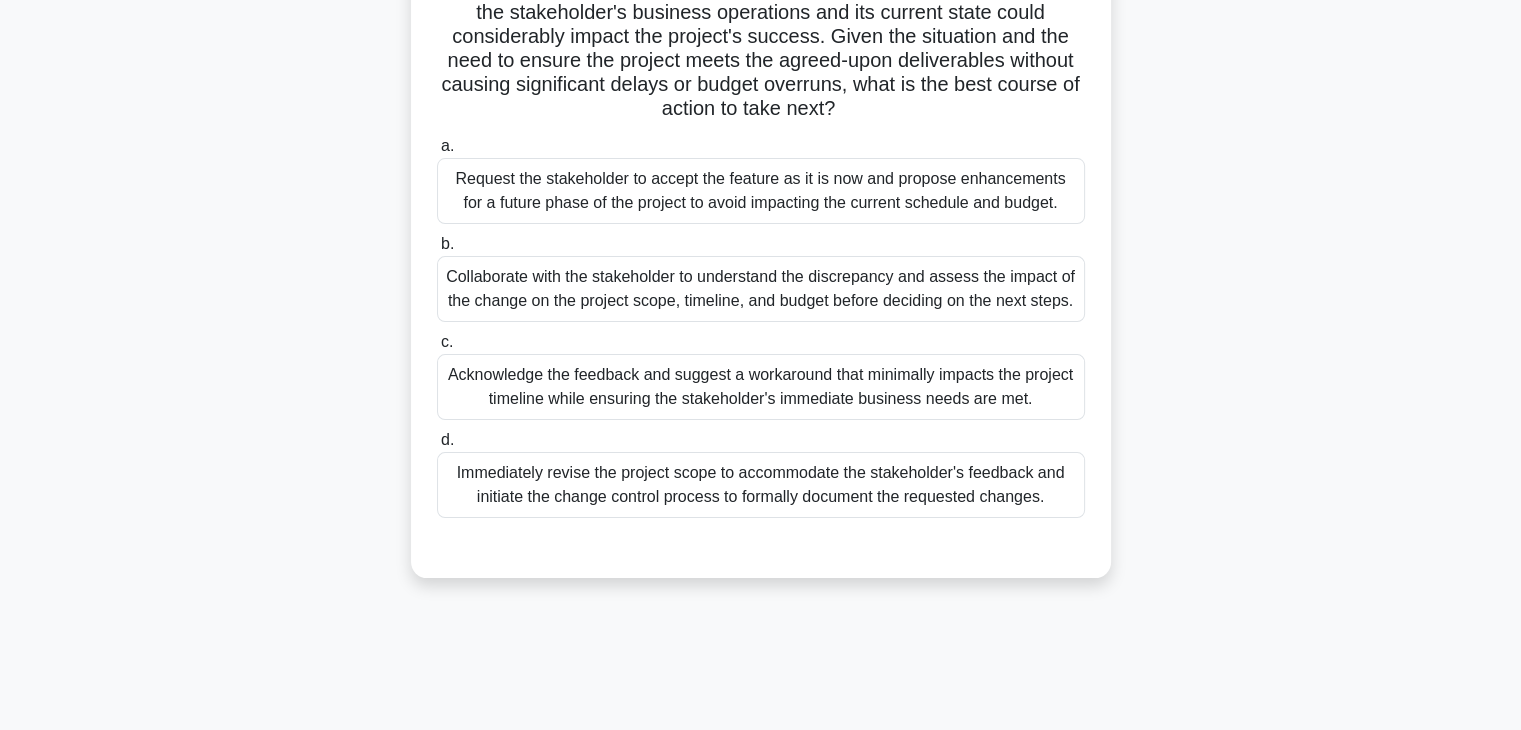 scroll, scrollTop: 351, scrollLeft: 0, axis: vertical 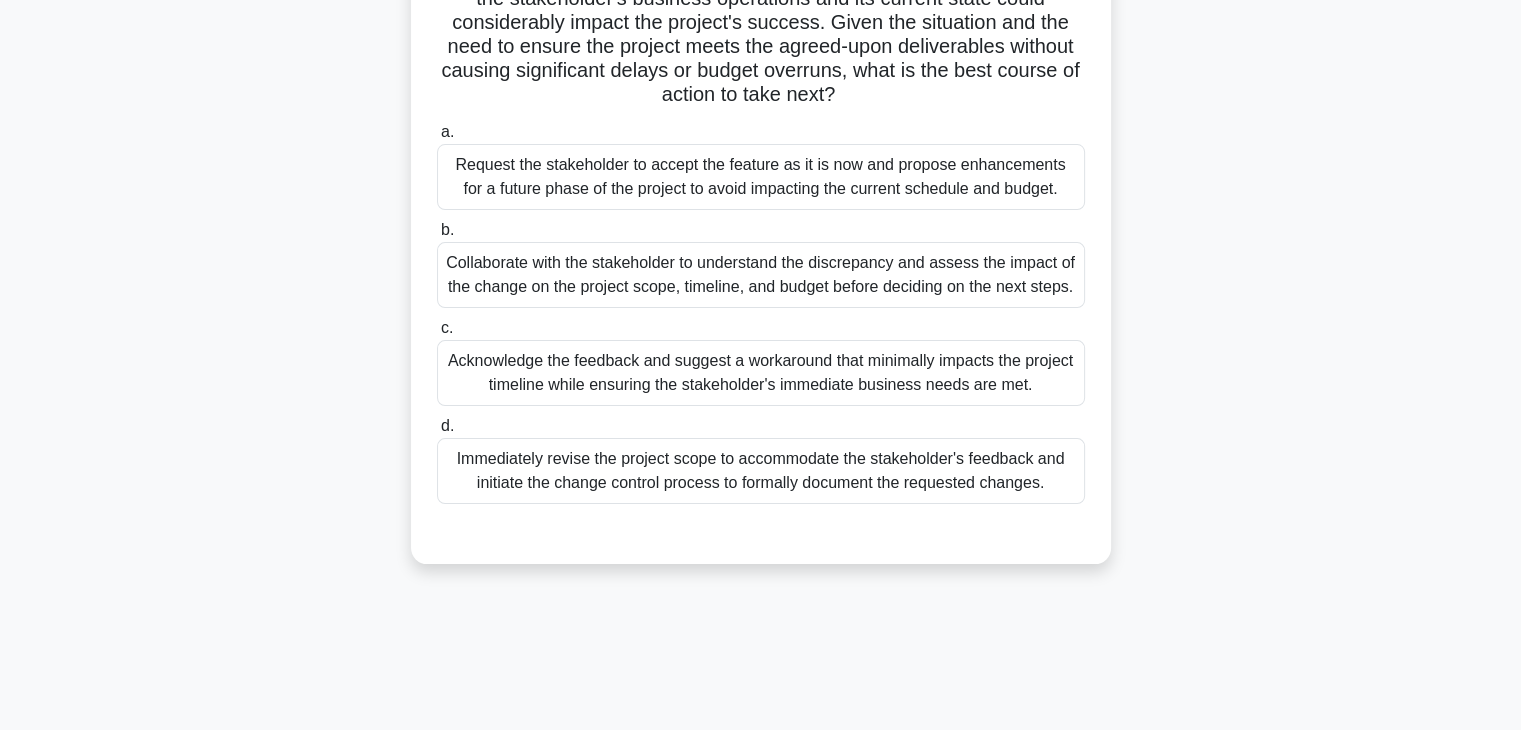 click on "Acknowledge the feedback and suggest a workaround that minimally impacts the project timeline while ensuring the stakeholder's immediate business needs are met." at bounding box center [761, 373] 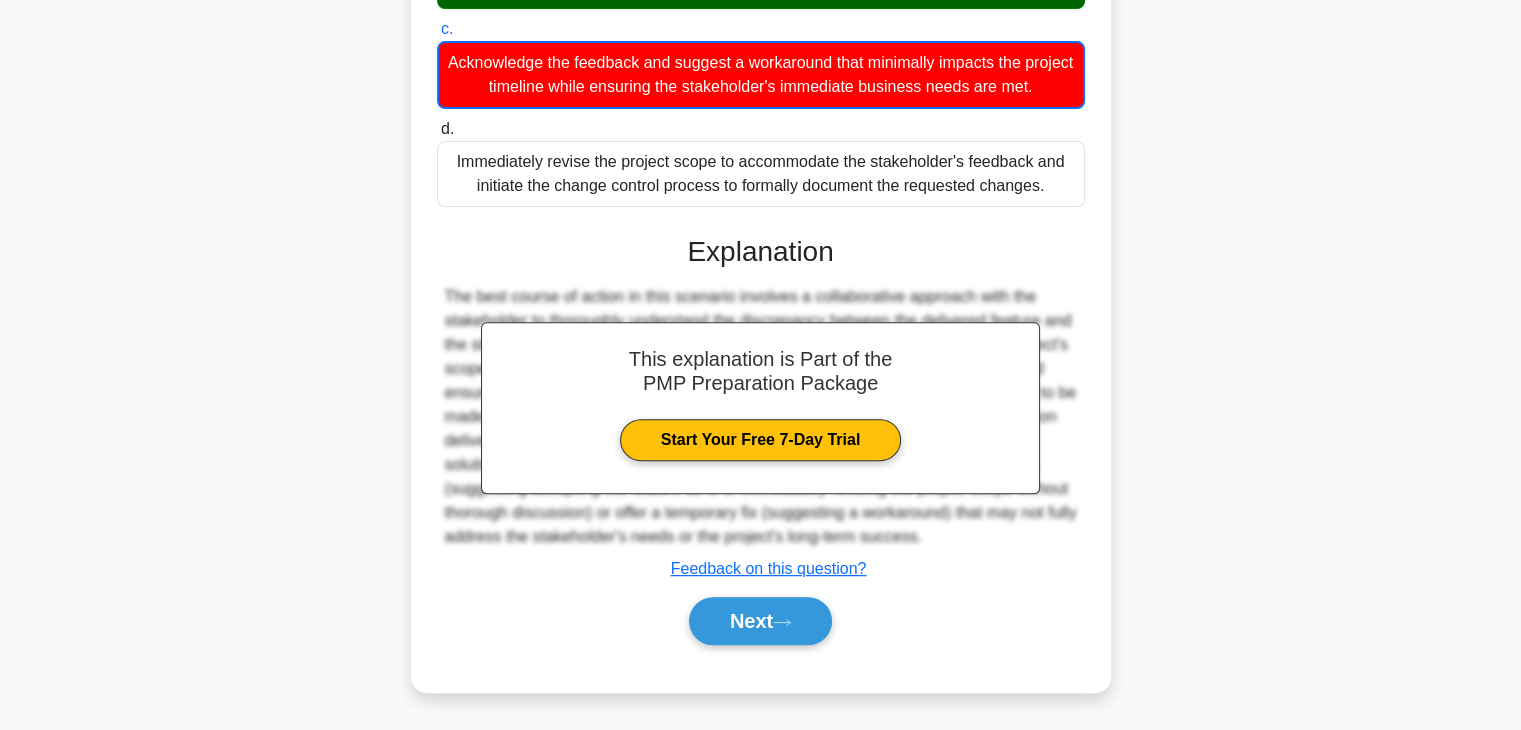 scroll, scrollTop: 672, scrollLeft: 0, axis: vertical 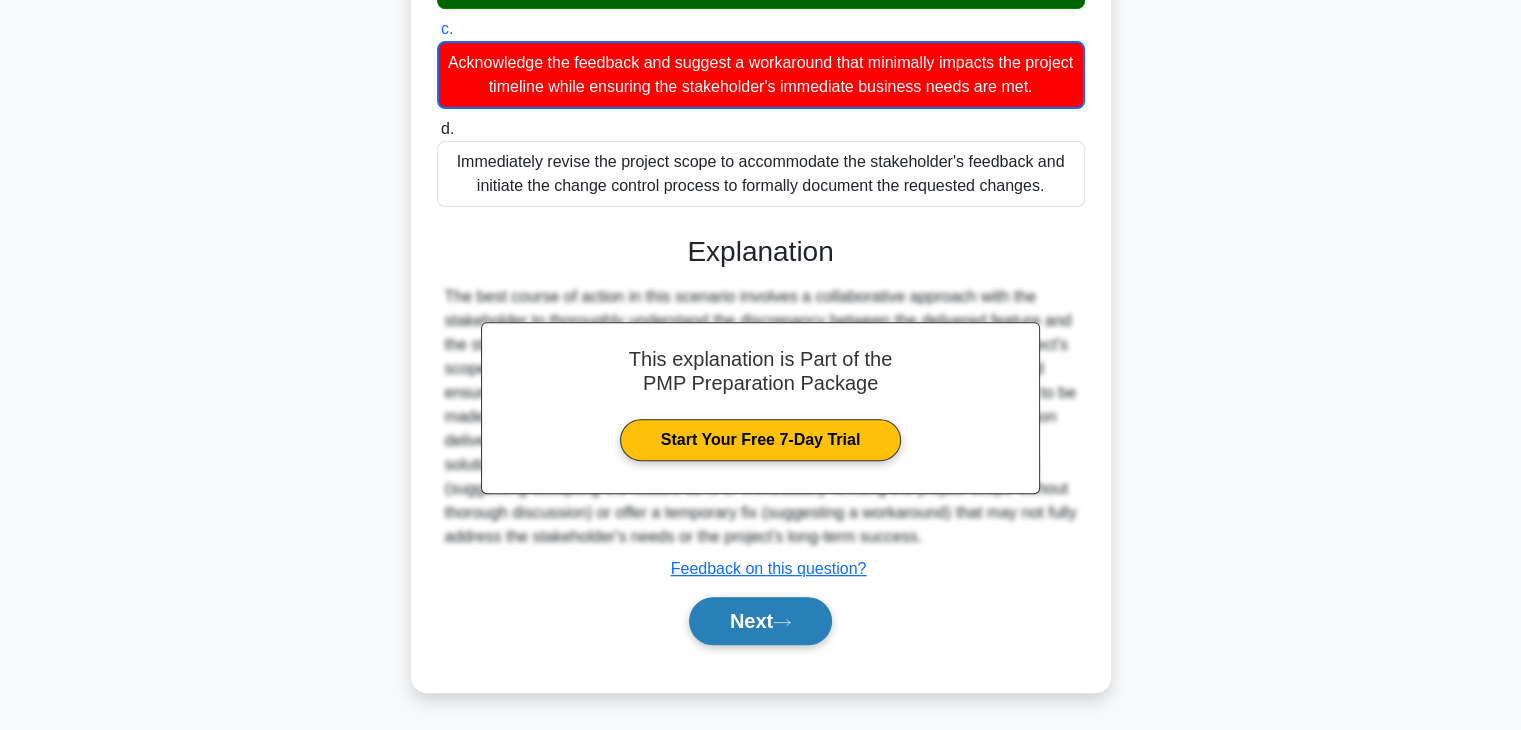 click 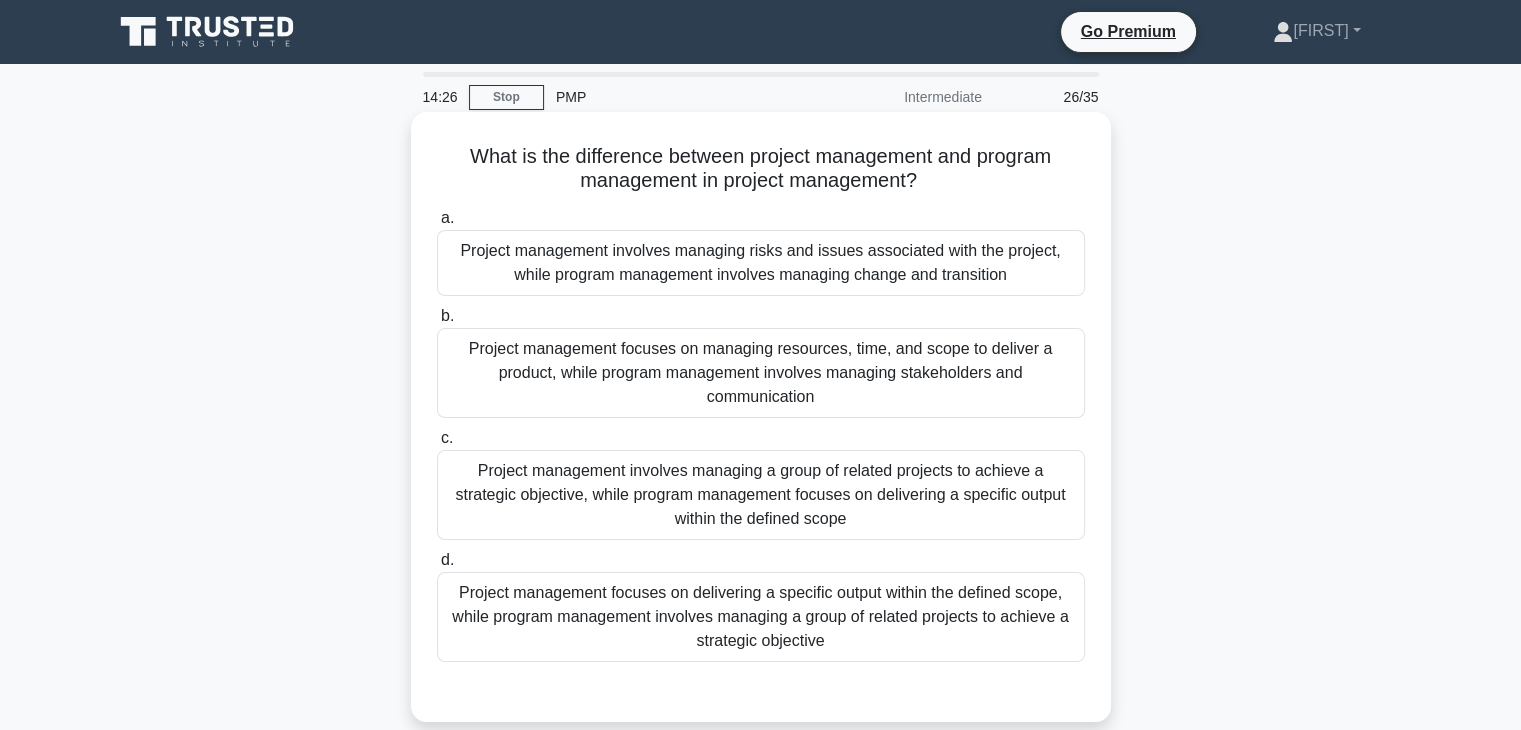 scroll, scrollTop: 100, scrollLeft: 0, axis: vertical 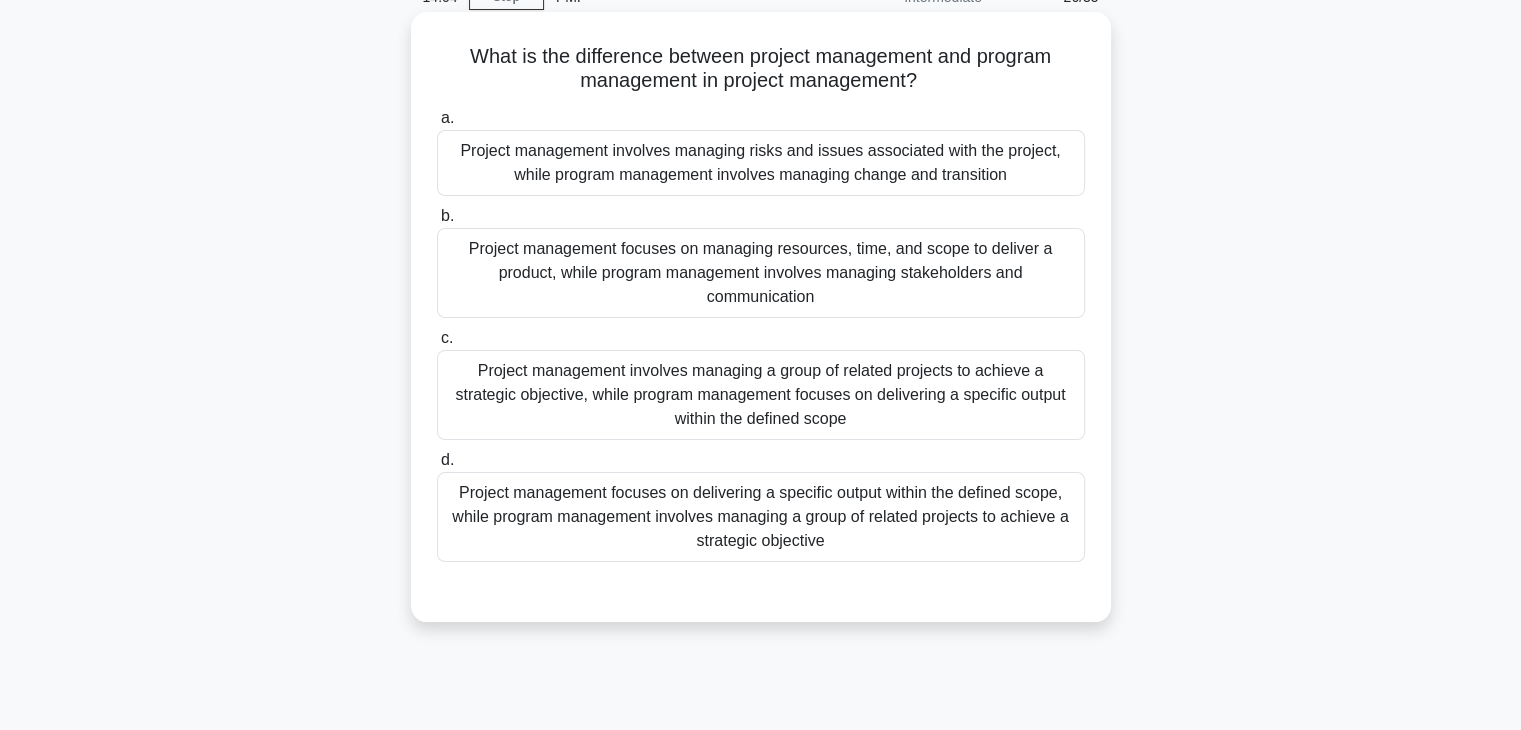 click on "Project management focuses on delivering a specific output within the defined scope, while program management involves managing a group of related projects to achieve a strategic objective" at bounding box center (761, 517) 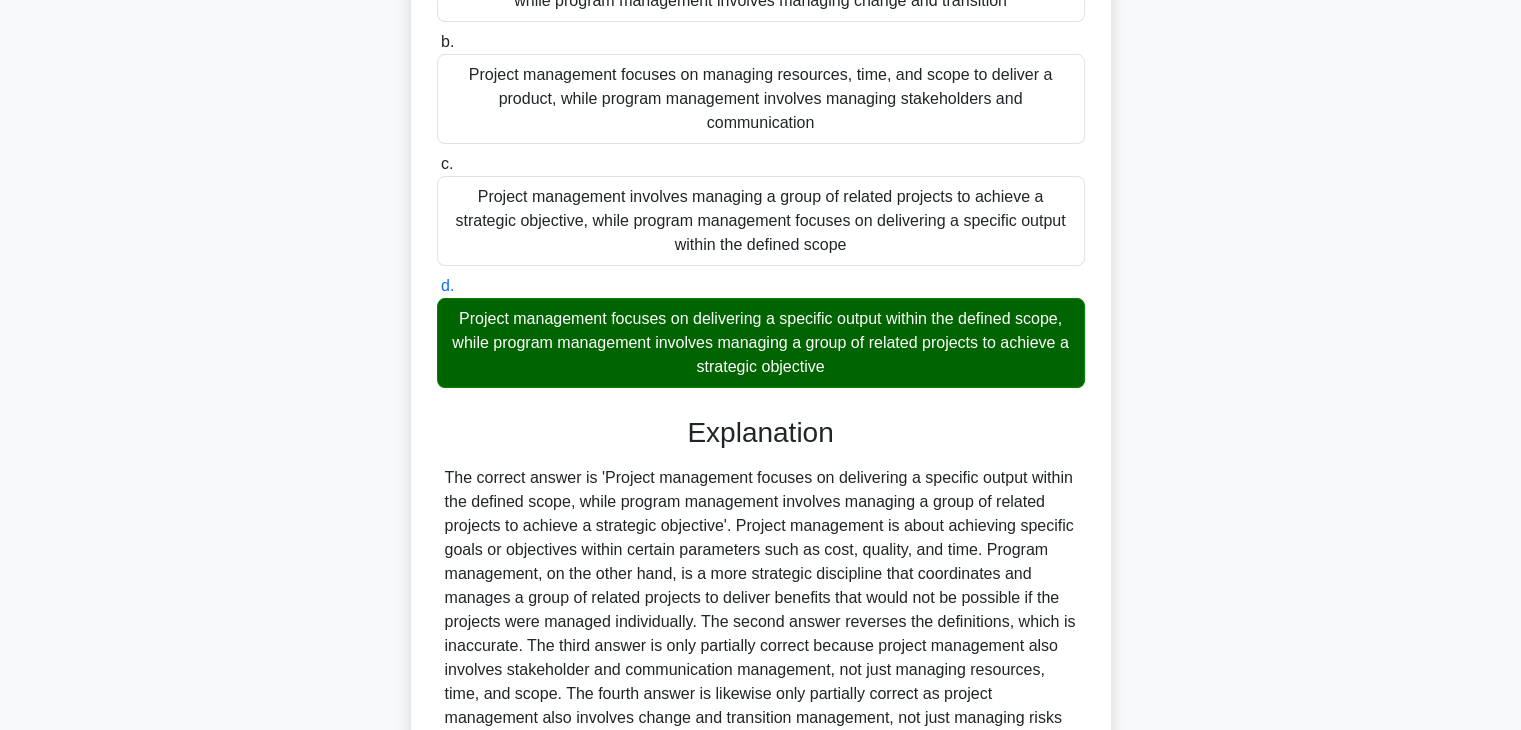 scroll, scrollTop: 478, scrollLeft: 0, axis: vertical 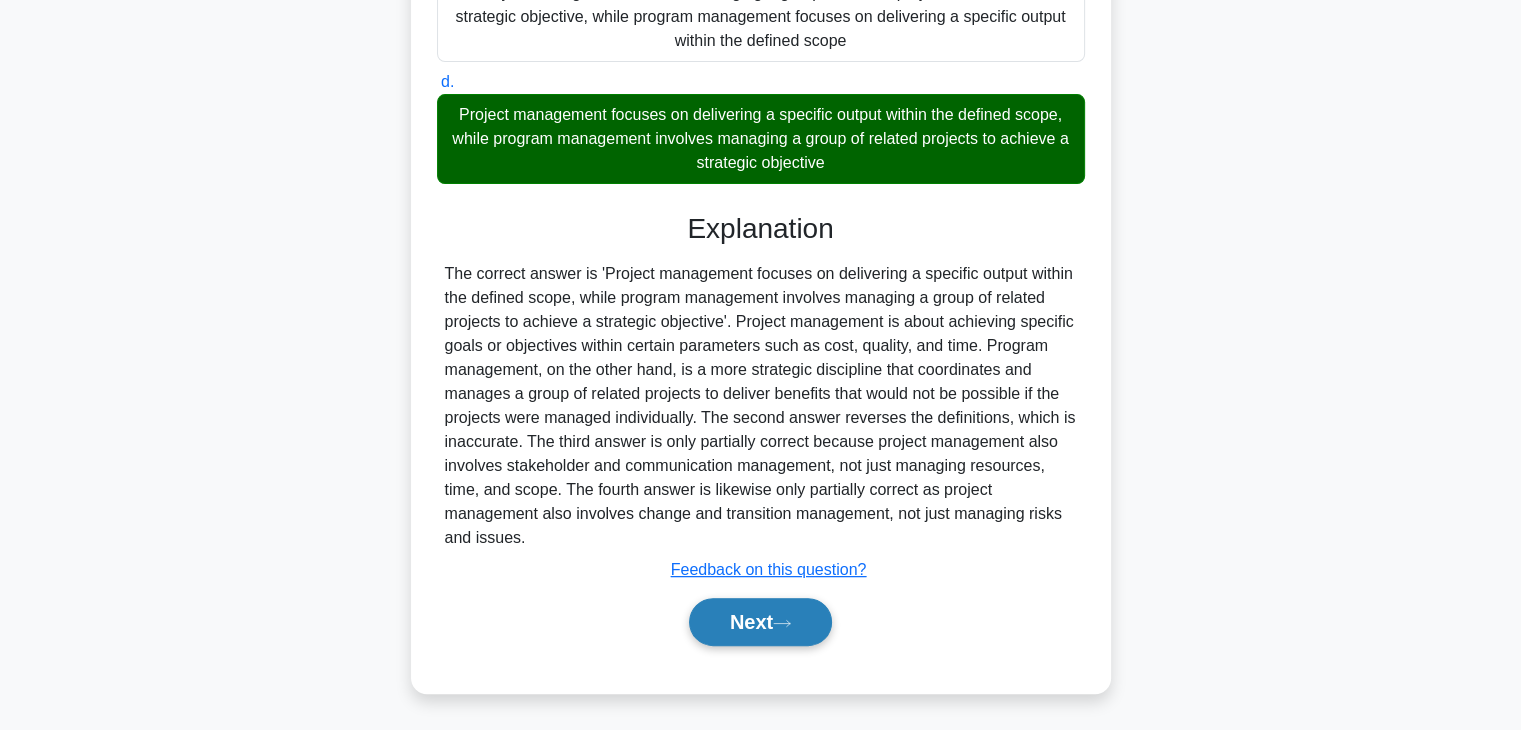 click on "Next" at bounding box center (760, 622) 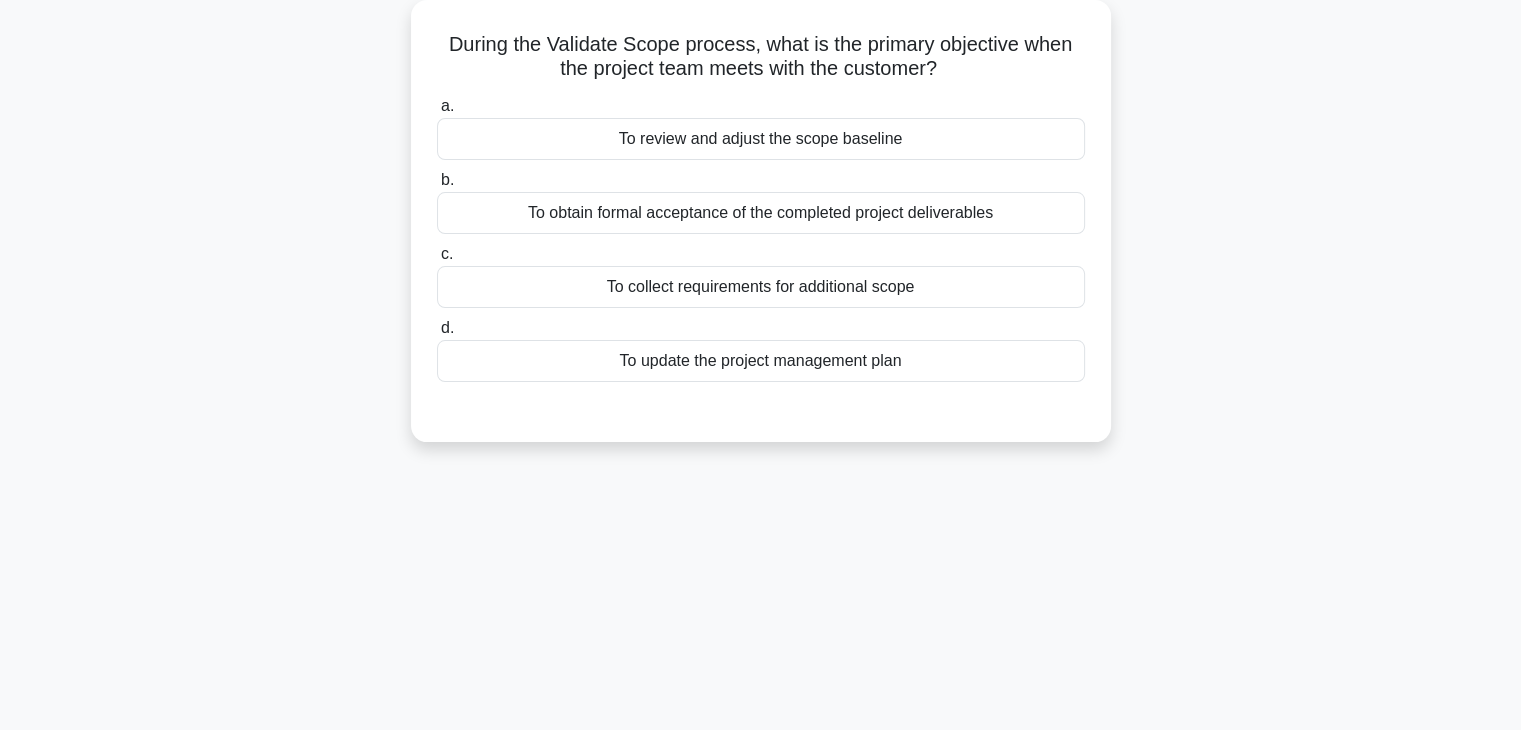 scroll, scrollTop: 0, scrollLeft: 0, axis: both 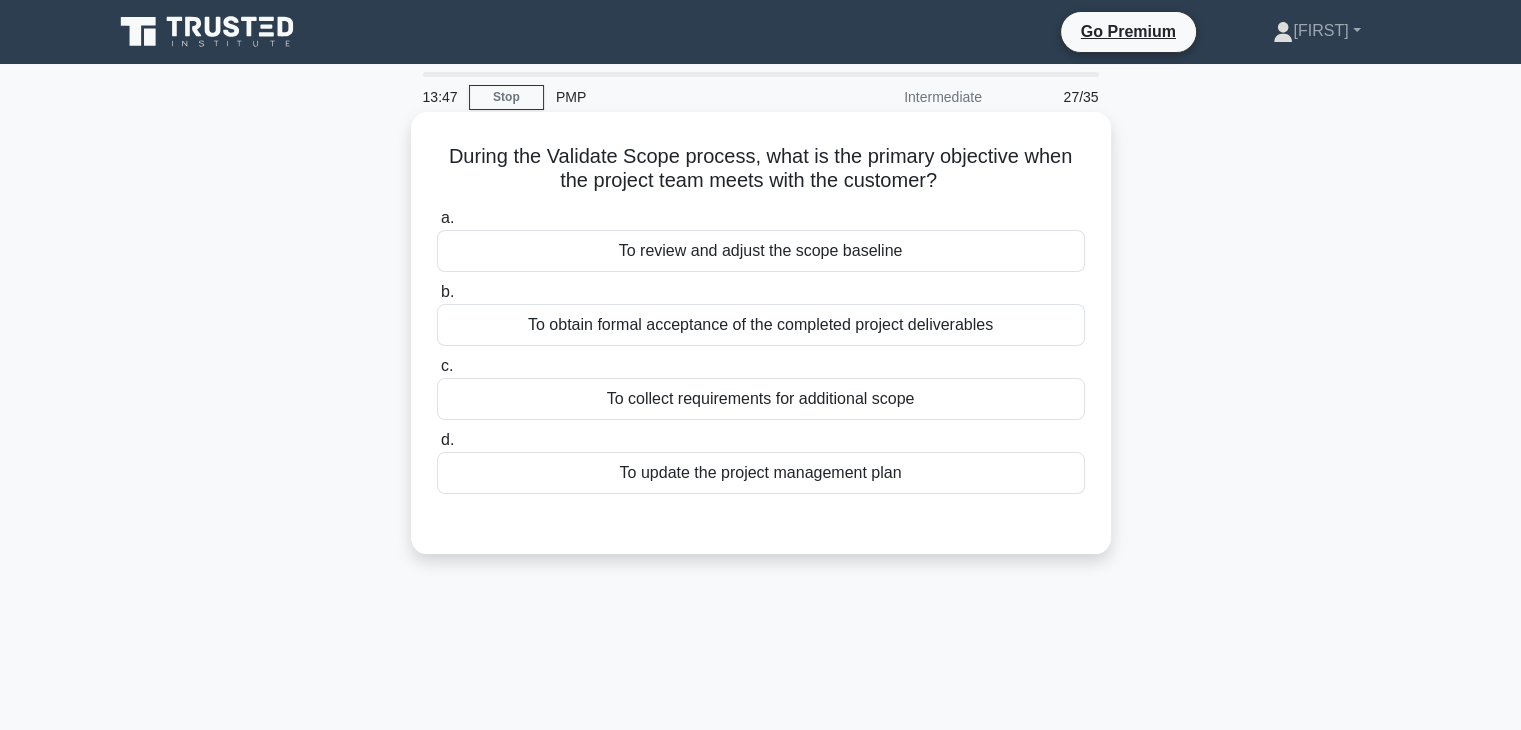 click on "To obtain formal acceptance of the completed project deliverables" at bounding box center (761, 325) 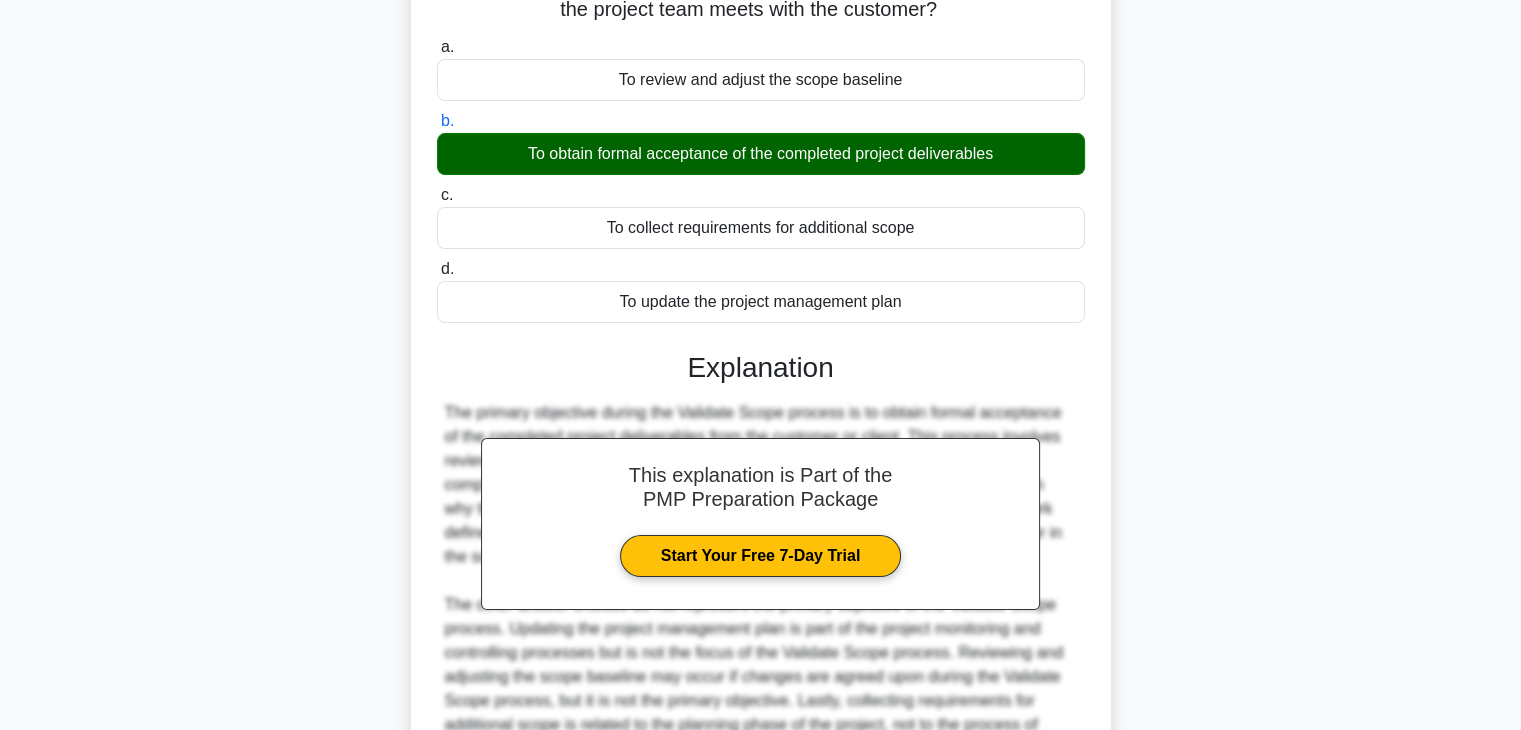 scroll, scrollTop: 406, scrollLeft: 0, axis: vertical 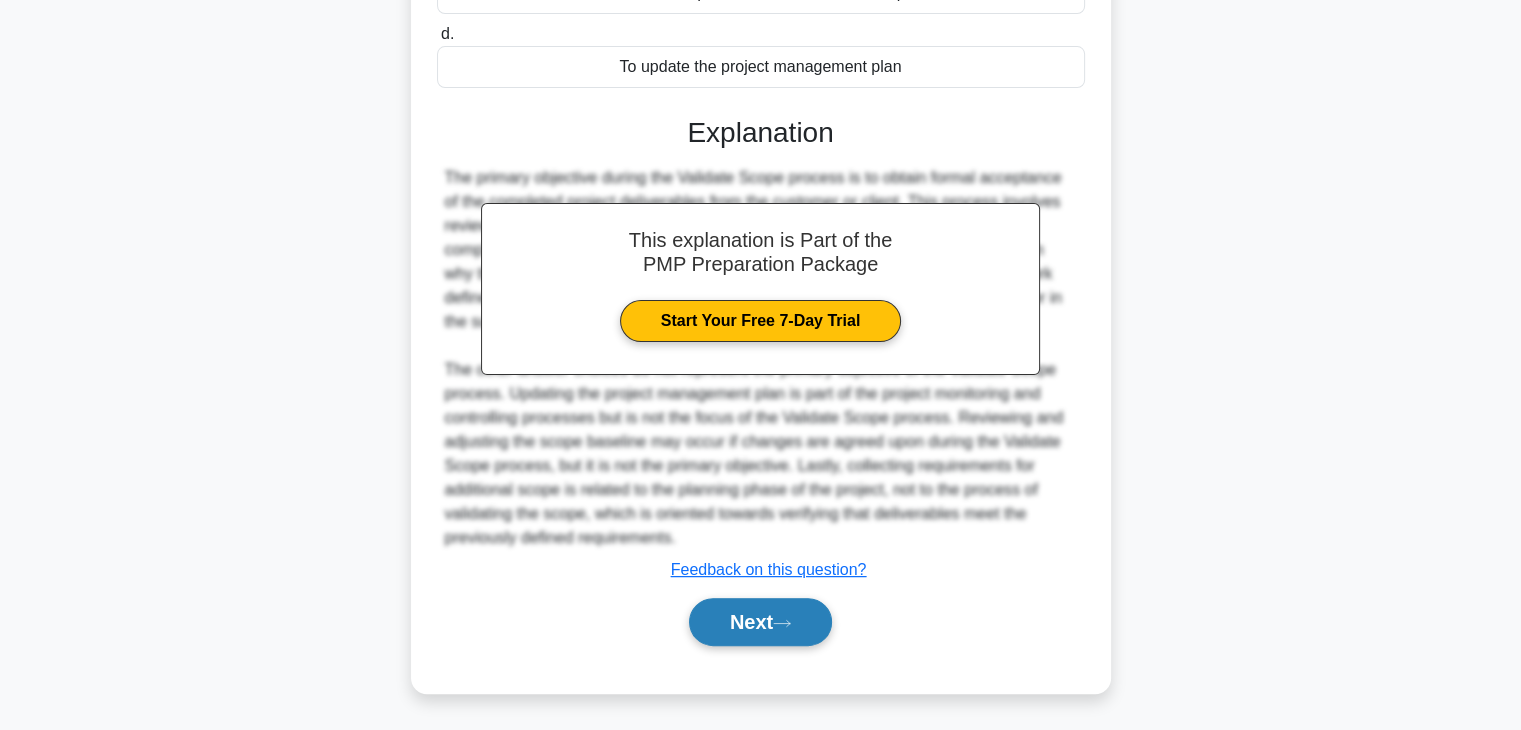 click on "Next" at bounding box center [760, 622] 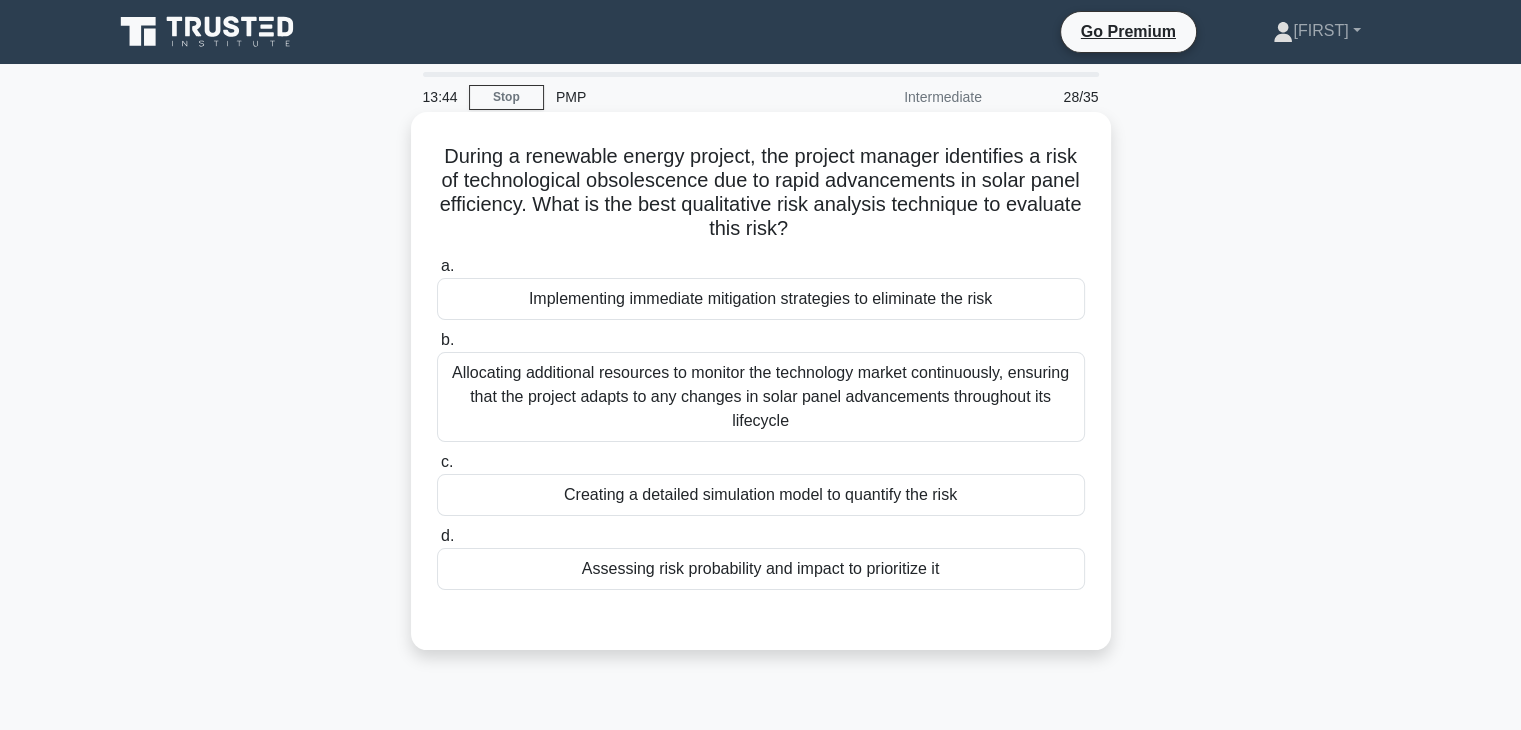 scroll, scrollTop: 0, scrollLeft: 0, axis: both 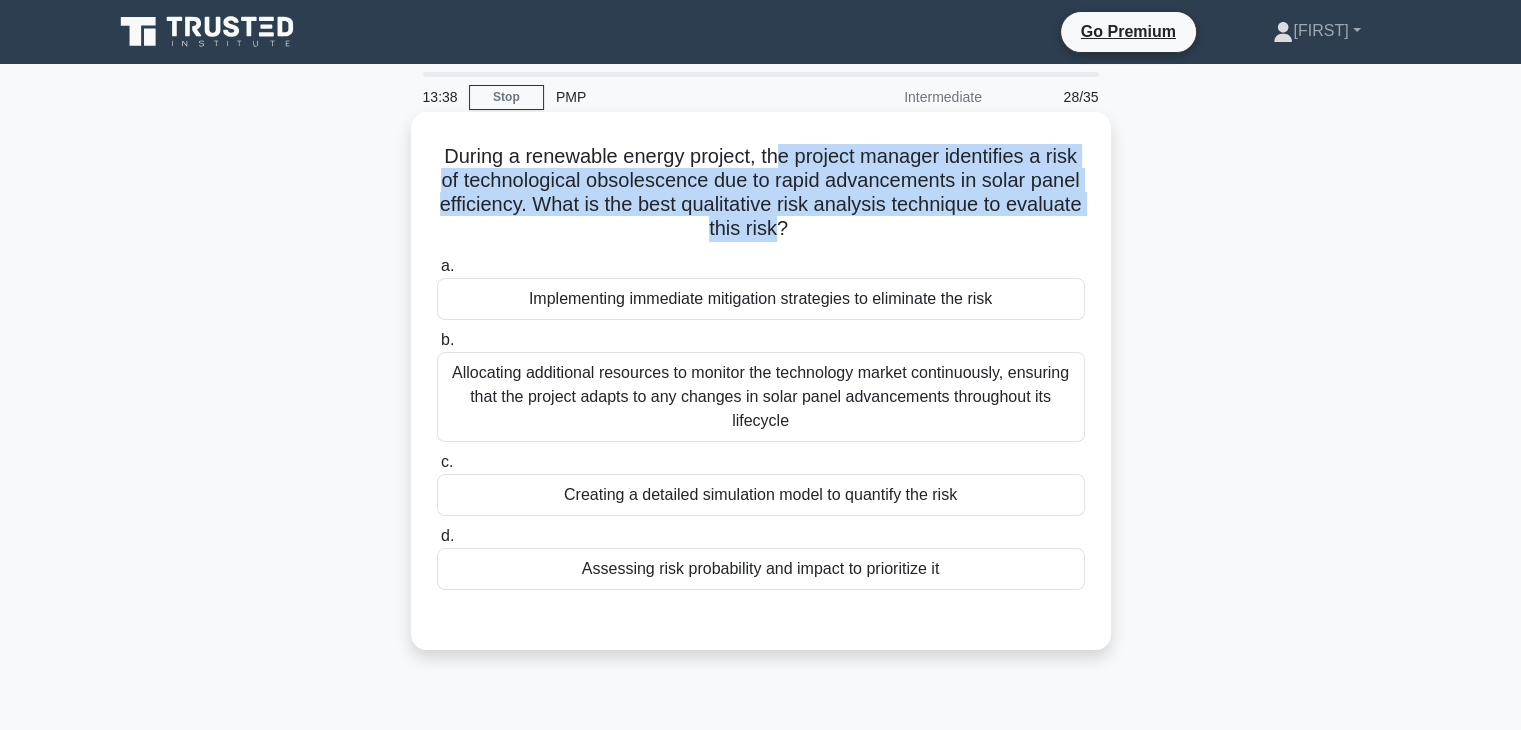 drag, startPoint x: 775, startPoint y: 170, endPoint x: 812, endPoint y: 222, distance: 63.82006 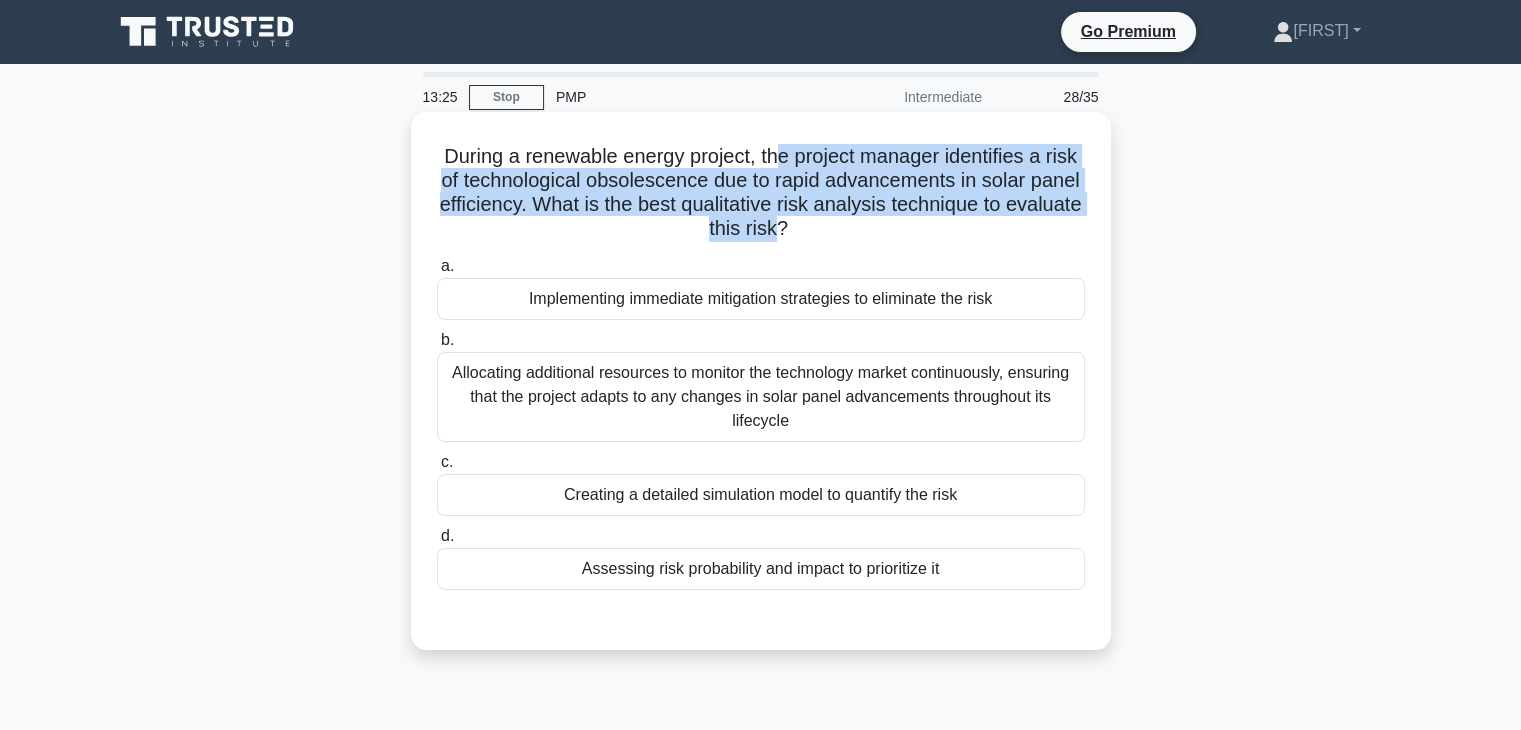 click on "During a renewable energy project, the project manager identifies a risk of technological obsolescence due to rapid advancements in solar panel efficiency. What is the best qualitative risk analysis technique to evaluate this risk?
.spinner_0XTQ{transform-origin:center;animation:spinner_y6GP .75s linear infinite}@keyframes spinner_y6GP{100%{transform:rotate(360deg)}}" at bounding box center (761, 193) 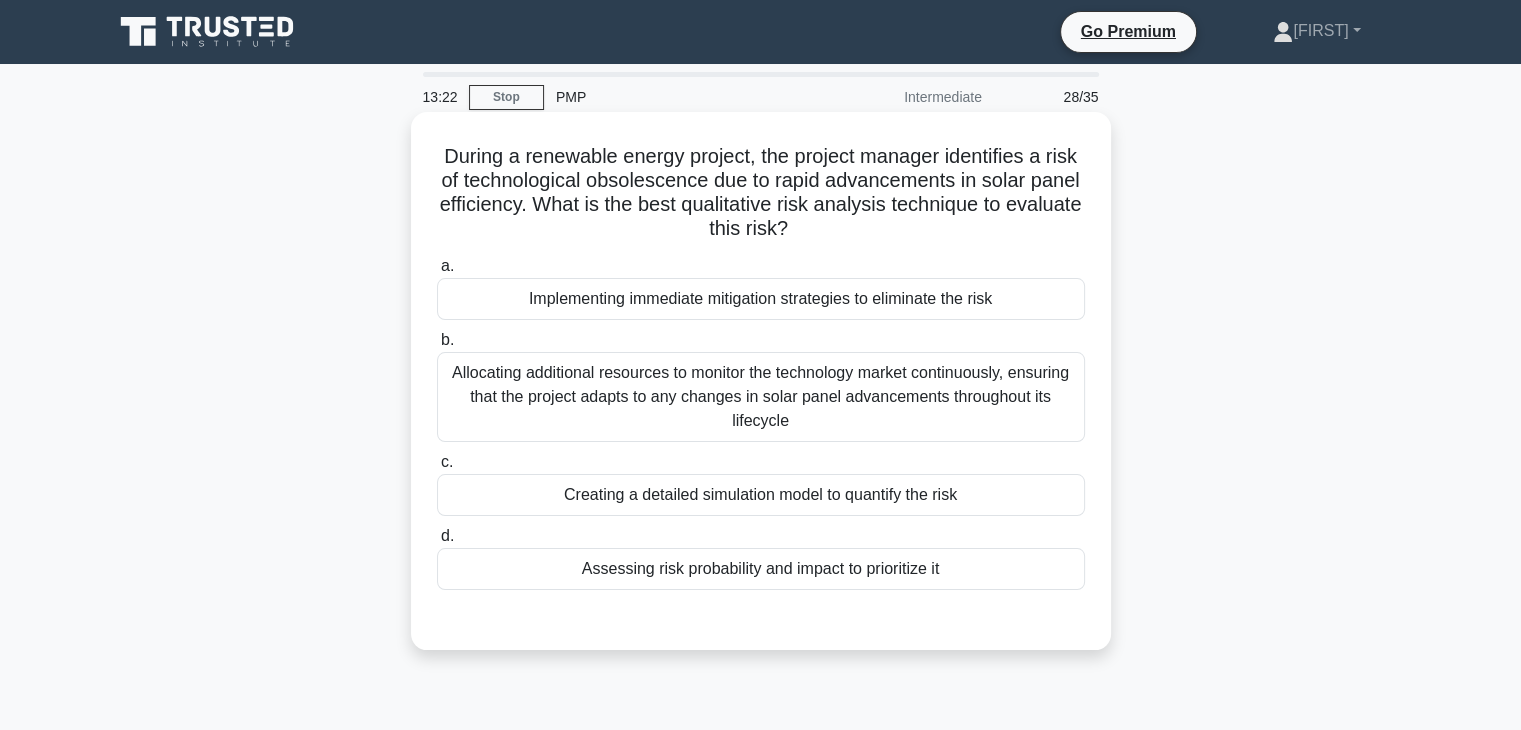 drag, startPoint x: 589, startPoint y: 201, endPoint x: 857, endPoint y: 231, distance: 269.6739 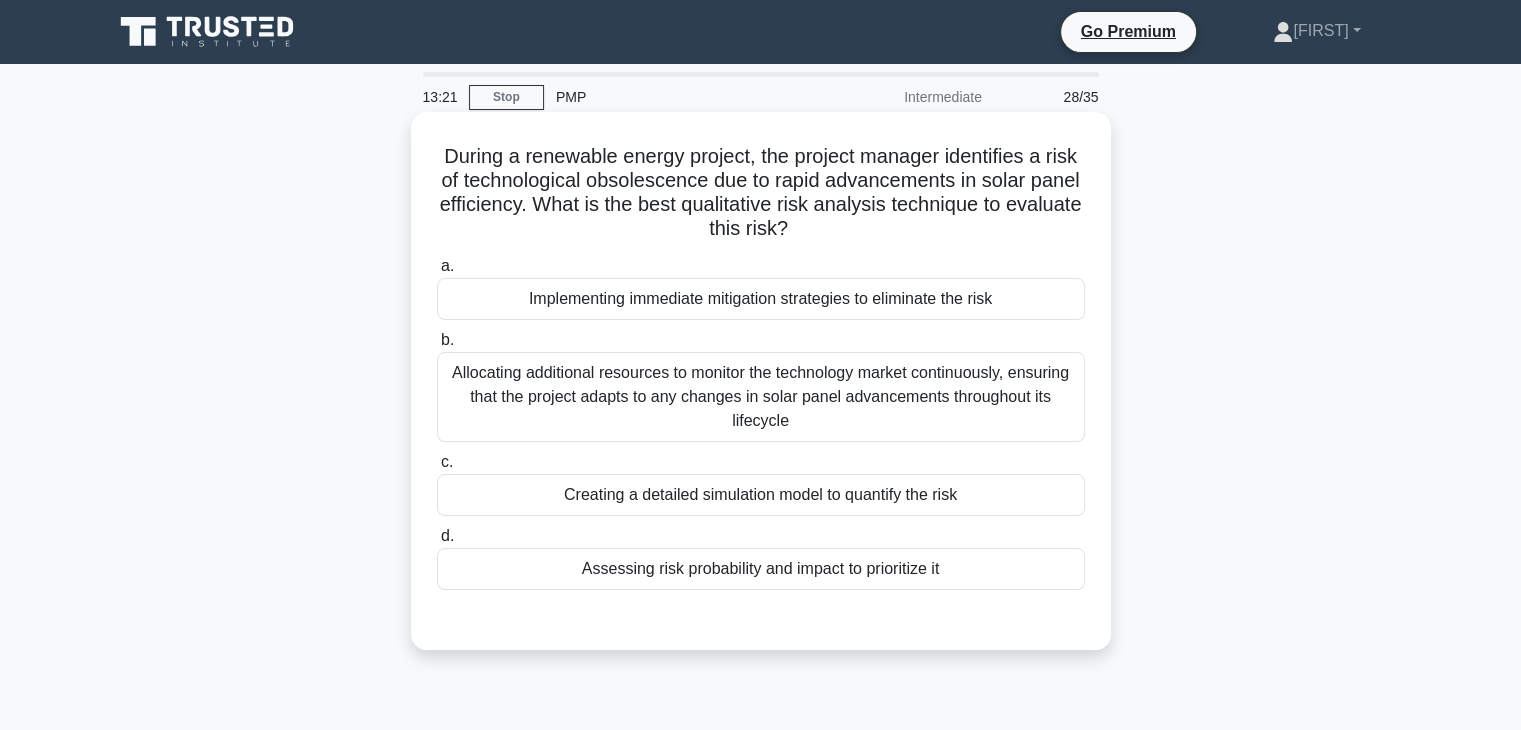 click 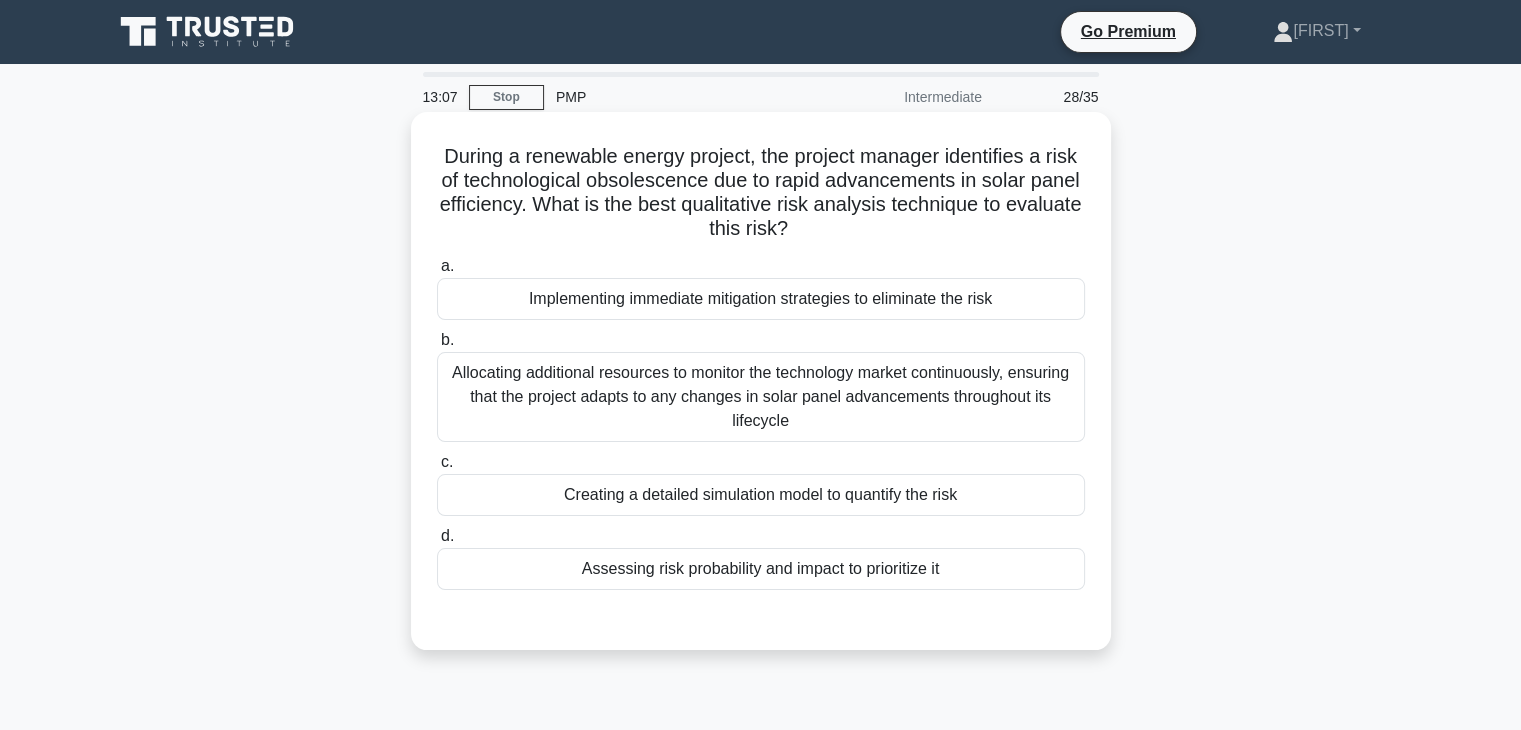 click on "Assessing risk probability and impact to prioritize it" at bounding box center (761, 569) 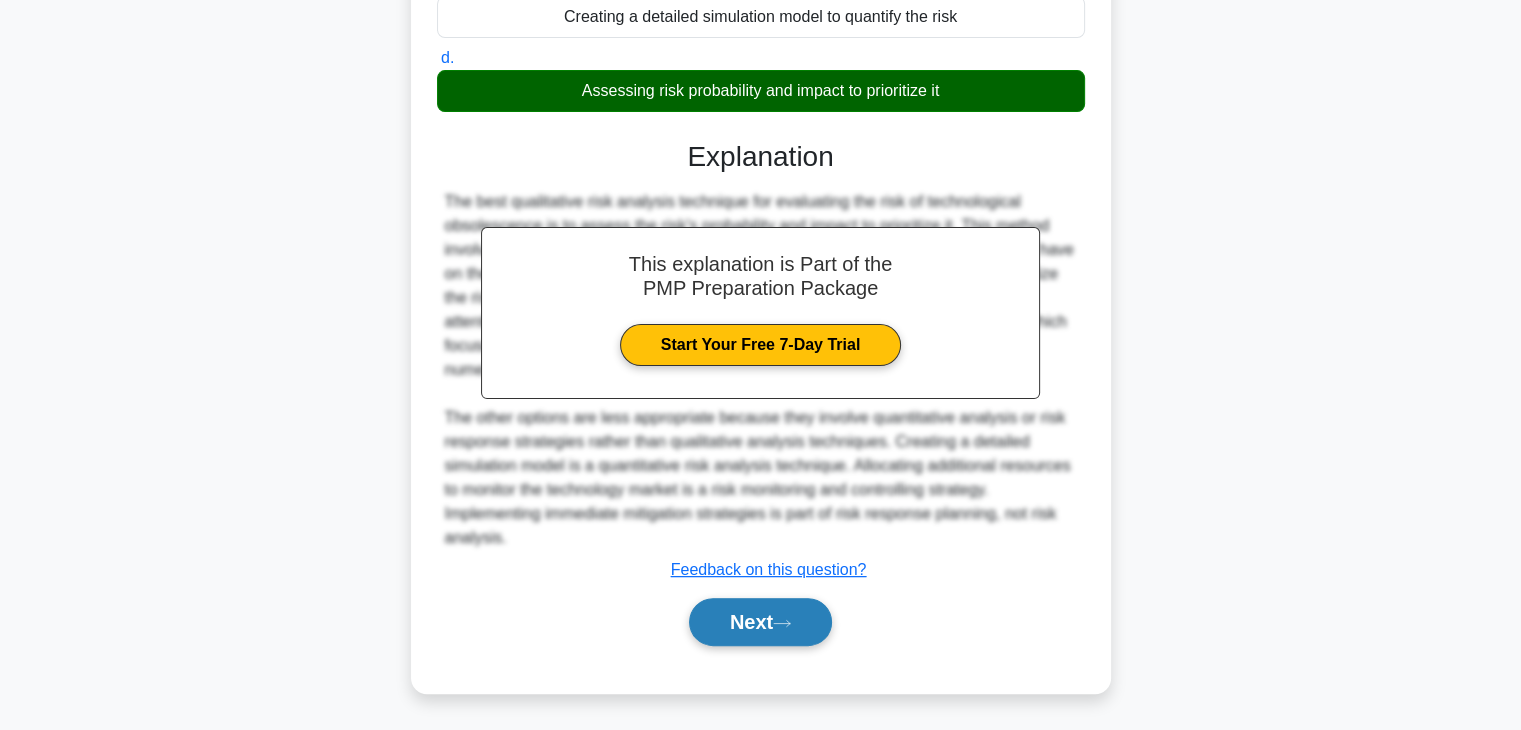 click on "Next" at bounding box center [760, 622] 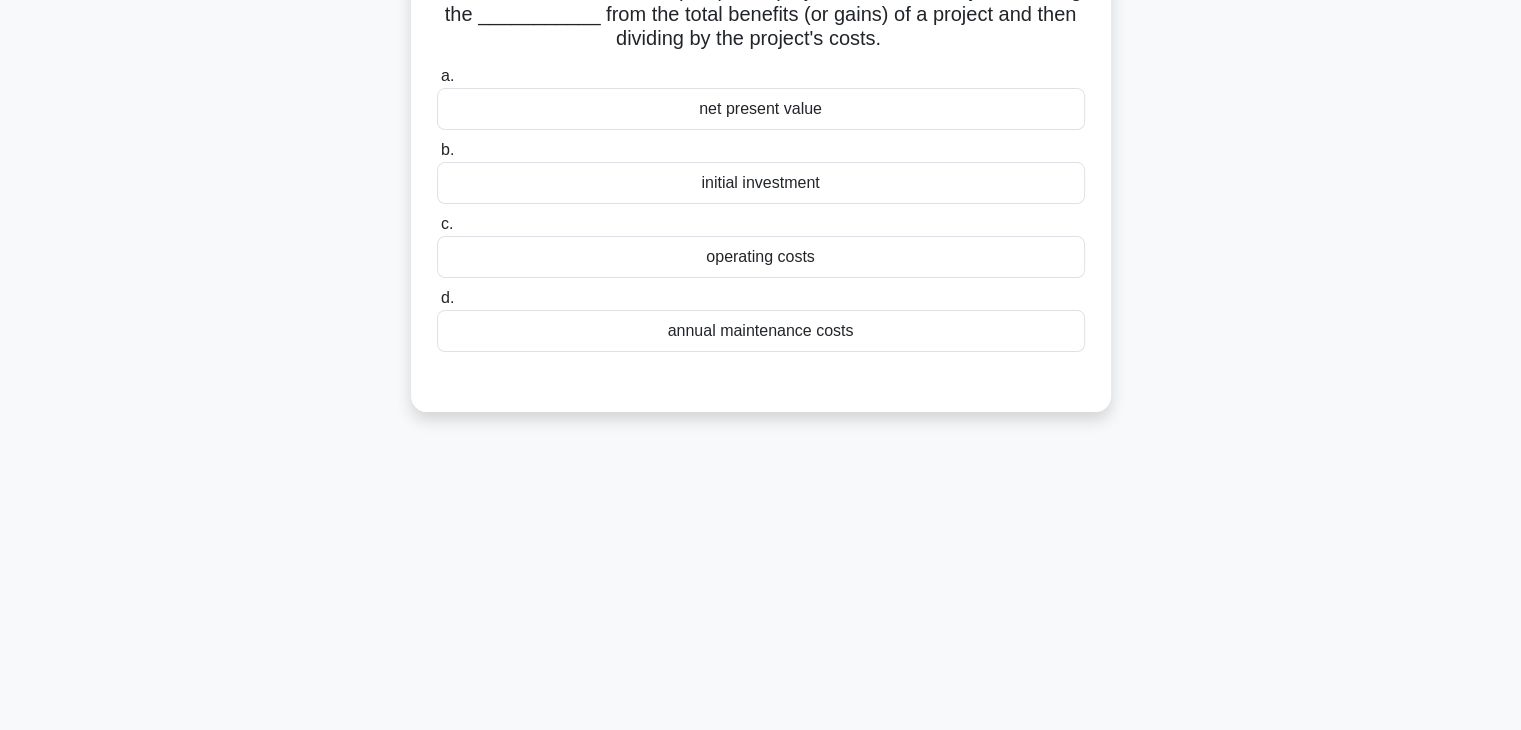 scroll, scrollTop: 0, scrollLeft: 0, axis: both 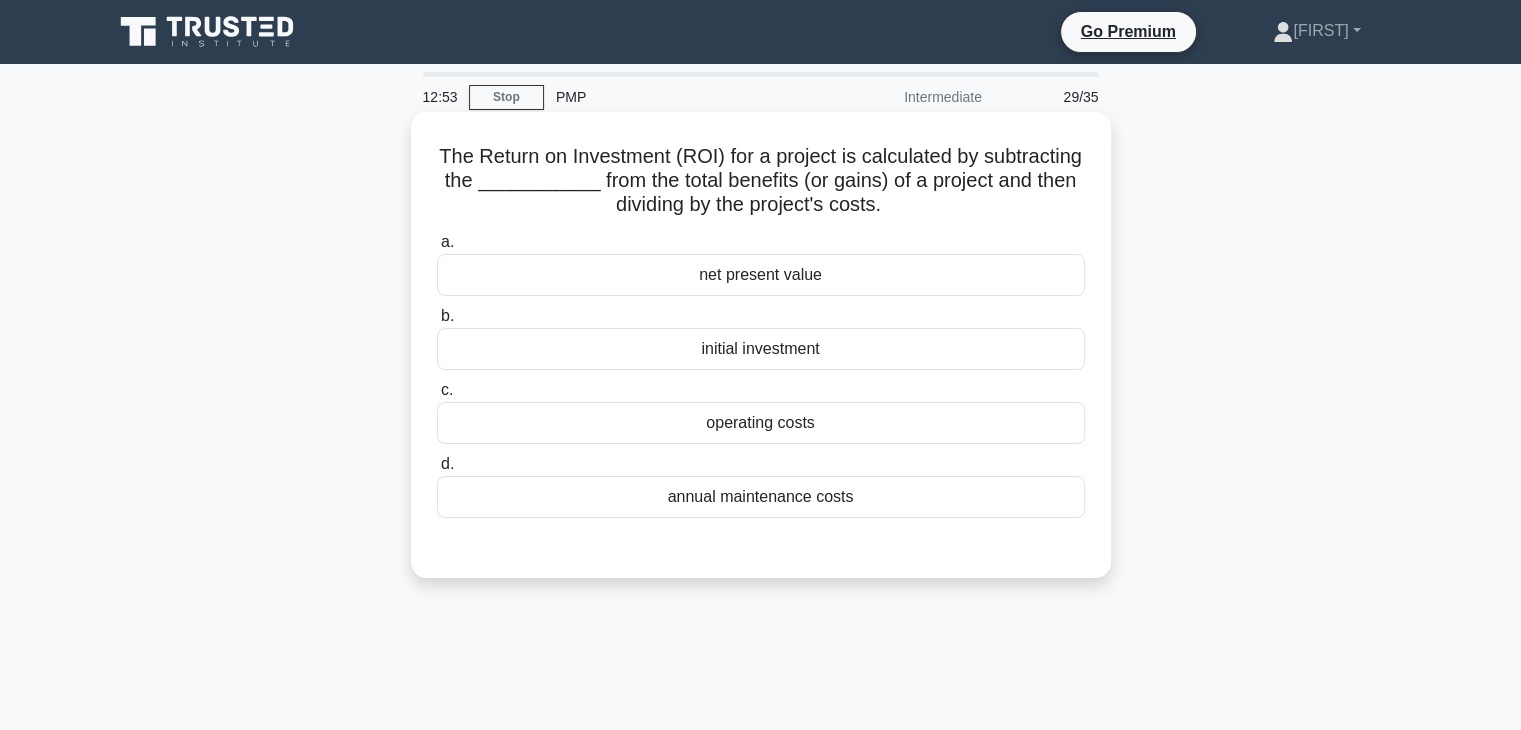 click on "initial investment" at bounding box center (761, 349) 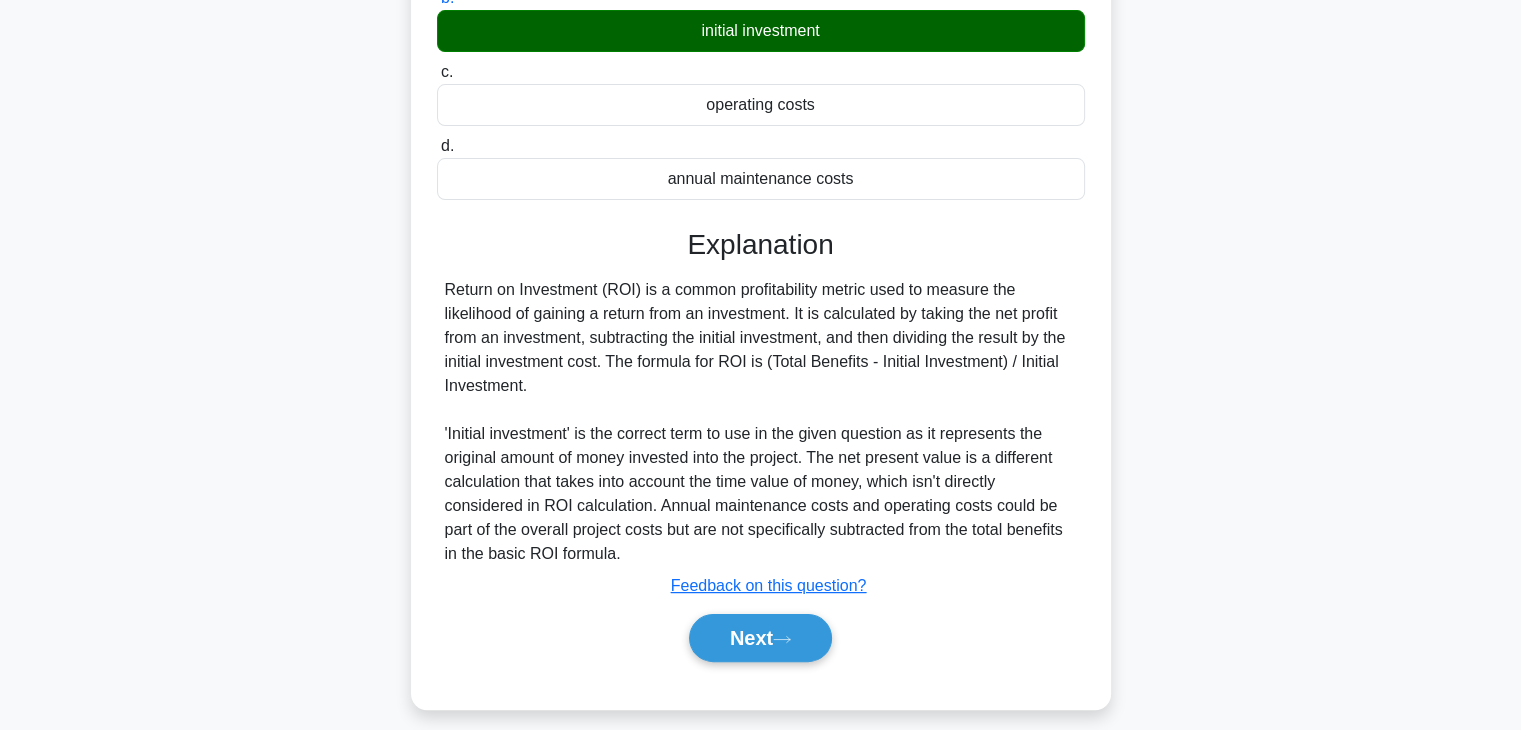 scroll, scrollTop: 351, scrollLeft: 0, axis: vertical 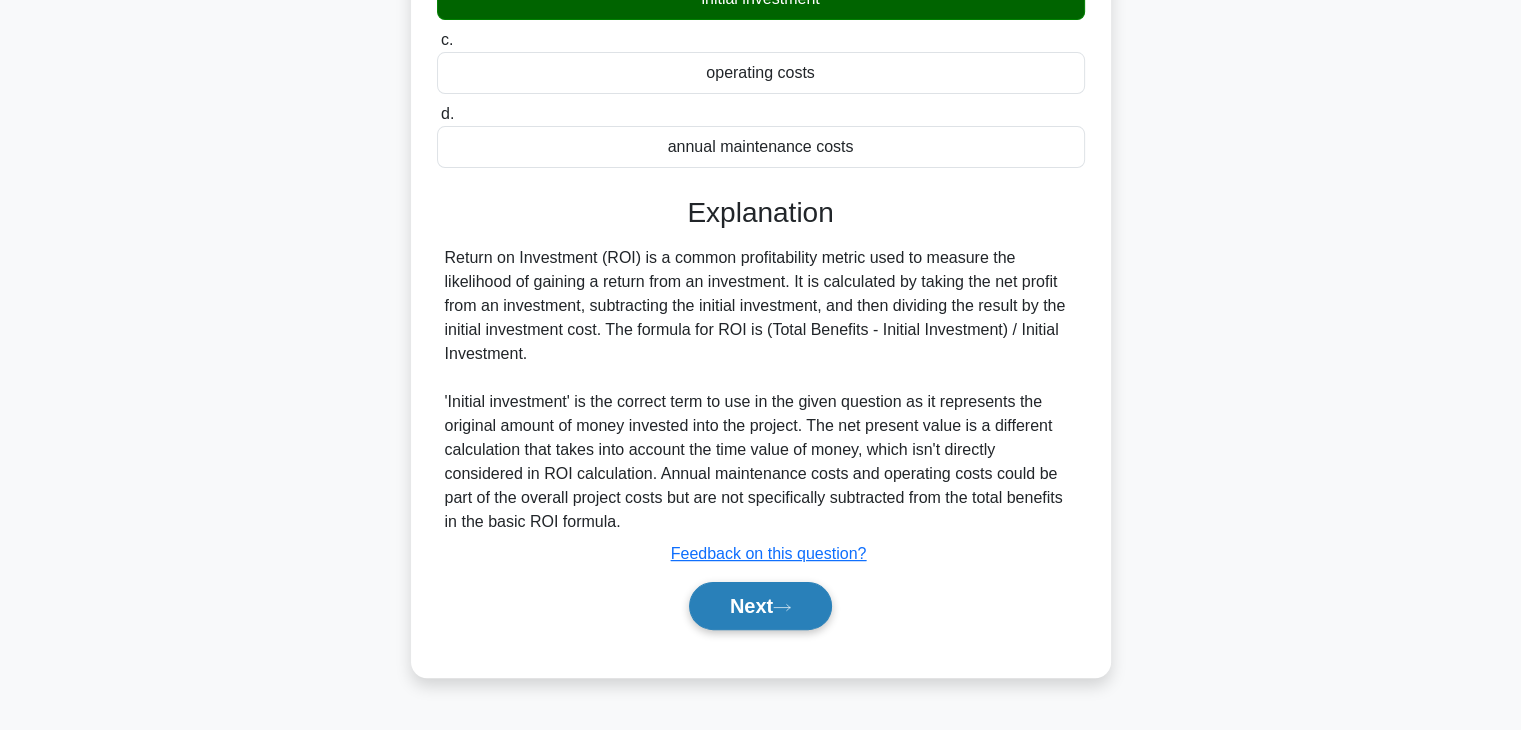 click on "Next" at bounding box center (760, 606) 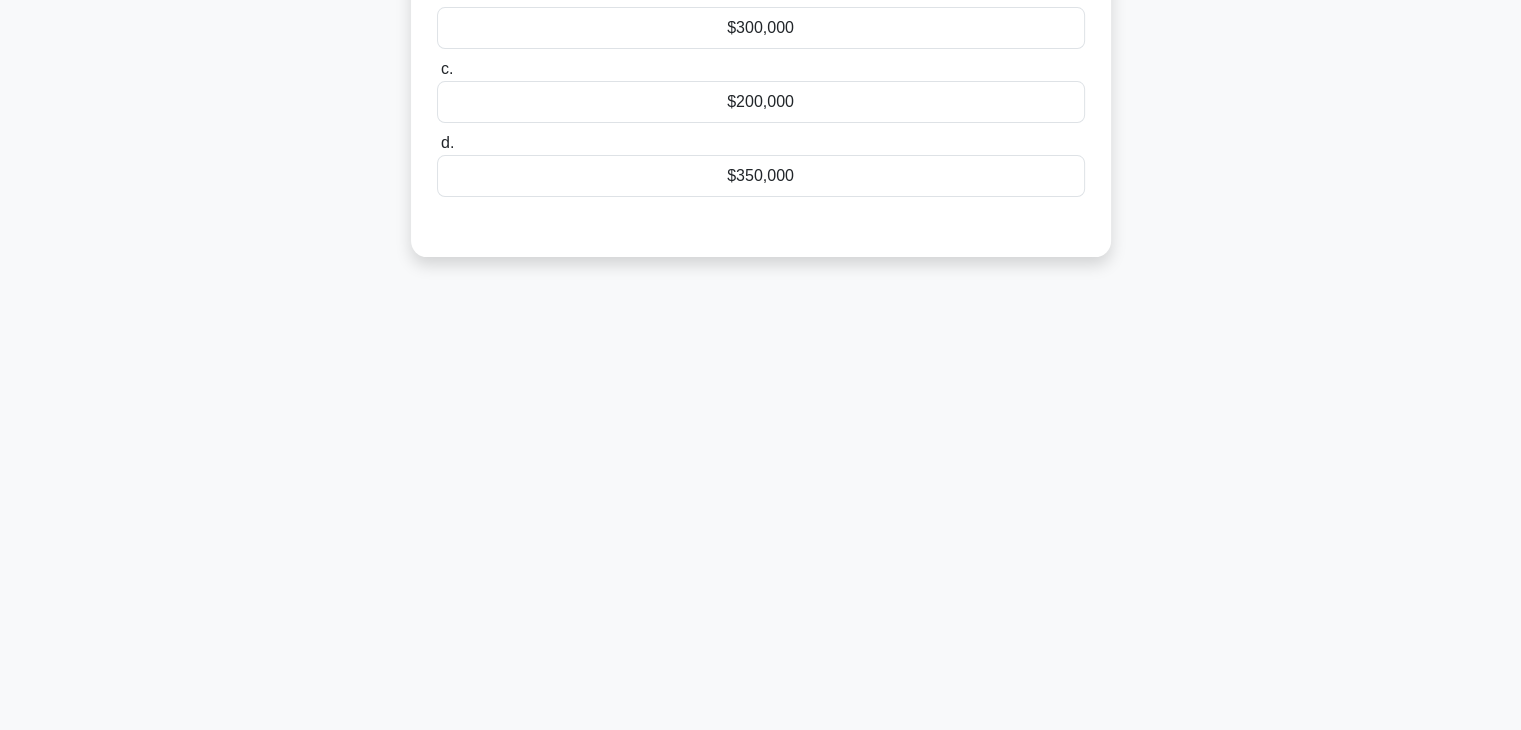 scroll, scrollTop: 0, scrollLeft: 0, axis: both 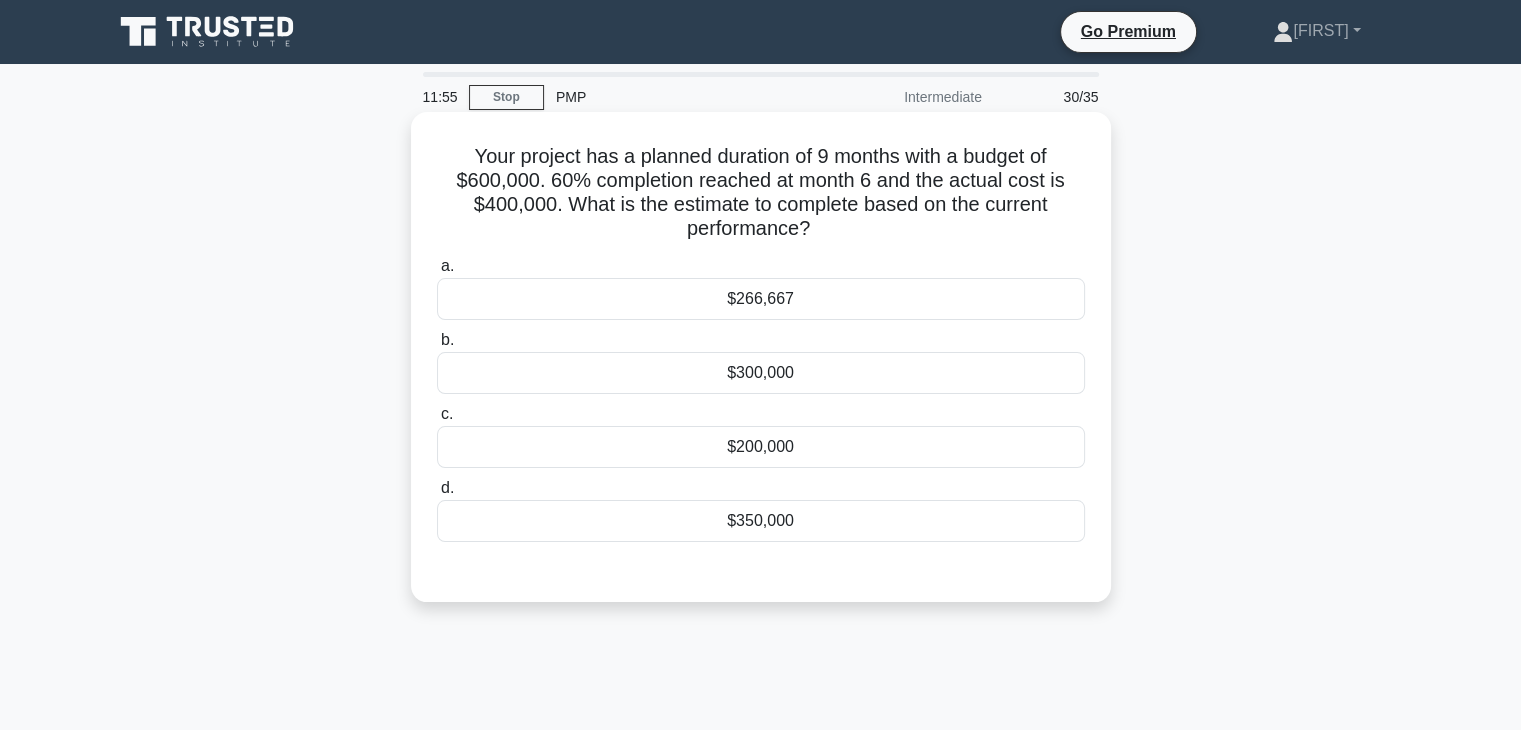 click on "$300,000" at bounding box center (761, 373) 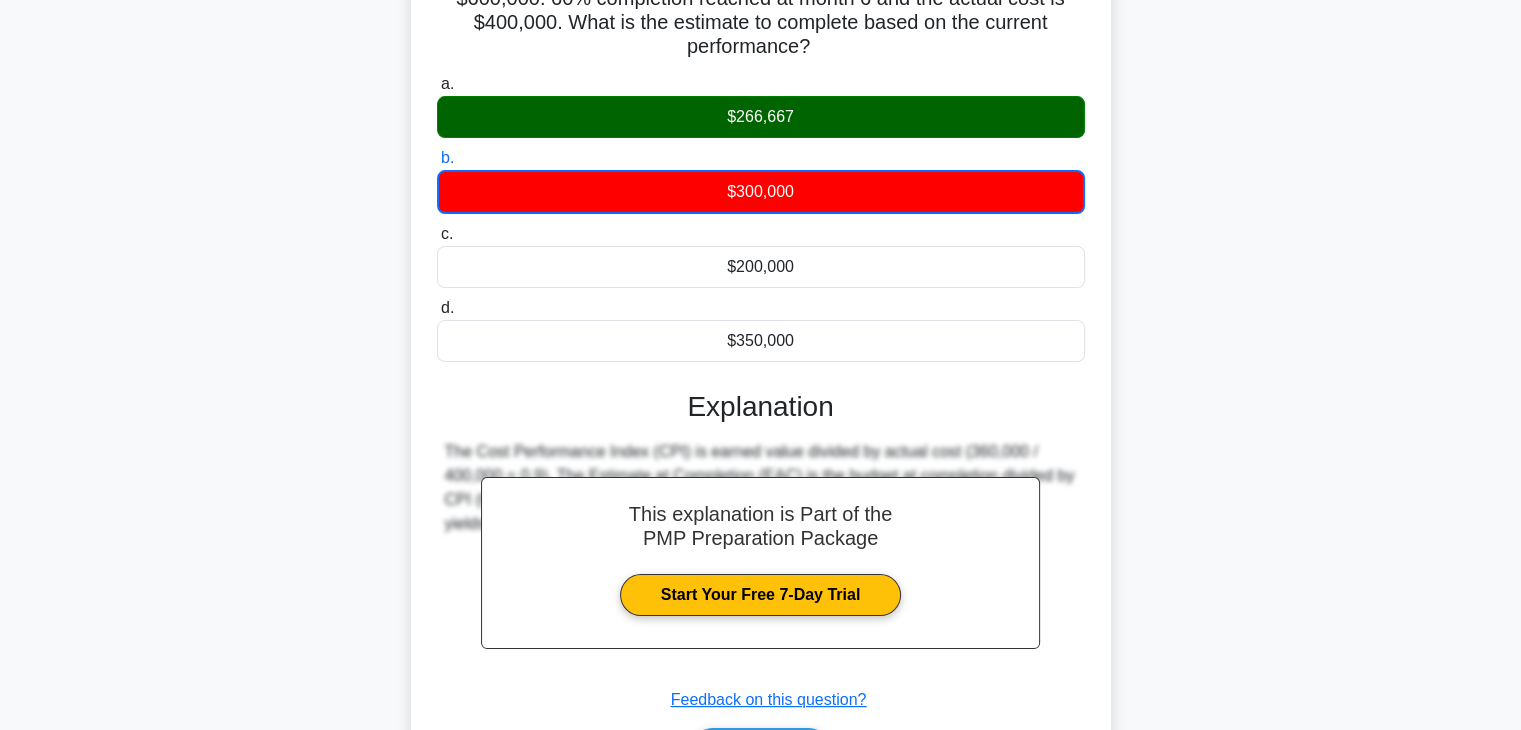 scroll, scrollTop: 351, scrollLeft: 0, axis: vertical 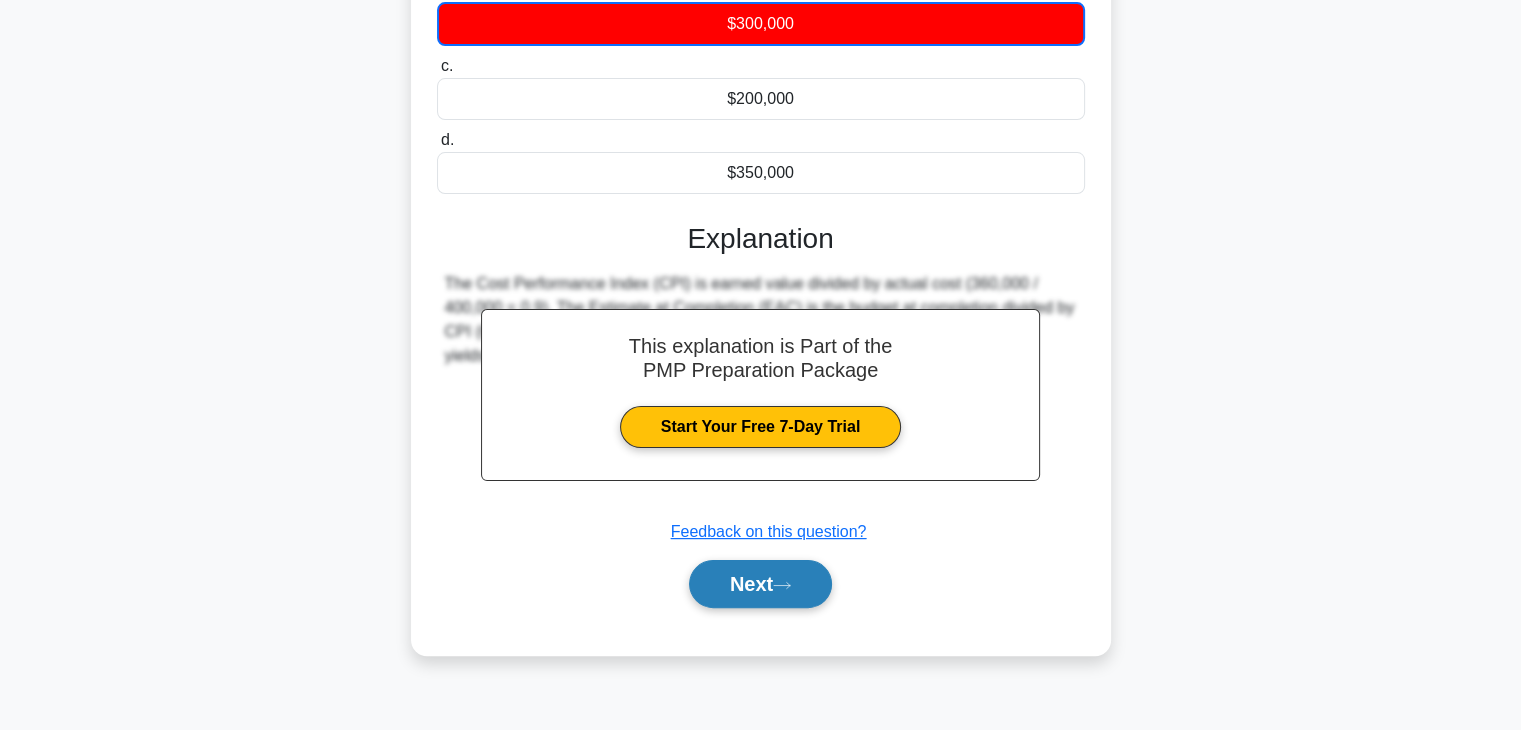 click on "Next" at bounding box center (760, 584) 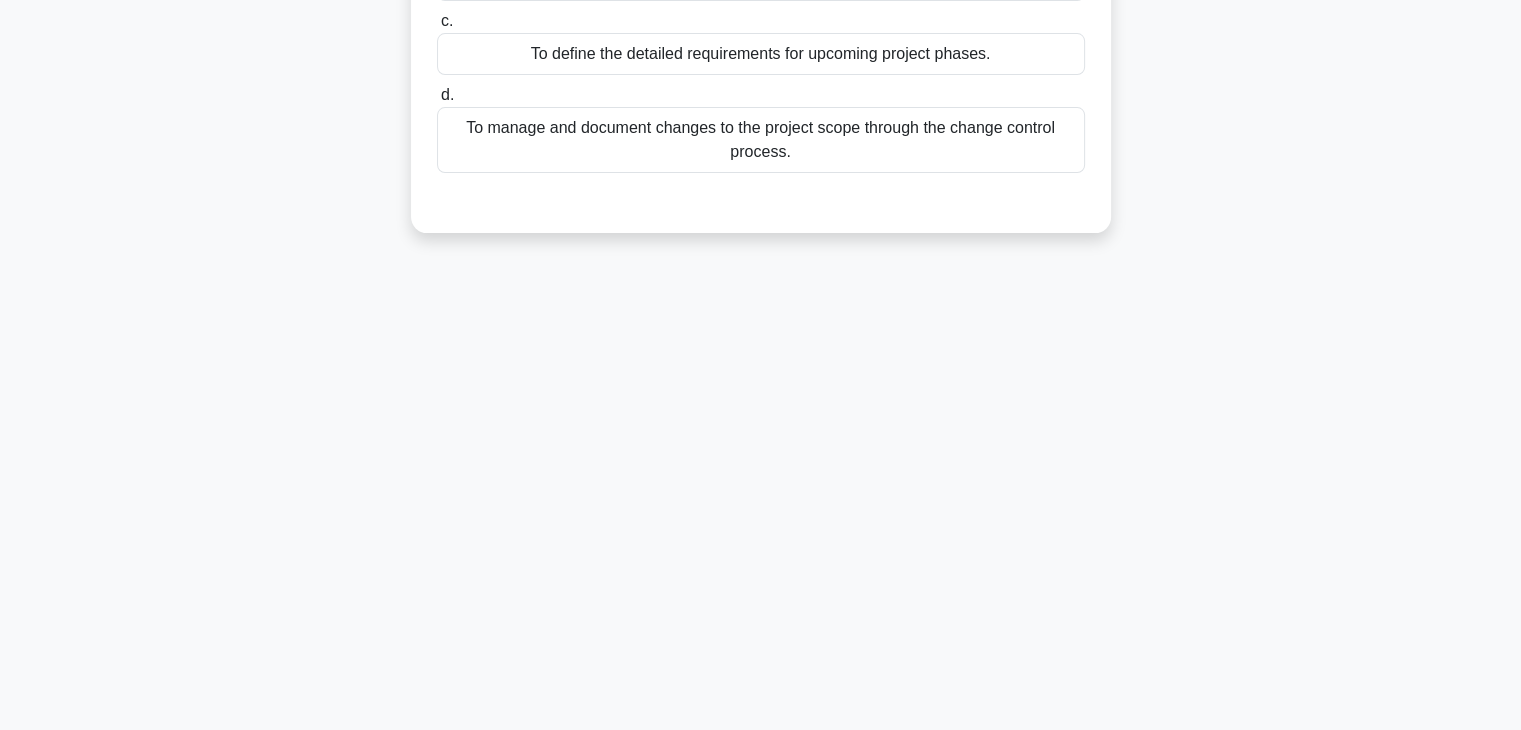 scroll, scrollTop: 0, scrollLeft: 0, axis: both 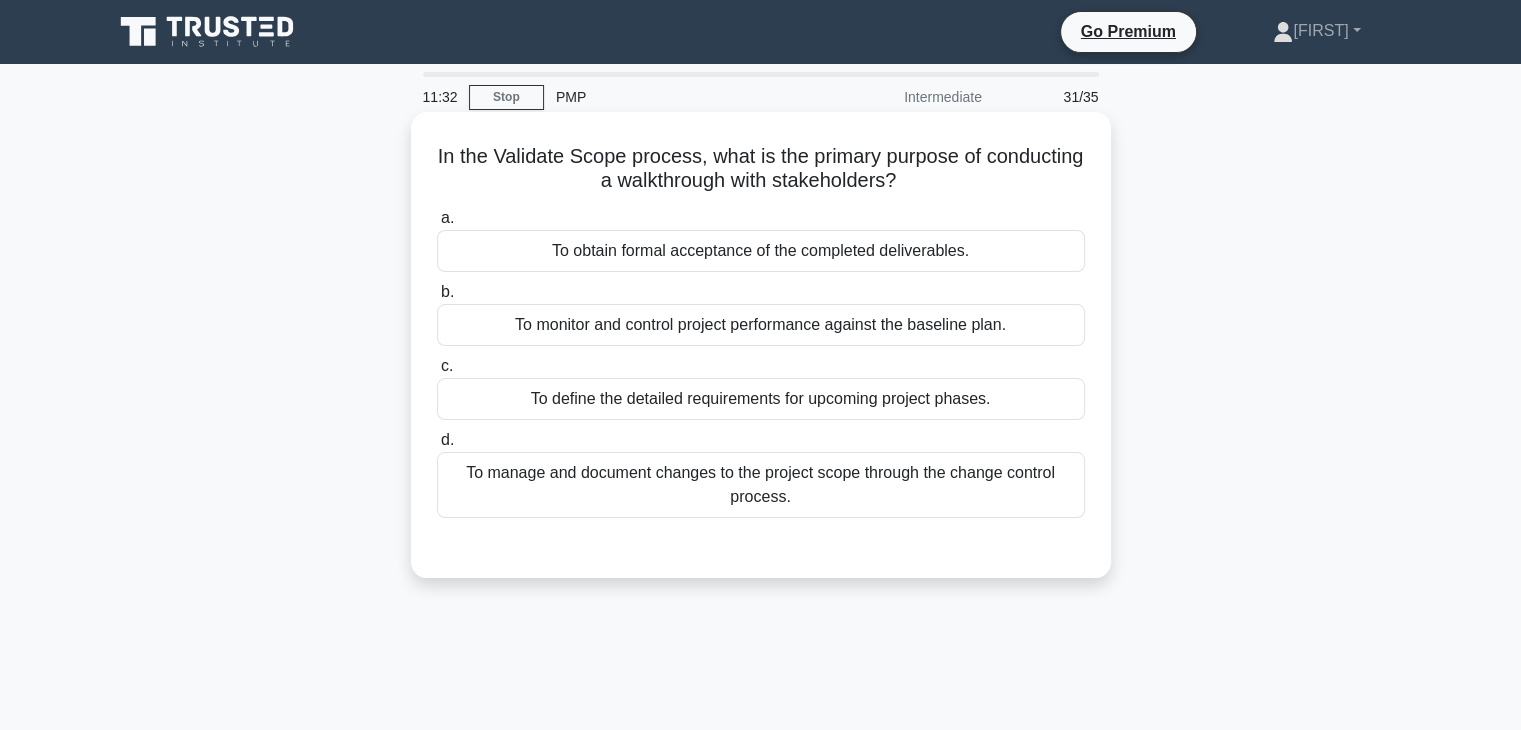 click on "To obtain formal acceptance of the completed deliverables." at bounding box center (761, 251) 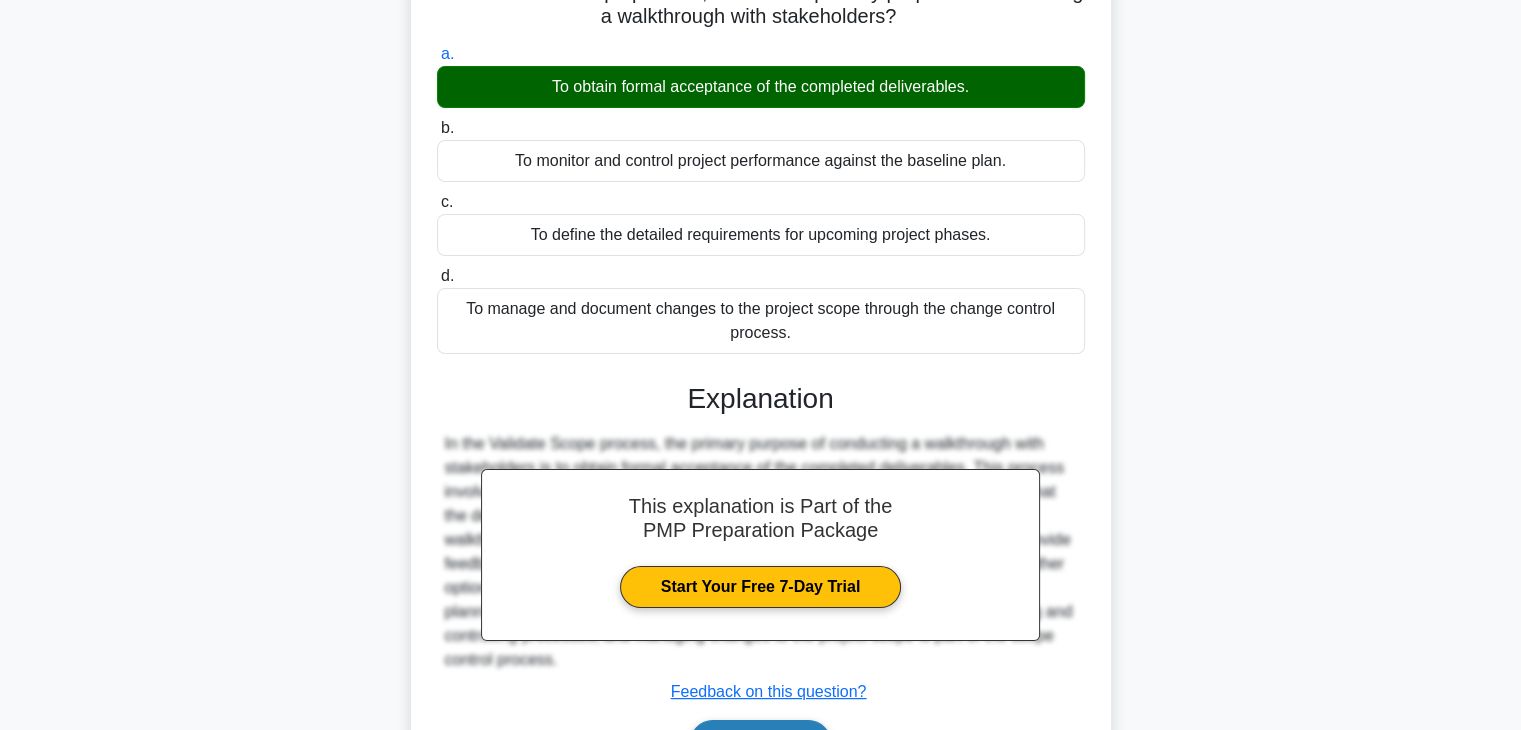 scroll, scrollTop: 351, scrollLeft: 0, axis: vertical 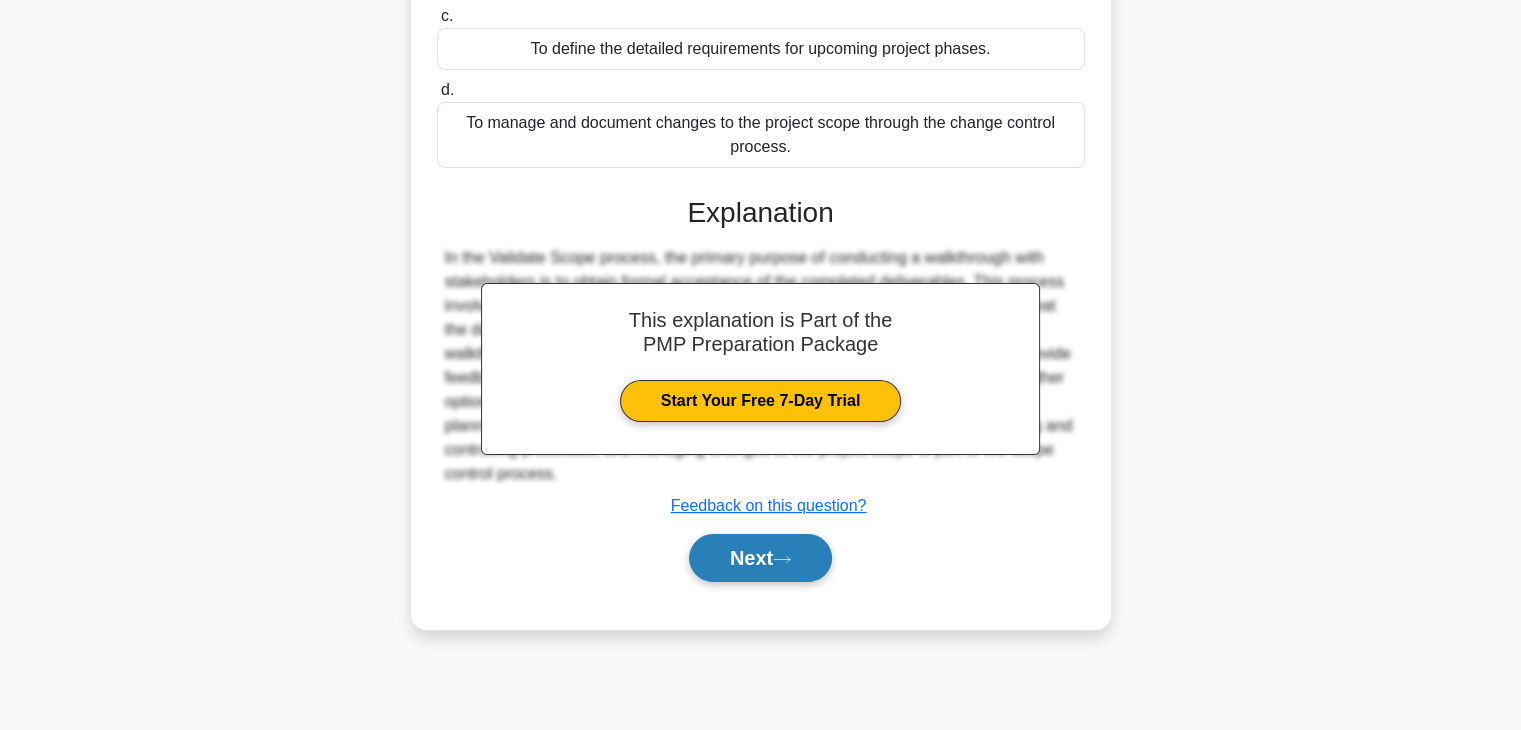 click 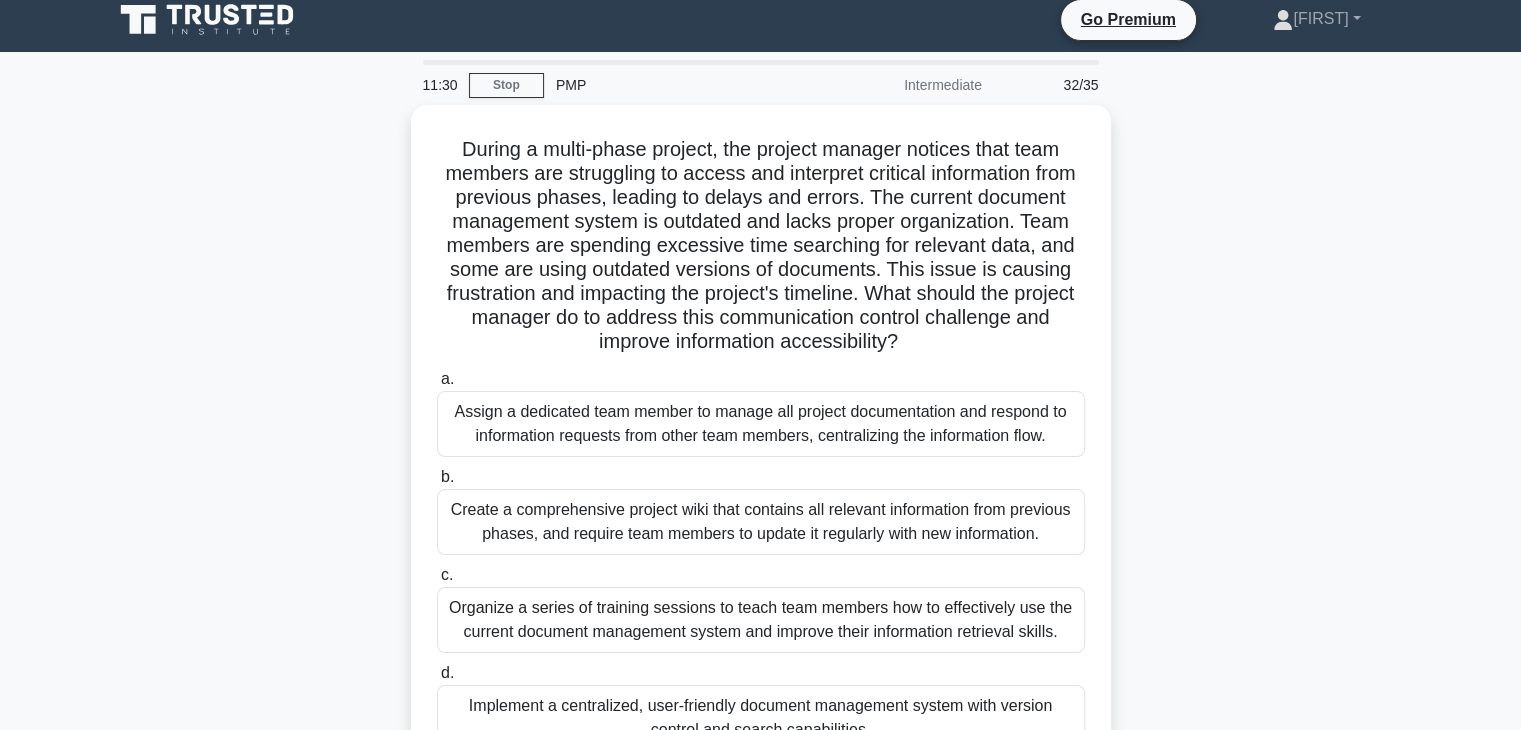 scroll, scrollTop: 0, scrollLeft: 0, axis: both 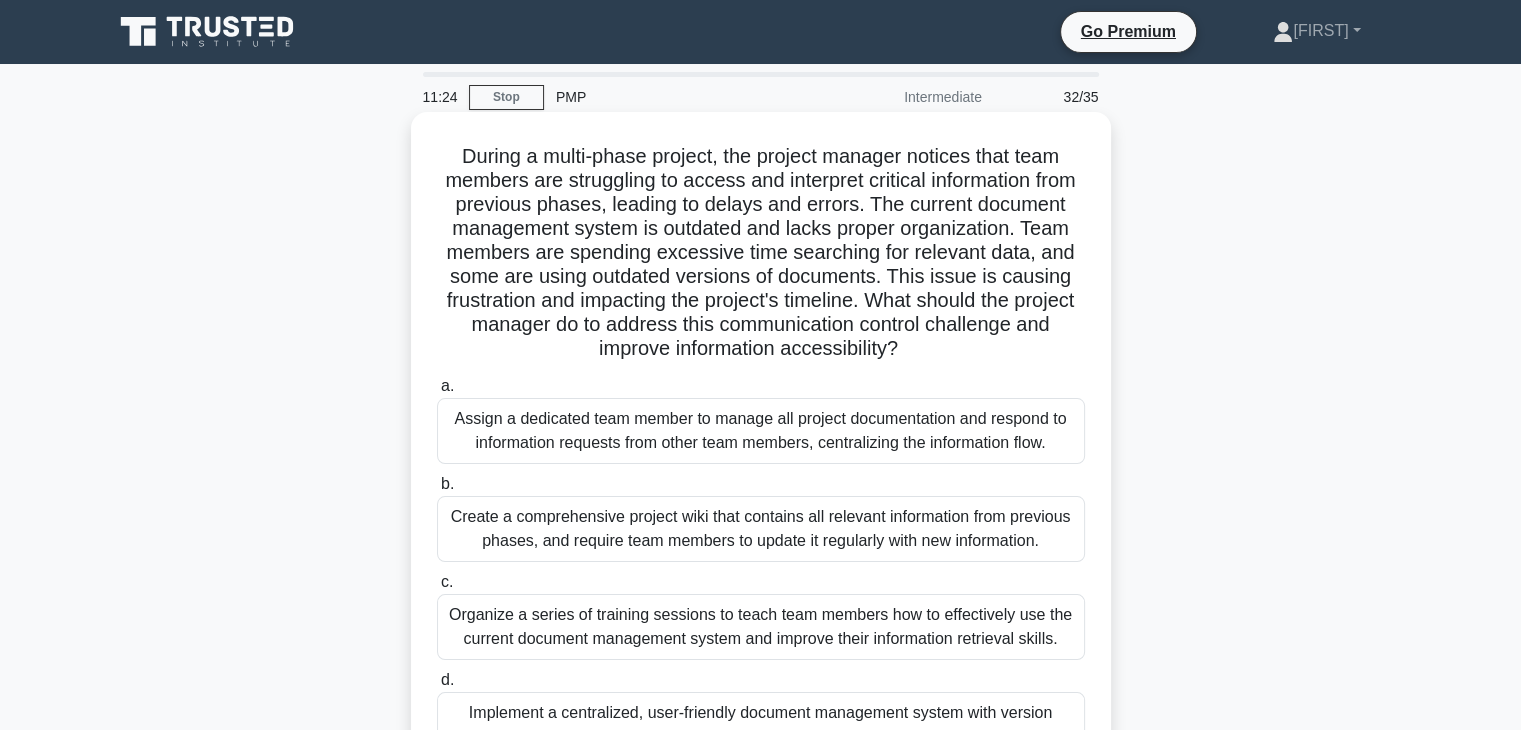 drag, startPoint x: 953, startPoint y: 225, endPoint x: 996, endPoint y: 344, distance: 126.53063 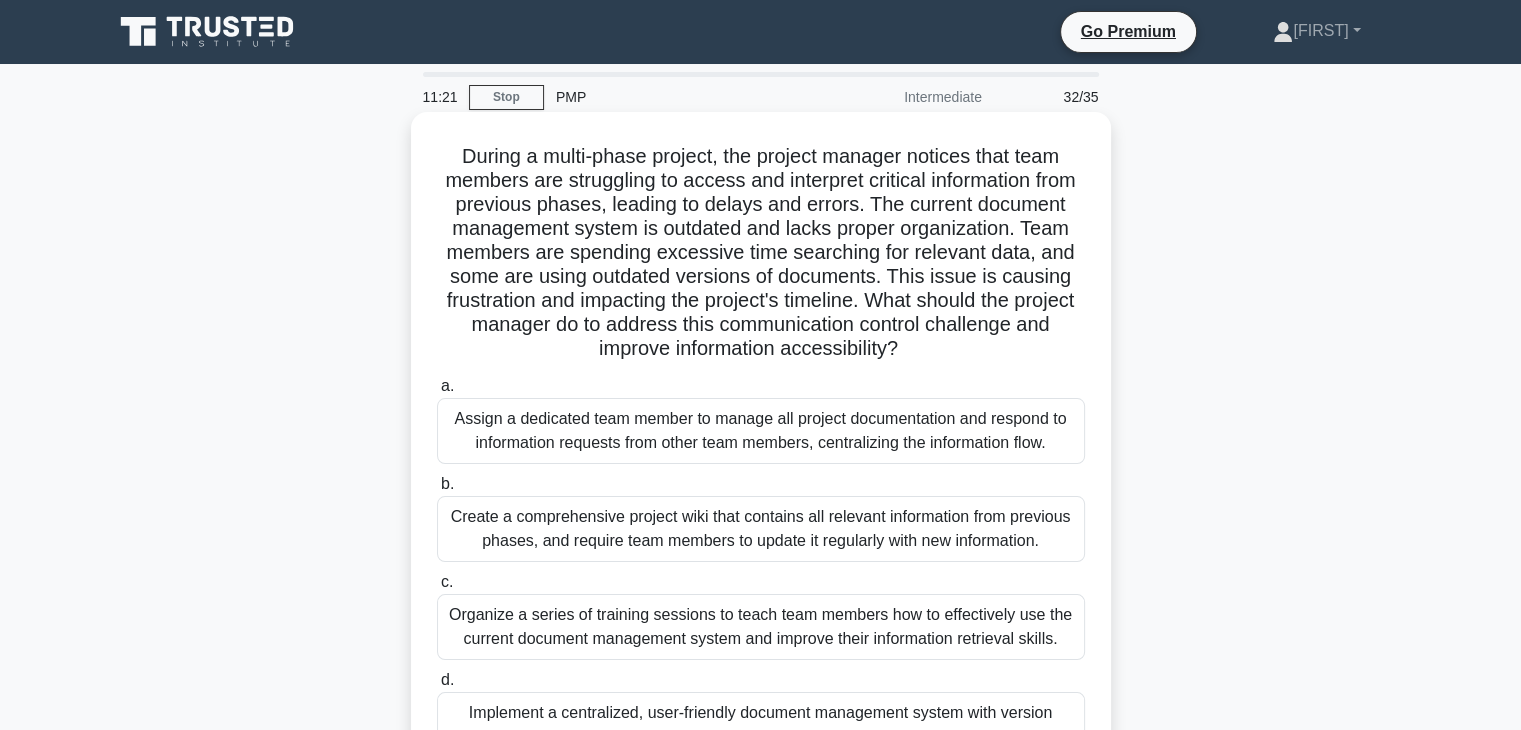 drag, startPoint x: 972, startPoint y: 345, endPoint x: 611, endPoint y: 255, distance: 372.0497 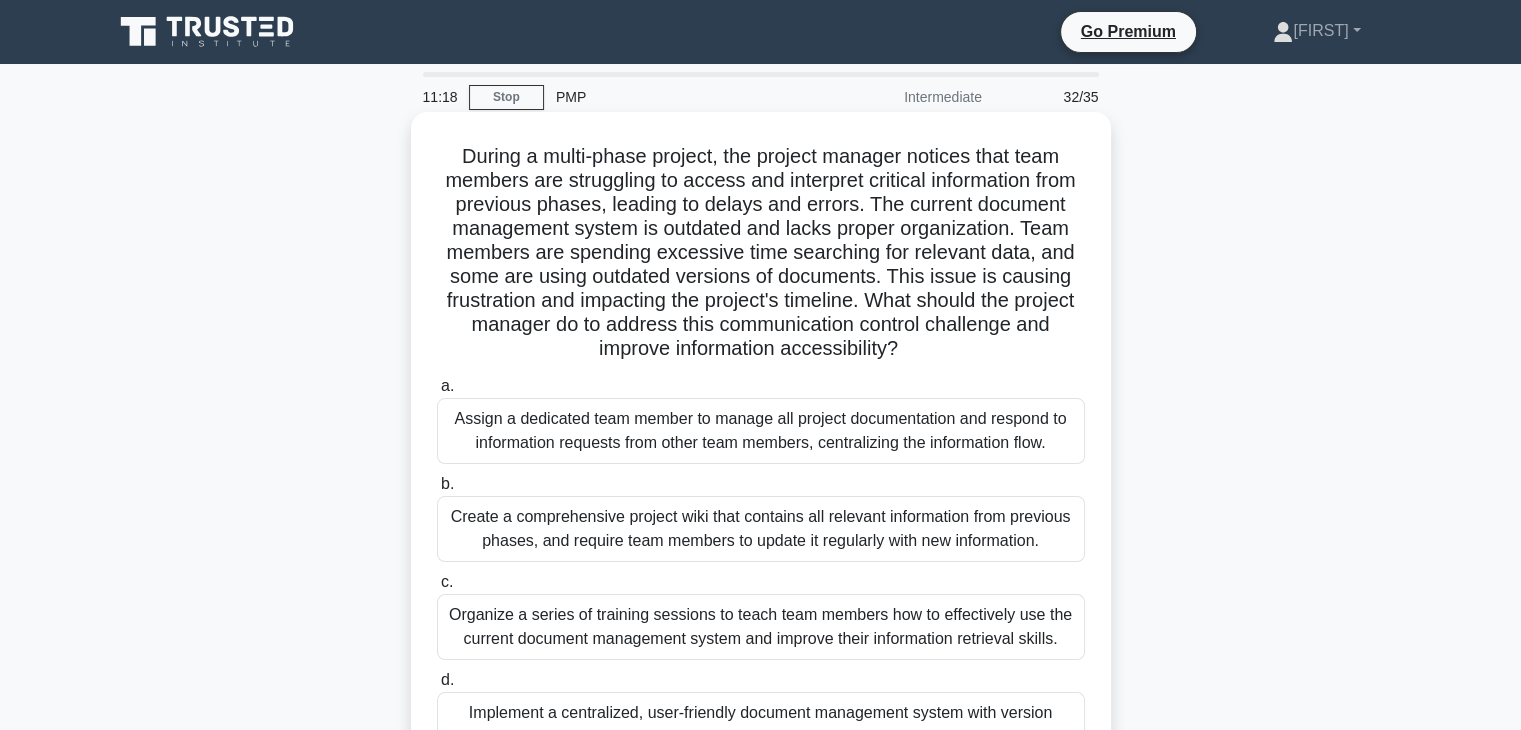 drag, startPoint x: 600, startPoint y: 276, endPoint x: 983, endPoint y: 348, distance: 389.70886 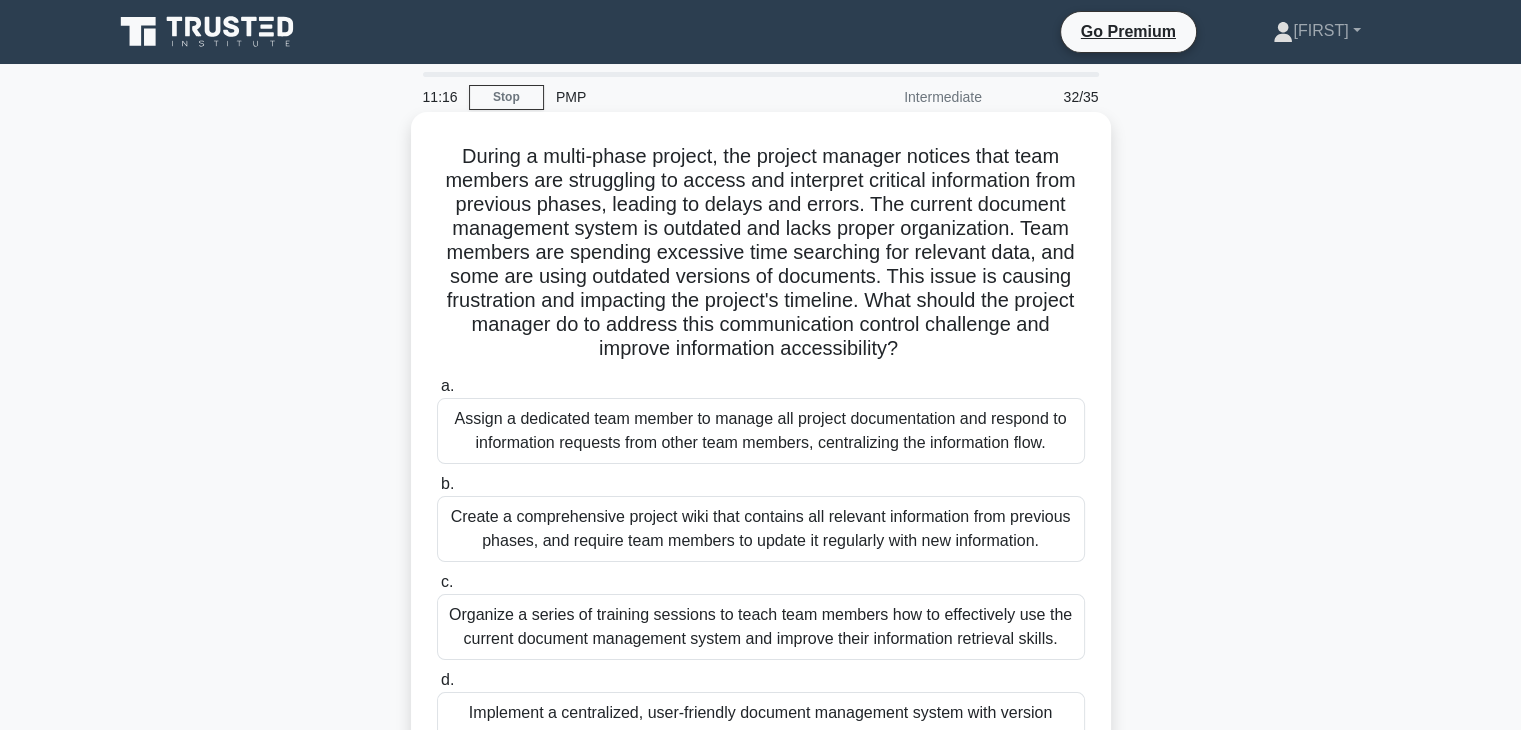 scroll, scrollTop: 100, scrollLeft: 0, axis: vertical 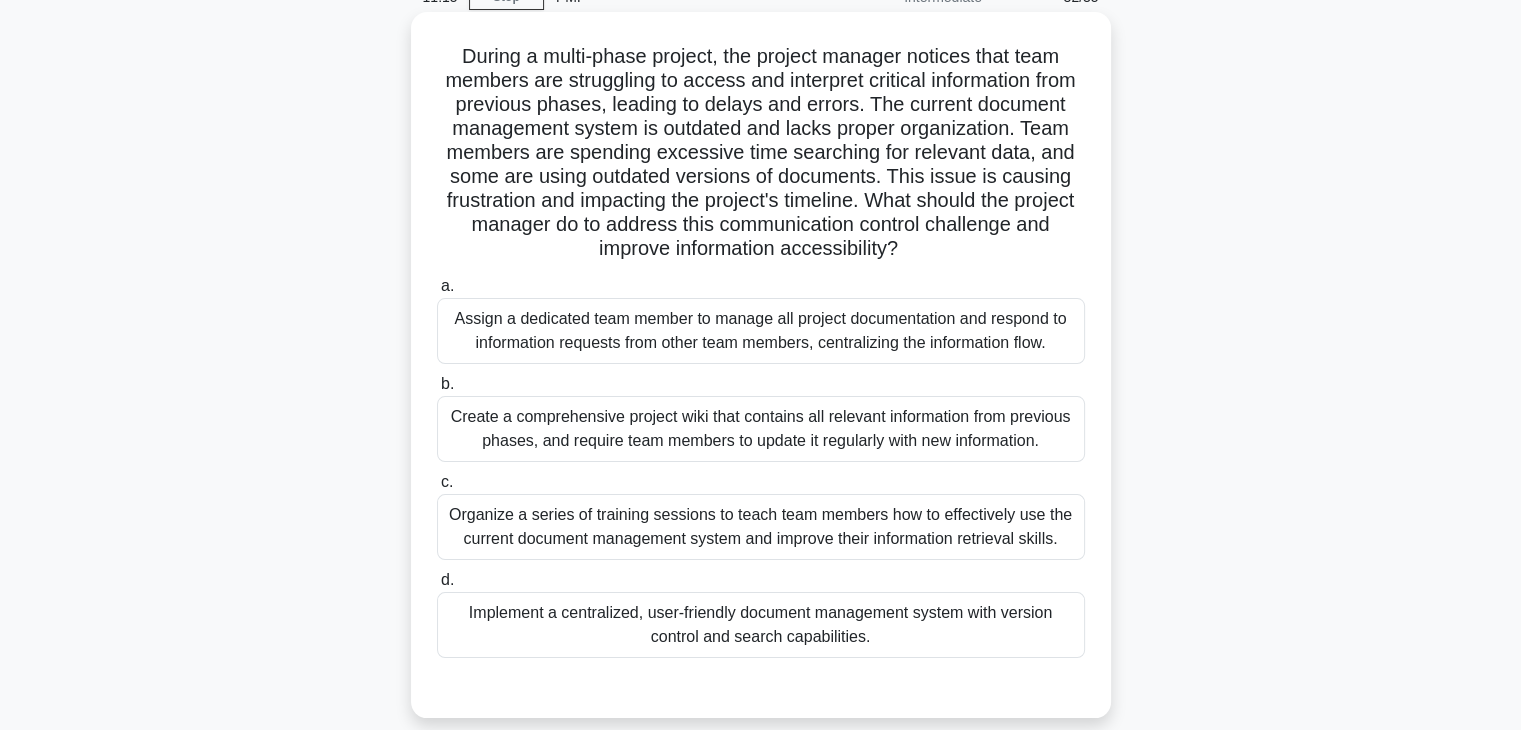 click on "During a multi-phase project, the project manager notices that team members are struggling to access and interpret critical information from previous phases, leading to delays and errors. The current document management system is outdated and lacks proper organization. Team members are spending excessive time searching for relevant data, and some are using outdated versions of documents. This issue is causing frustration and impacting the project's timeline. What should the project manager do to address this communication control challenge and improve information accessibility?
.spinner_0XTQ{transform-origin:center;animation:spinner_y6GP .75s linear infinite}@keyframes spinner_y6GP{100%{transform:rotate(360deg)}}" at bounding box center [761, 153] 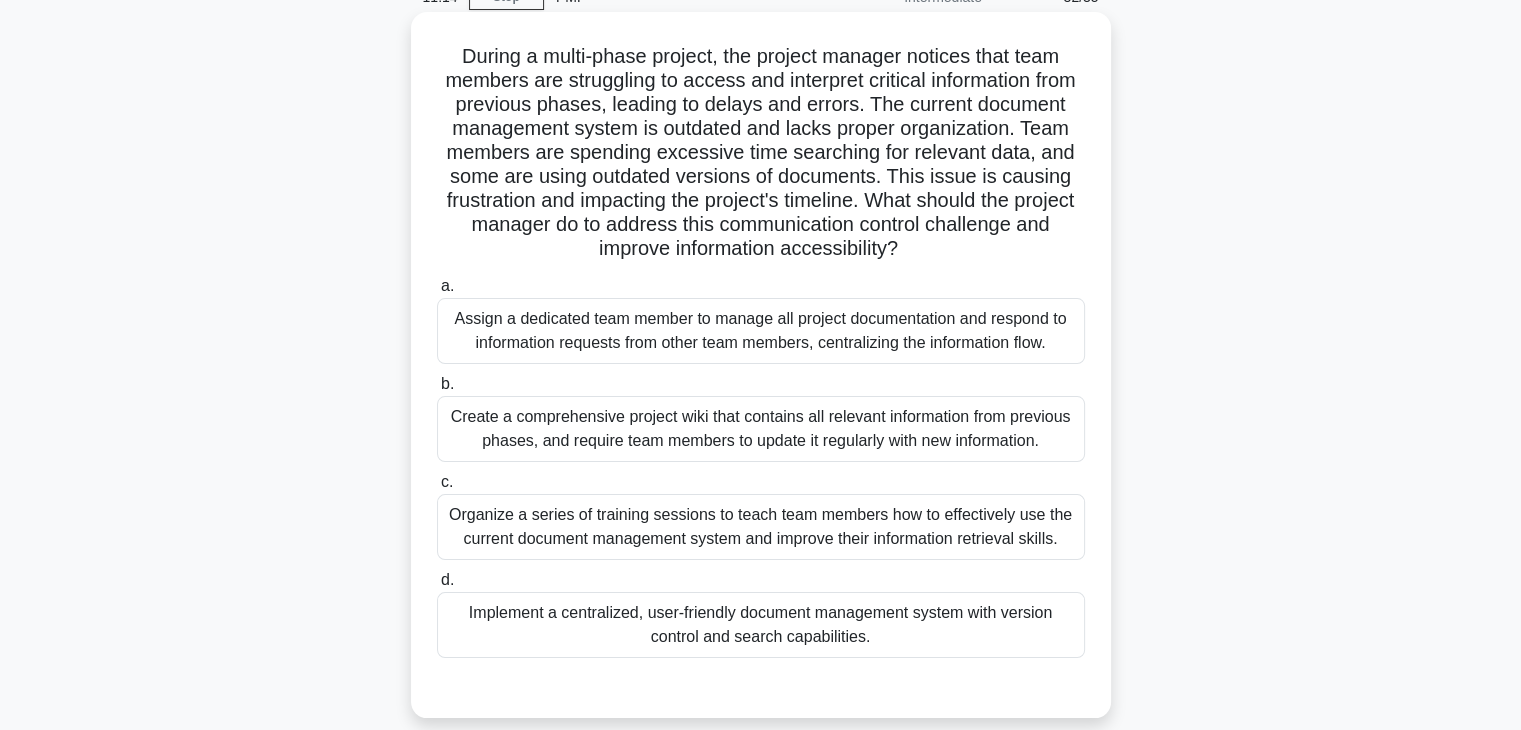 click on "During a multi-phase project, the project manager notices that team members are struggling to access and interpret critical information from previous phases, leading to delays and errors. The current document management system is outdated and lacks proper organization. Team members are spending excessive time searching for relevant data, and some are using outdated versions of documents. This issue is causing frustration and impacting the project's timeline. What should the project manager do to address this communication control challenge and improve information accessibility?
.spinner_0XTQ{transform-origin:center;animation:spinner_y6GP .75s linear infinite}@keyframes spinner_y6GP{100%{transform:rotate(360deg)}}" at bounding box center (761, 153) 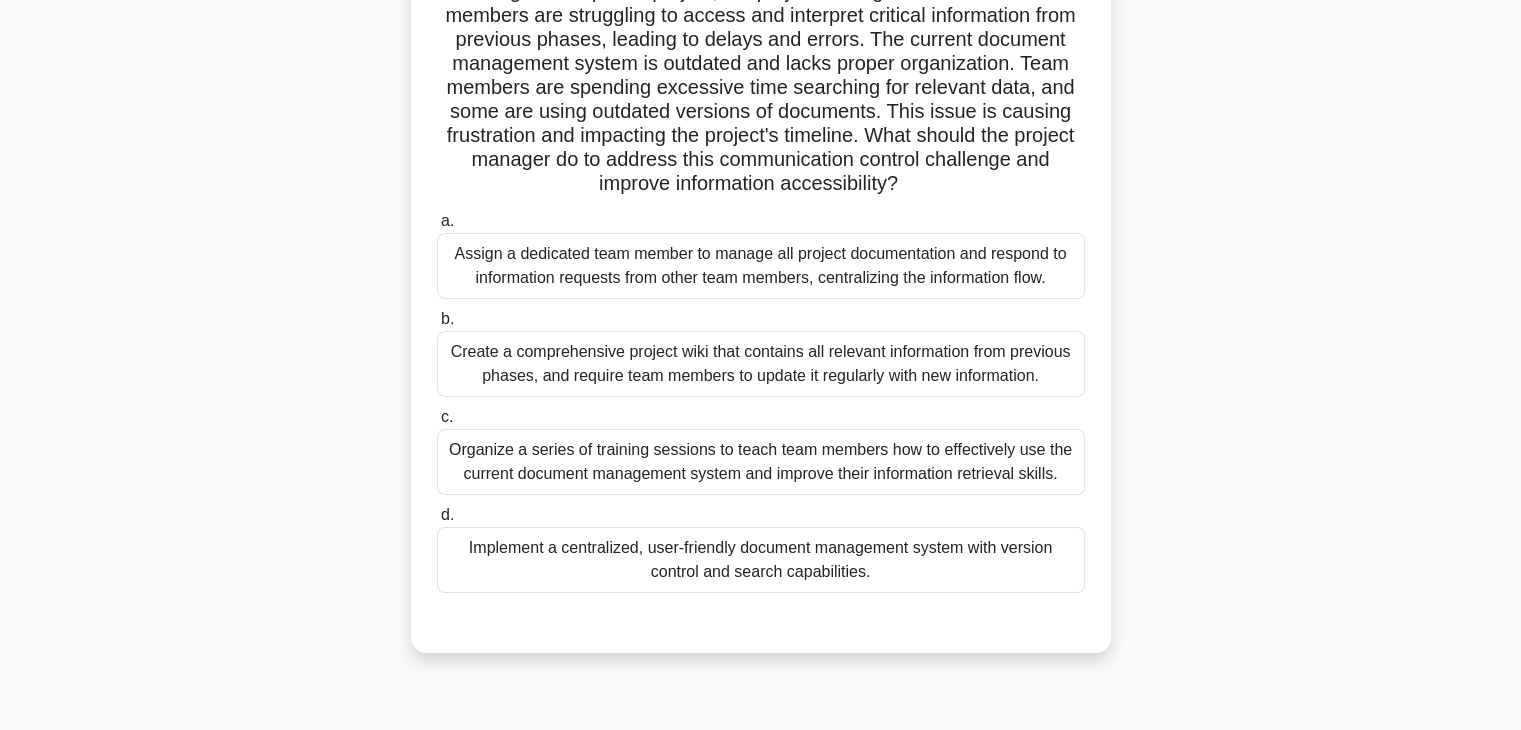 scroll, scrollTop: 200, scrollLeft: 0, axis: vertical 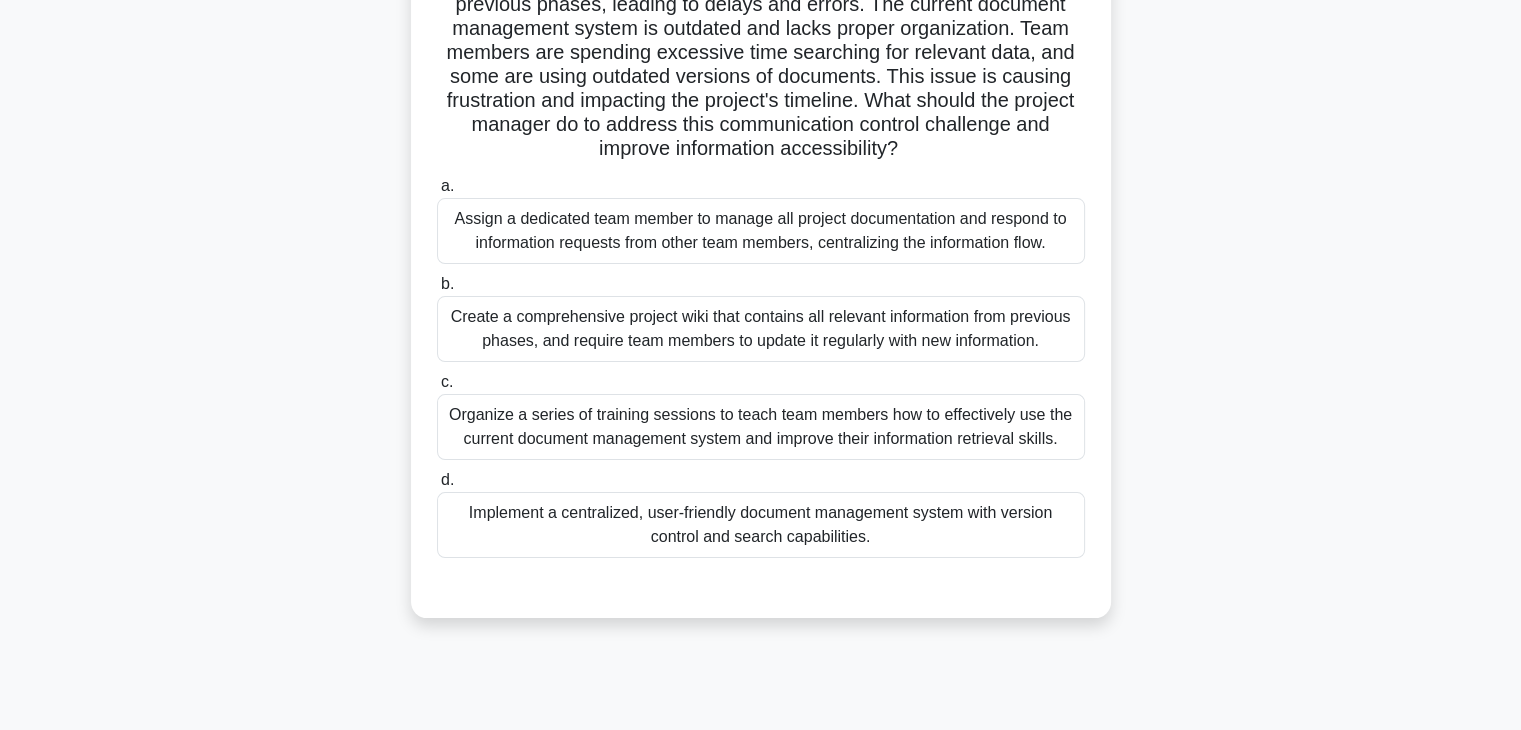 click on "Implement a centralized, user-friendly document management system with version control and search capabilities." at bounding box center [761, 525] 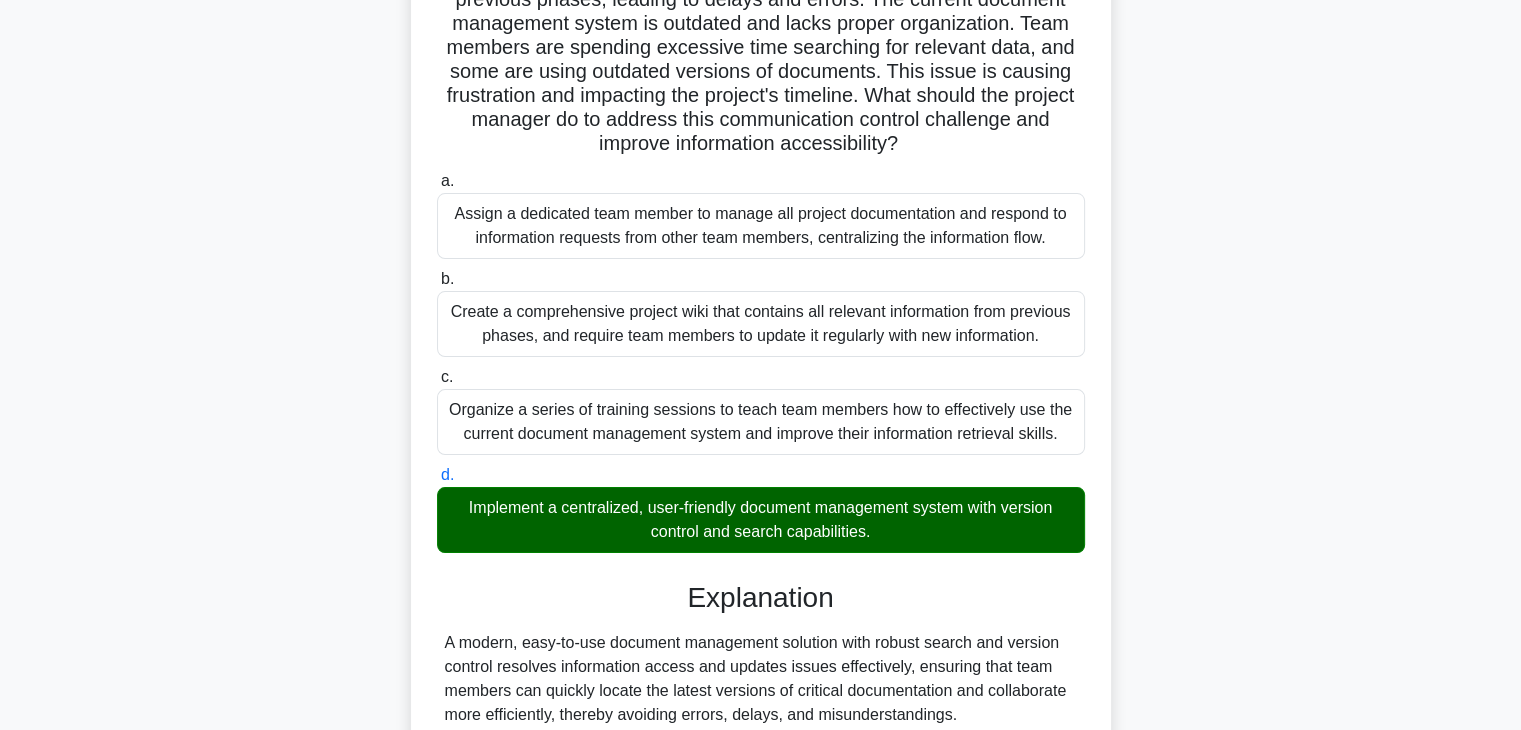 scroll, scrollTop: 382, scrollLeft: 0, axis: vertical 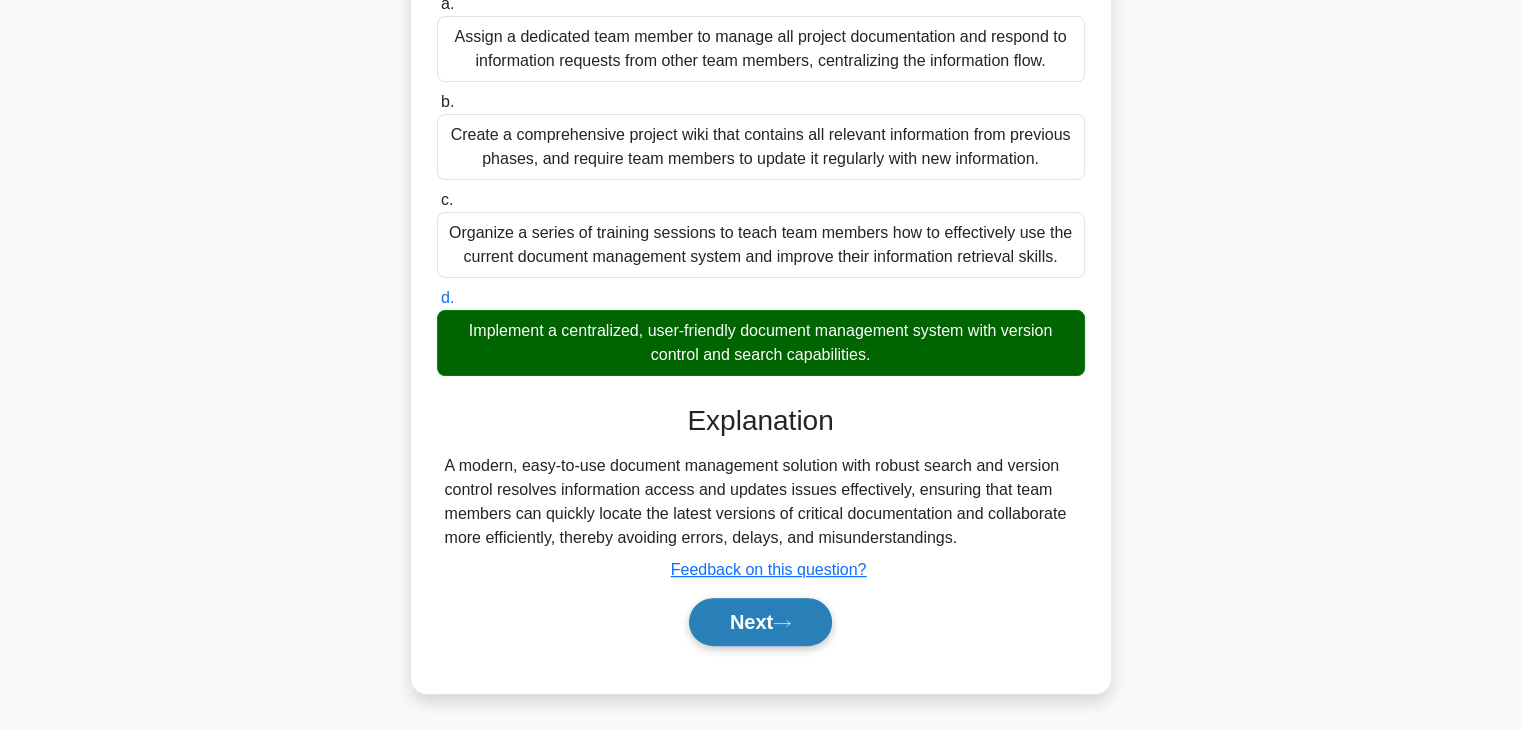 click 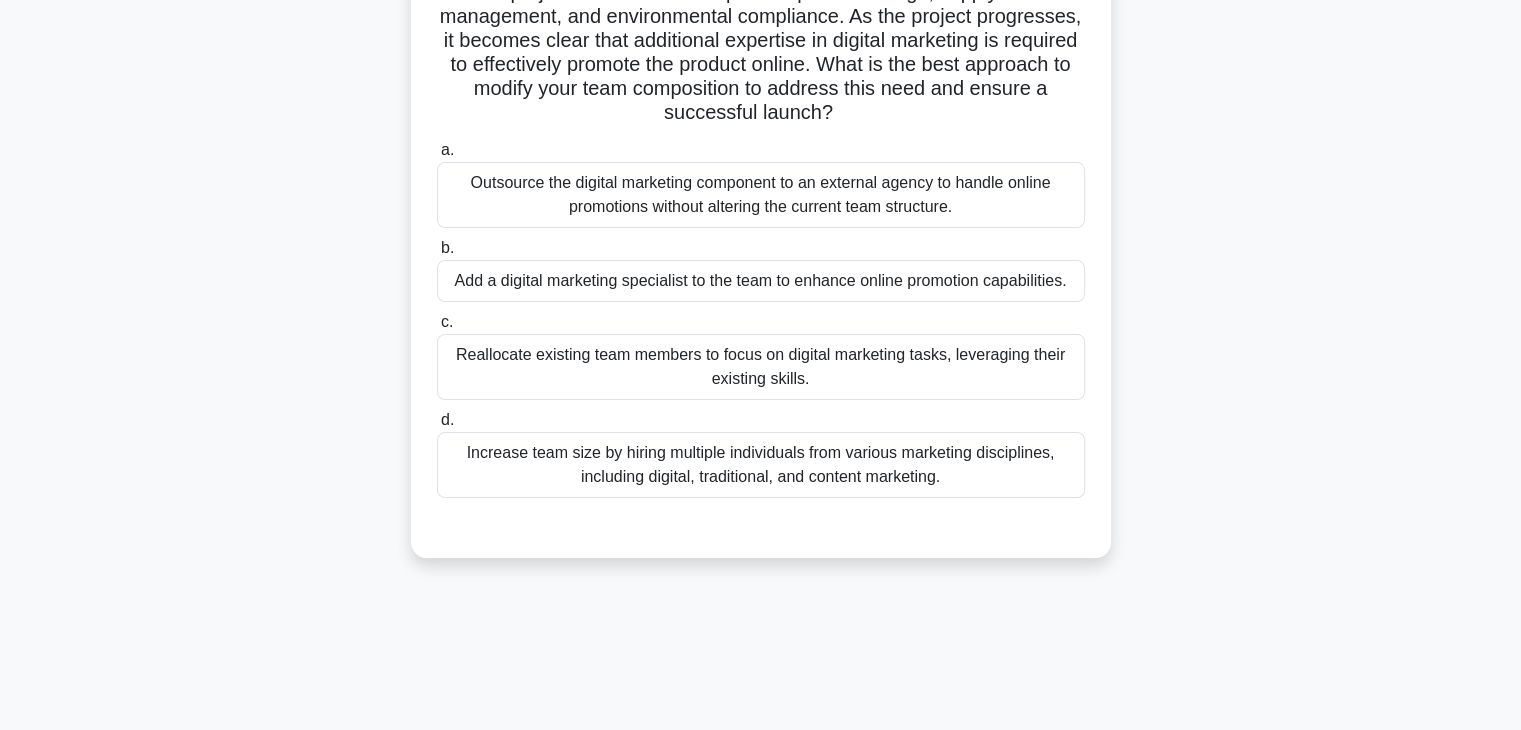 scroll, scrollTop: 0, scrollLeft: 0, axis: both 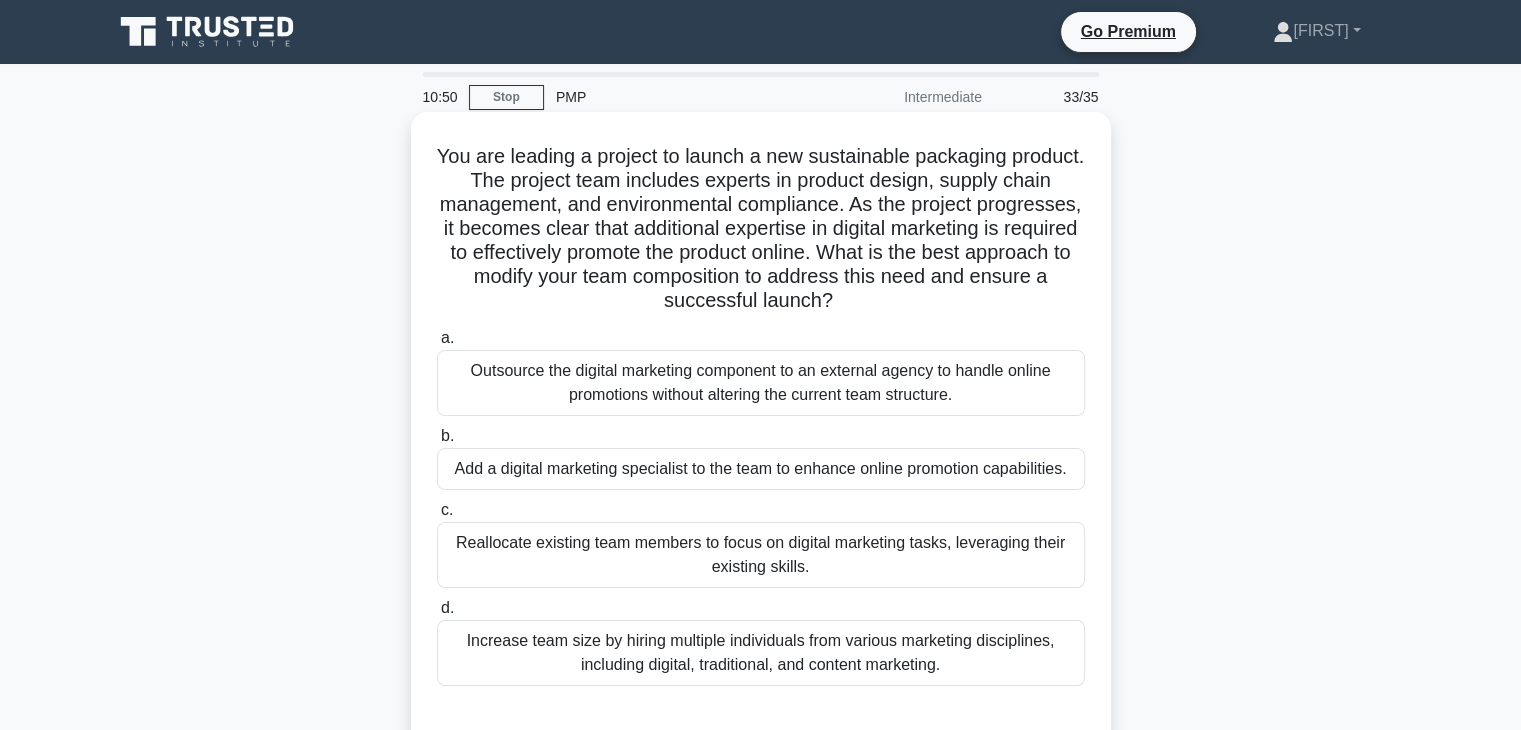 drag, startPoint x: 547, startPoint y: 181, endPoint x: 936, endPoint y: 304, distance: 407.98285 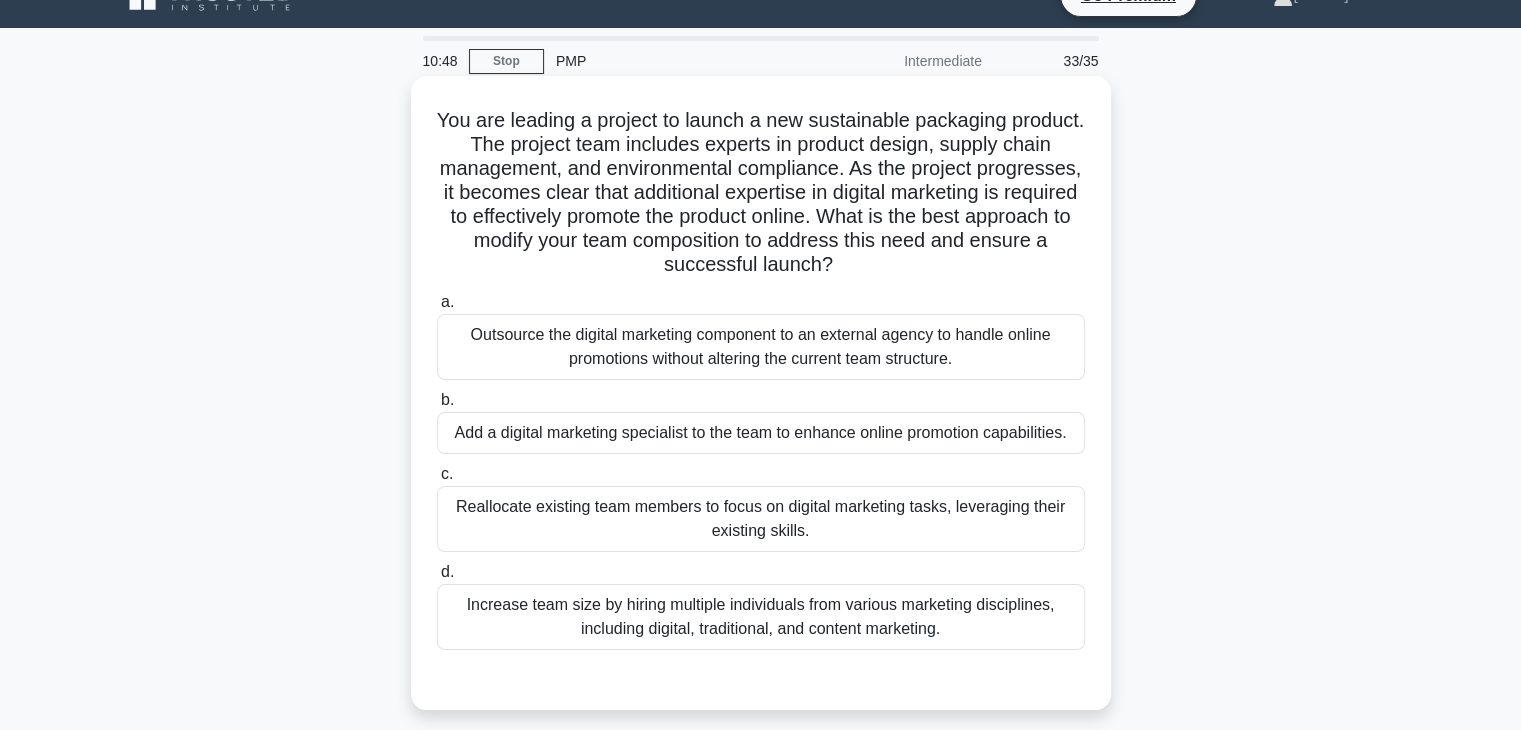 scroll, scrollTop: 100, scrollLeft: 0, axis: vertical 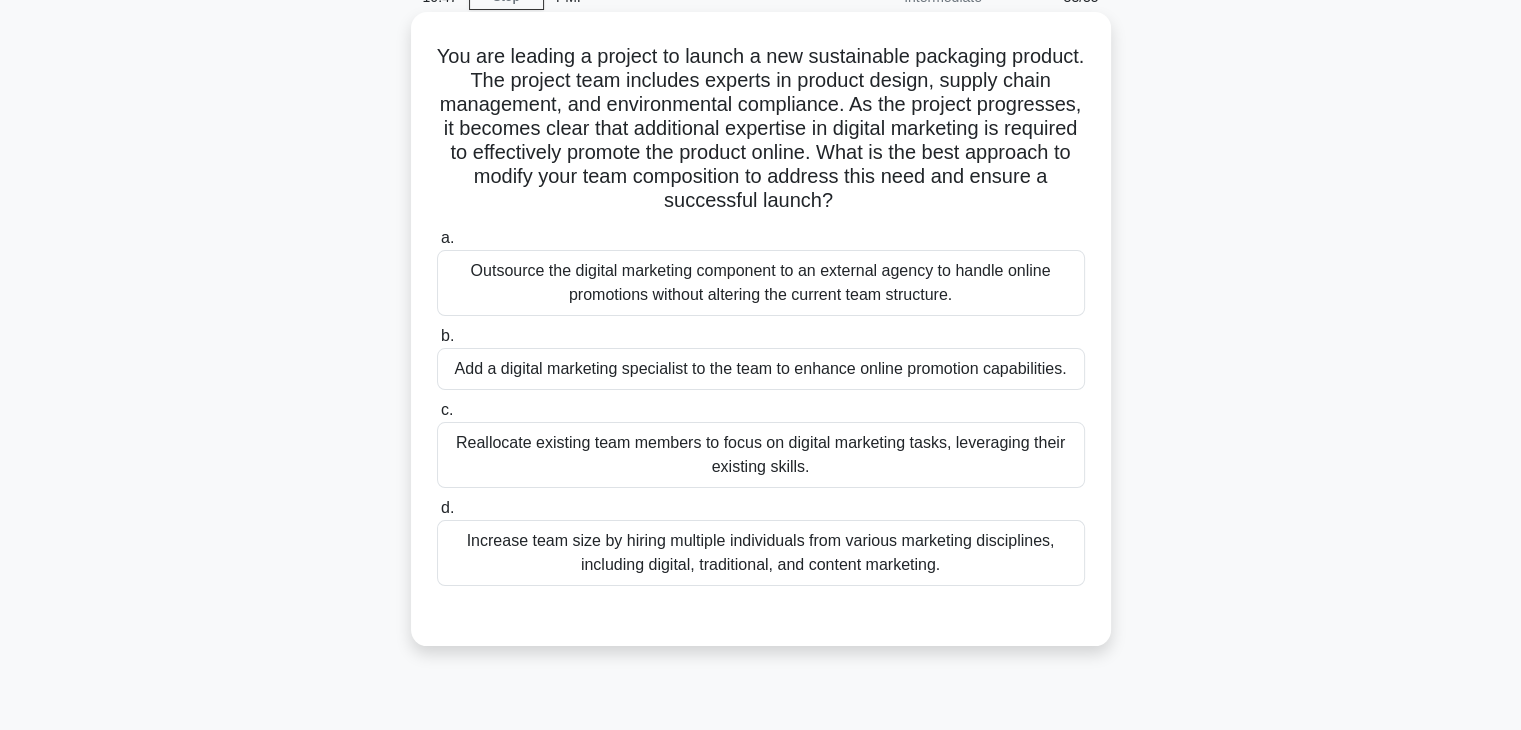 click on "You are leading a project to launch a new sustainable packaging product. The project team includes experts in product design, supply chain management, and environmental compliance. As the project progresses, it becomes clear that additional expertise in digital marketing is required to effectively promote the product online. What is the best approach to modify your team composition to address this need and ensure a successful launch?
.spinner_0XTQ{transform-origin:center;animation:spinner_y6GP .75s linear infinite}@keyframes spinner_y6GP{100%{transform:rotate(360deg)}}" at bounding box center [761, 129] 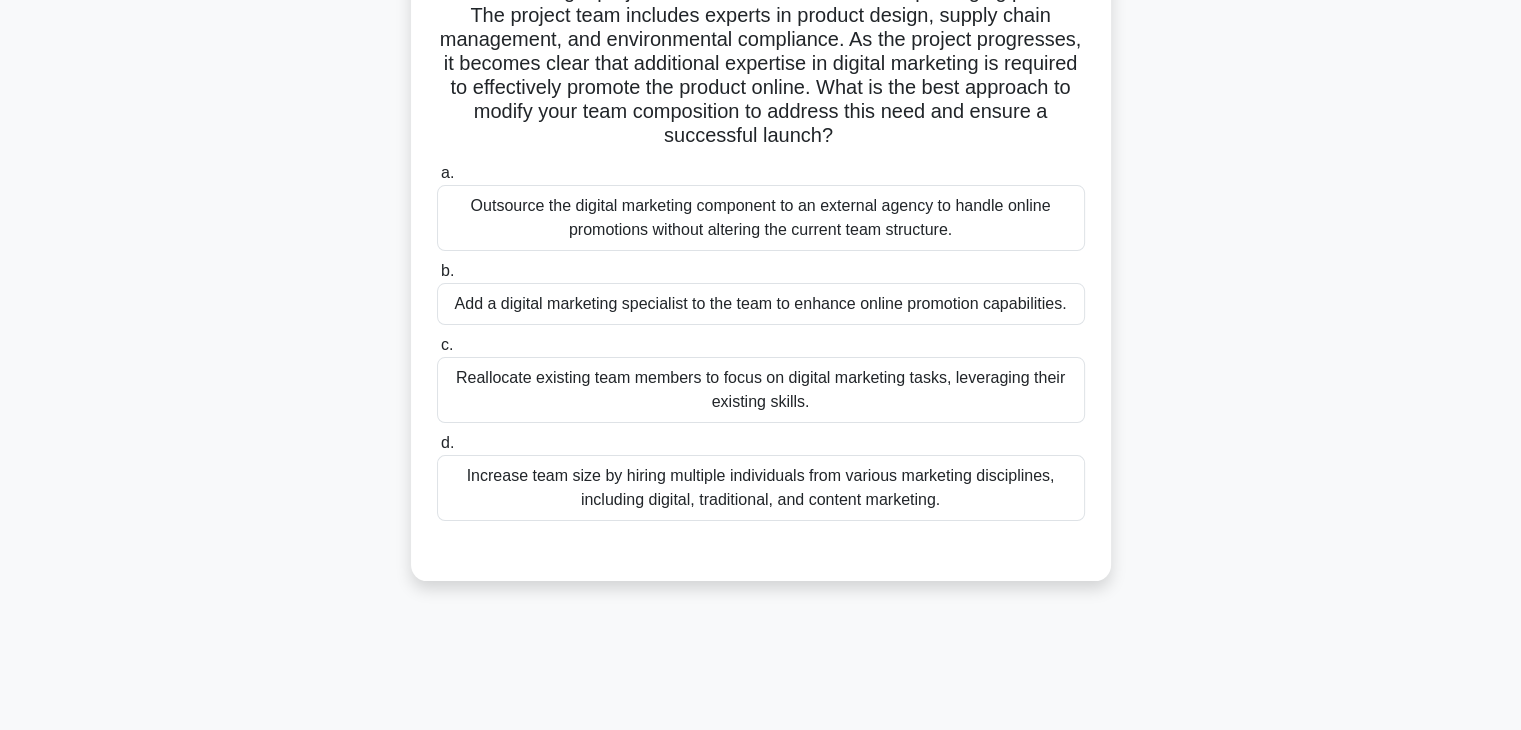 scroll, scrollTop: 200, scrollLeft: 0, axis: vertical 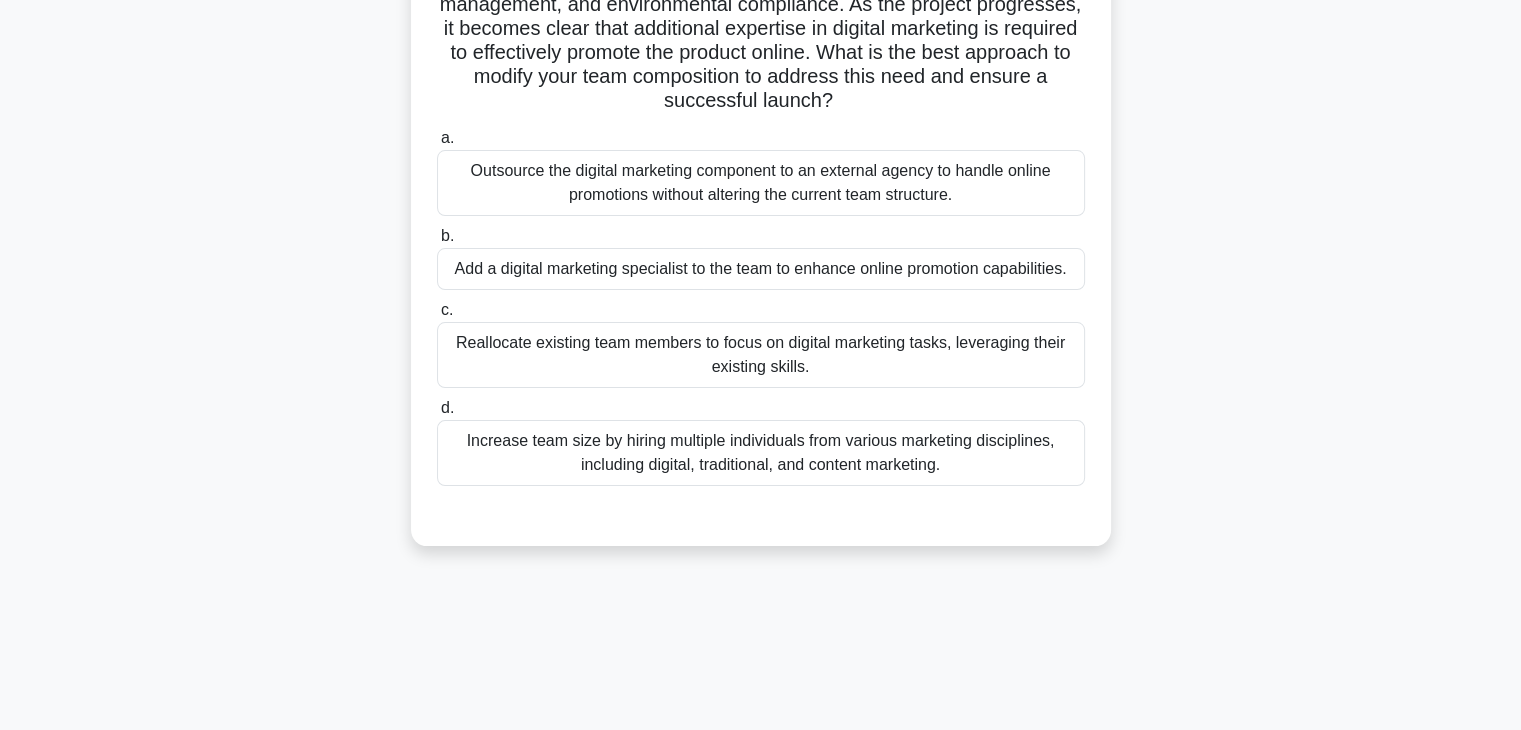 click on "Reallocate existing team members to focus on digital marketing tasks, leveraging their existing skills." at bounding box center (761, 355) 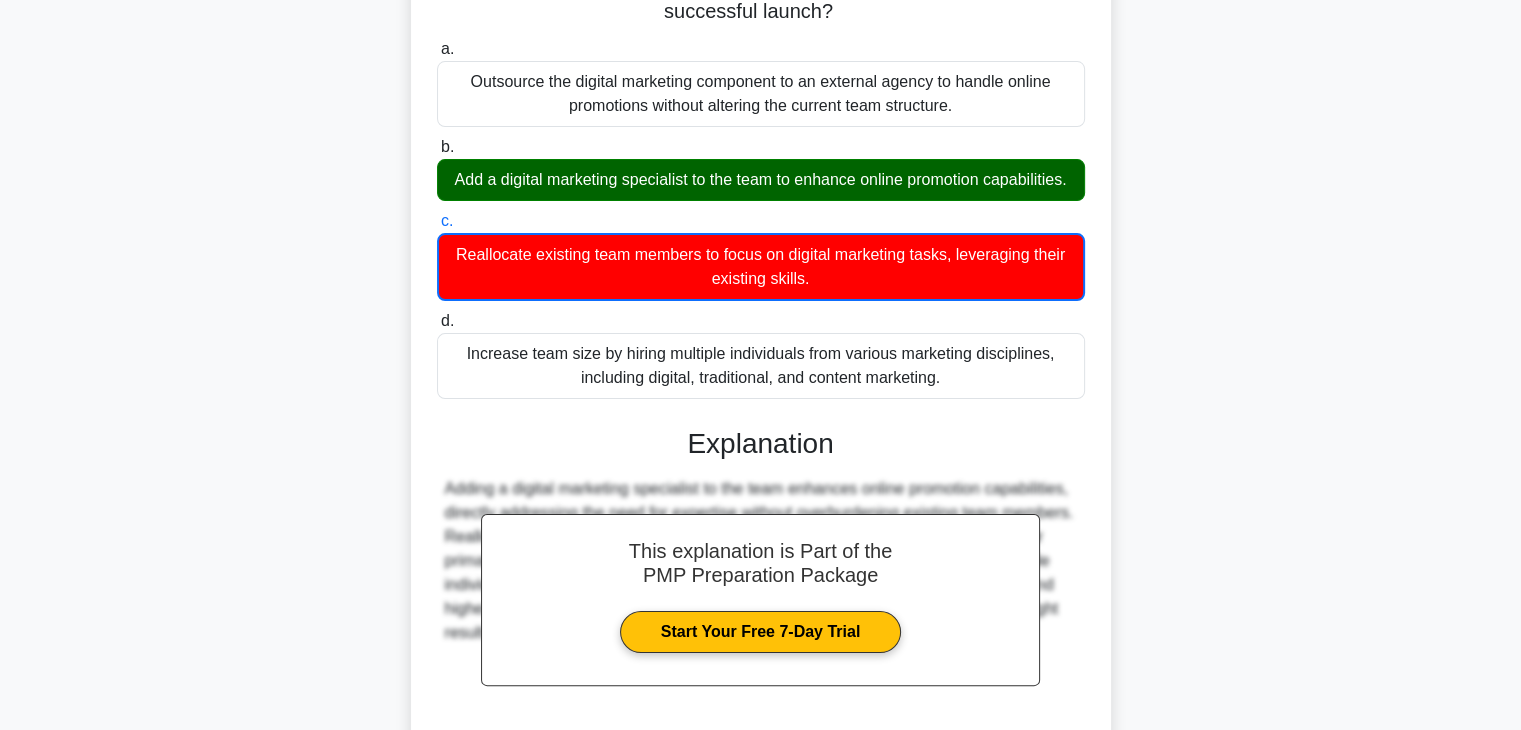 scroll, scrollTop: 480, scrollLeft: 0, axis: vertical 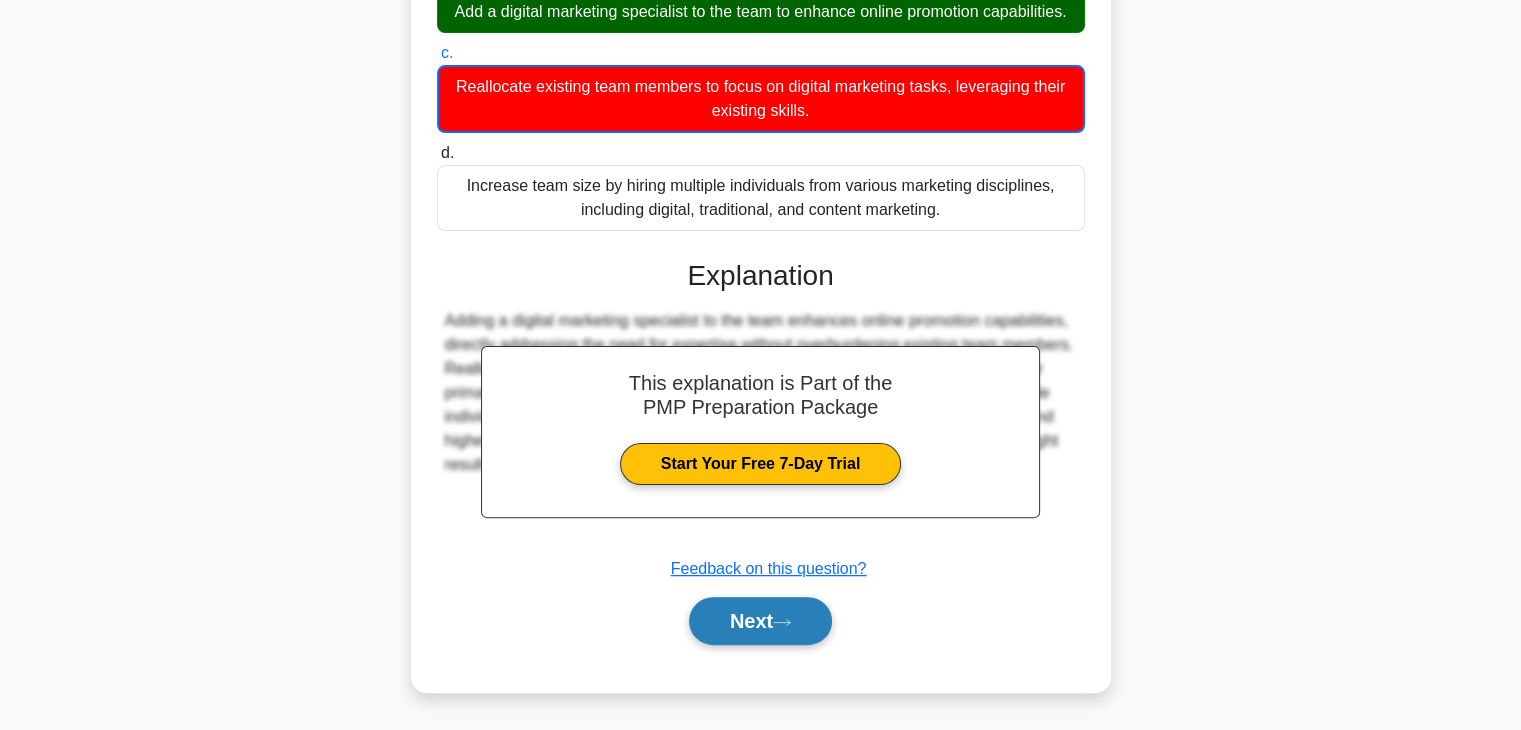 click 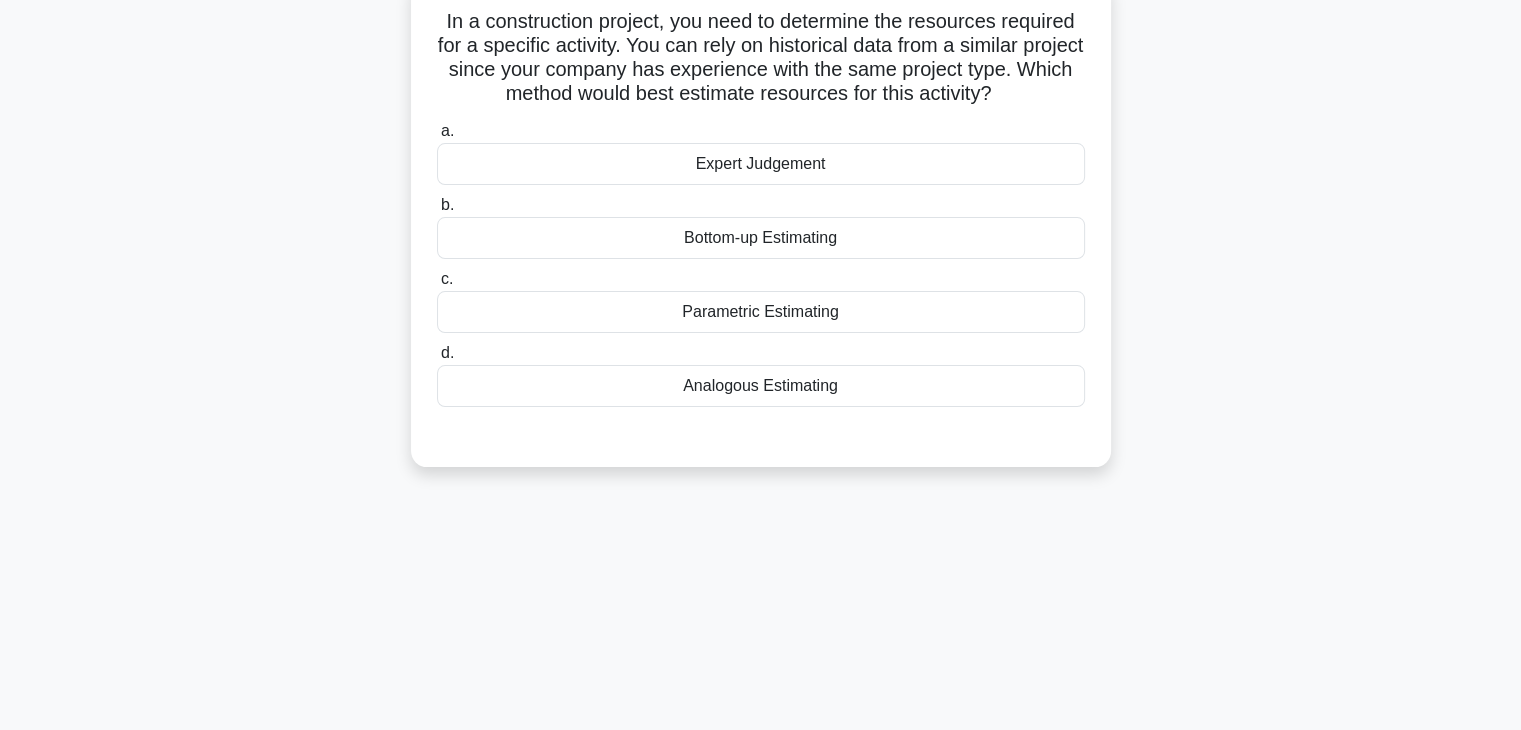 scroll, scrollTop: 0, scrollLeft: 0, axis: both 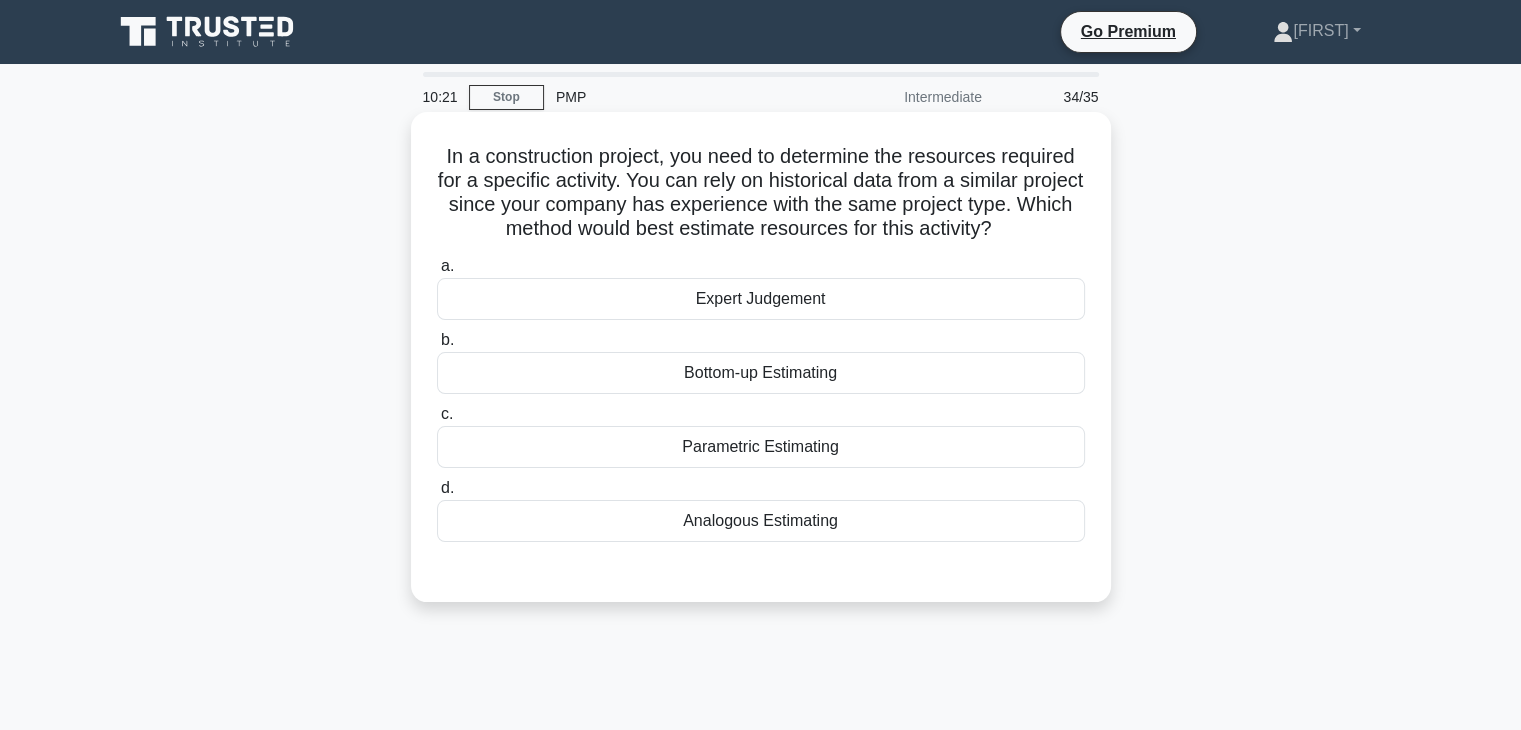 drag, startPoint x: 666, startPoint y: 183, endPoint x: 1070, endPoint y: 227, distance: 406.38898 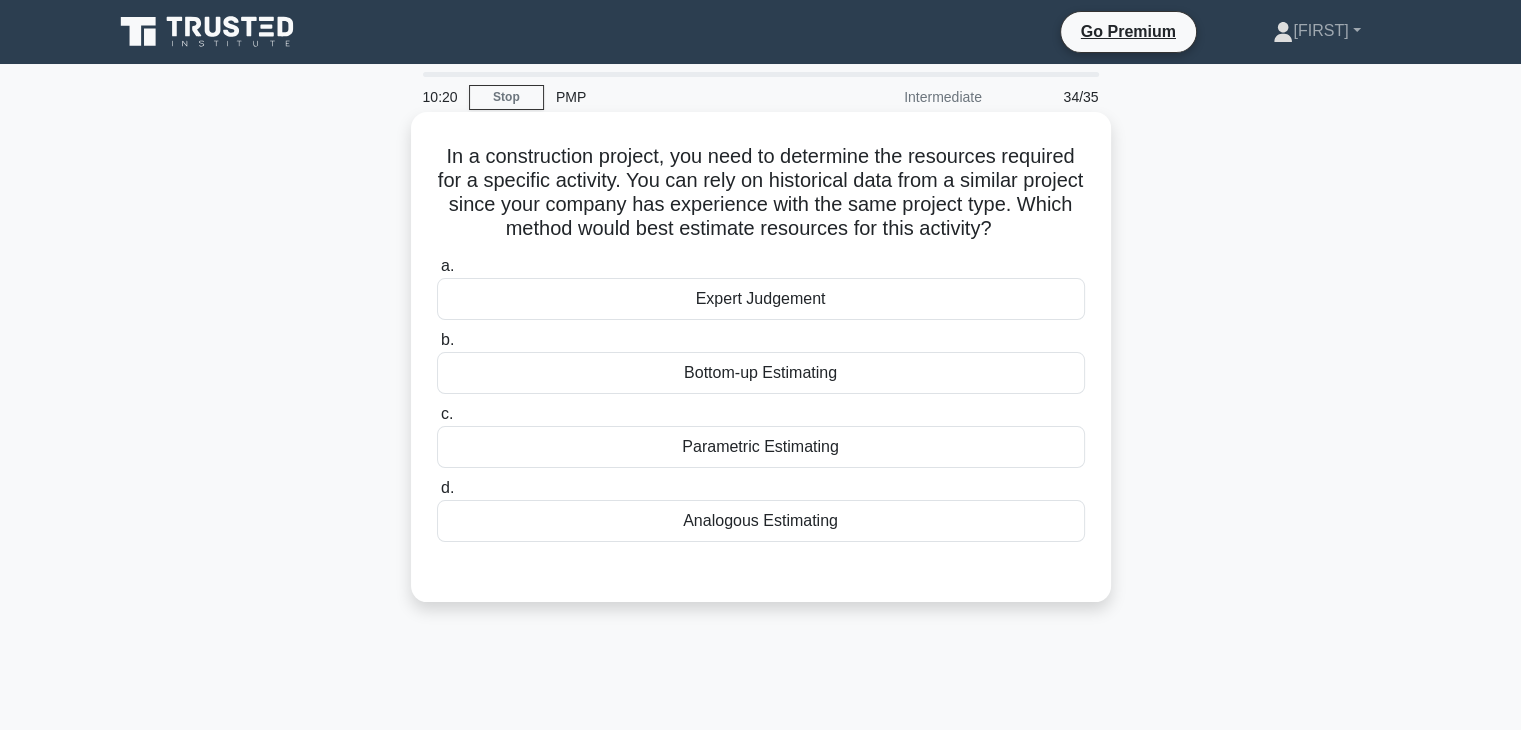 click on "In a construction project, you need to determine the resources required for a specific activity. You can rely on historical data from a similar project since your company has experience with the same project type. Which method would best estimate resources for this activity?
.spinner_0XTQ{transform-origin:center;animation:spinner_y6GP .75s linear infinite}@keyframes spinner_y6GP{100%{transform:rotate(360deg)}}" at bounding box center (761, 193) 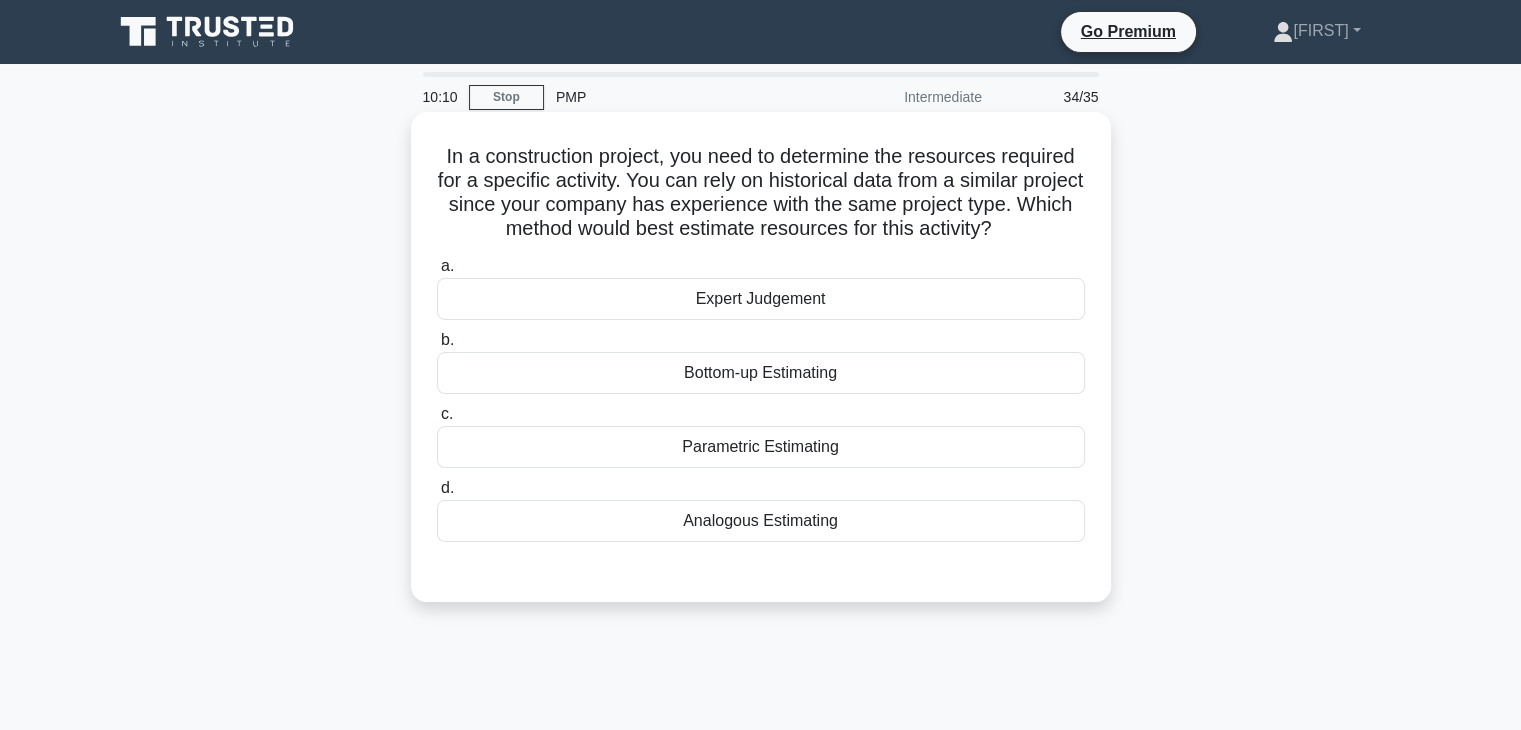 click on "Parametric Estimating" at bounding box center [761, 447] 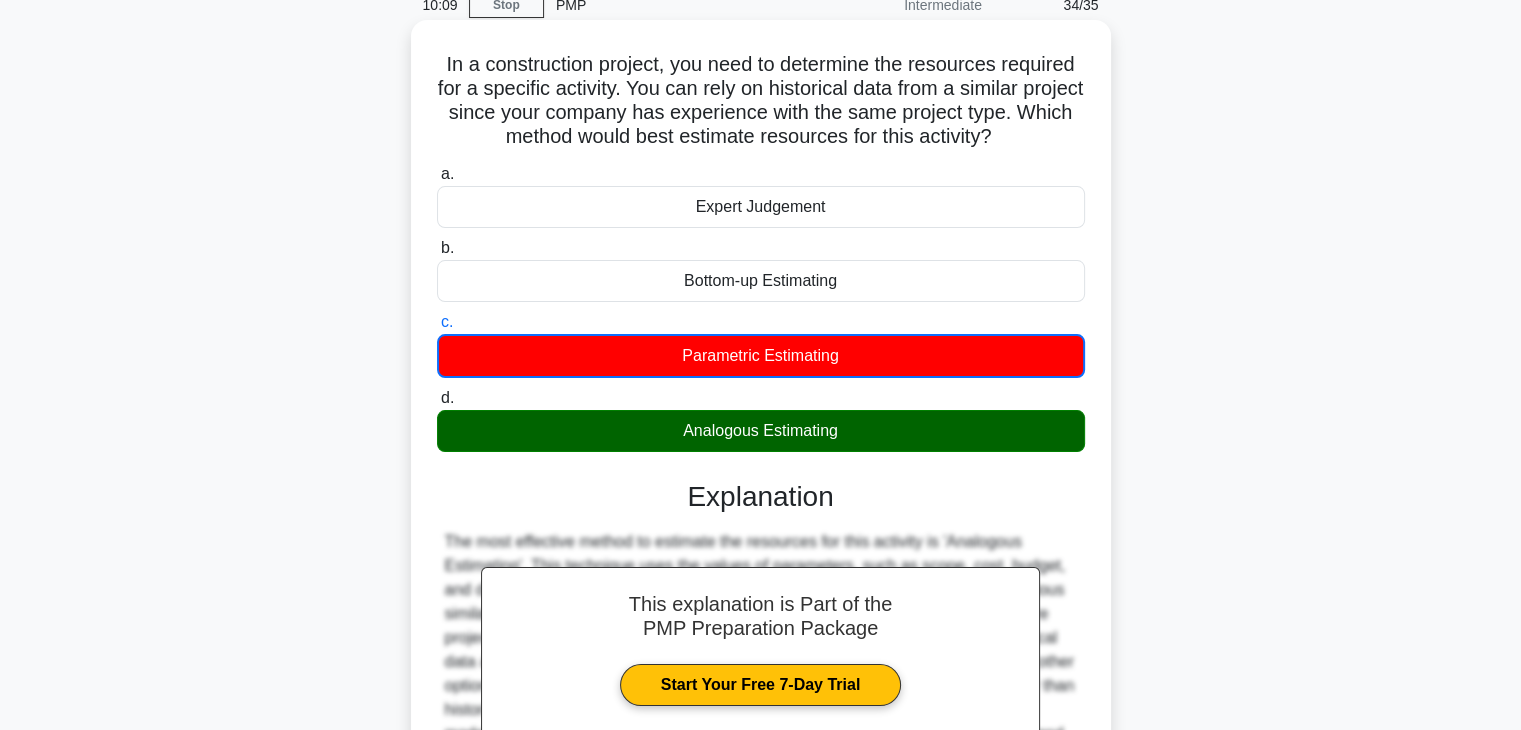 scroll, scrollTop: 300, scrollLeft: 0, axis: vertical 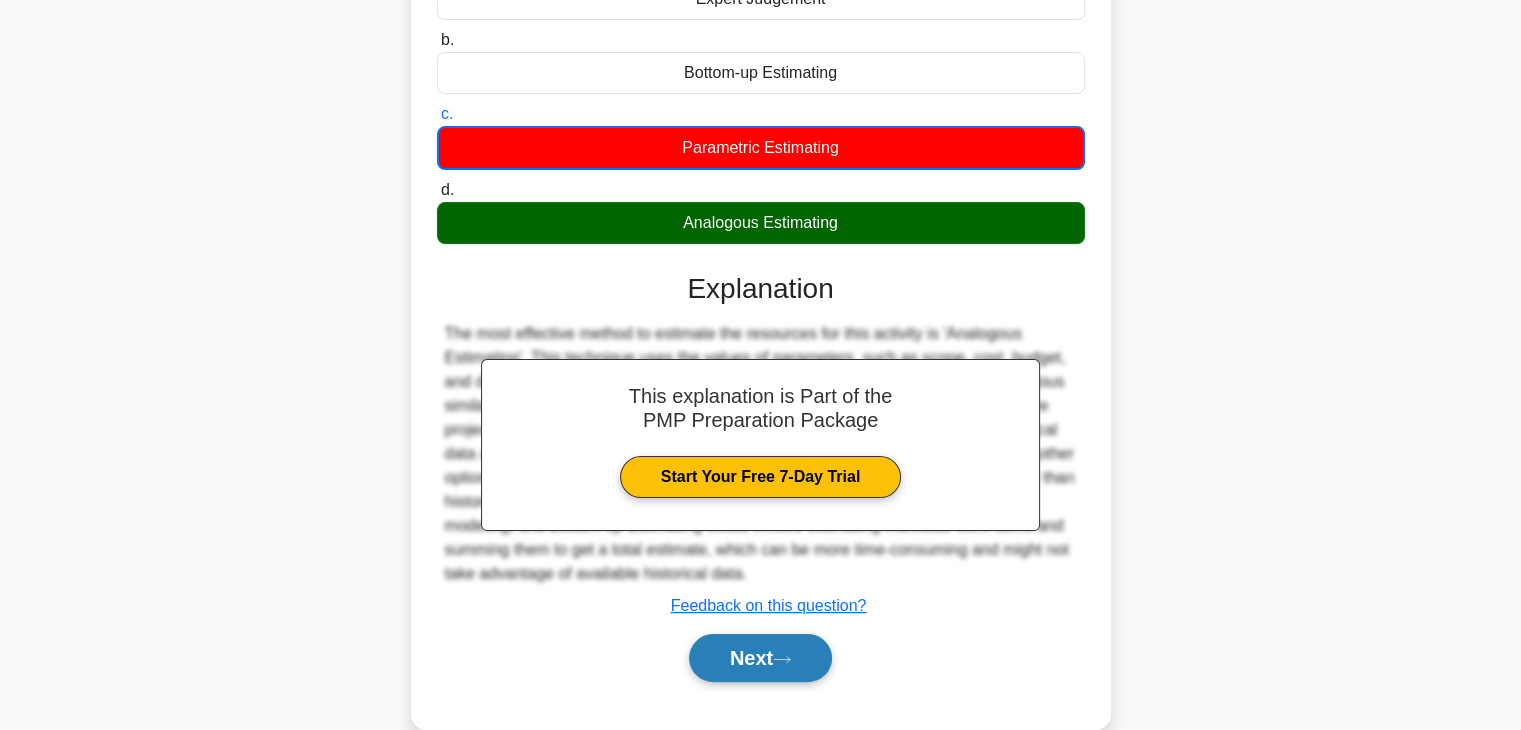 click on "Next" at bounding box center [760, 658] 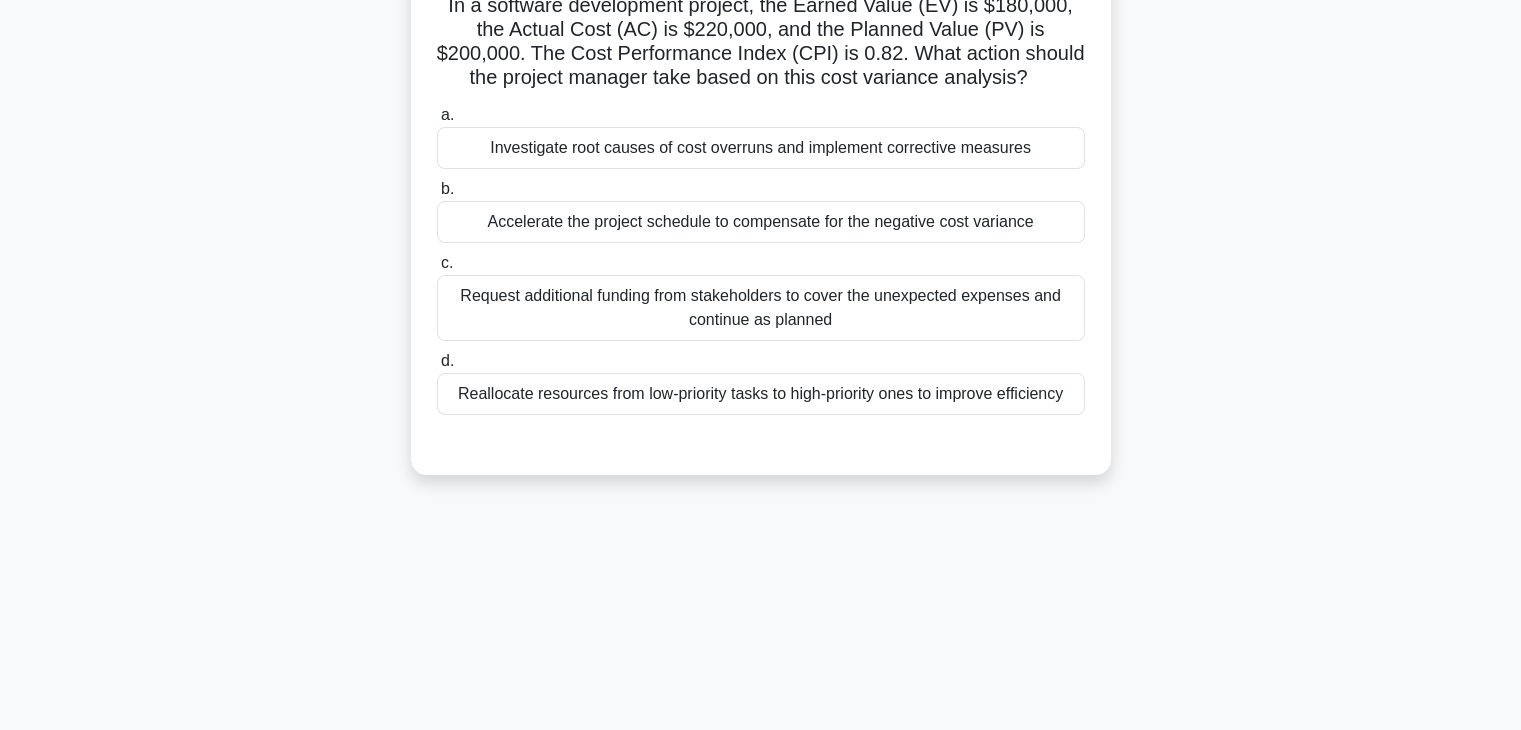 scroll, scrollTop: 0, scrollLeft: 0, axis: both 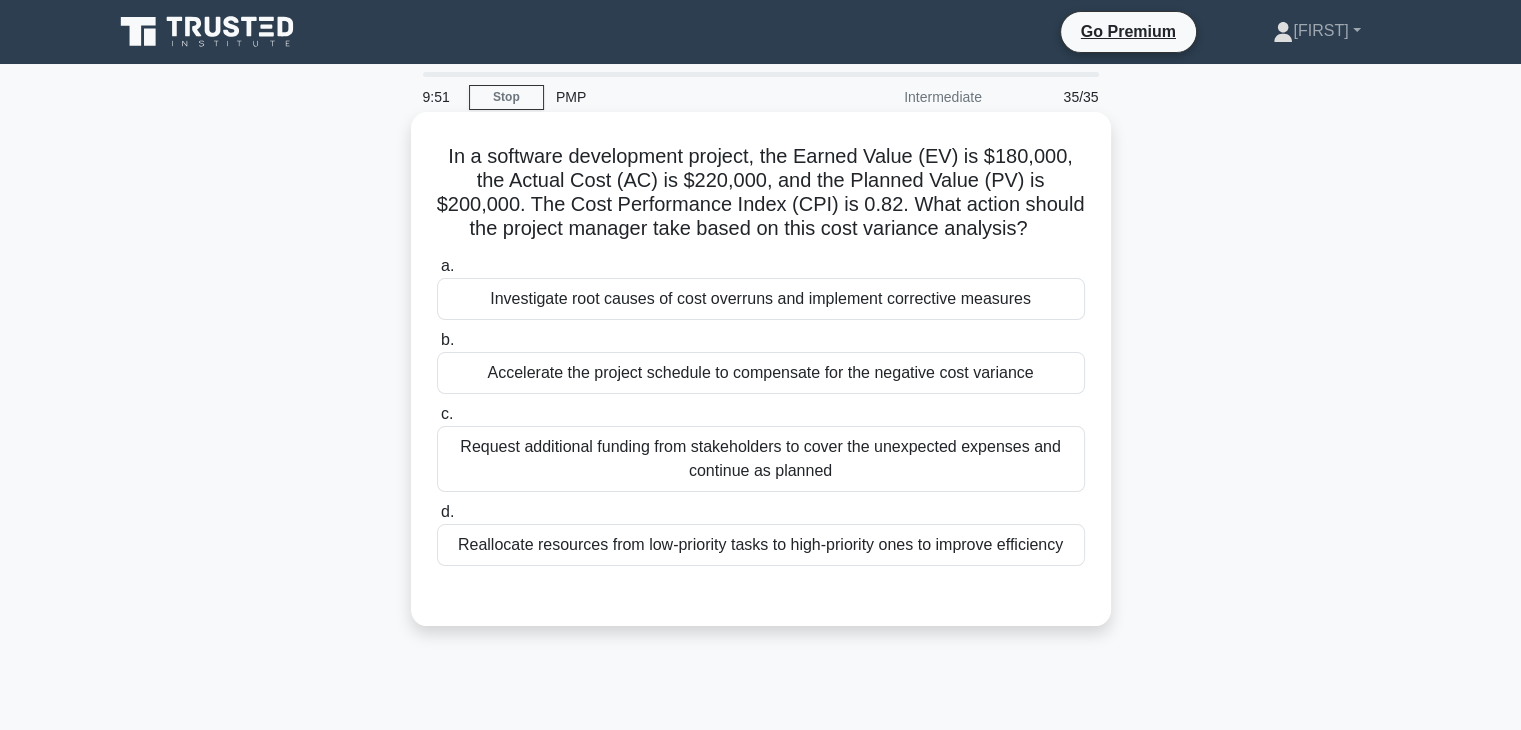 click on "Reallocate resources from low-priority tasks to high-priority ones to improve efficiency" at bounding box center (761, 545) 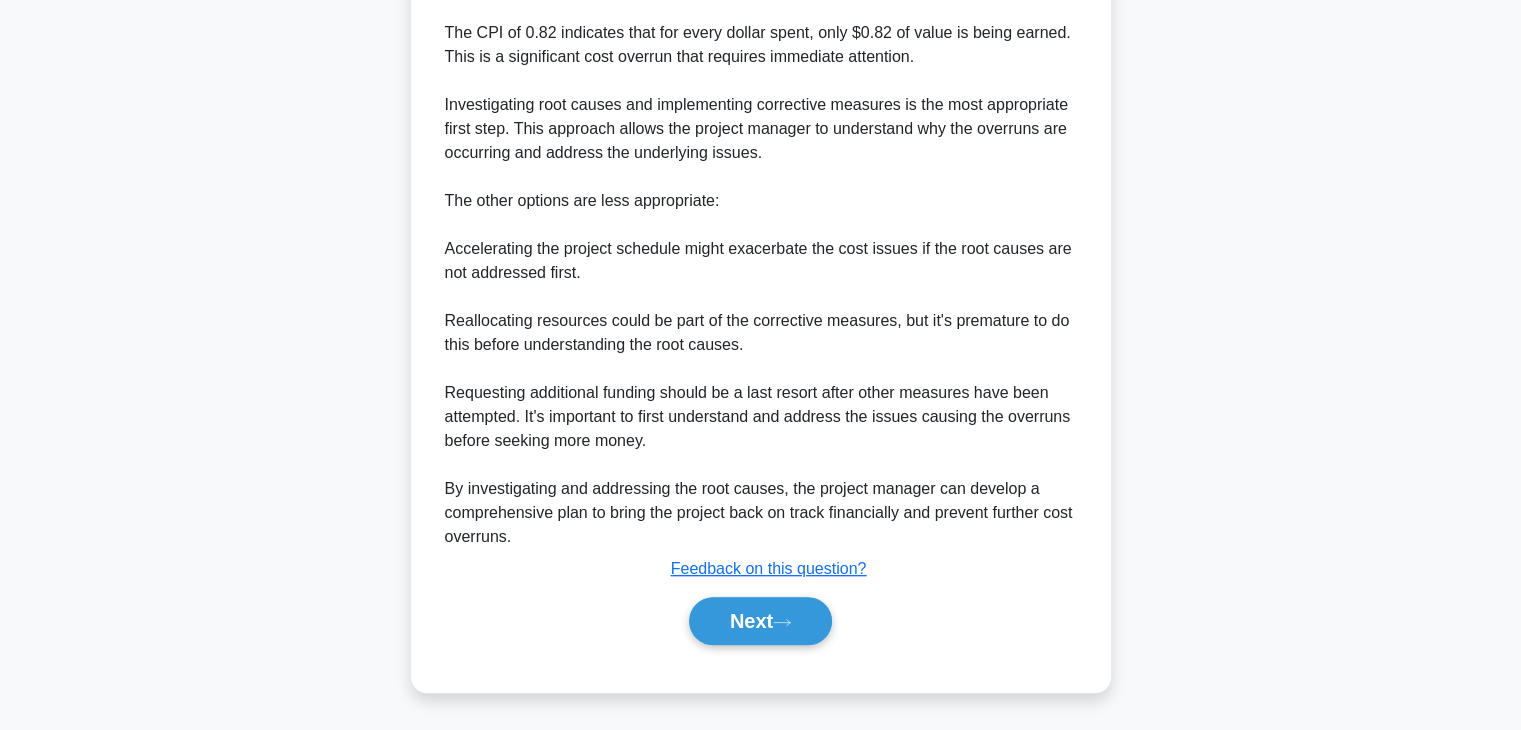 scroll, scrollTop: 888, scrollLeft: 0, axis: vertical 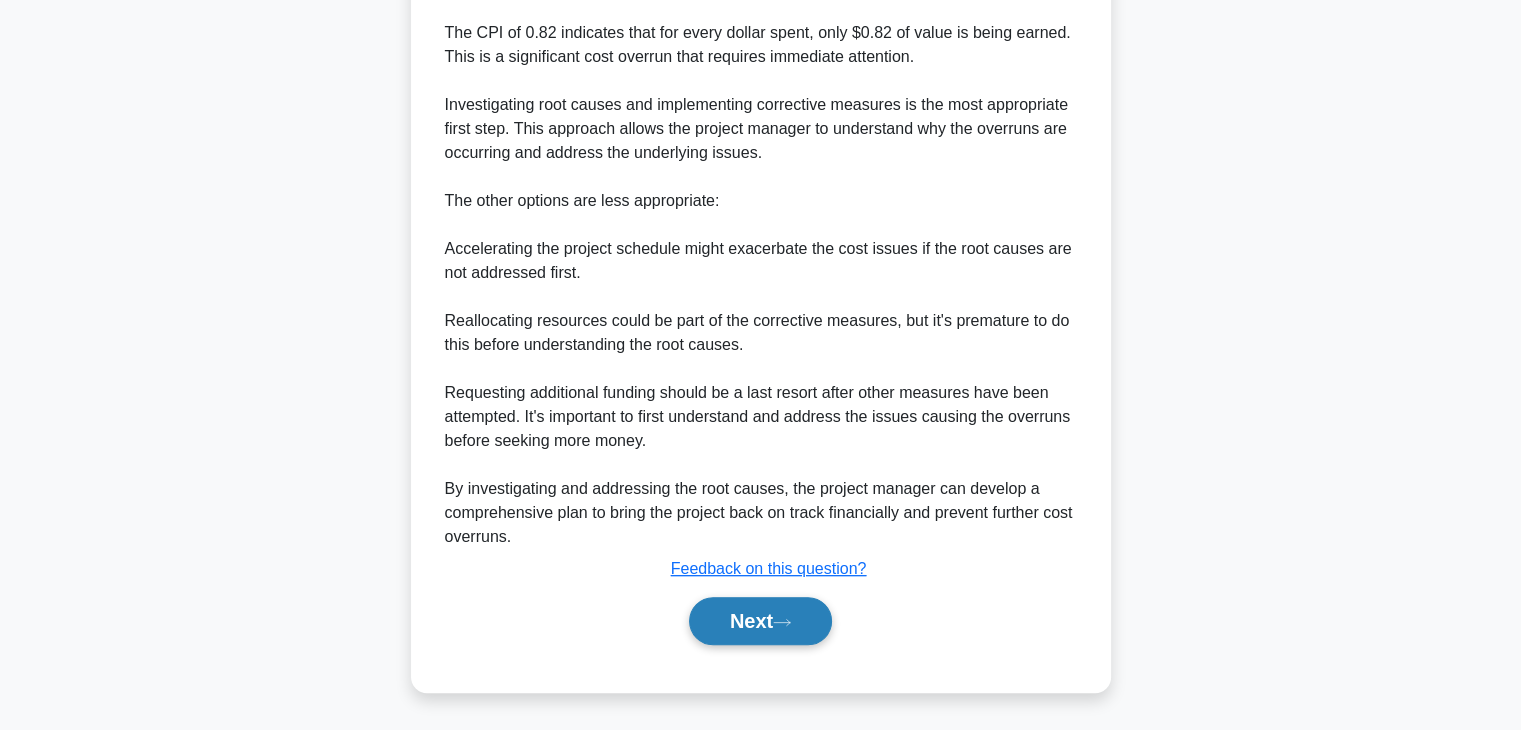 click on "Next" at bounding box center [760, 621] 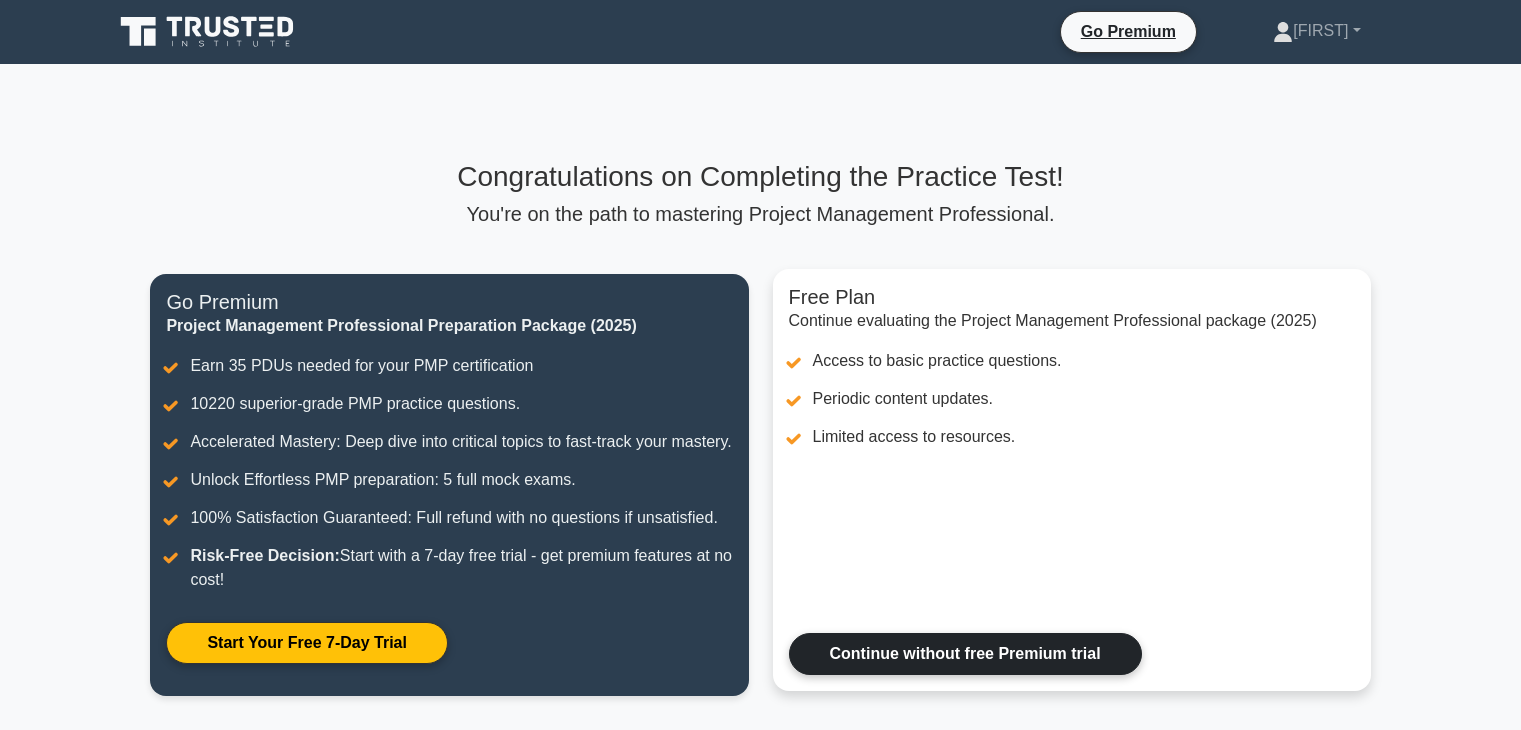 scroll, scrollTop: 0, scrollLeft: 0, axis: both 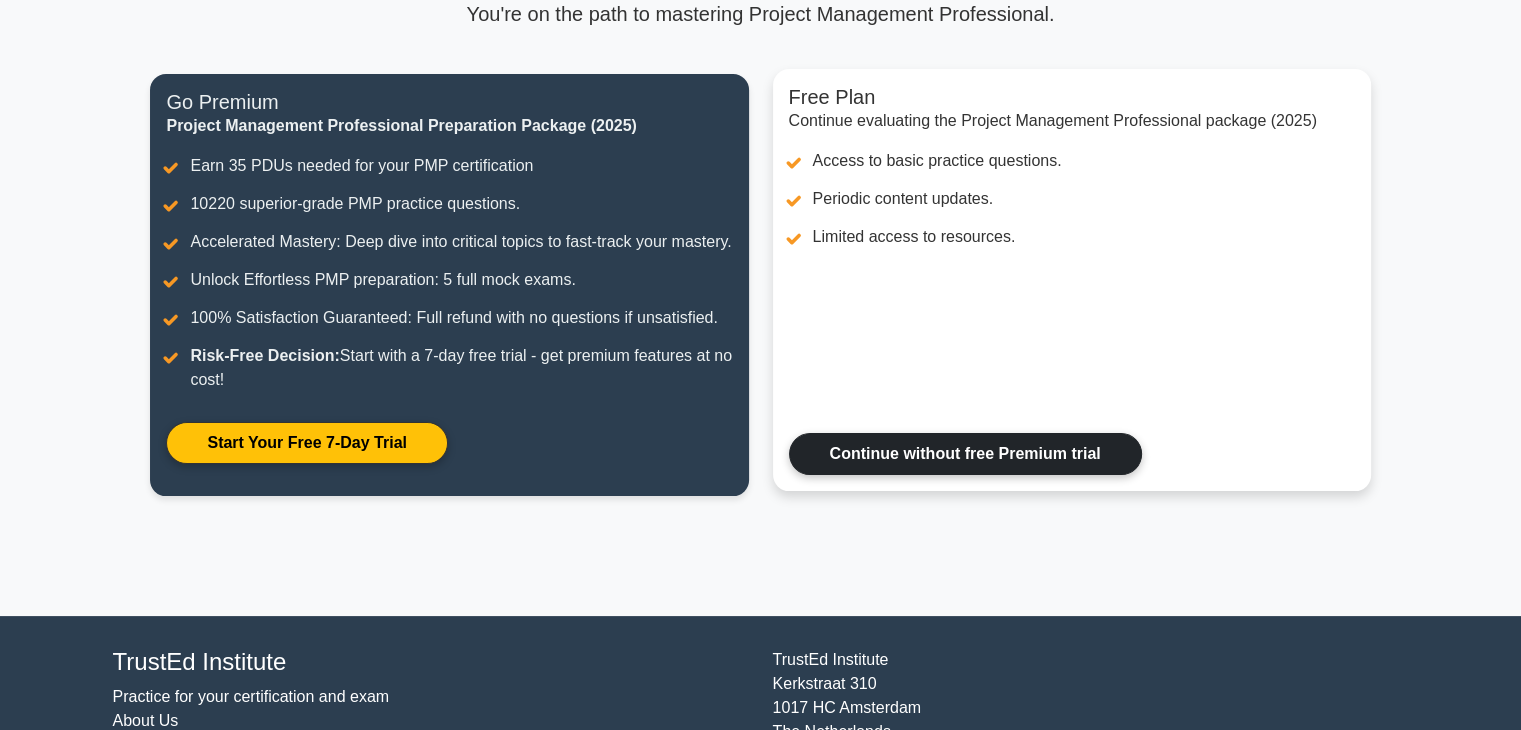 click on "Continue without free Premium trial" at bounding box center [965, 454] 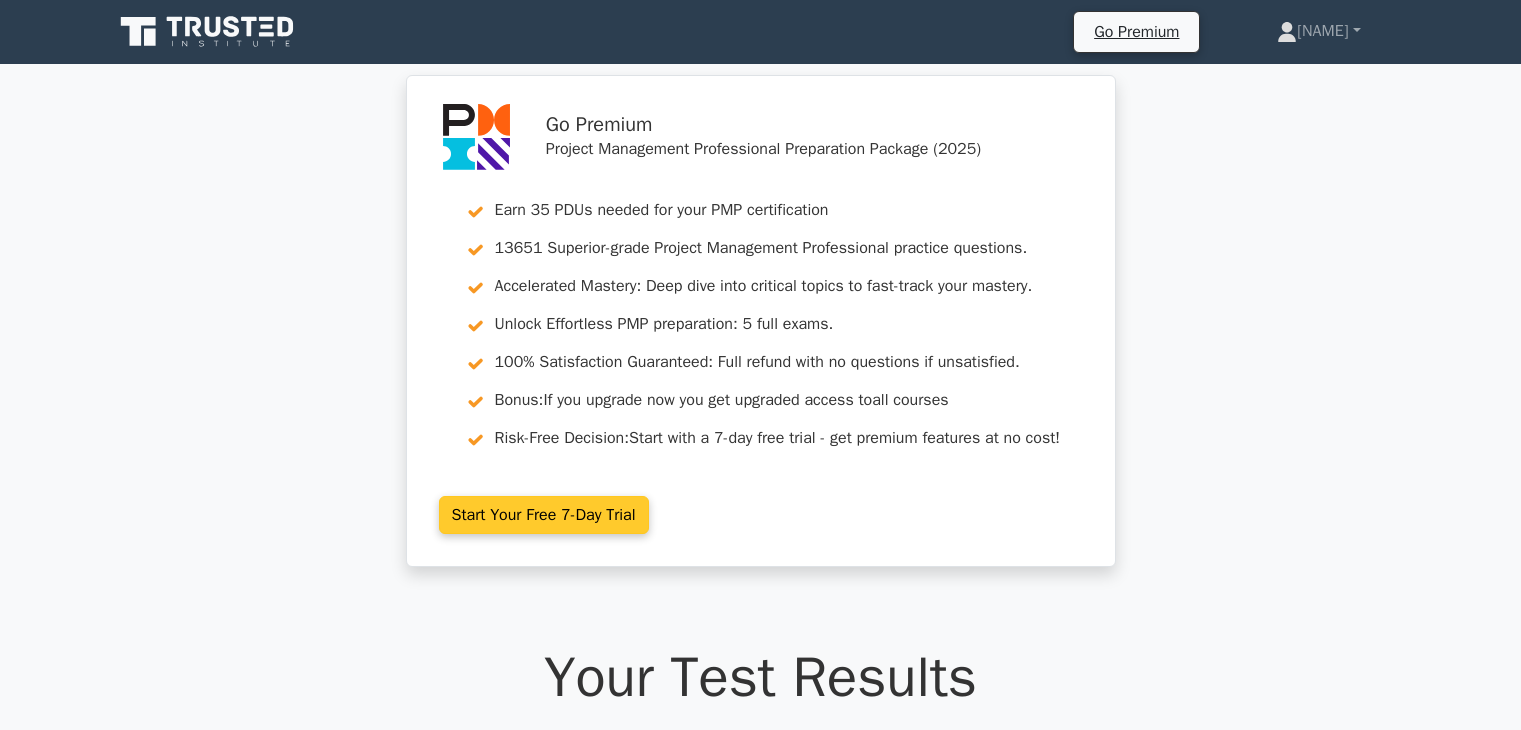 scroll, scrollTop: 0, scrollLeft: 0, axis: both 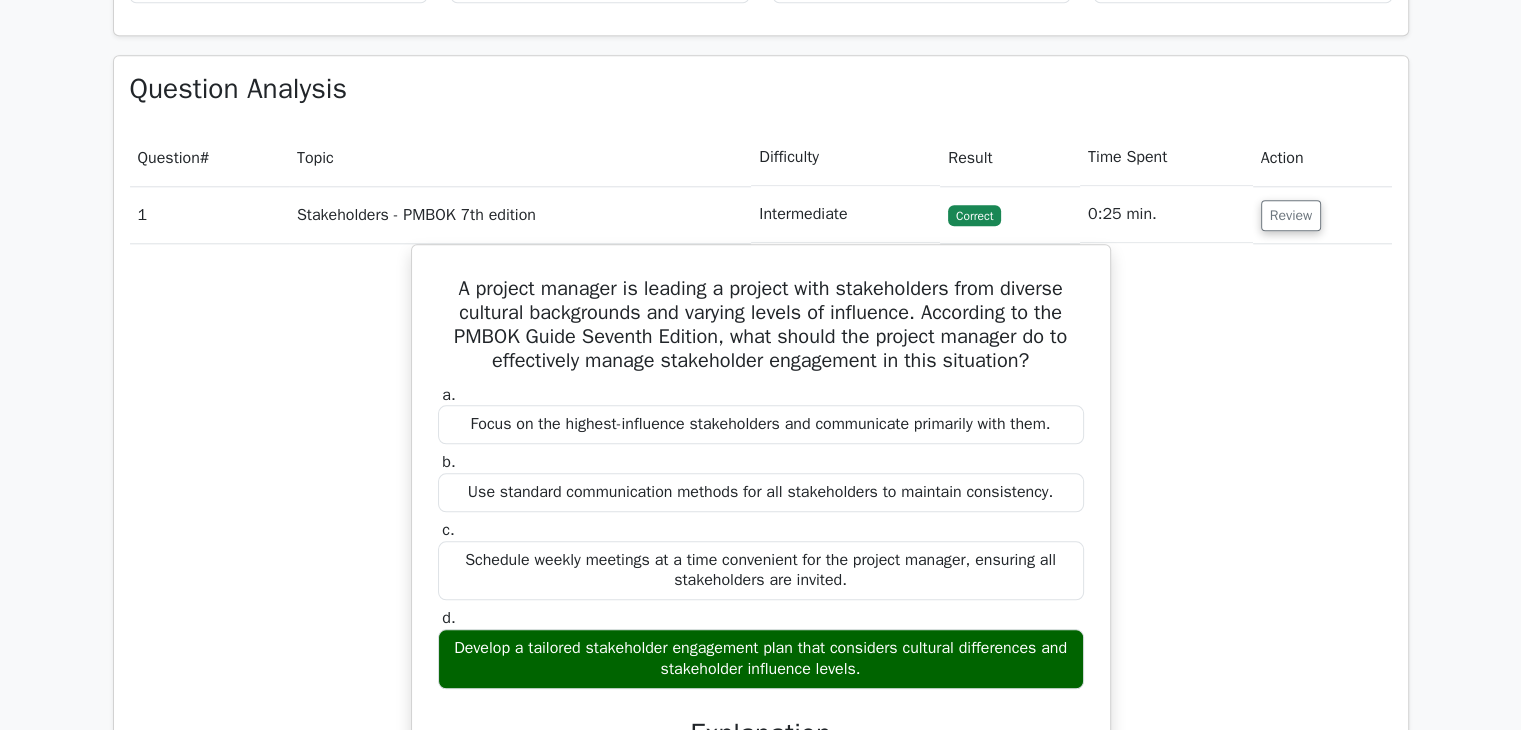 click on "A project manager is leading a project with stakeholders from diverse cultural backgrounds and varying levels of influence. According to the PMBOK Guide Seventh Edition, what should the project manager do to effectively manage stakeholder engagement in this situation?
a.
Focus on the highest-influence stakeholders and communicate primarily with them.
b. c." at bounding box center (761, 642) 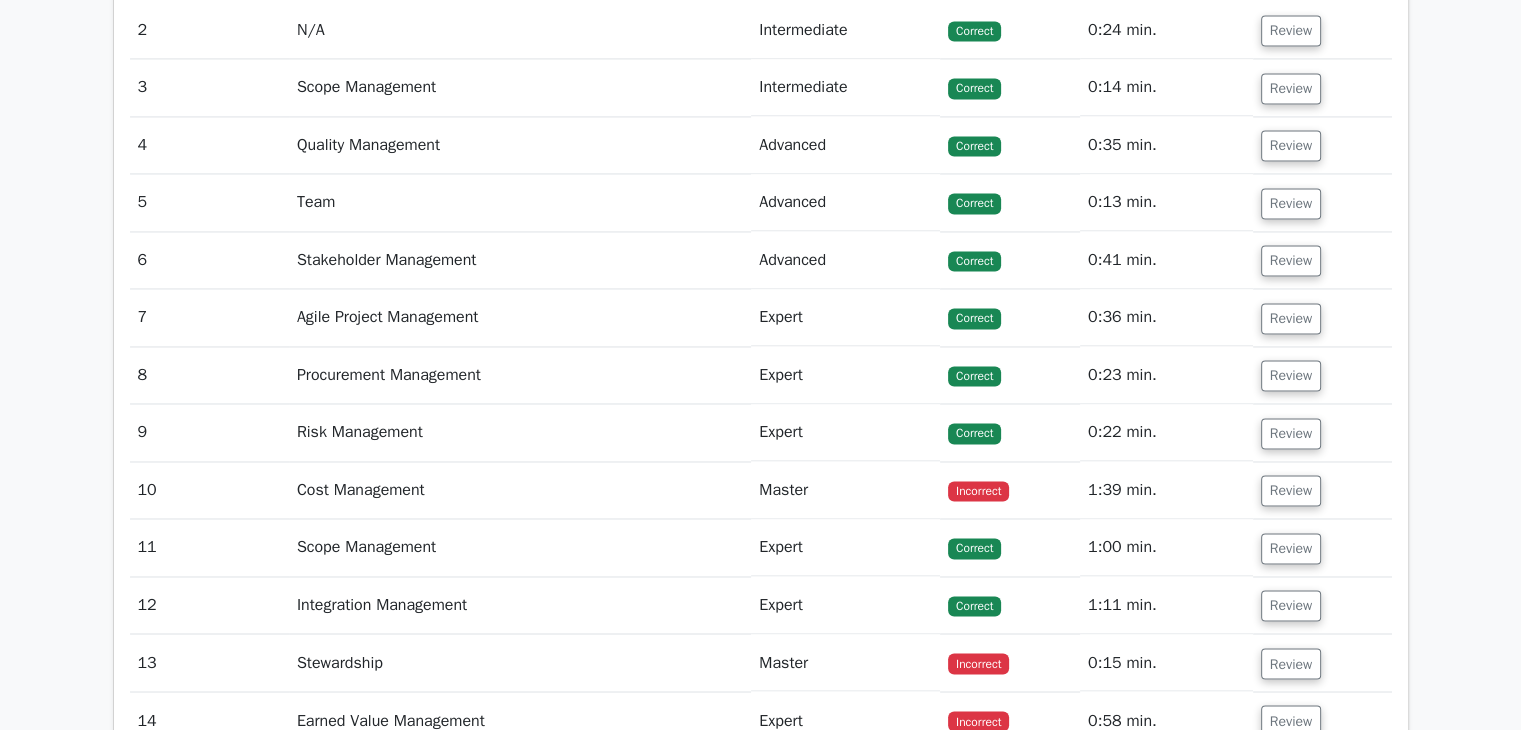 scroll, scrollTop: 3200, scrollLeft: 0, axis: vertical 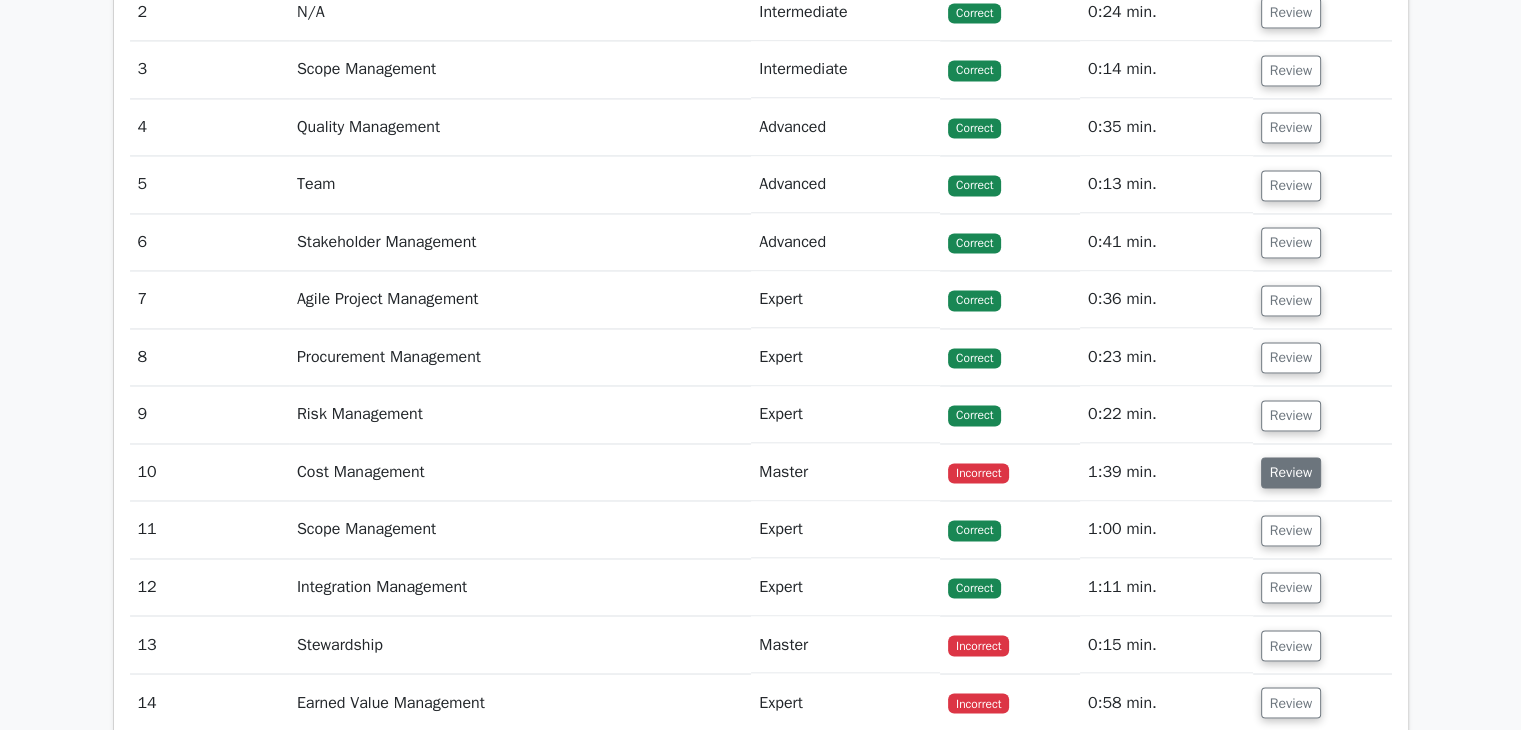 click on "Review" at bounding box center [1291, 472] 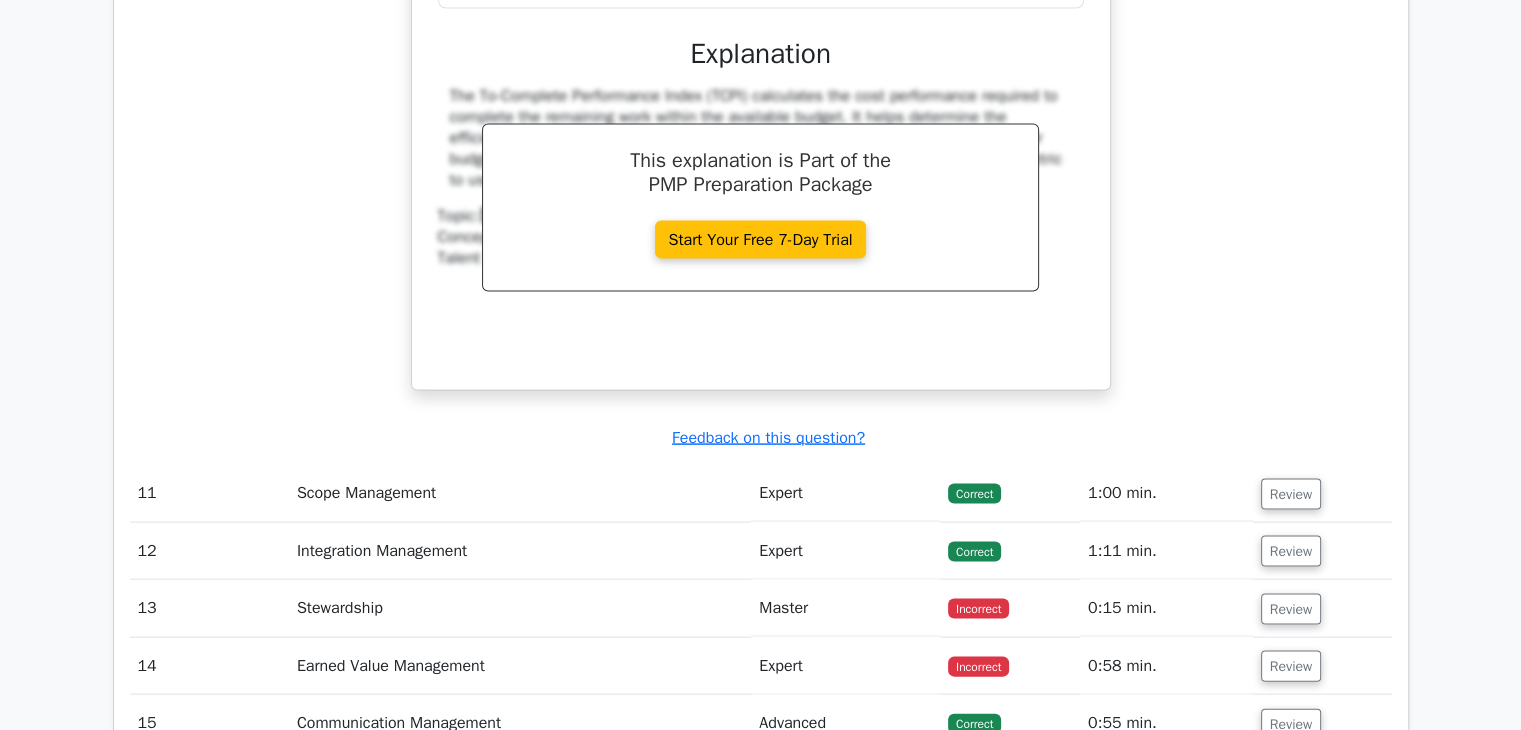 scroll, scrollTop: 4200, scrollLeft: 0, axis: vertical 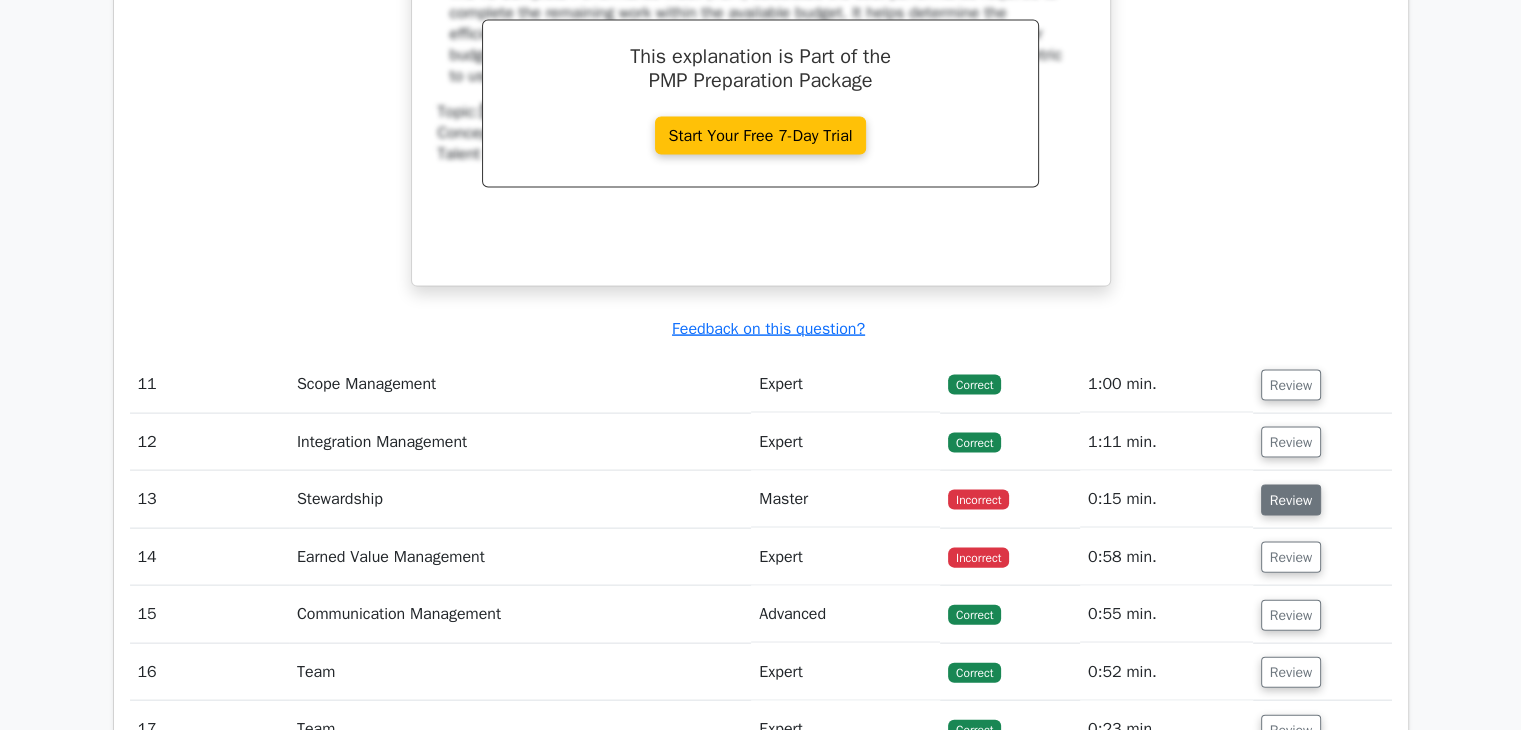 click on "Review" at bounding box center [1291, 500] 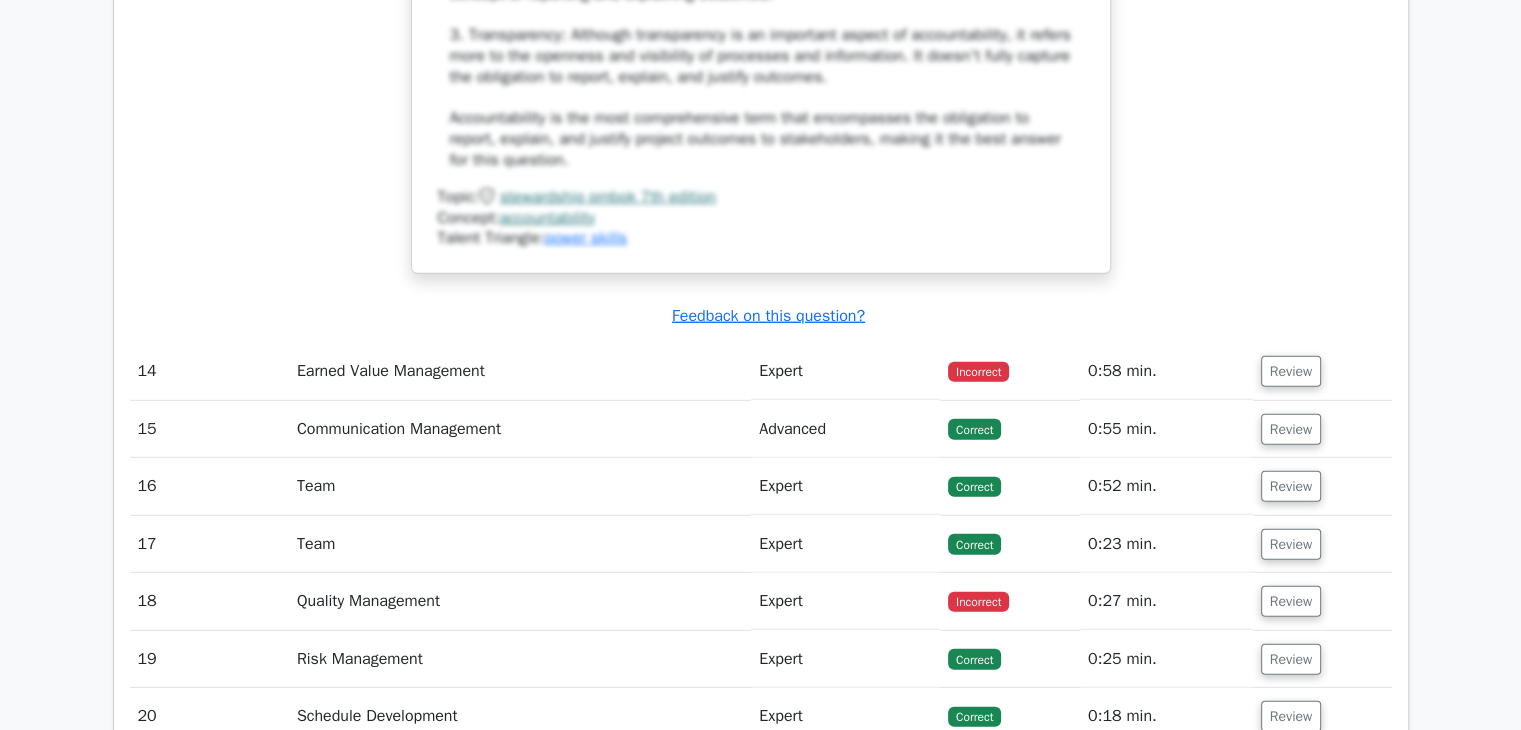 scroll, scrollTop: 5500, scrollLeft: 0, axis: vertical 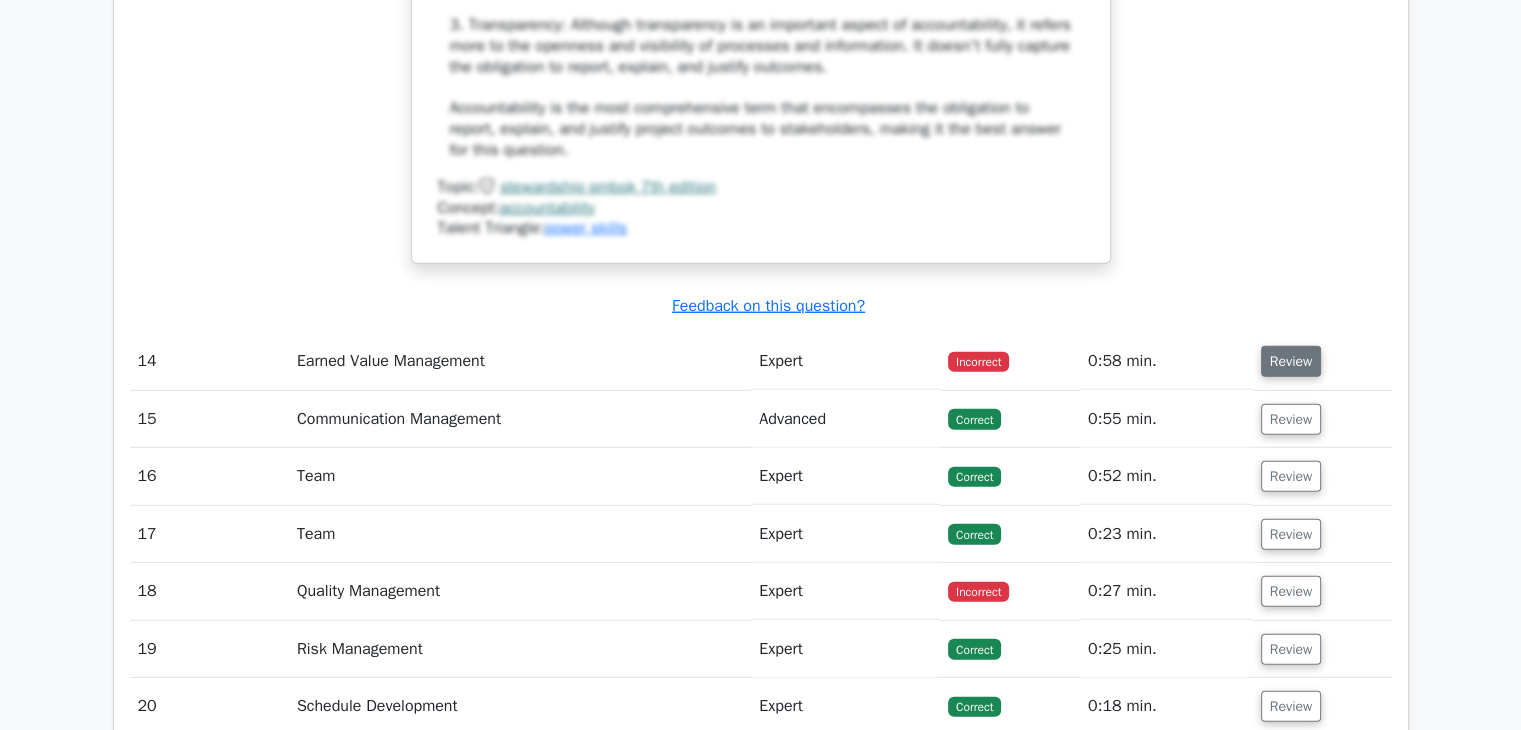 click on "Review" at bounding box center [1291, 361] 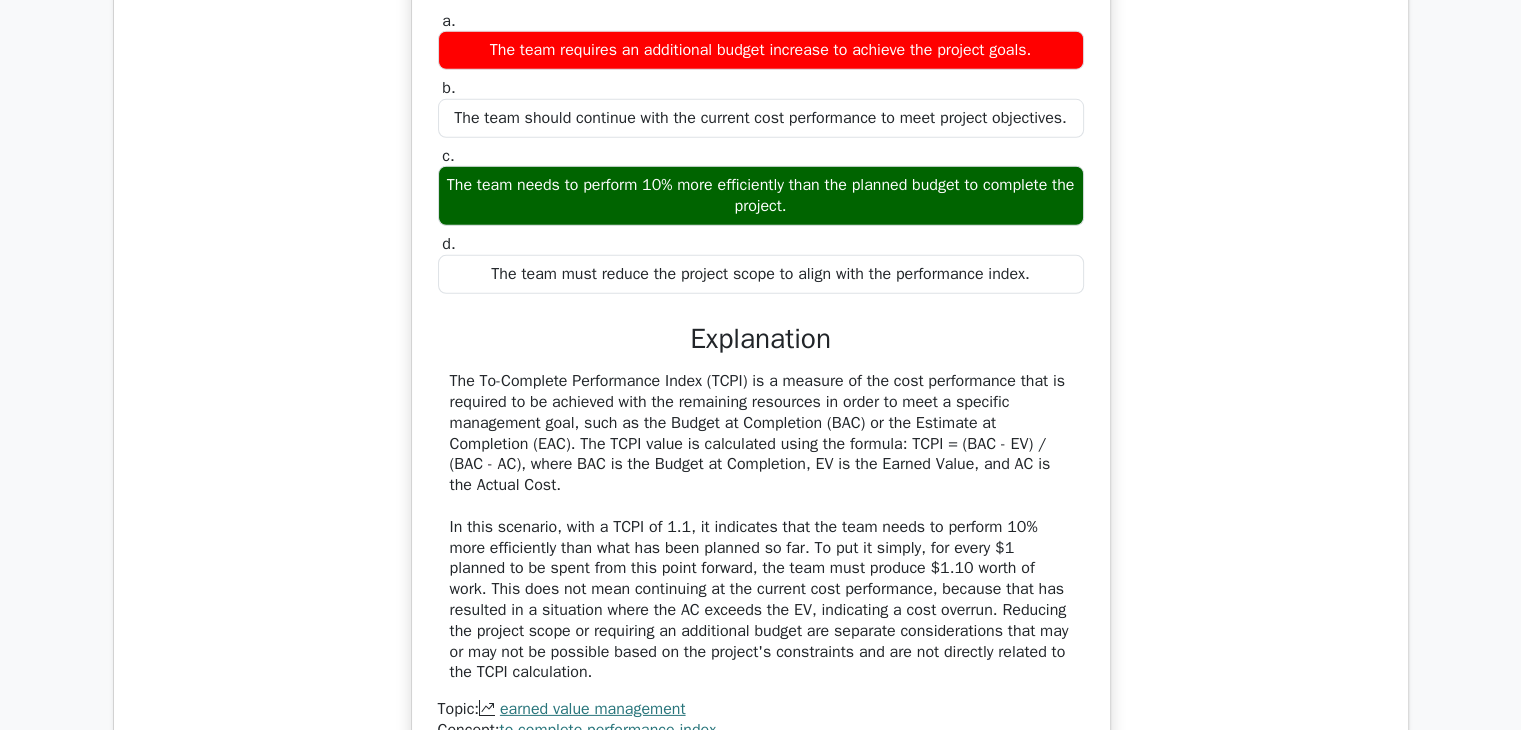 scroll, scrollTop: 6100, scrollLeft: 0, axis: vertical 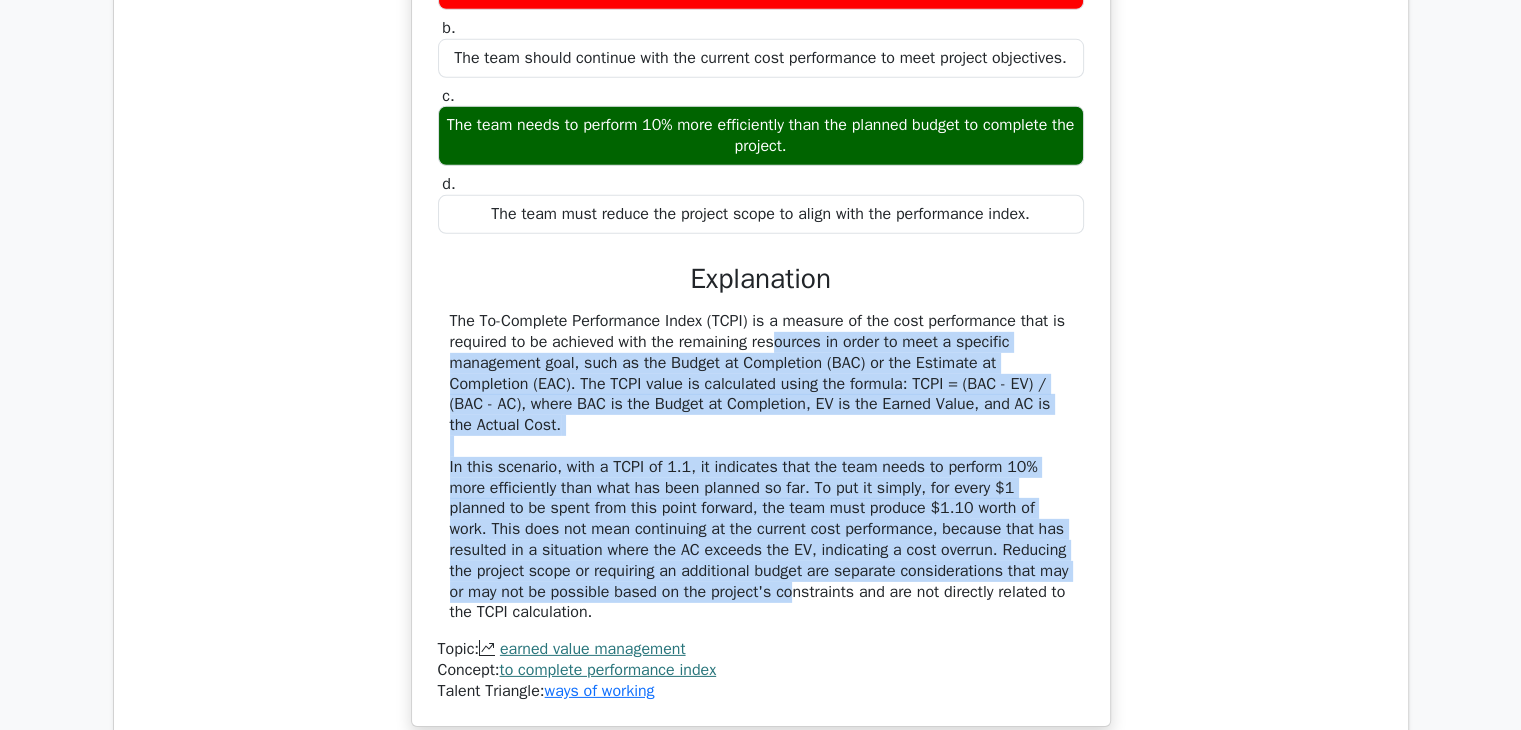 drag, startPoint x: 656, startPoint y: 349, endPoint x: 735, endPoint y: 605, distance: 267.9123 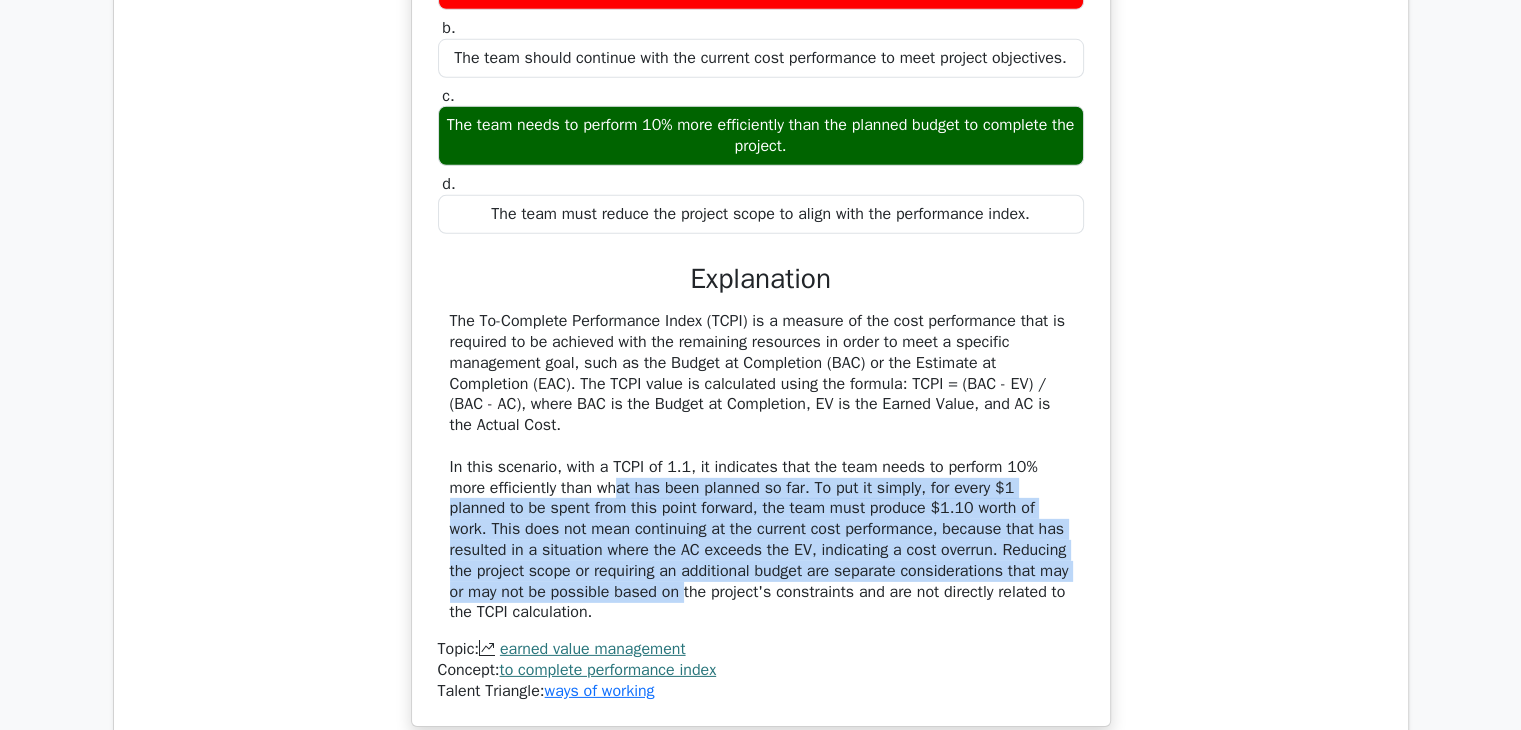 drag, startPoint x: 632, startPoint y: 611, endPoint x: 577, endPoint y: 493, distance: 130.18832 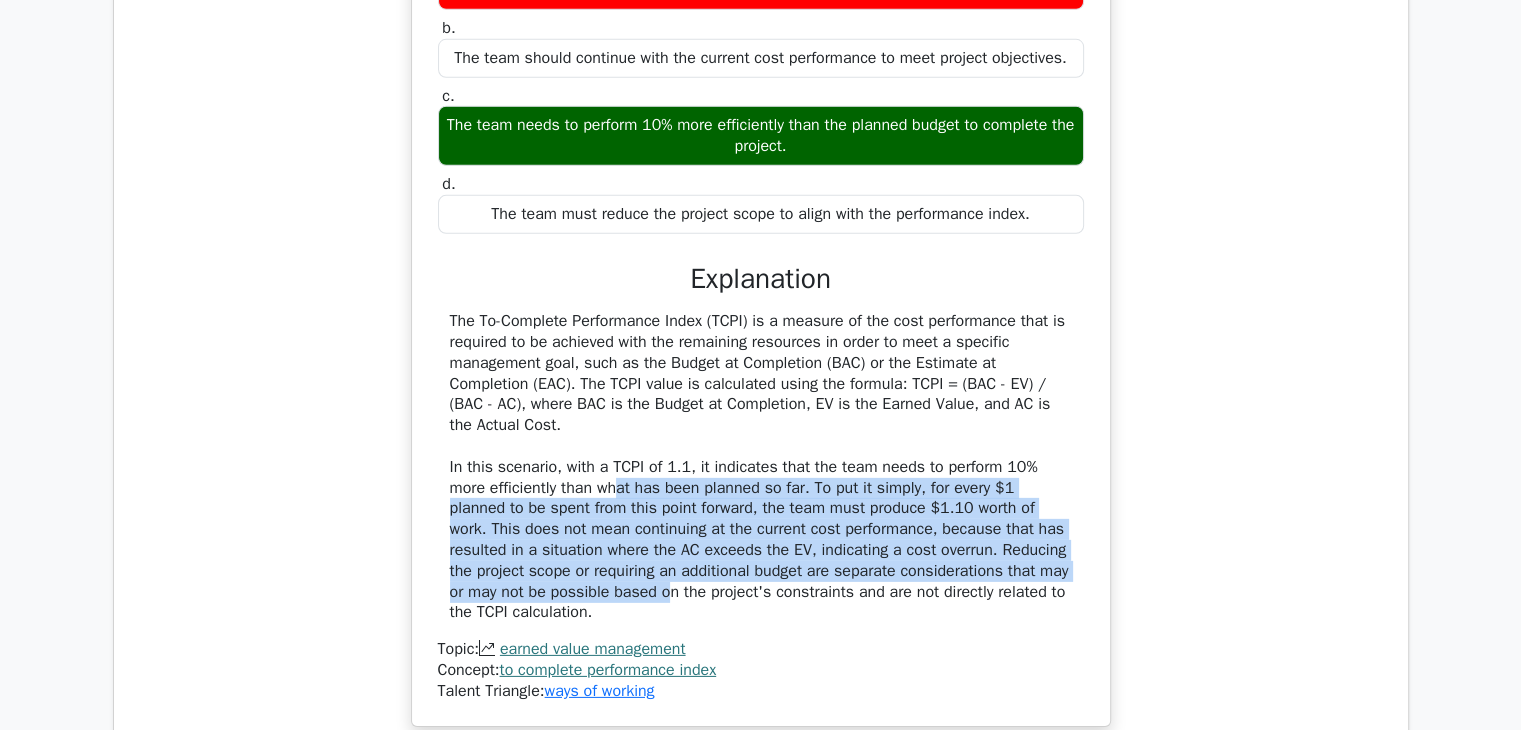 drag, startPoint x: 578, startPoint y: 493, endPoint x: 613, endPoint y: 599, distance: 111.62885 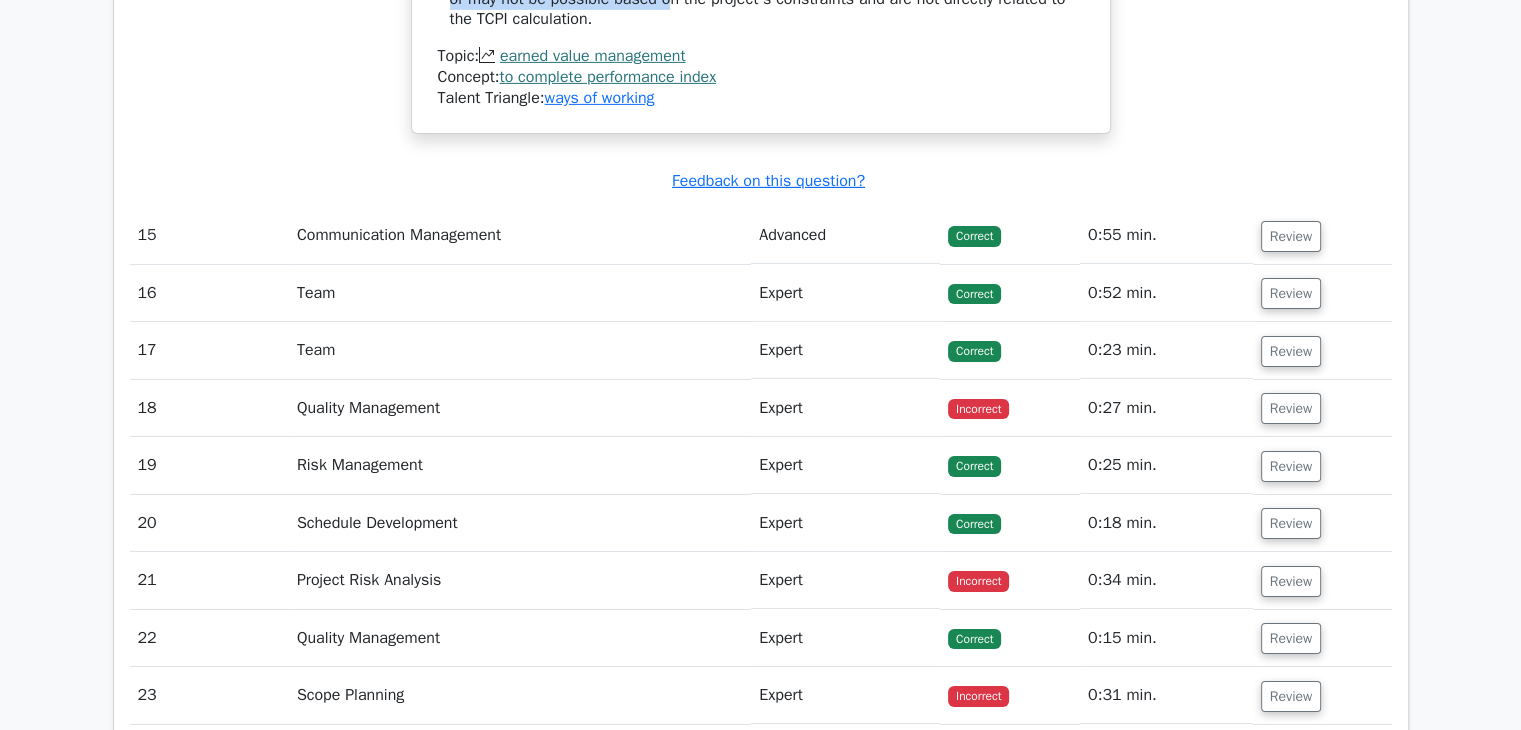 scroll, scrollTop: 6800, scrollLeft: 0, axis: vertical 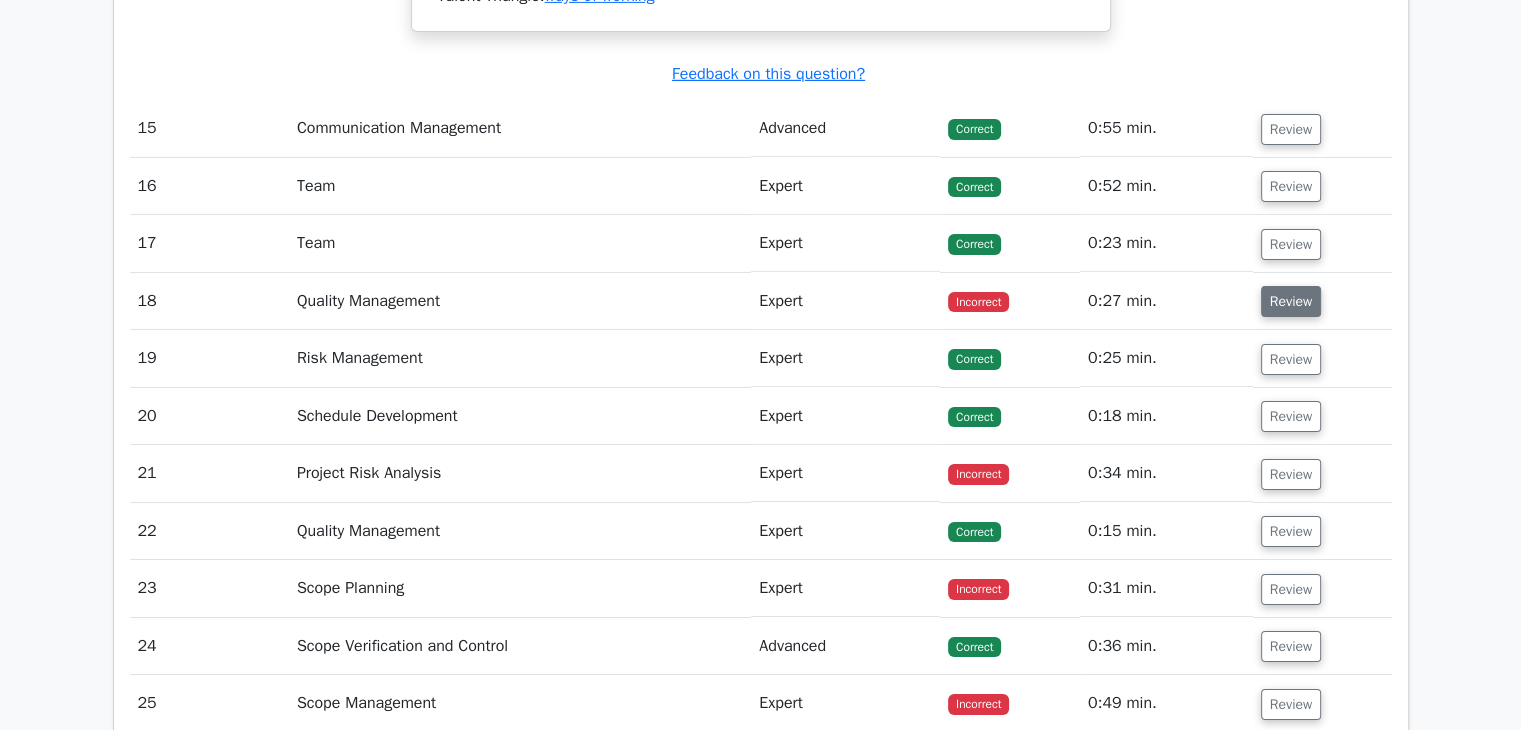 click on "Review" at bounding box center [1291, 301] 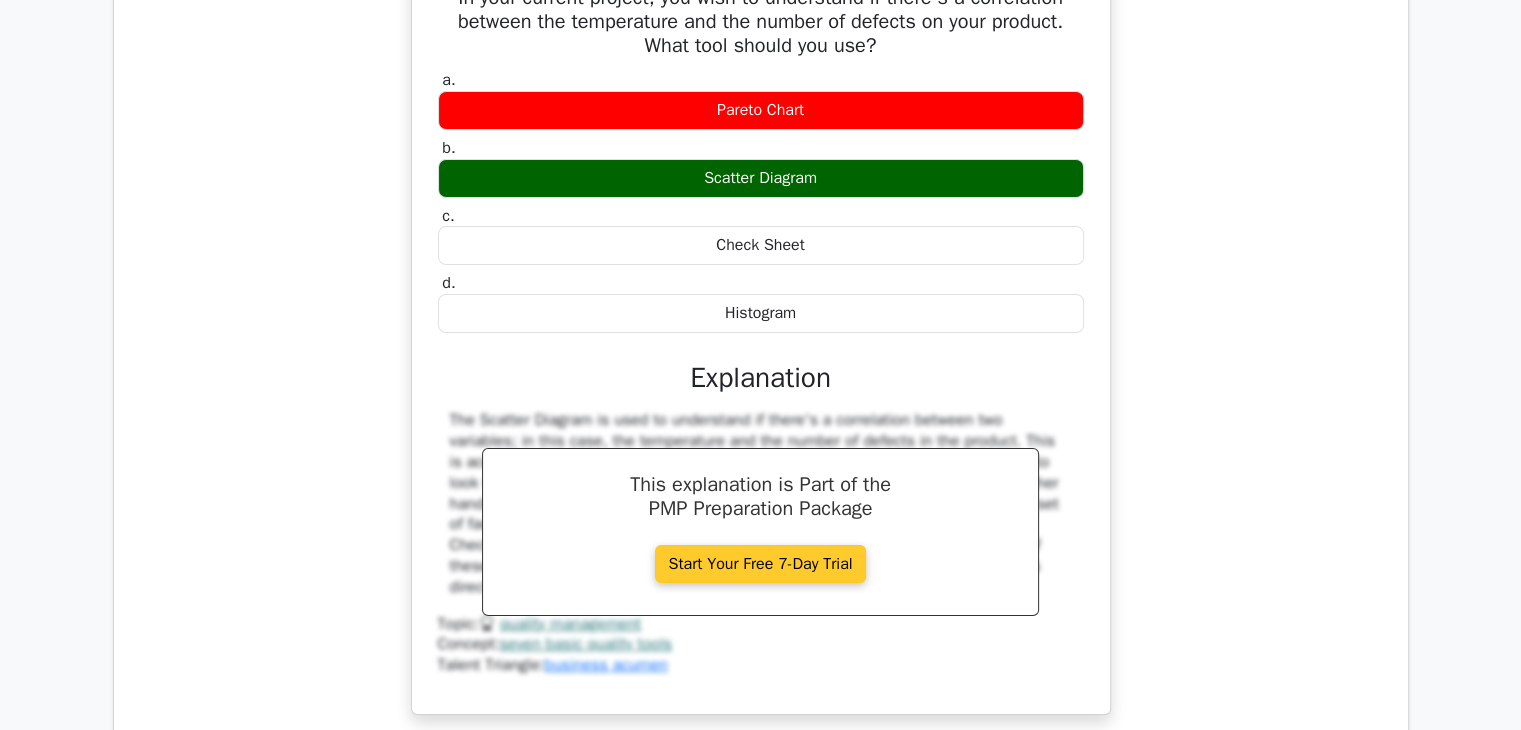scroll, scrollTop: 7700, scrollLeft: 0, axis: vertical 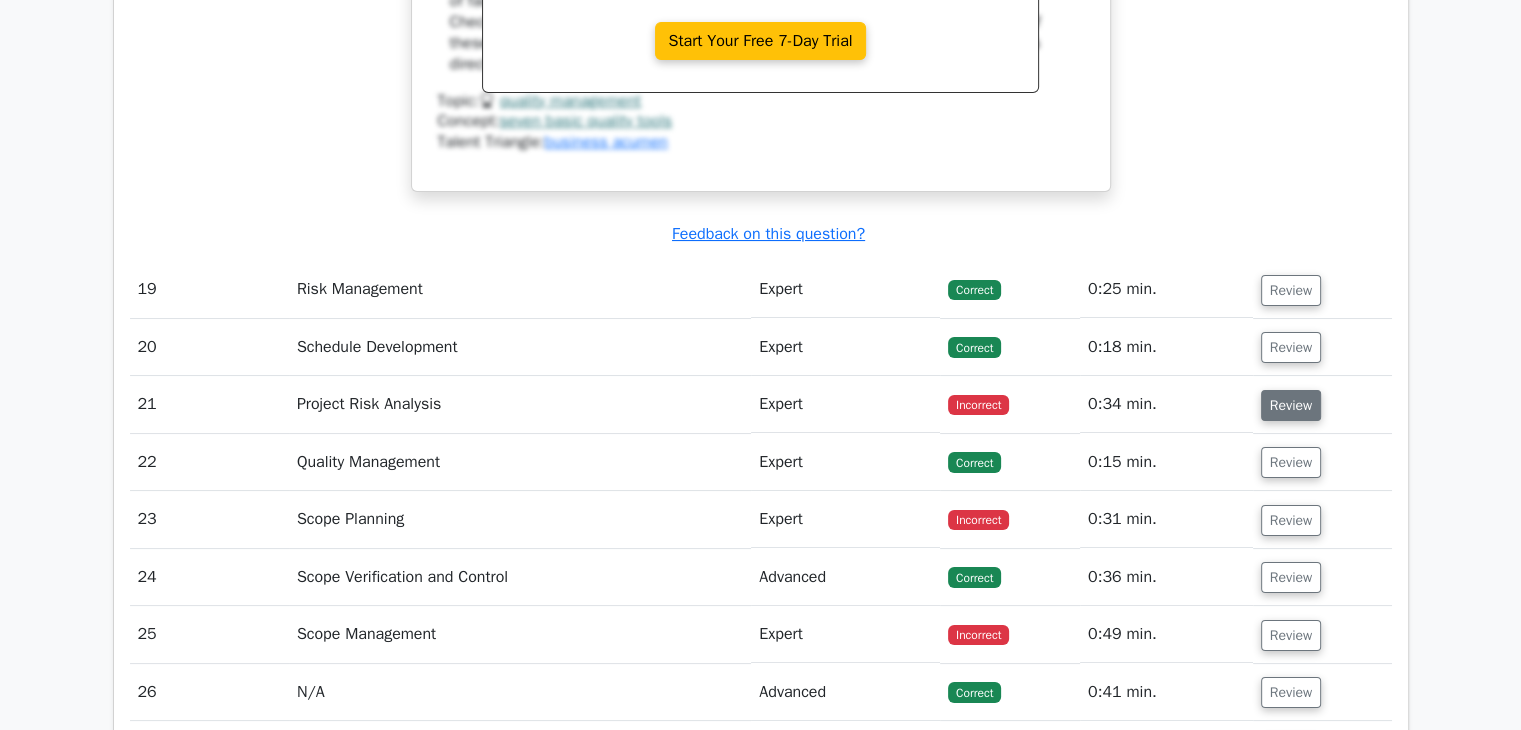click on "Review" at bounding box center (1291, 405) 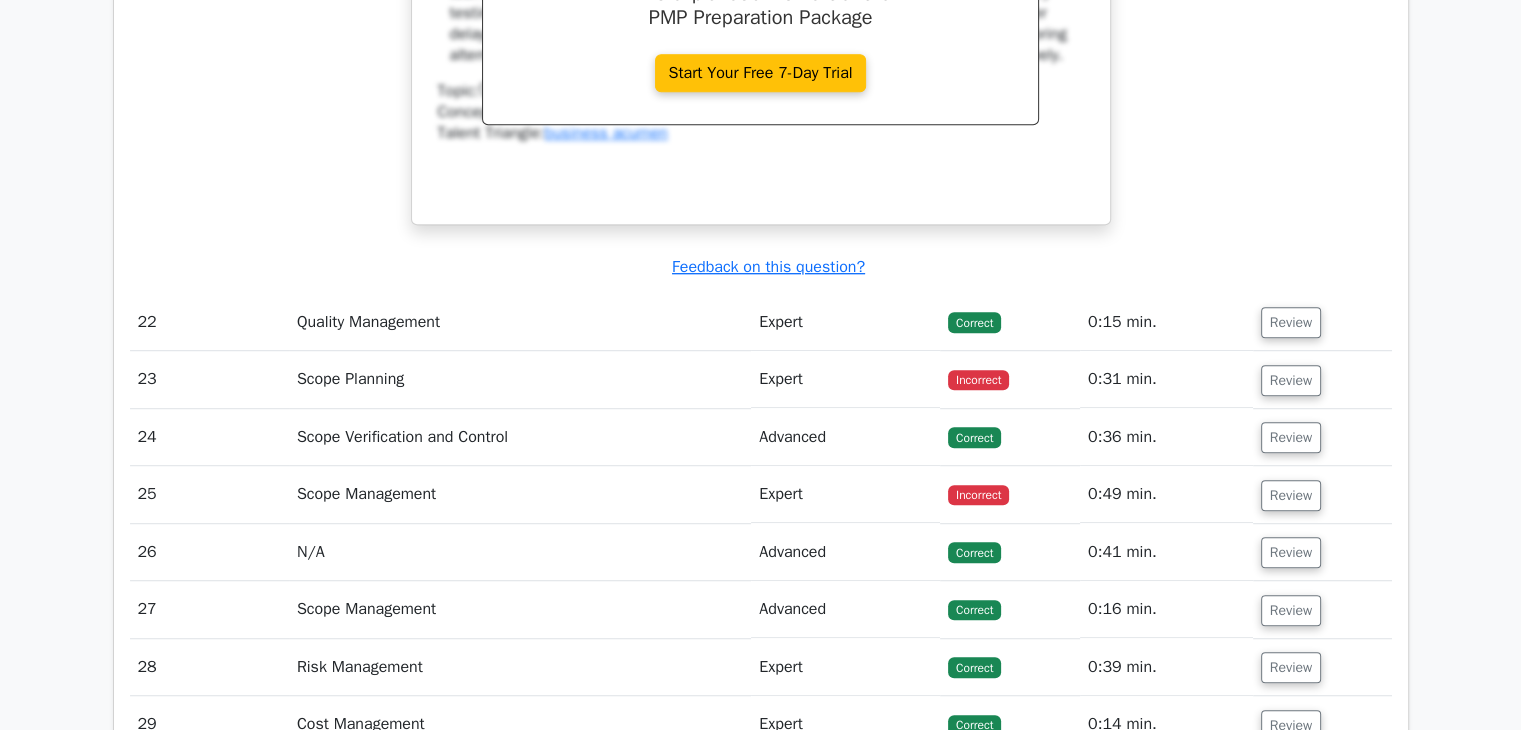 scroll, scrollTop: 9100, scrollLeft: 0, axis: vertical 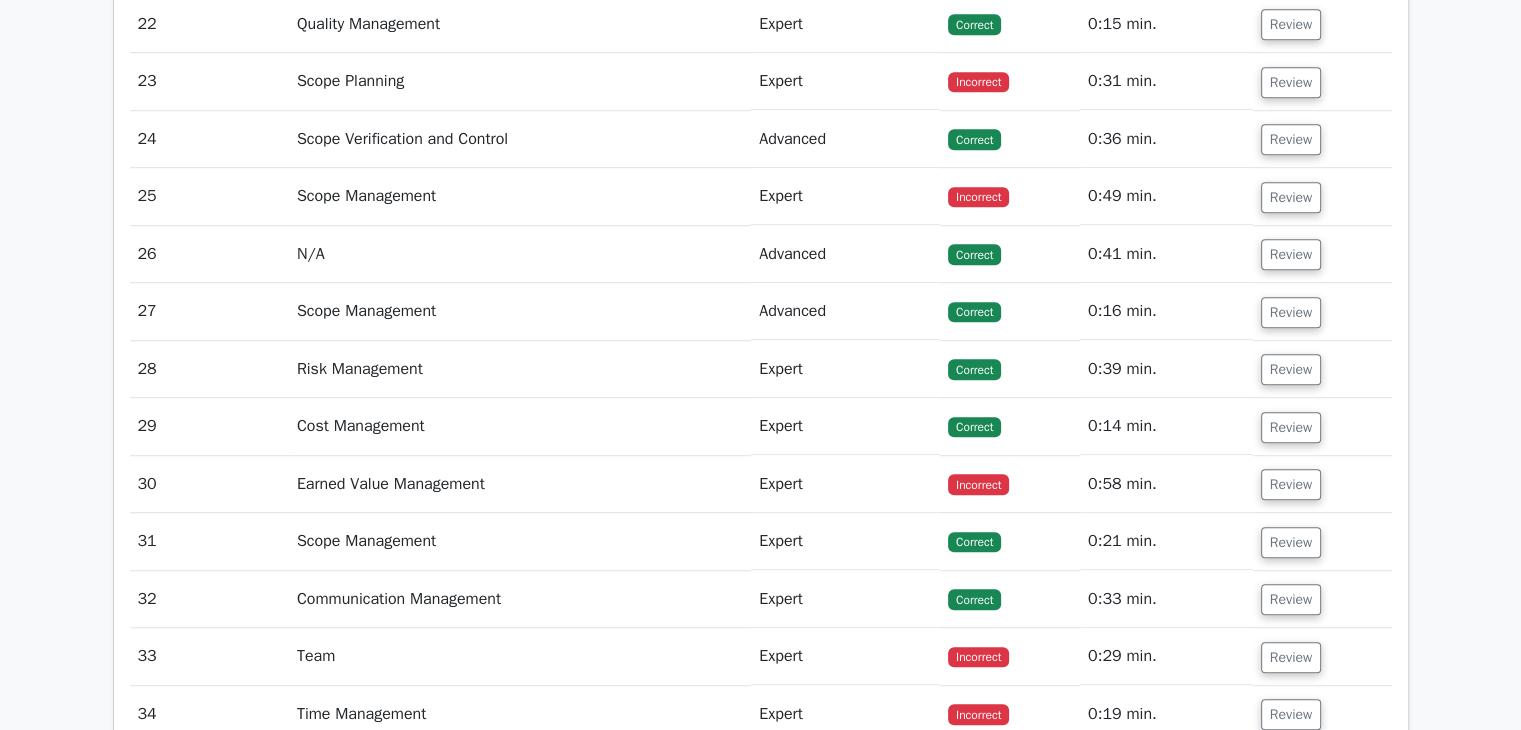 click on "Review" at bounding box center (1322, 81) 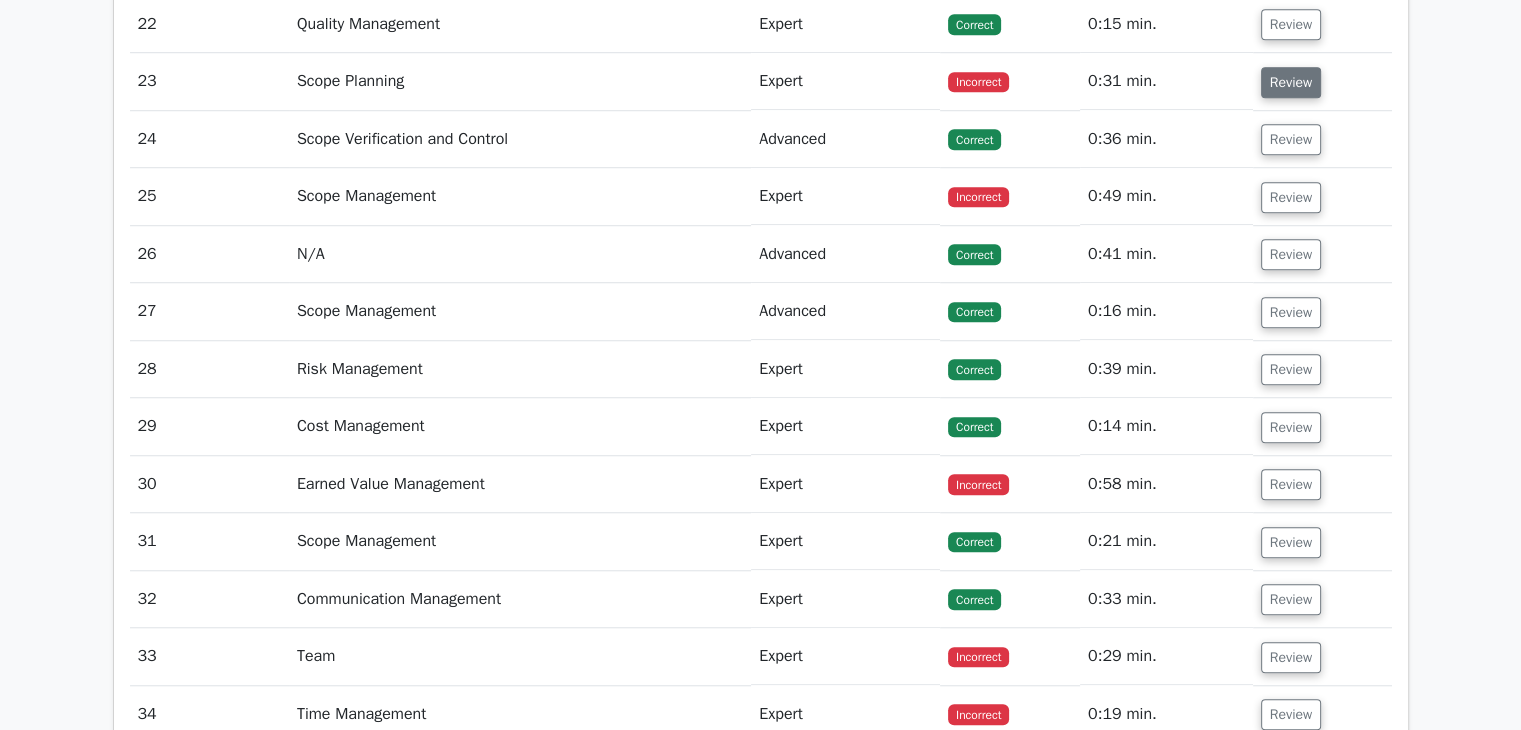 click on "Review" at bounding box center (1291, 82) 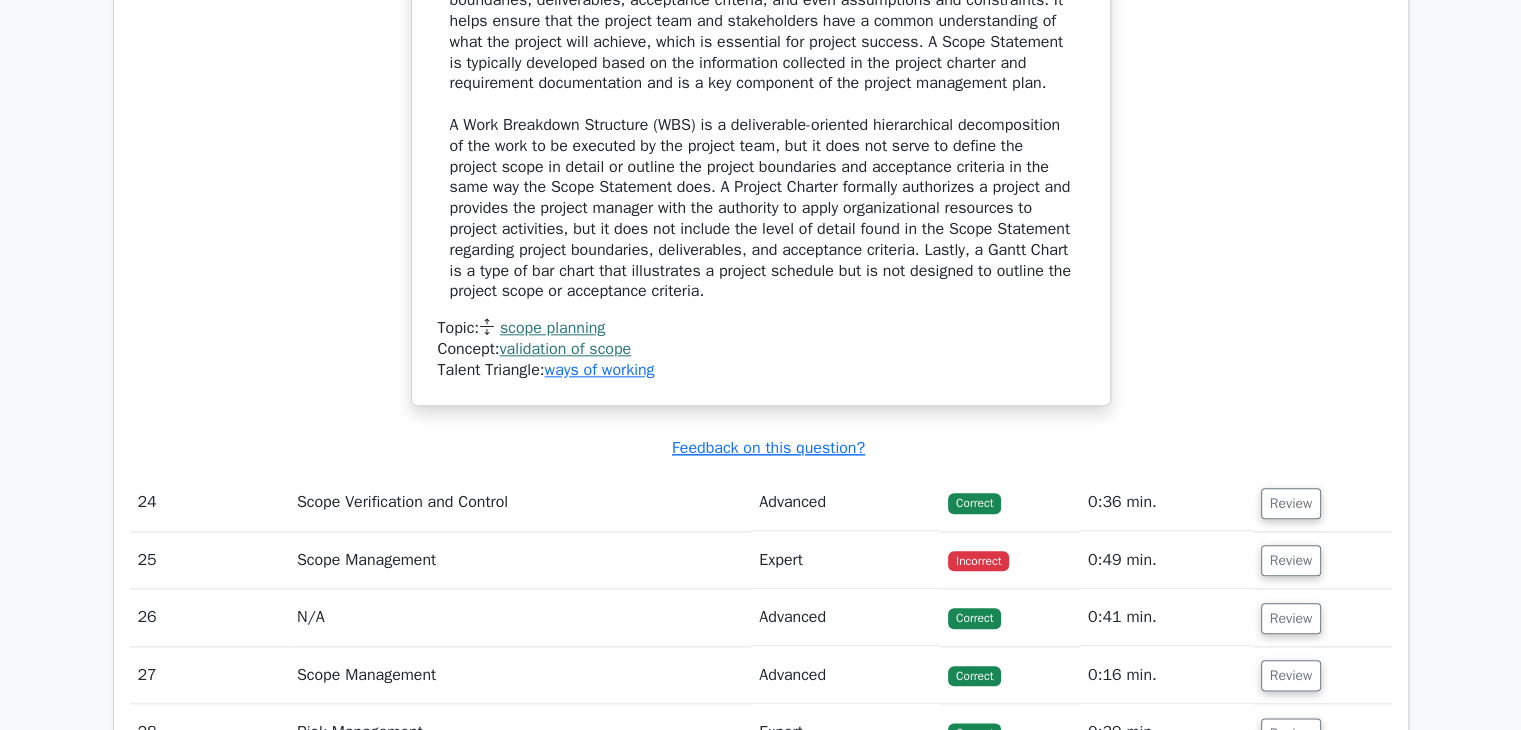 scroll, scrollTop: 10200, scrollLeft: 0, axis: vertical 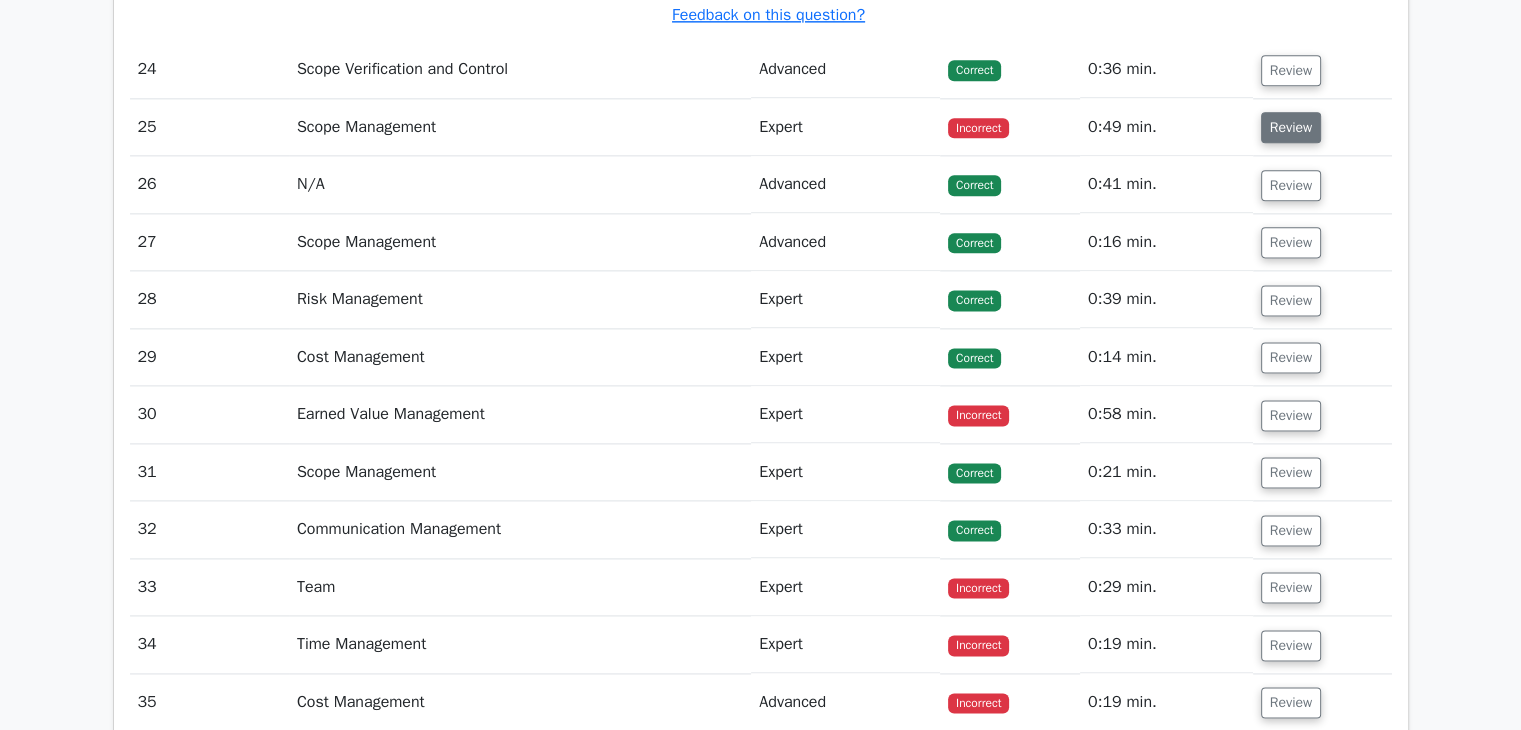 click on "Review" at bounding box center (1291, 127) 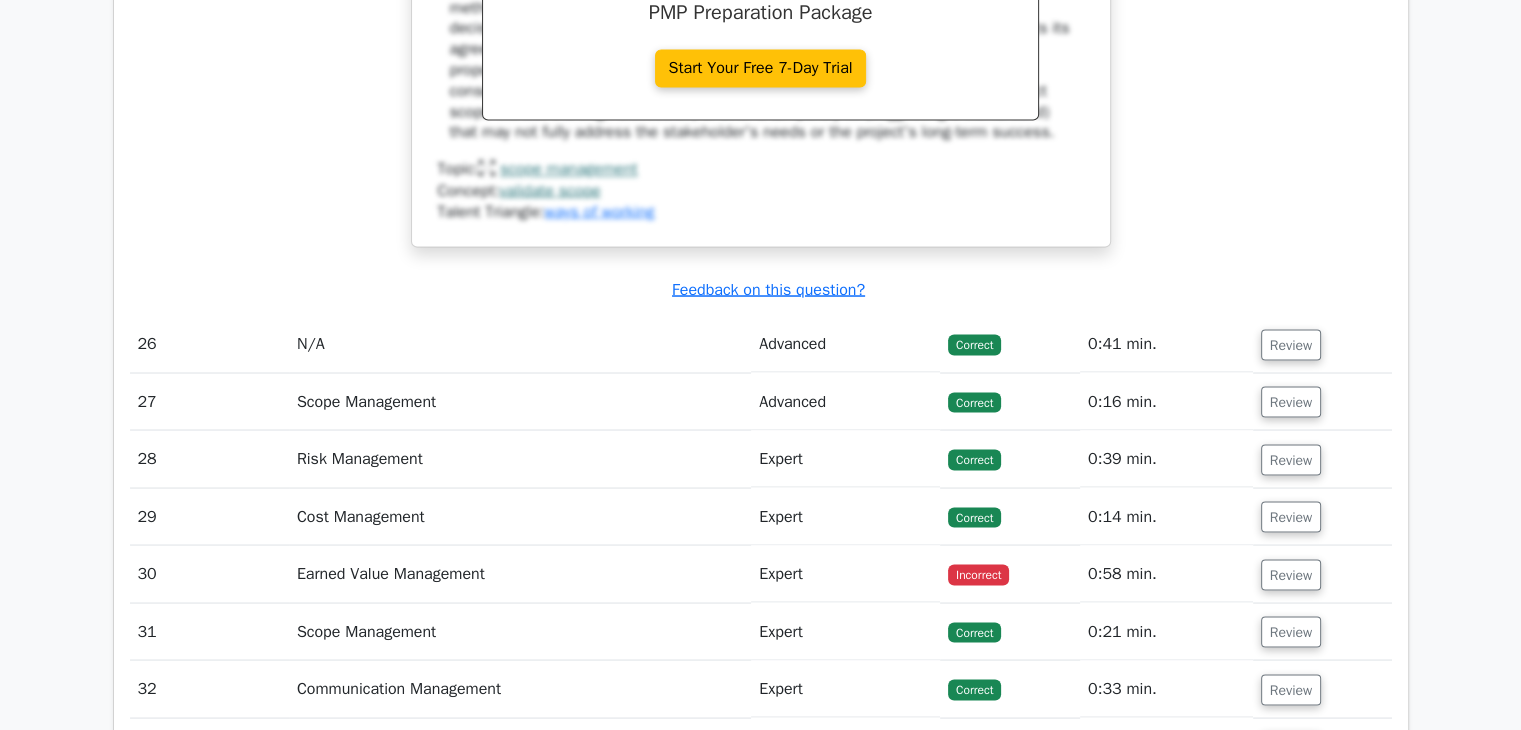 scroll, scrollTop: 11300, scrollLeft: 0, axis: vertical 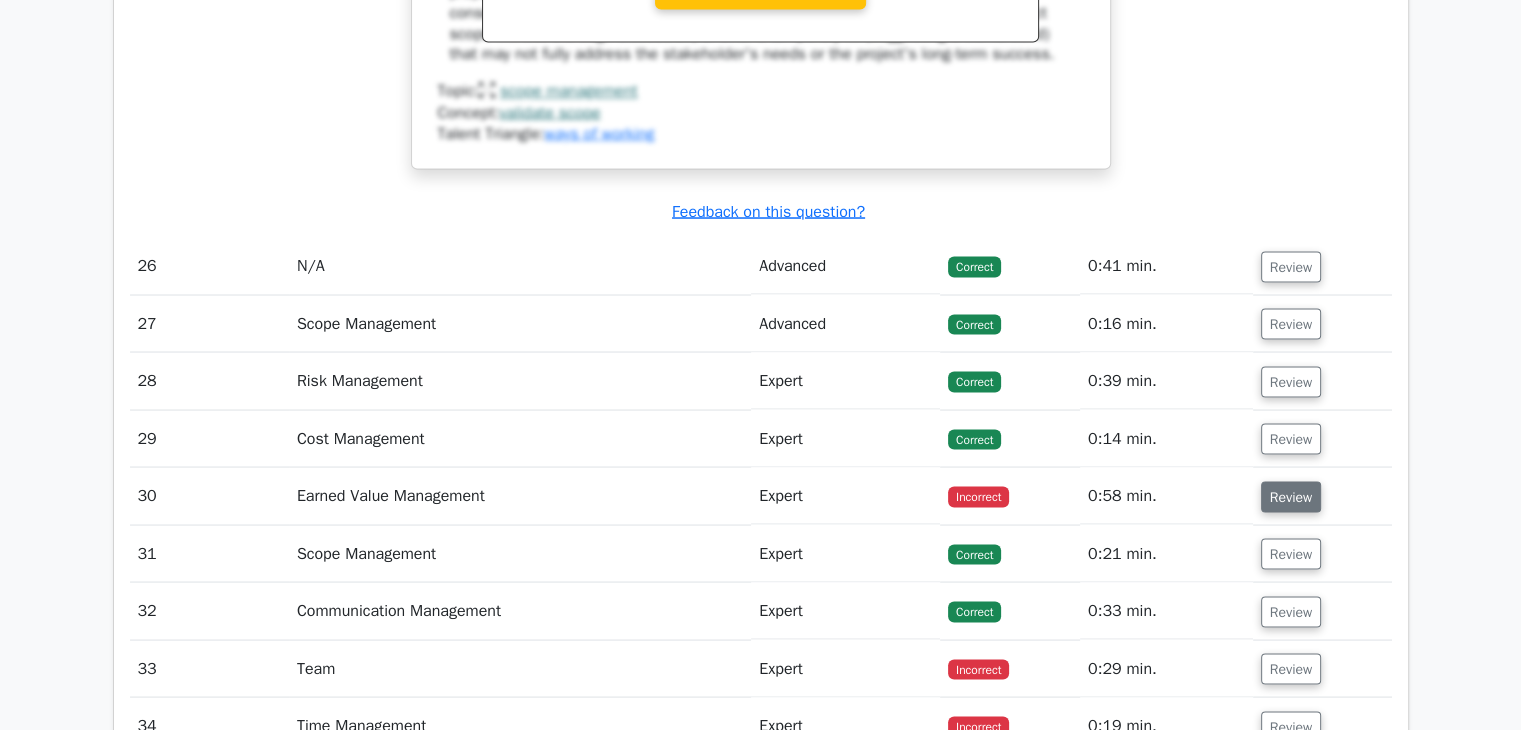 click on "Review" at bounding box center [1291, 496] 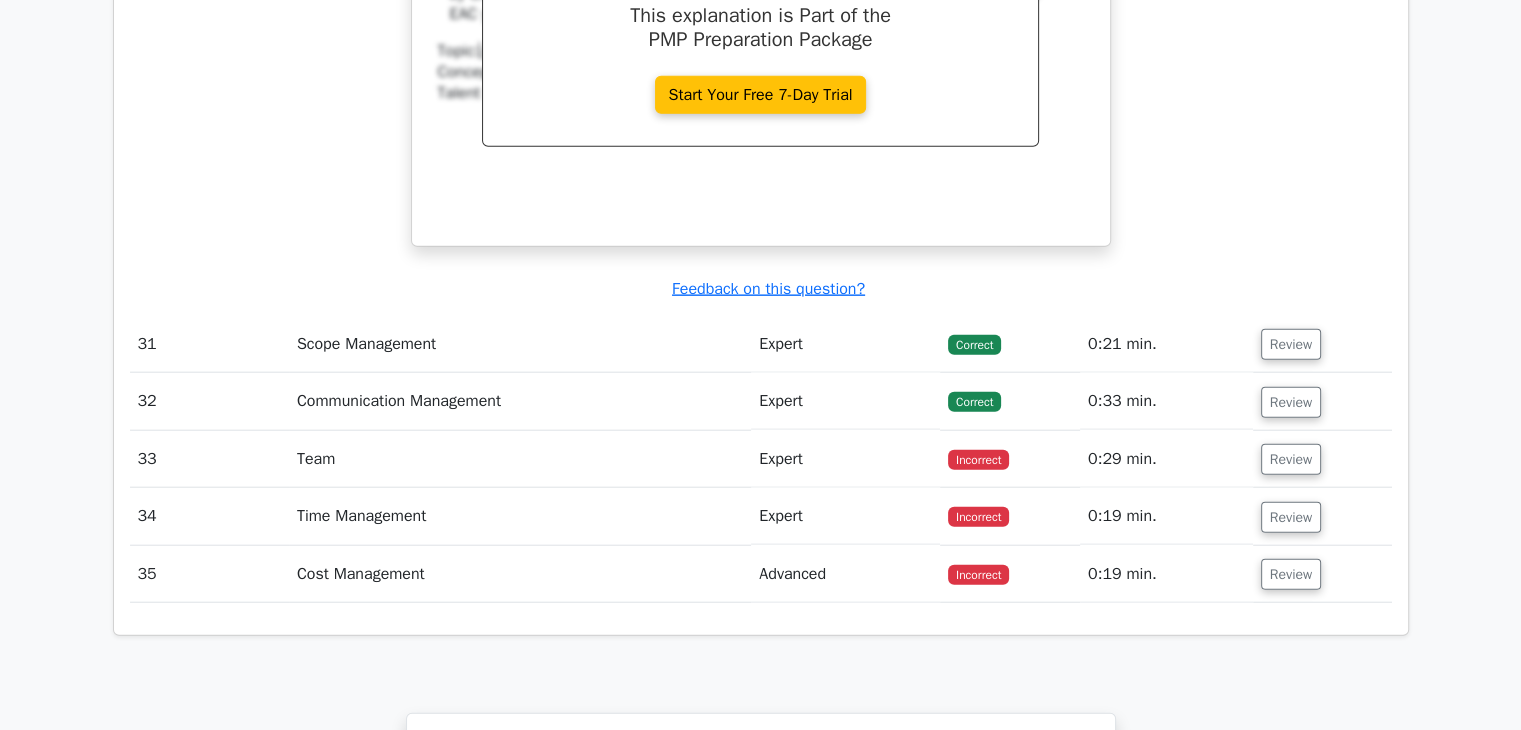 scroll, scrollTop: 12400, scrollLeft: 0, axis: vertical 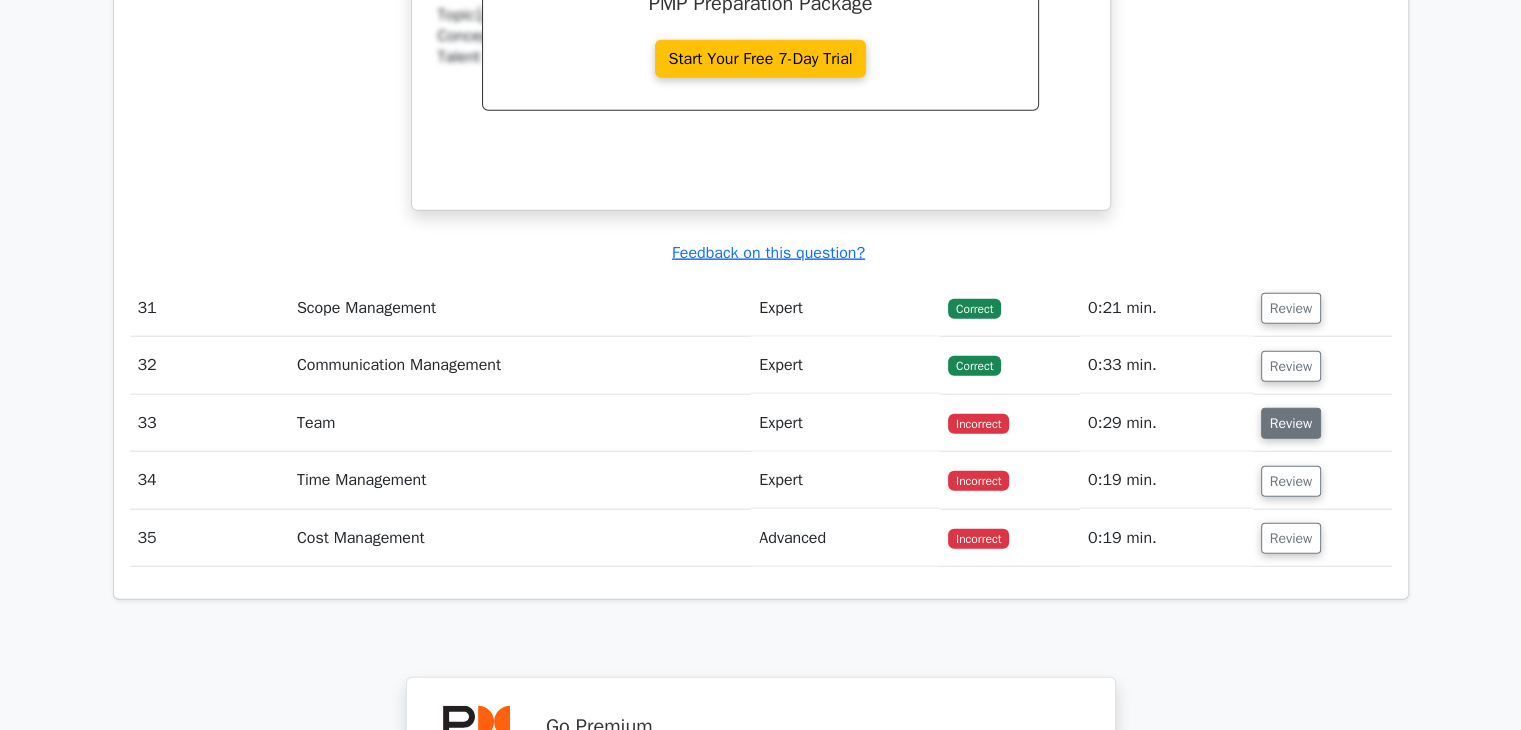 click on "Review" at bounding box center (1291, 423) 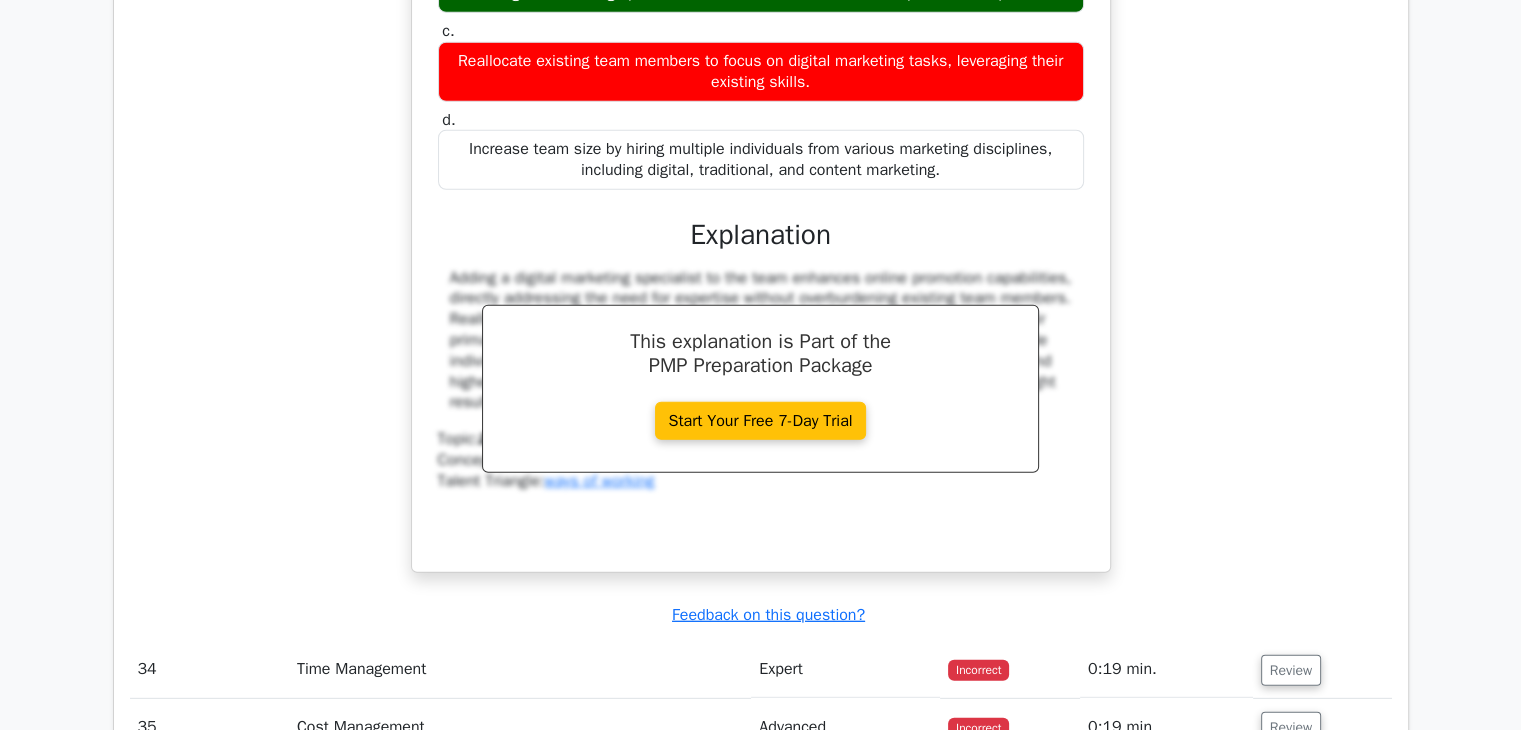 scroll, scrollTop: 13400, scrollLeft: 0, axis: vertical 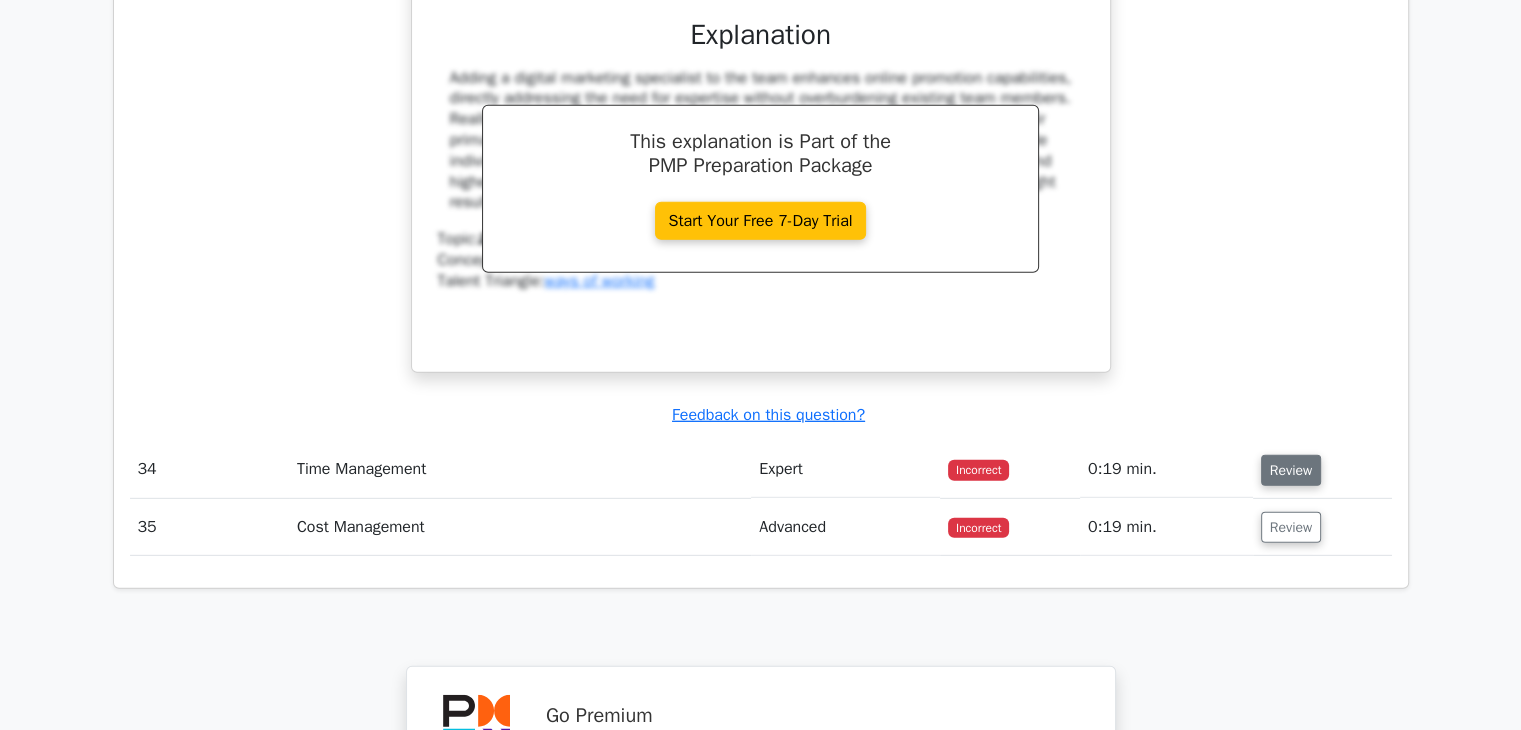 click on "Review" at bounding box center [1291, 470] 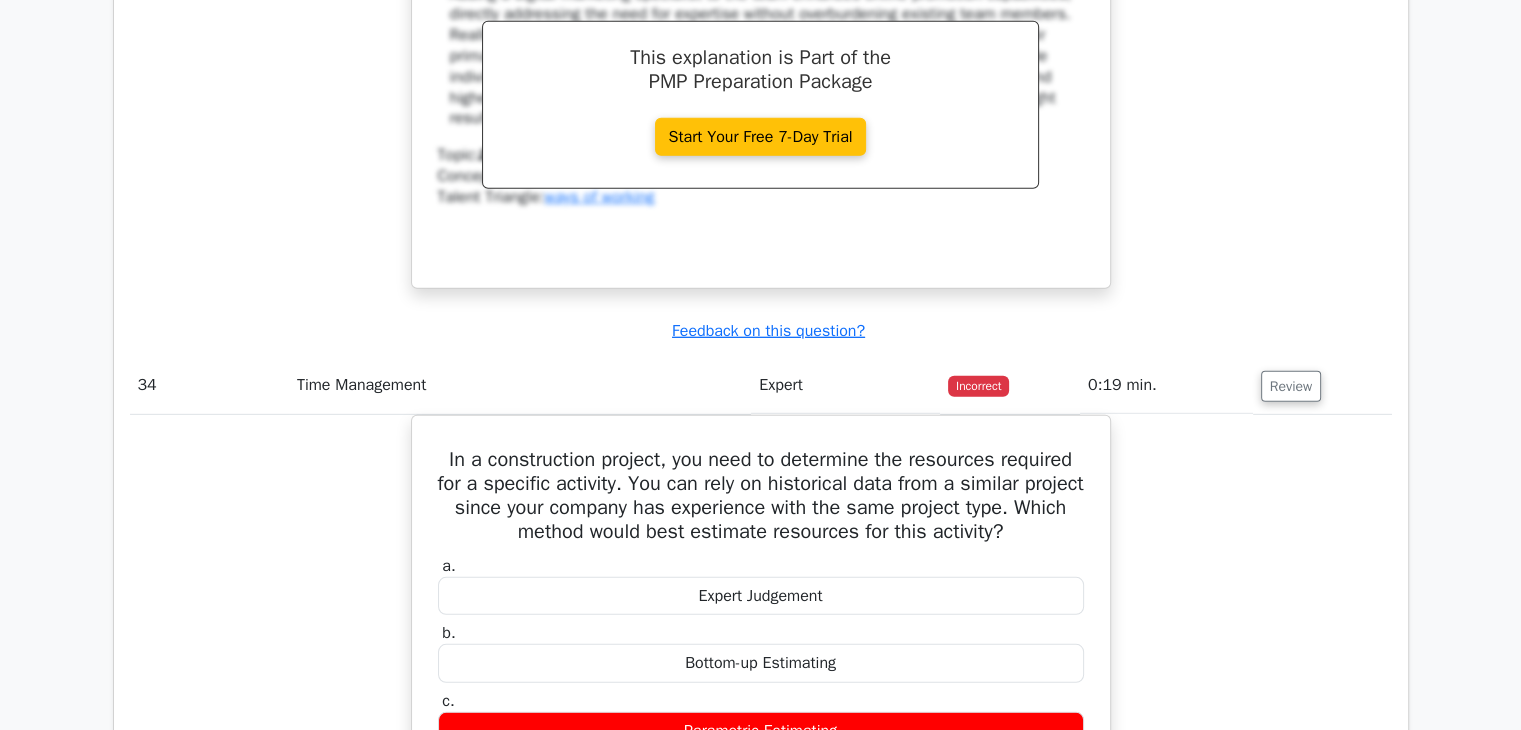 scroll, scrollTop: 13600, scrollLeft: 0, axis: vertical 